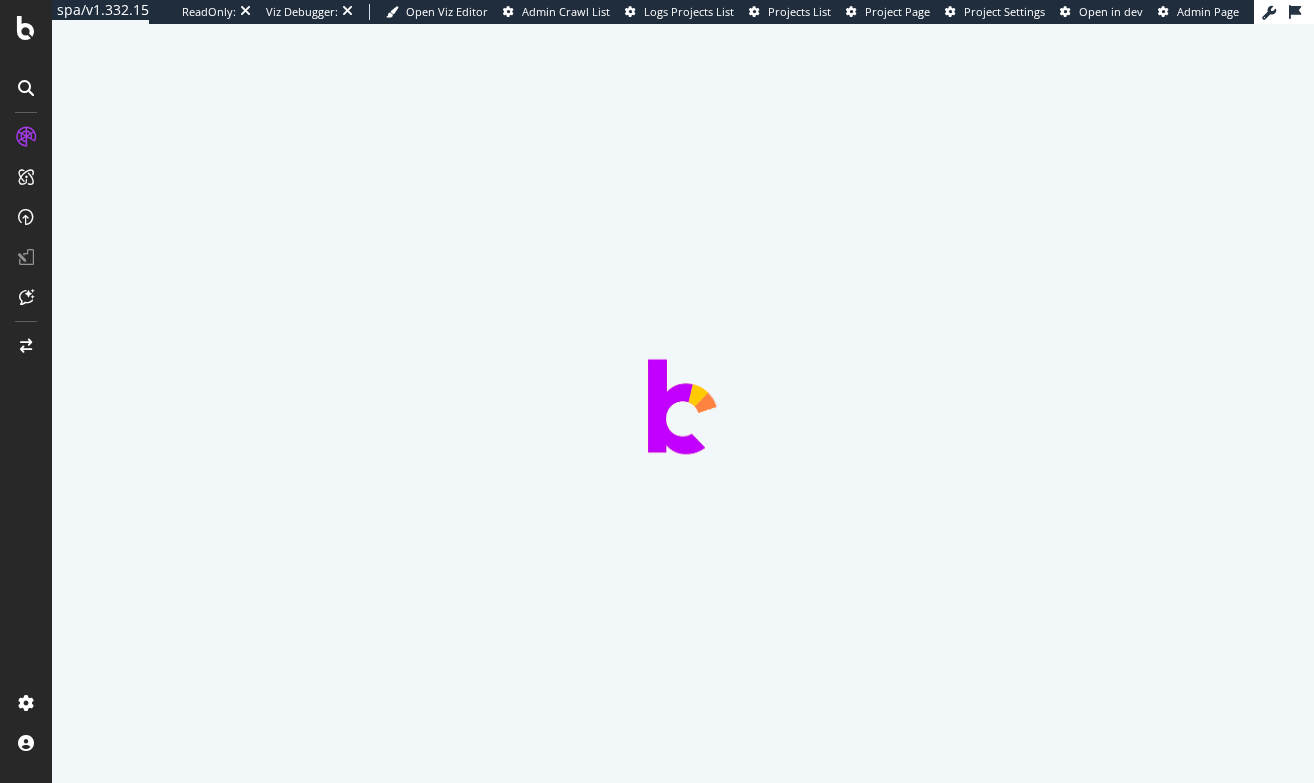 scroll, scrollTop: 0, scrollLeft: 0, axis: both 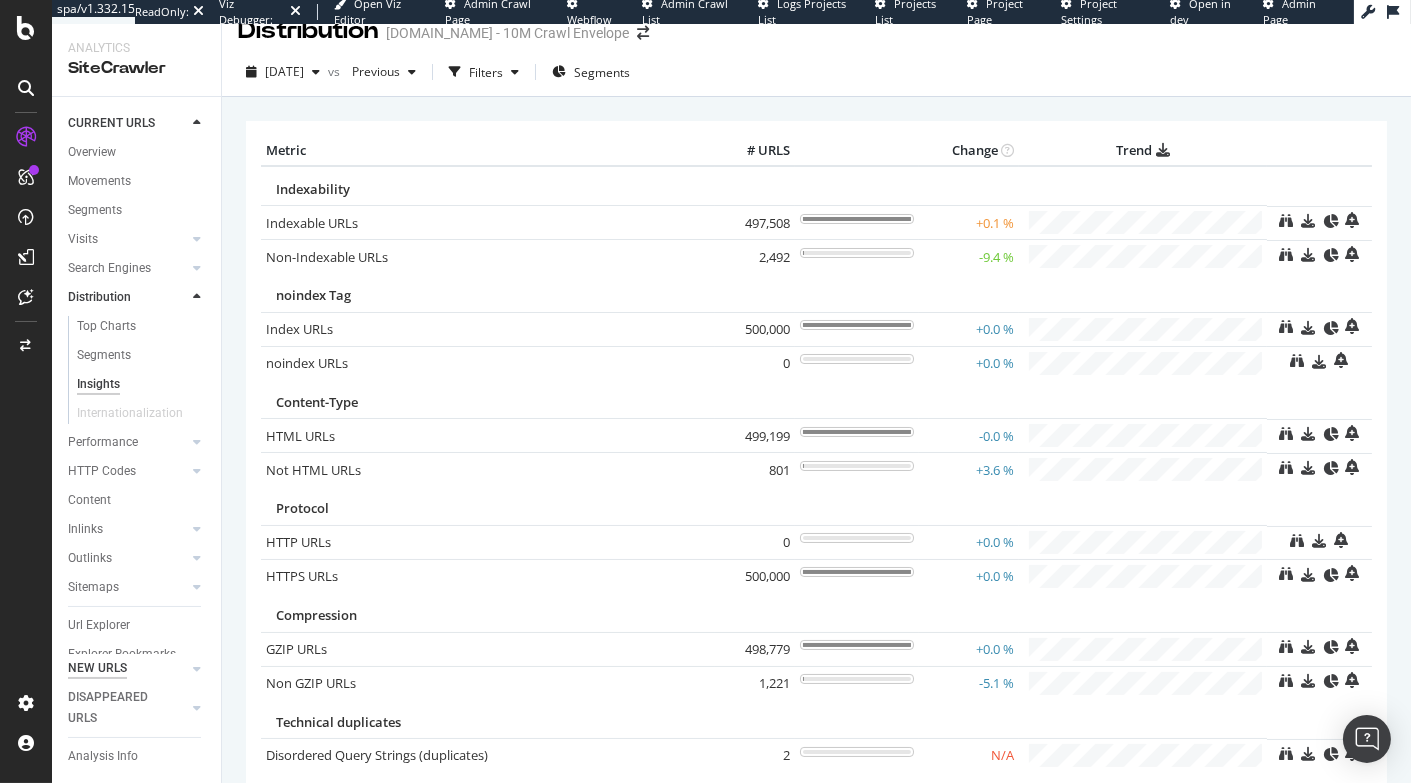 click on "NEW URLS" at bounding box center [97, 668] 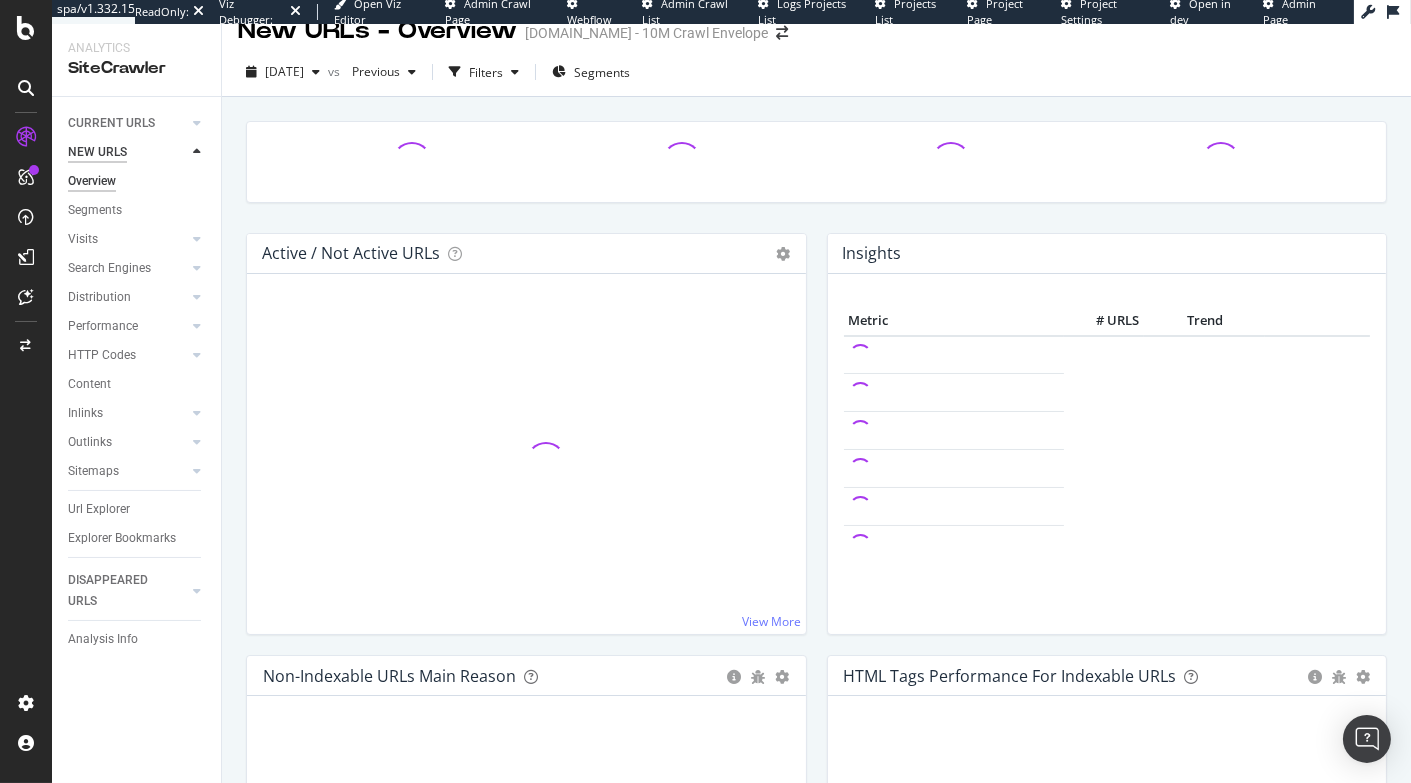 scroll, scrollTop: 0, scrollLeft: 0, axis: both 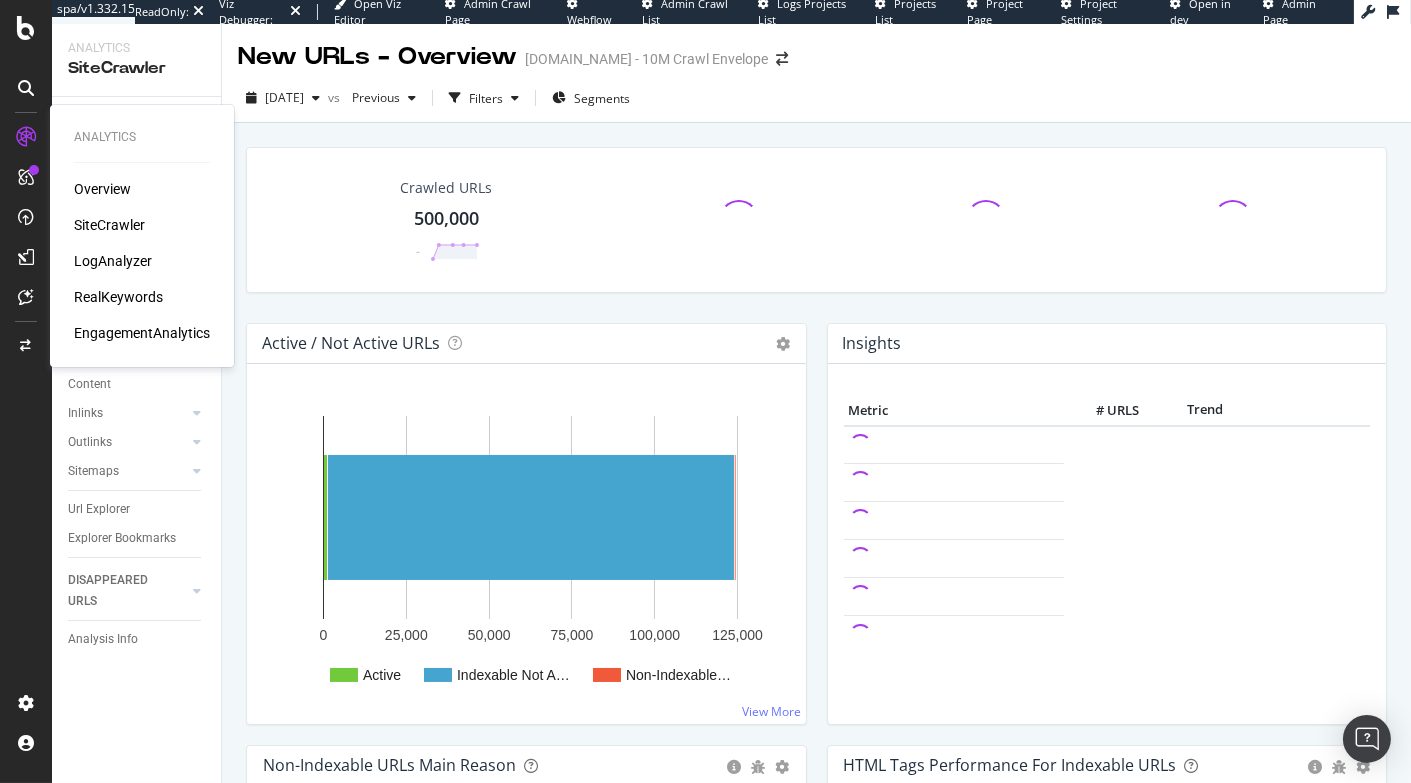 click on "RealKeywords" at bounding box center (118, 297) 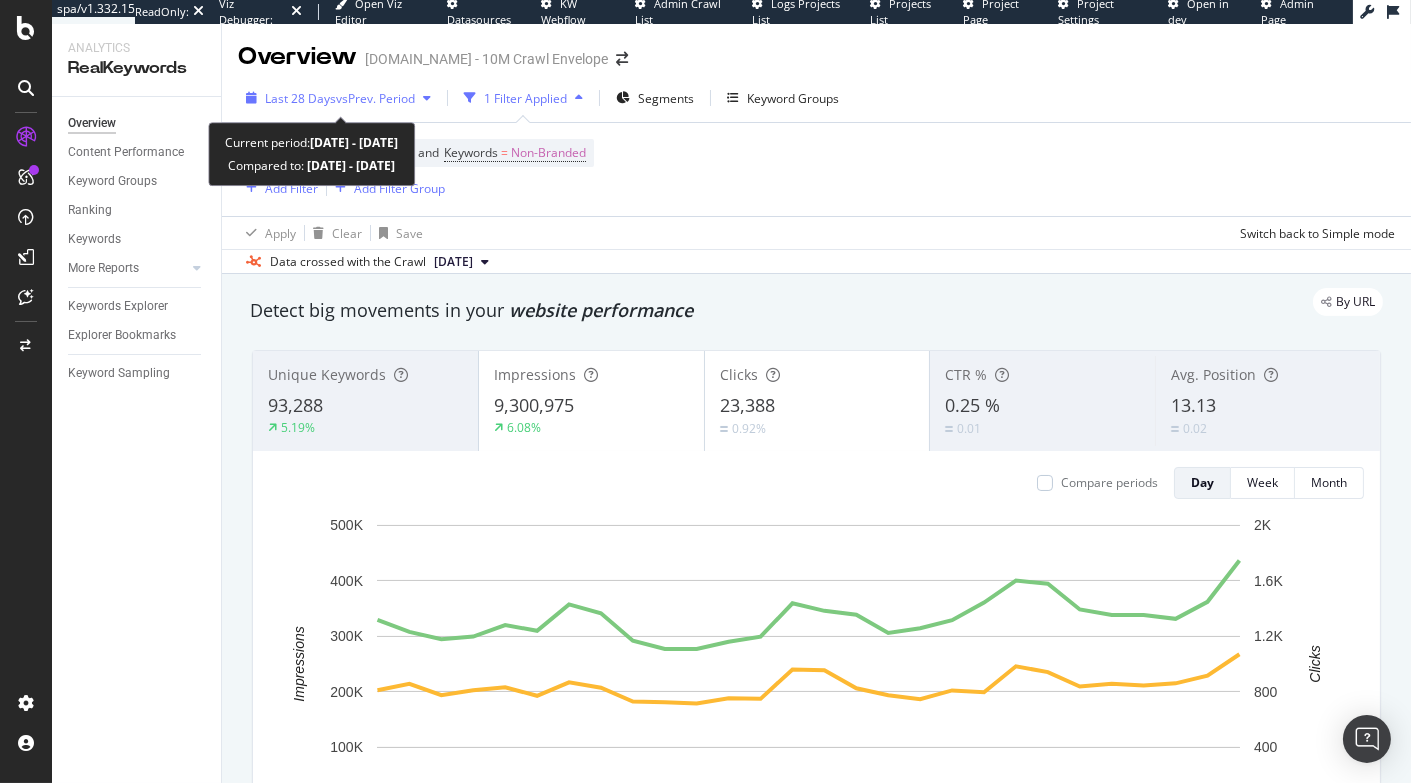 click on "Last 28 Days" at bounding box center (300, 98) 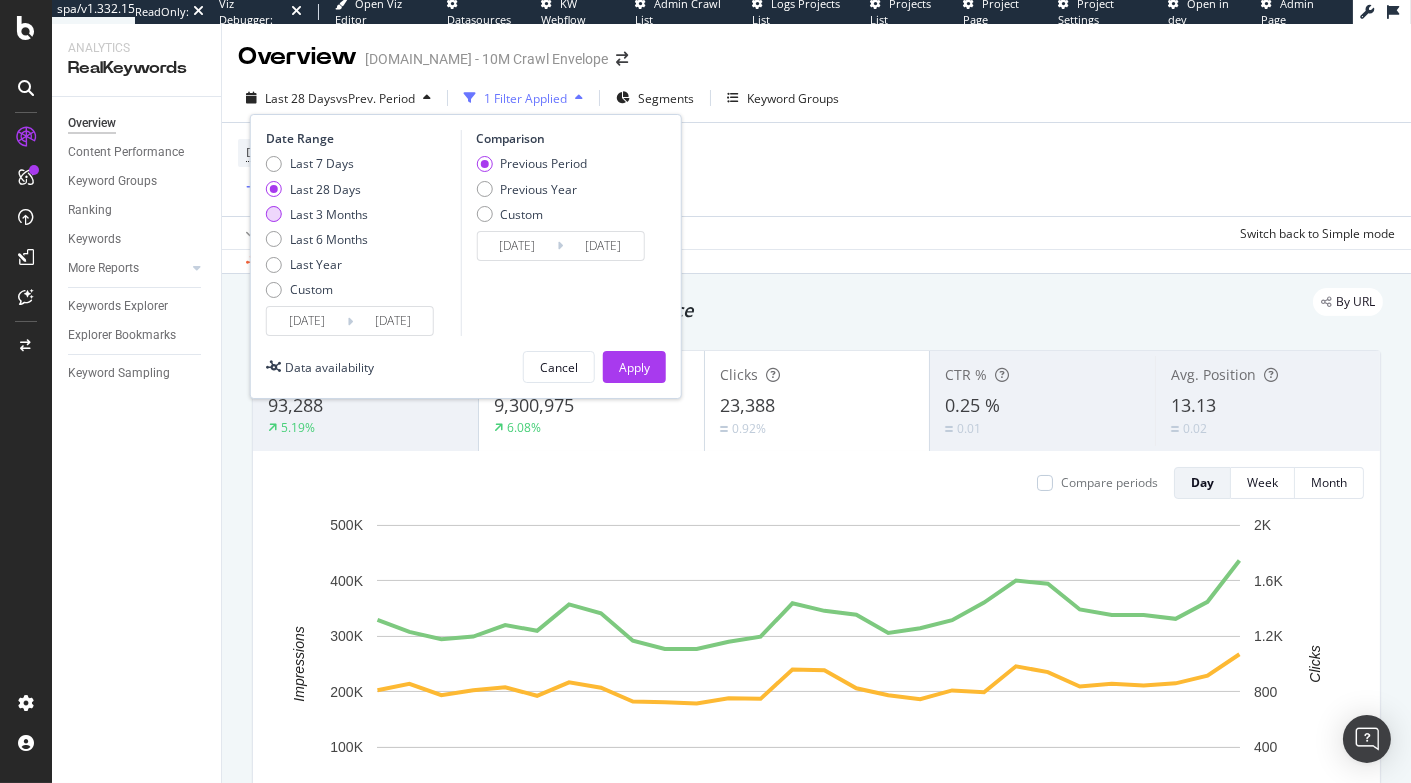click on "Last 3 Months" at bounding box center [329, 214] 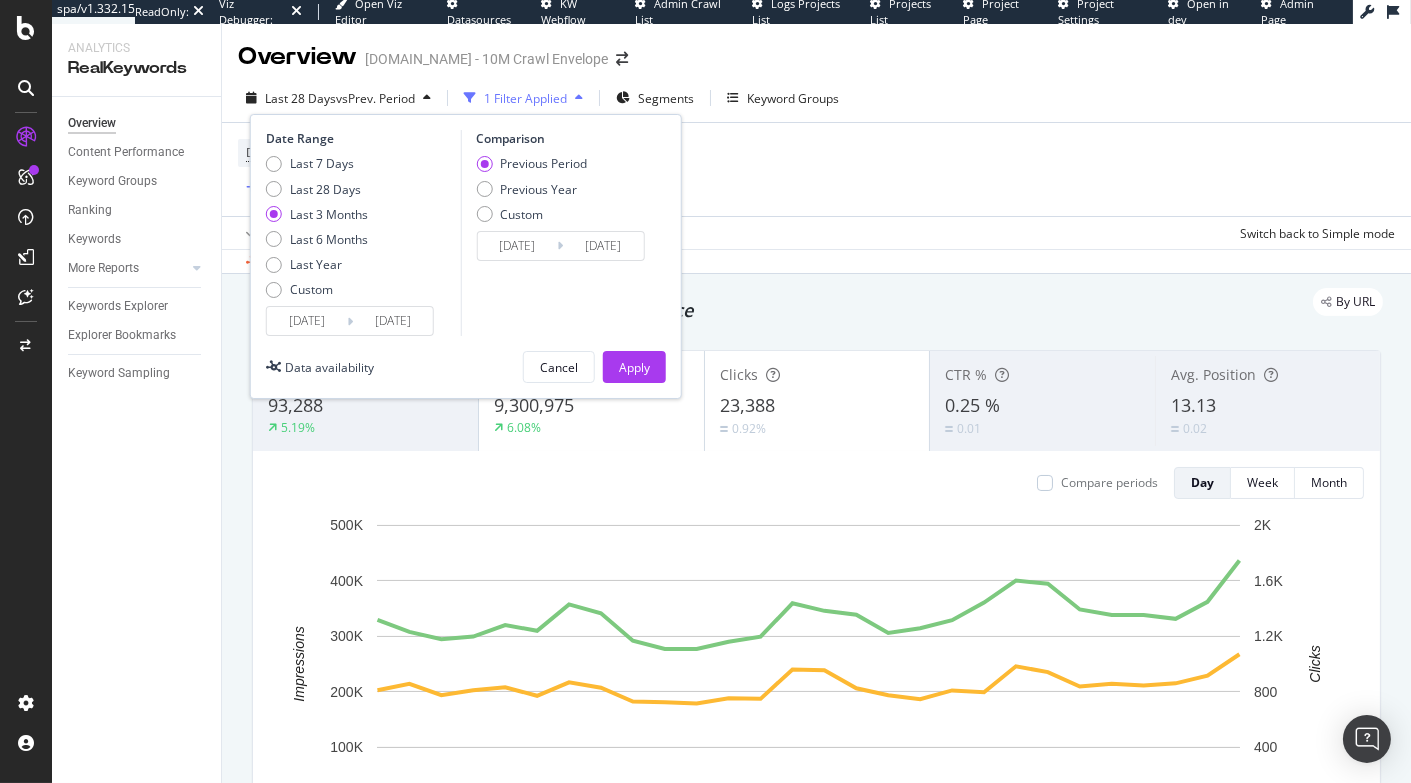click on "2025/04/13" at bounding box center [307, 321] 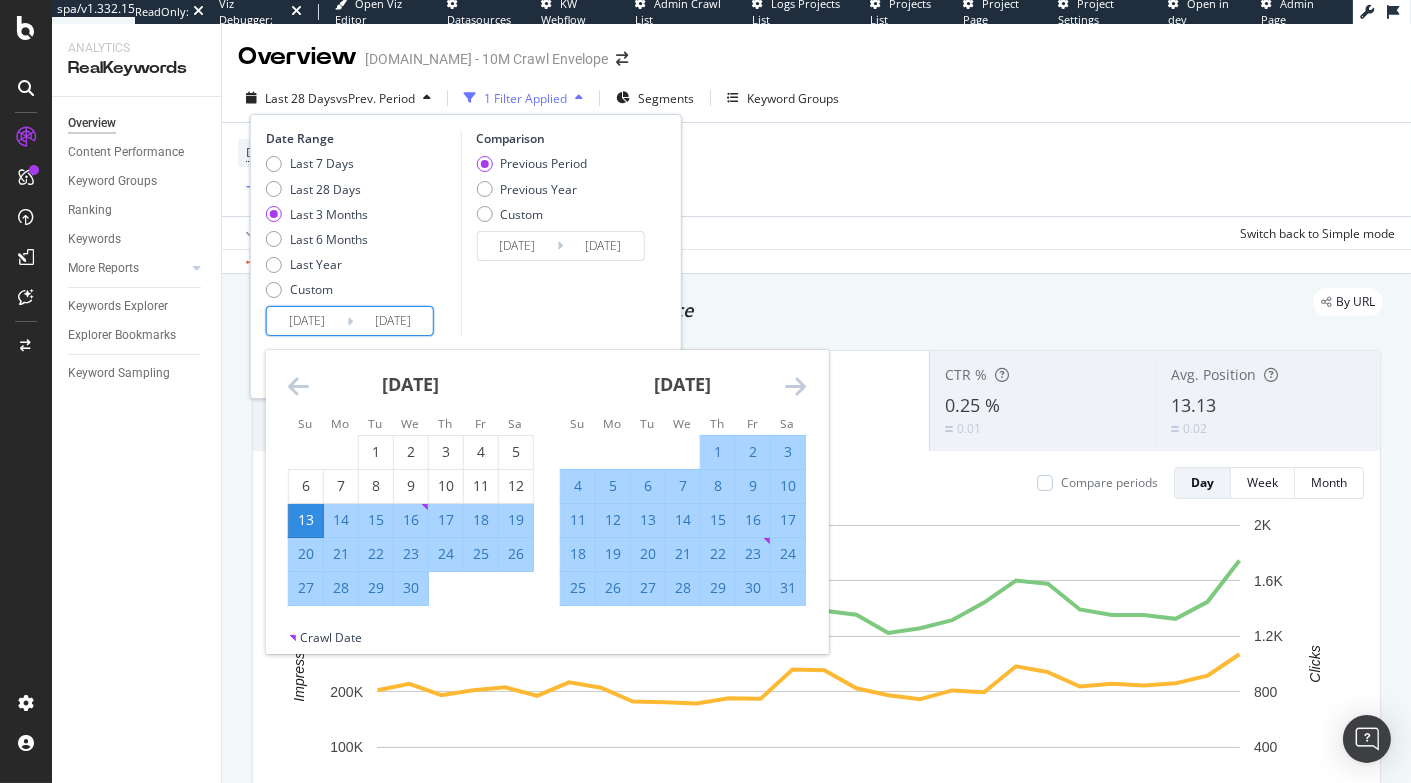 click on "30" at bounding box center [411, 588] 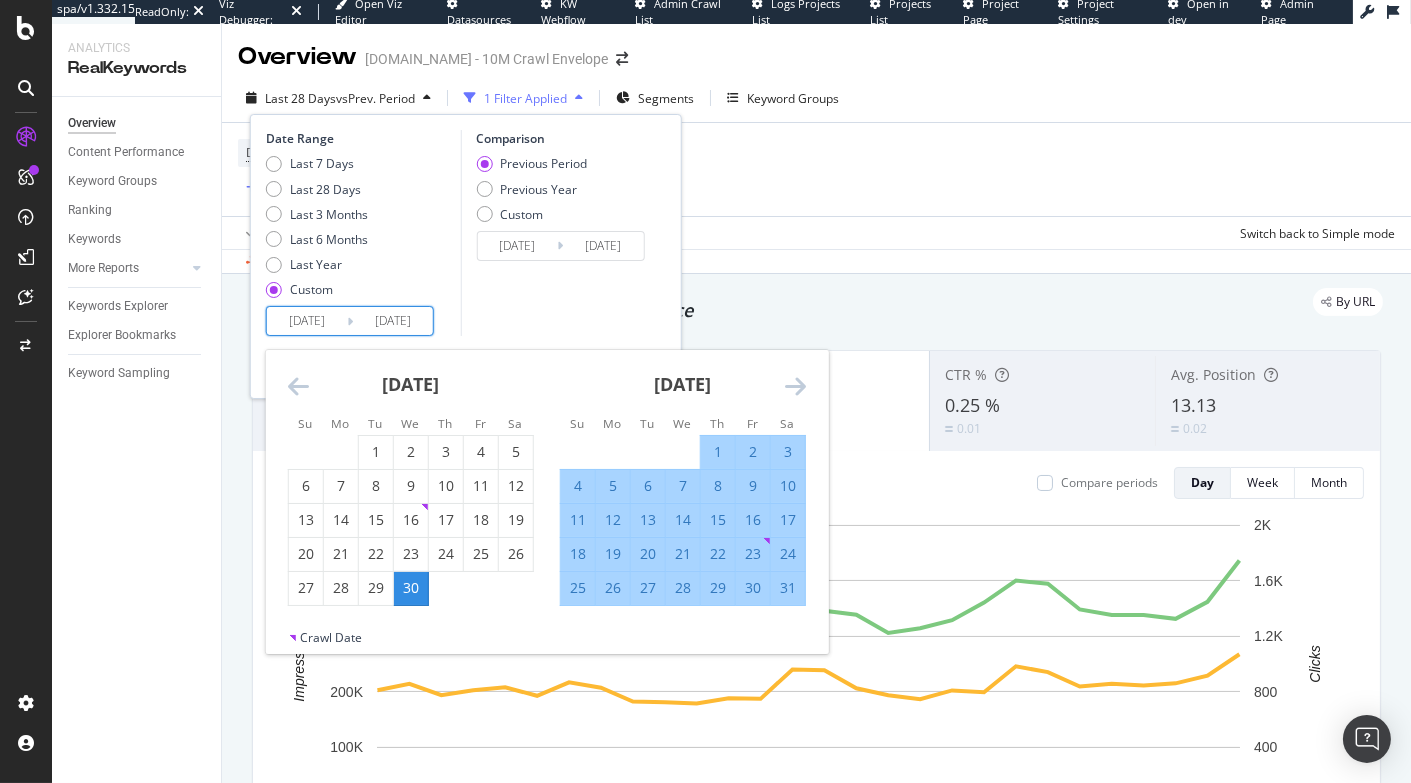 click on "May 2025 1 2 3 4 5 6 7 8 9 10 11 12 13 14 15 16 17 18 19 20 21 22 23 24 25 26 27 28 29 30 31" at bounding box center (683, 478) 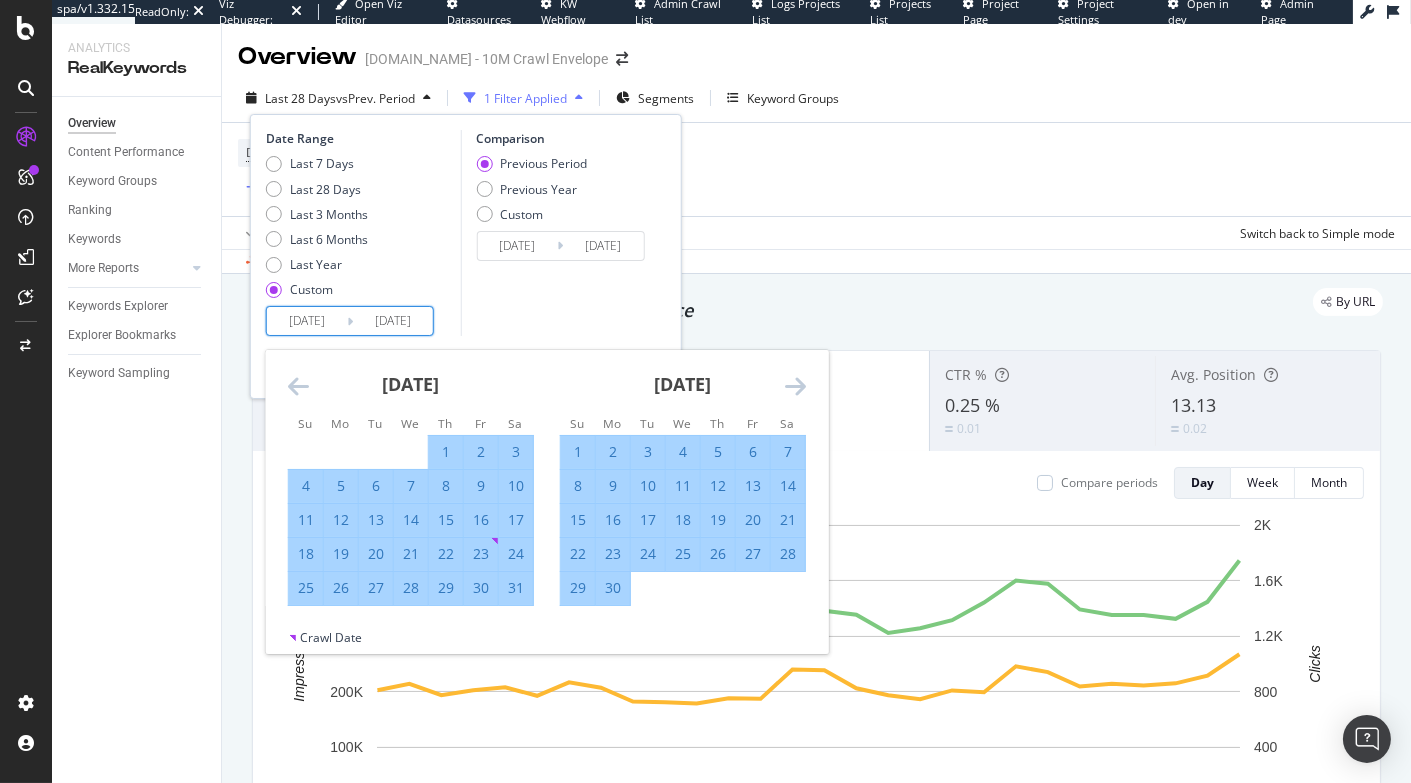 click at bounding box center (795, 386) 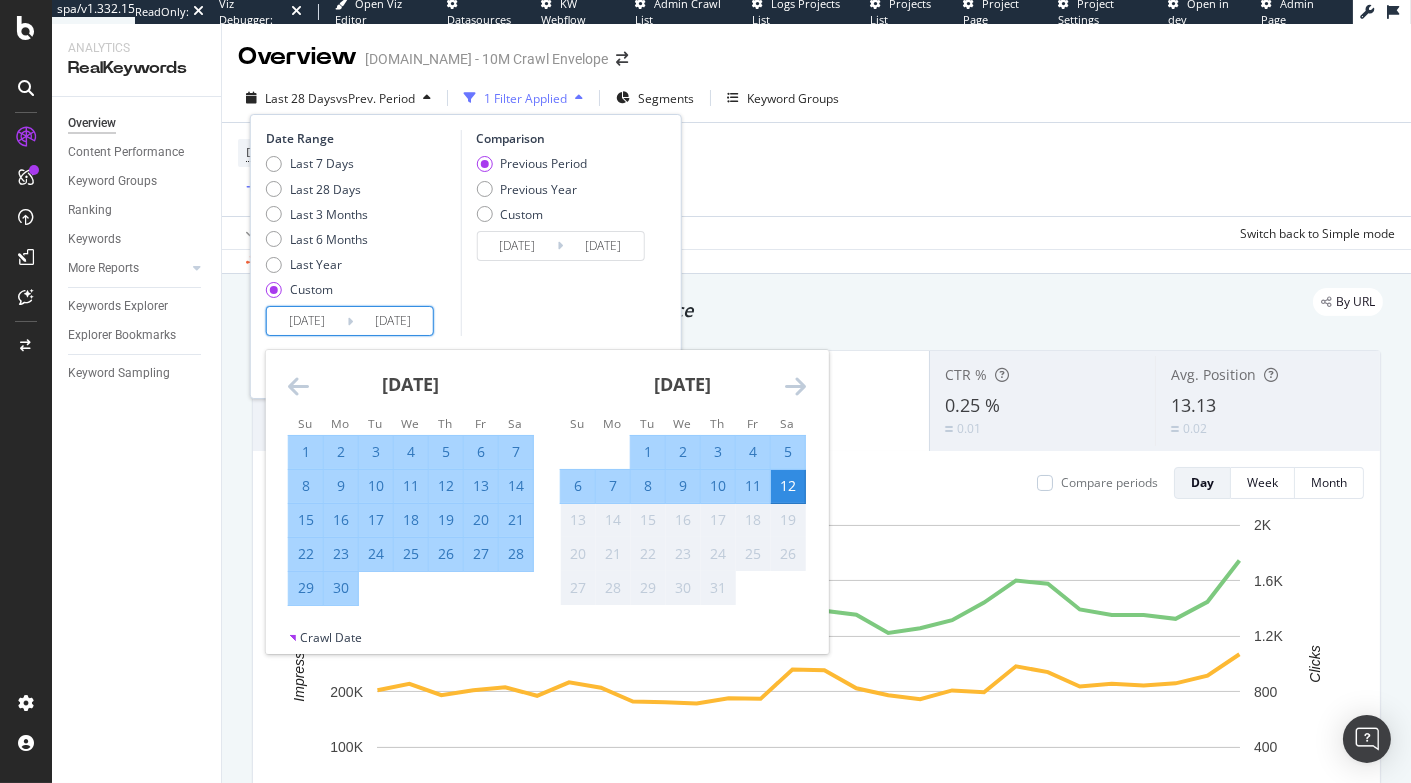 click on "30" at bounding box center (341, 588) 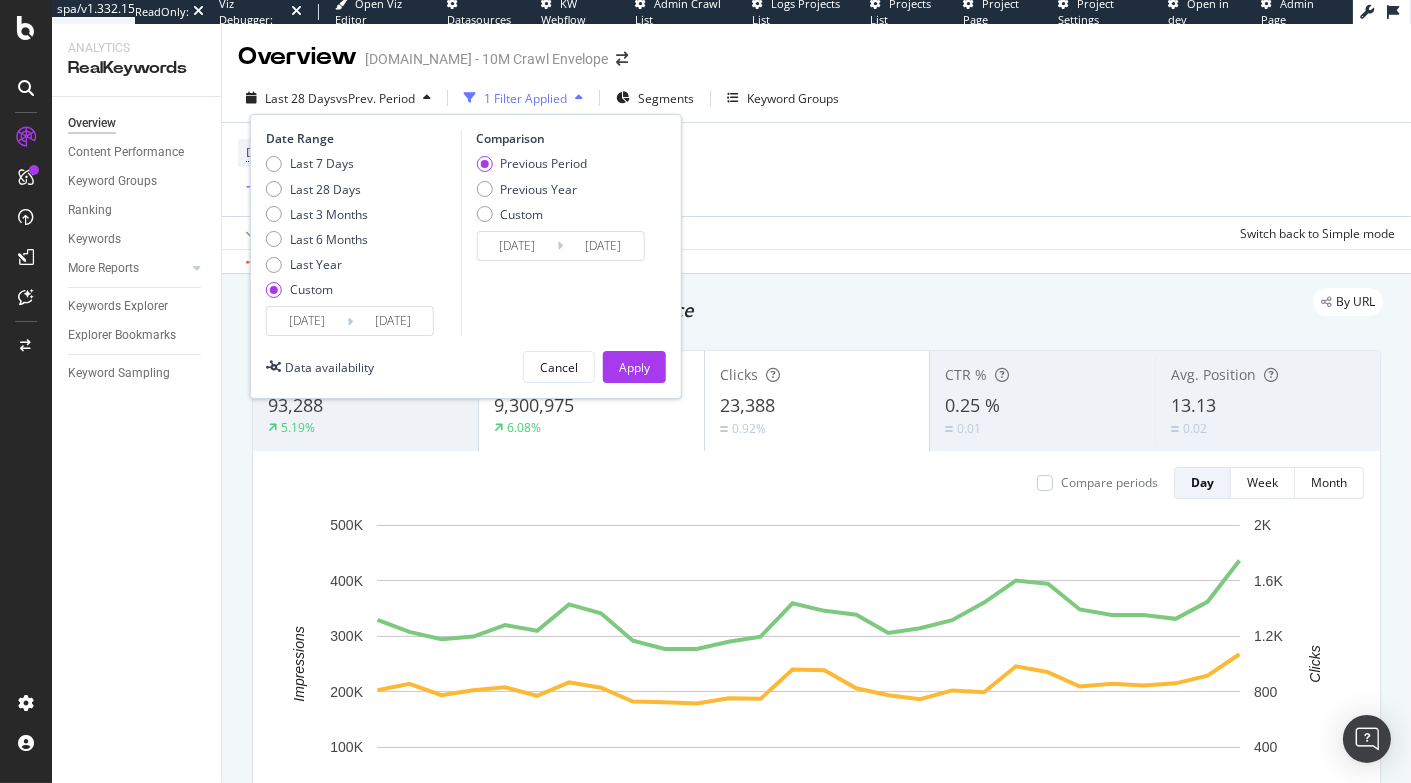click on "2025/04/30" at bounding box center [307, 321] 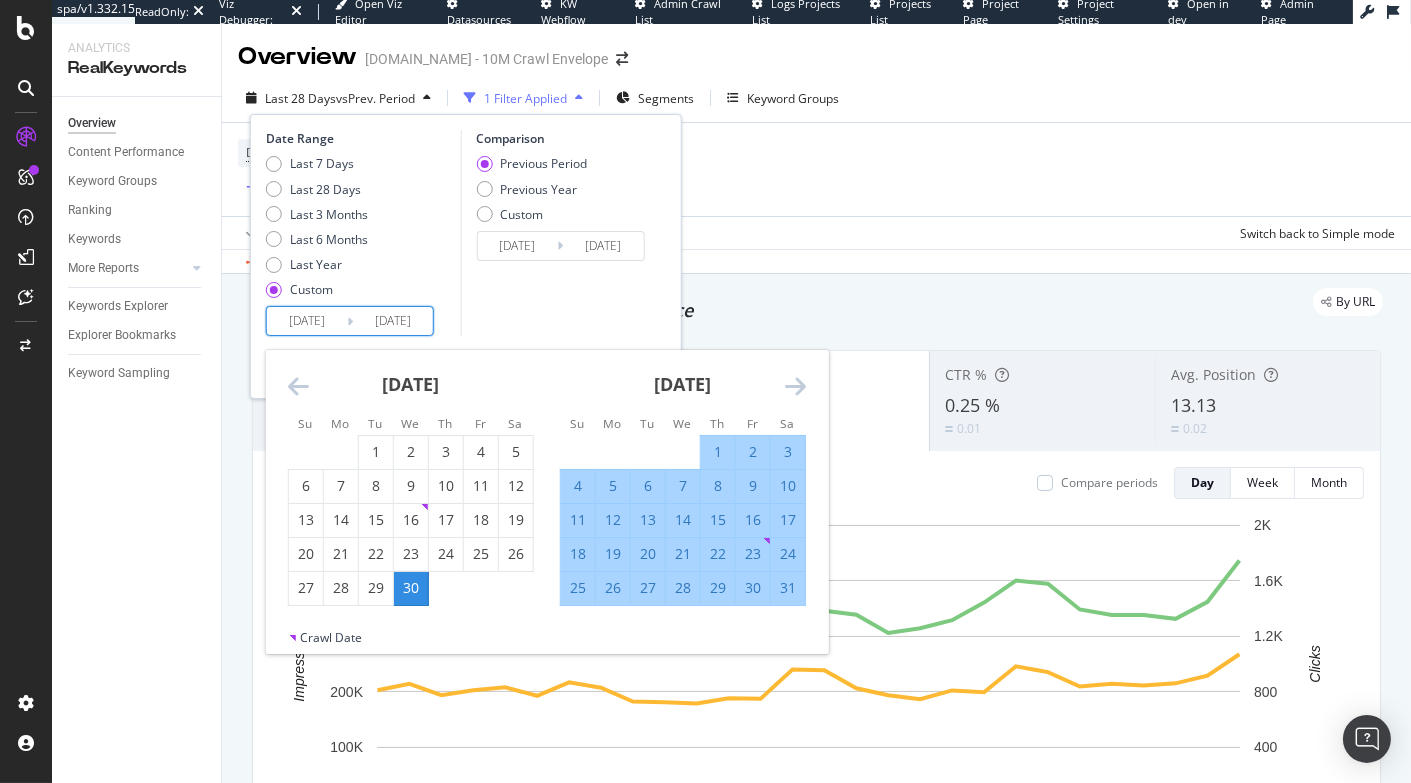 click at bounding box center [795, 386] 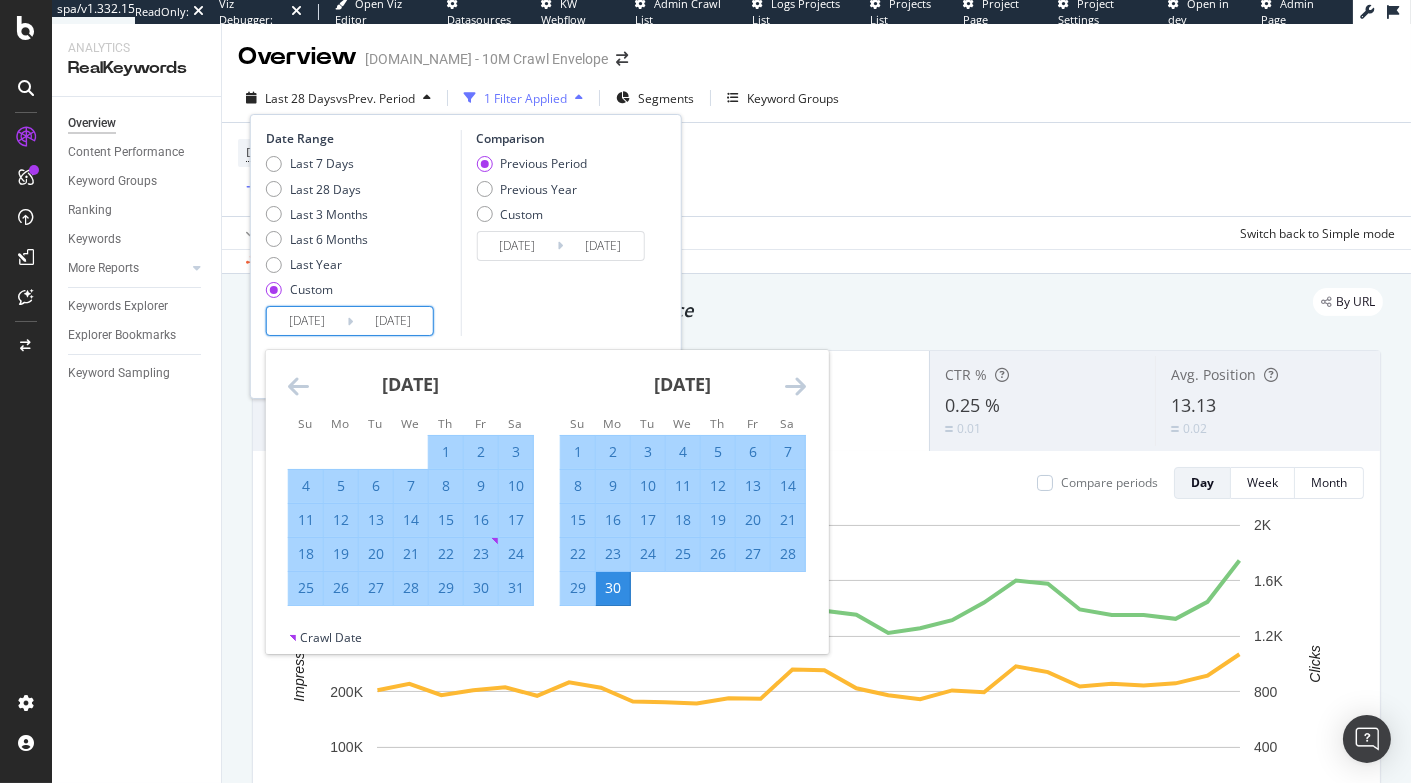 click at bounding box center [795, 386] 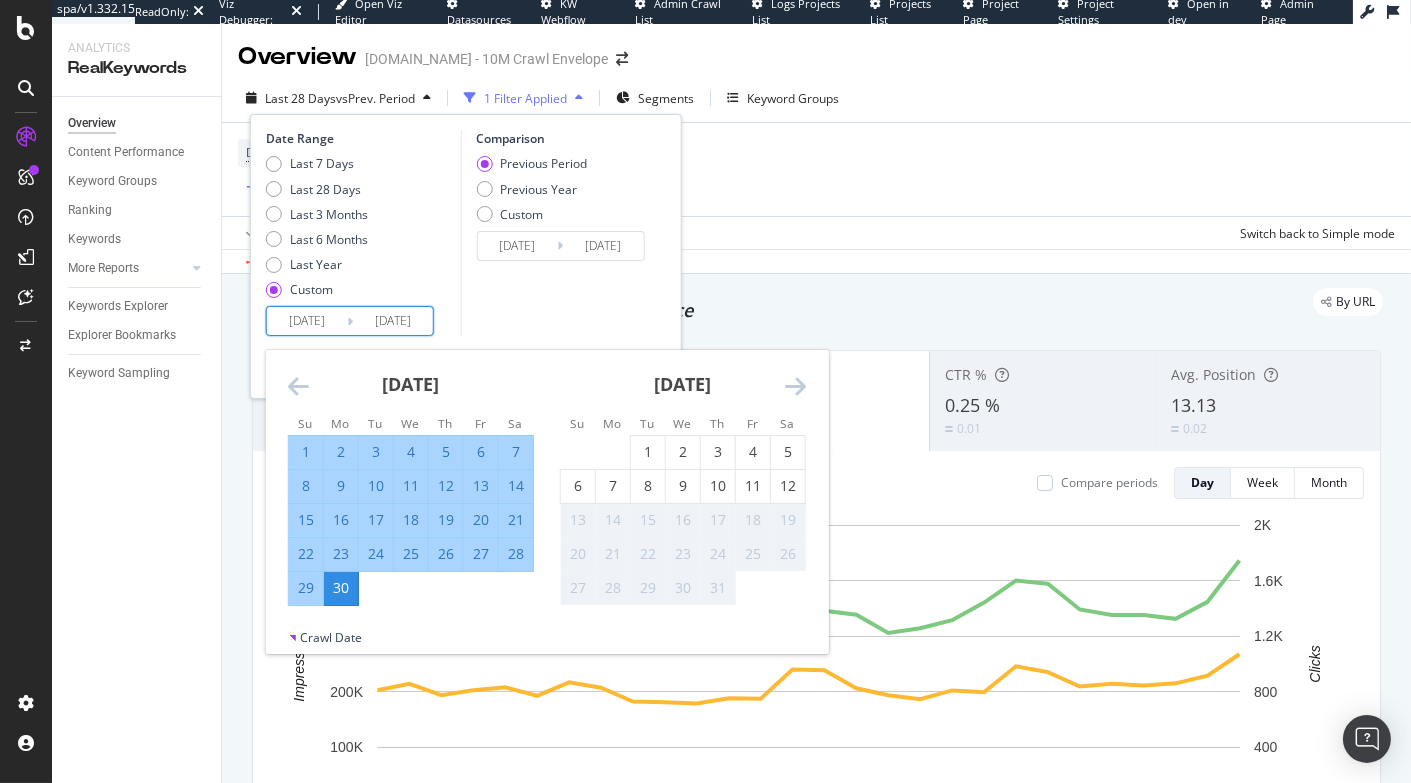 click on "30" at bounding box center (341, 588) 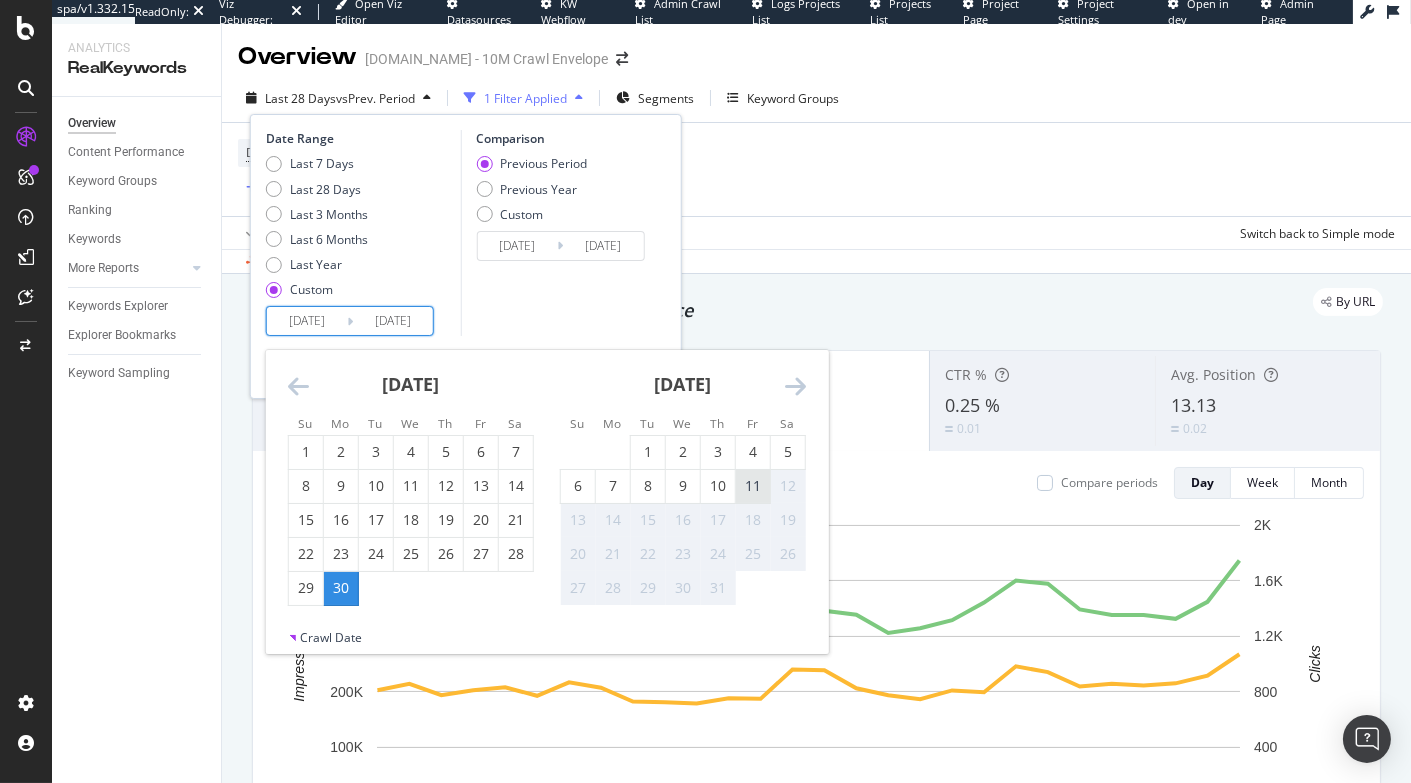 click on "11" at bounding box center (753, 486) 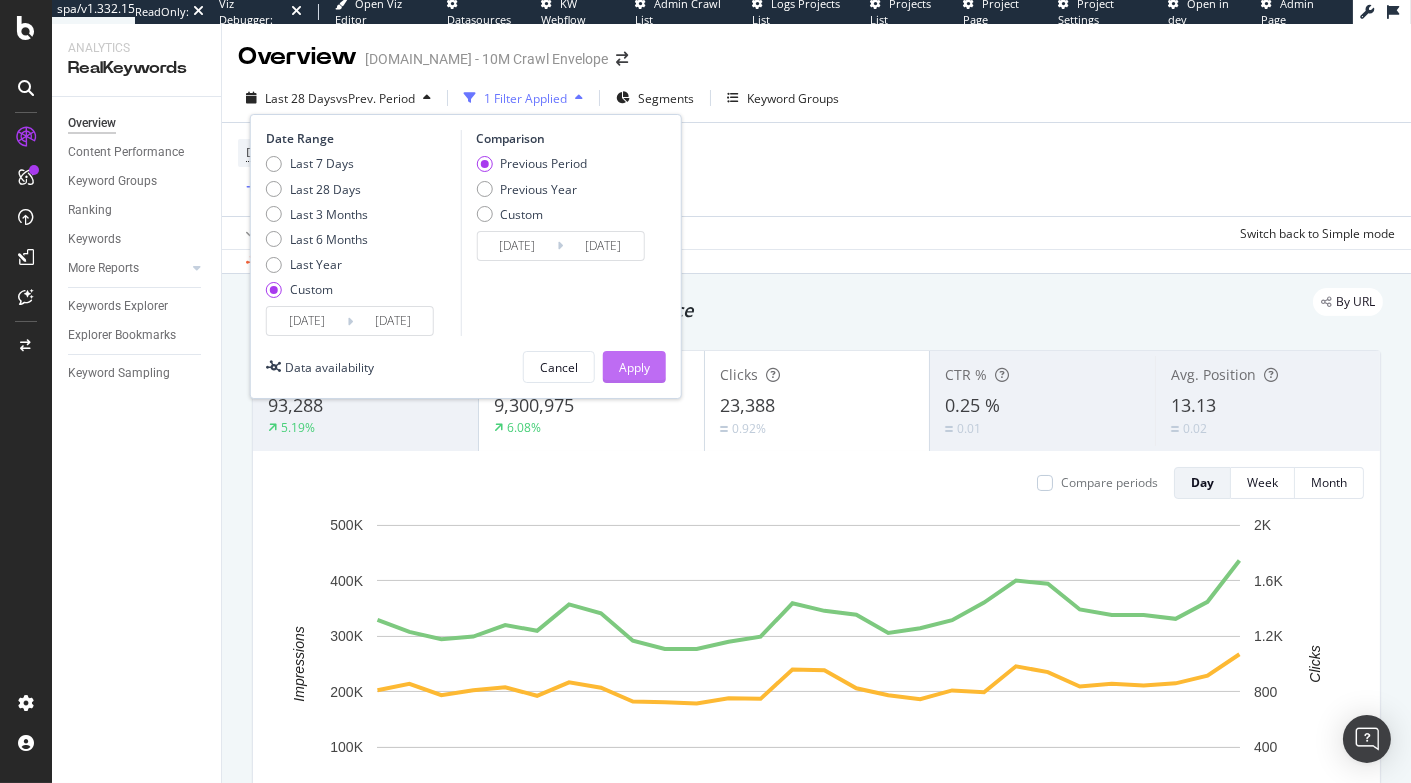 click on "Apply" at bounding box center (634, 367) 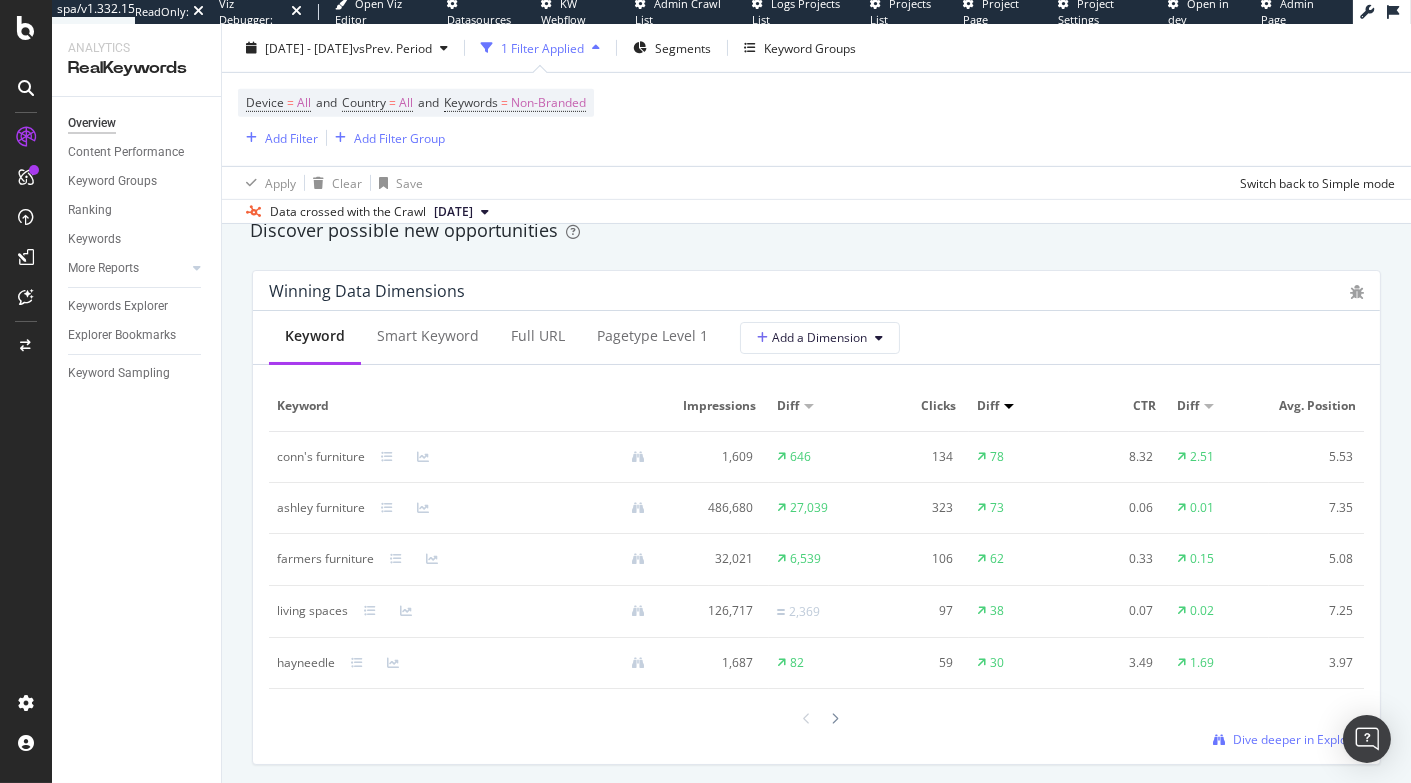 scroll, scrollTop: 1761, scrollLeft: 0, axis: vertical 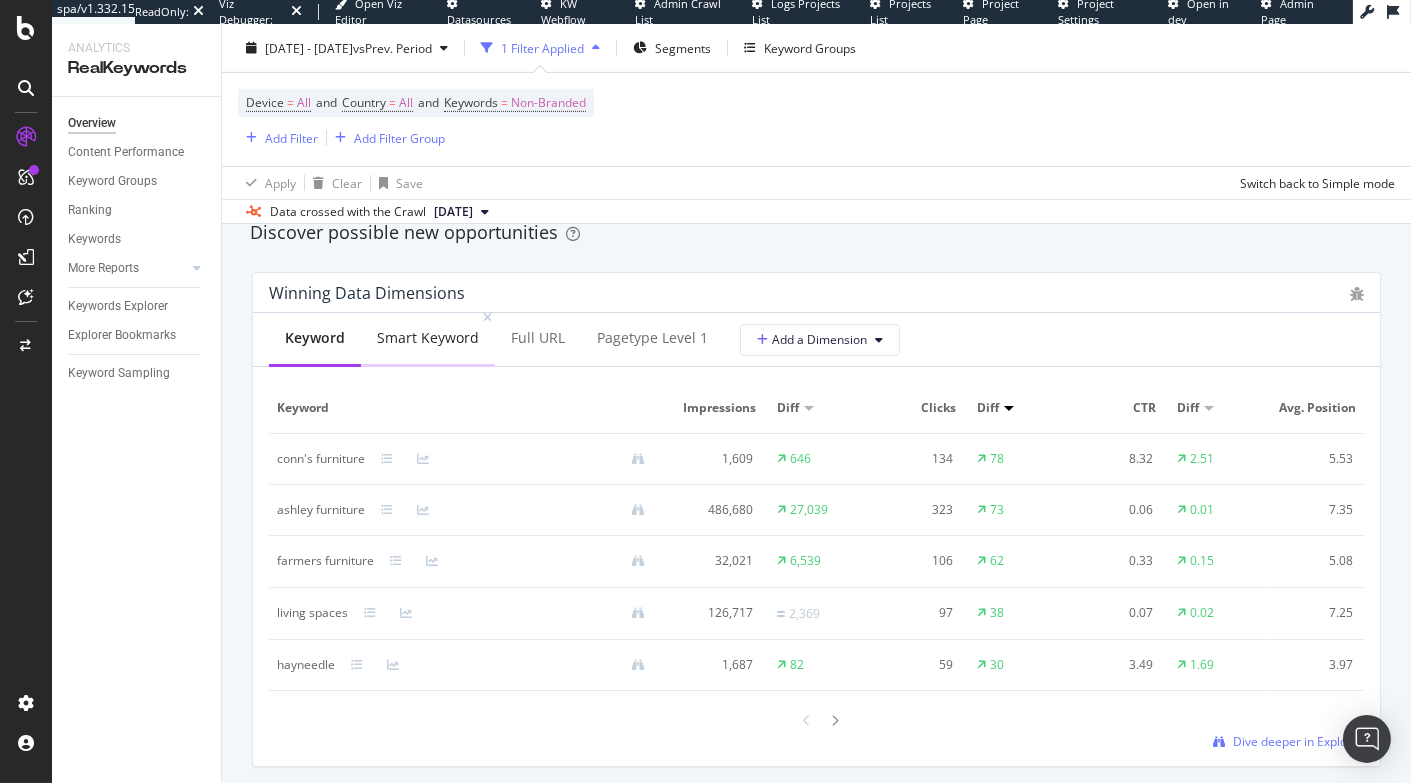 click on "Smart Keyword" at bounding box center [428, 338] 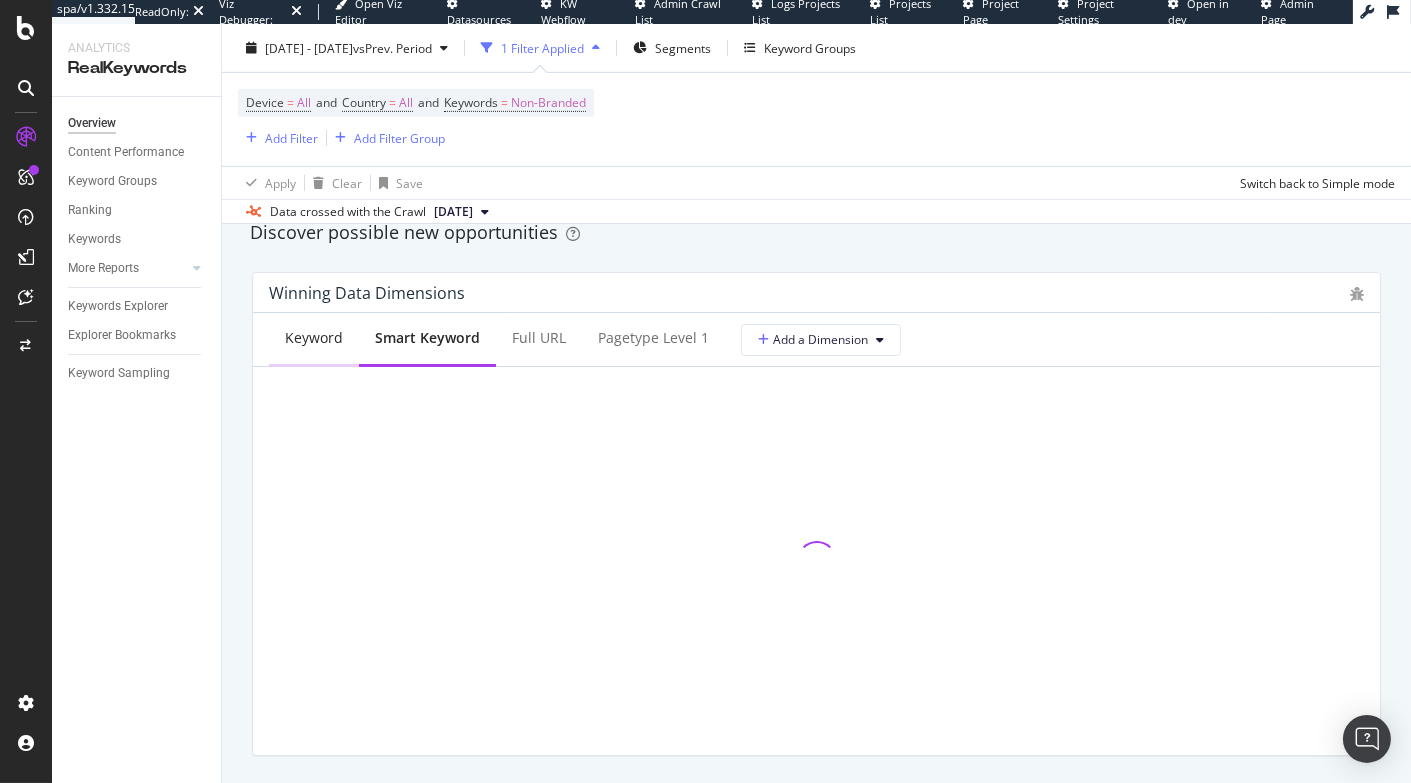 click on "Keyword" at bounding box center [314, 338] 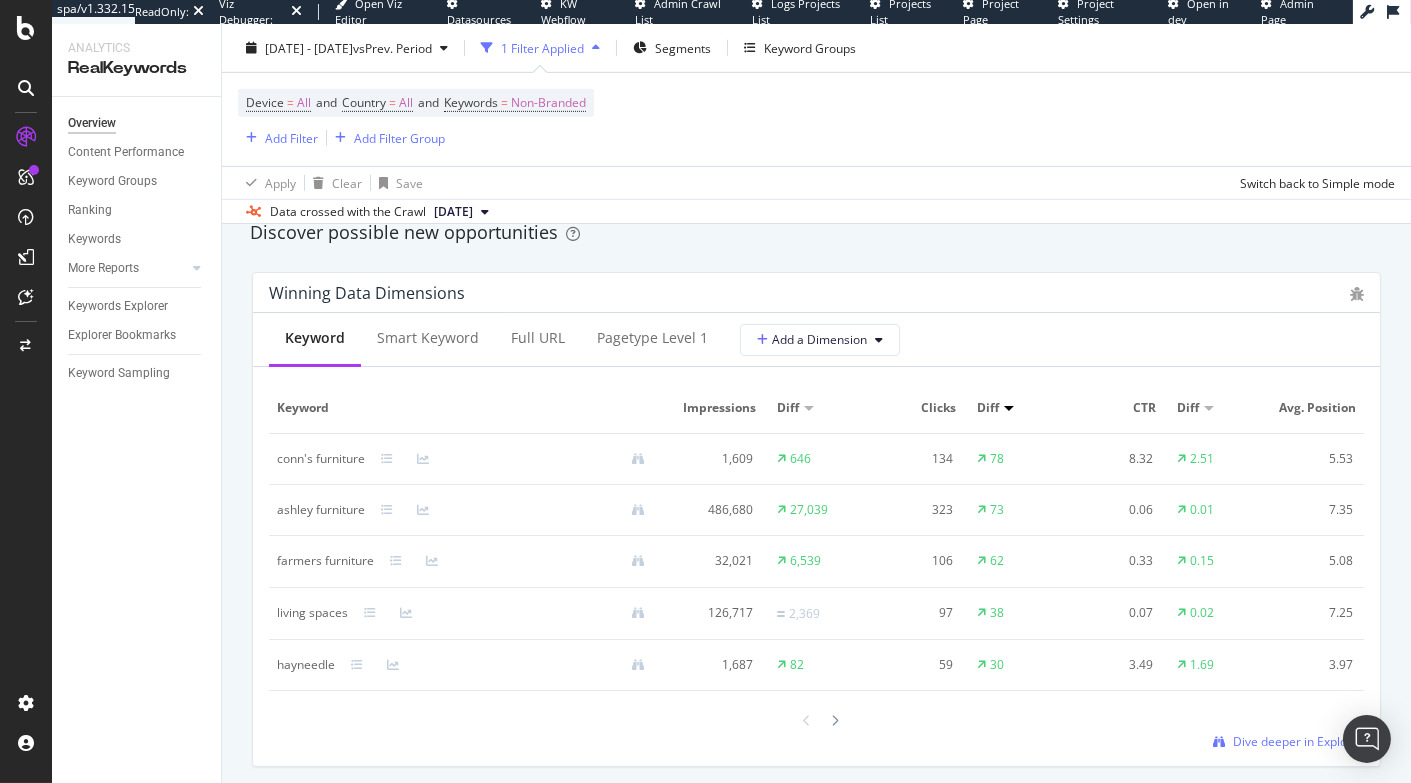 click at bounding box center [513, 510] 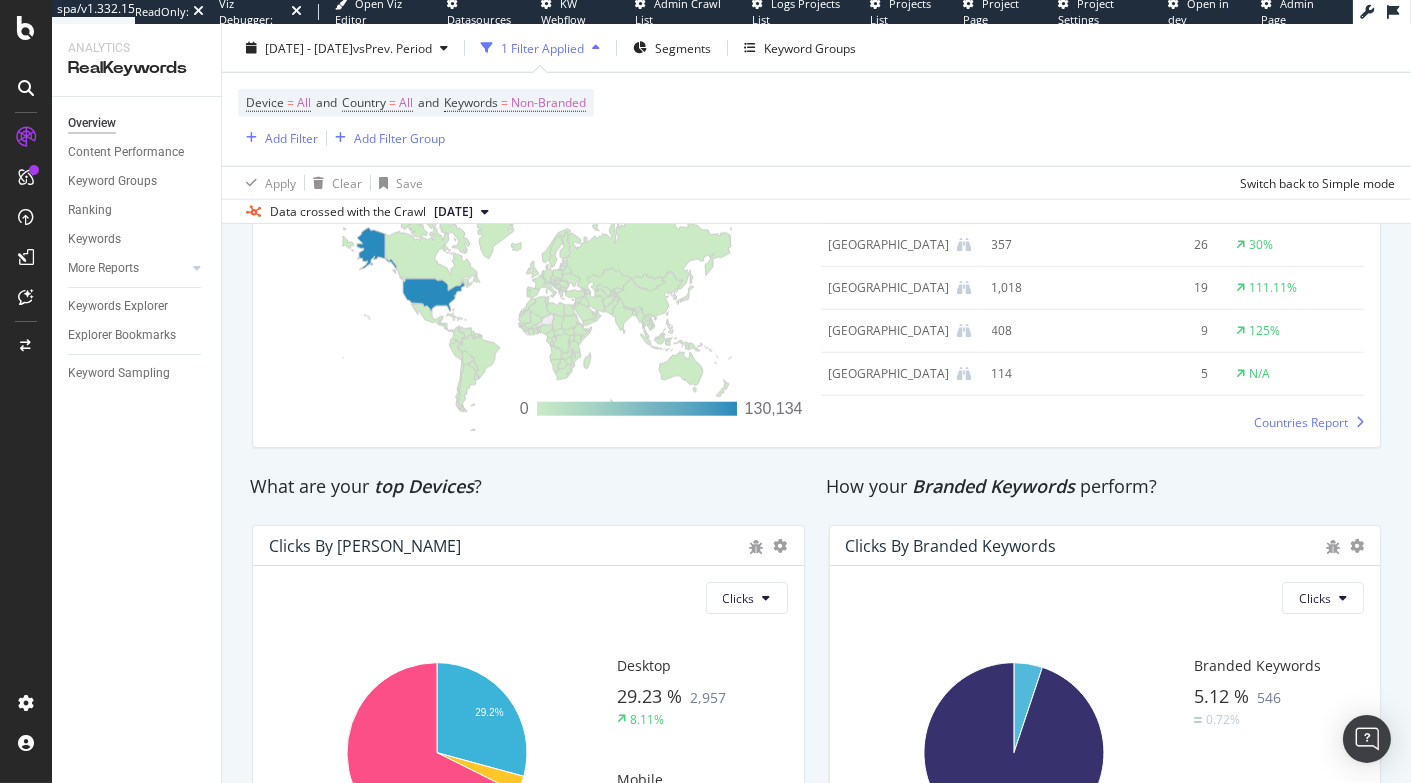 scroll, scrollTop: 3456, scrollLeft: 0, axis: vertical 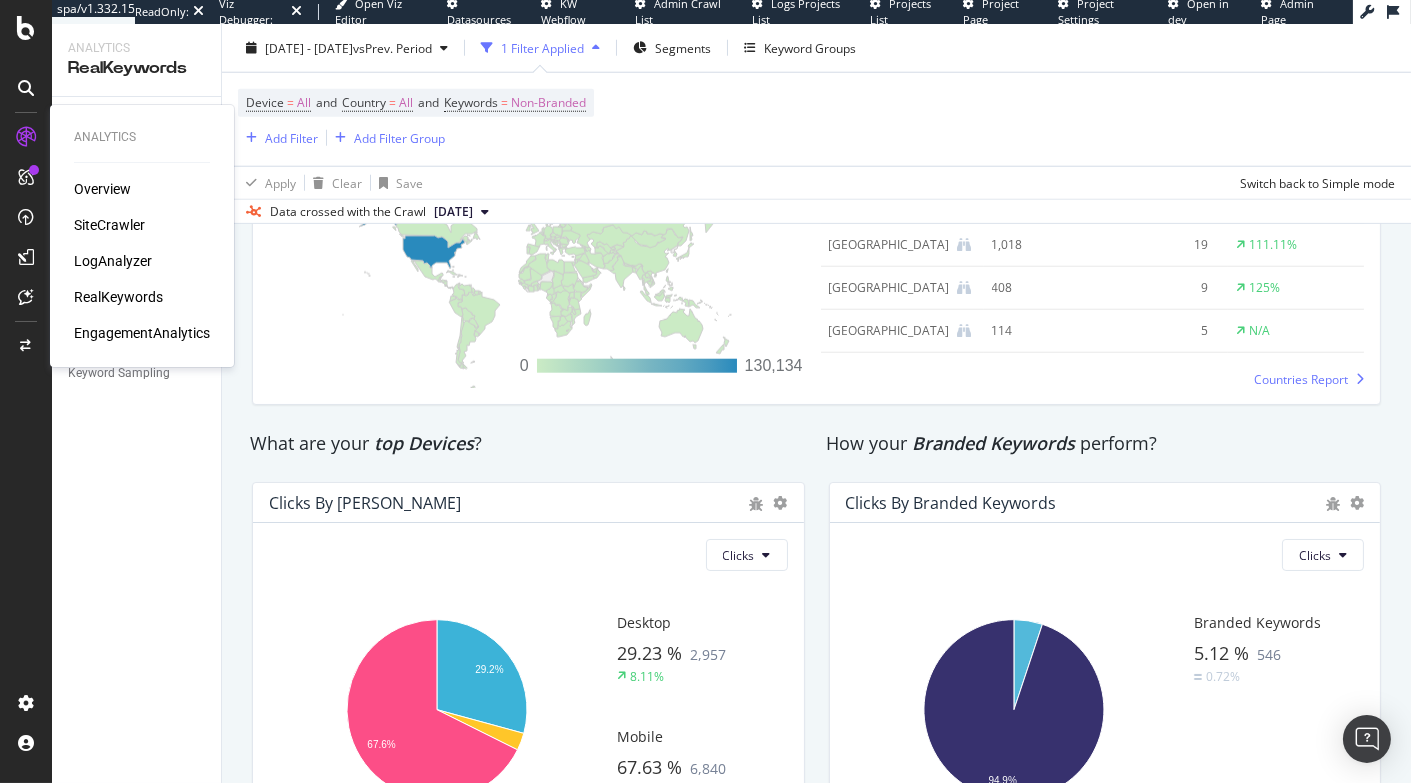 click on "LogAnalyzer" at bounding box center (113, 261) 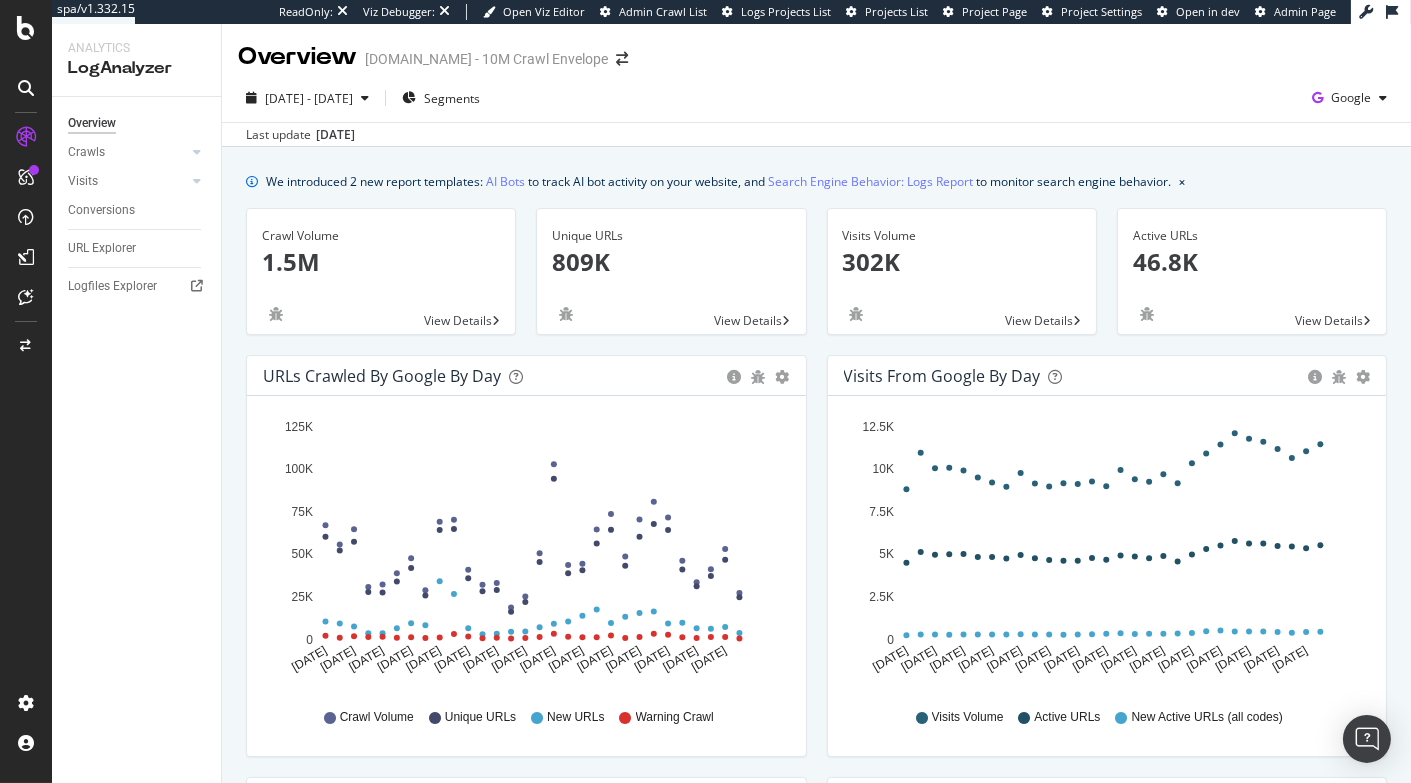 scroll, scrollTop: 4, scrollLeft: 0, axis: vertical 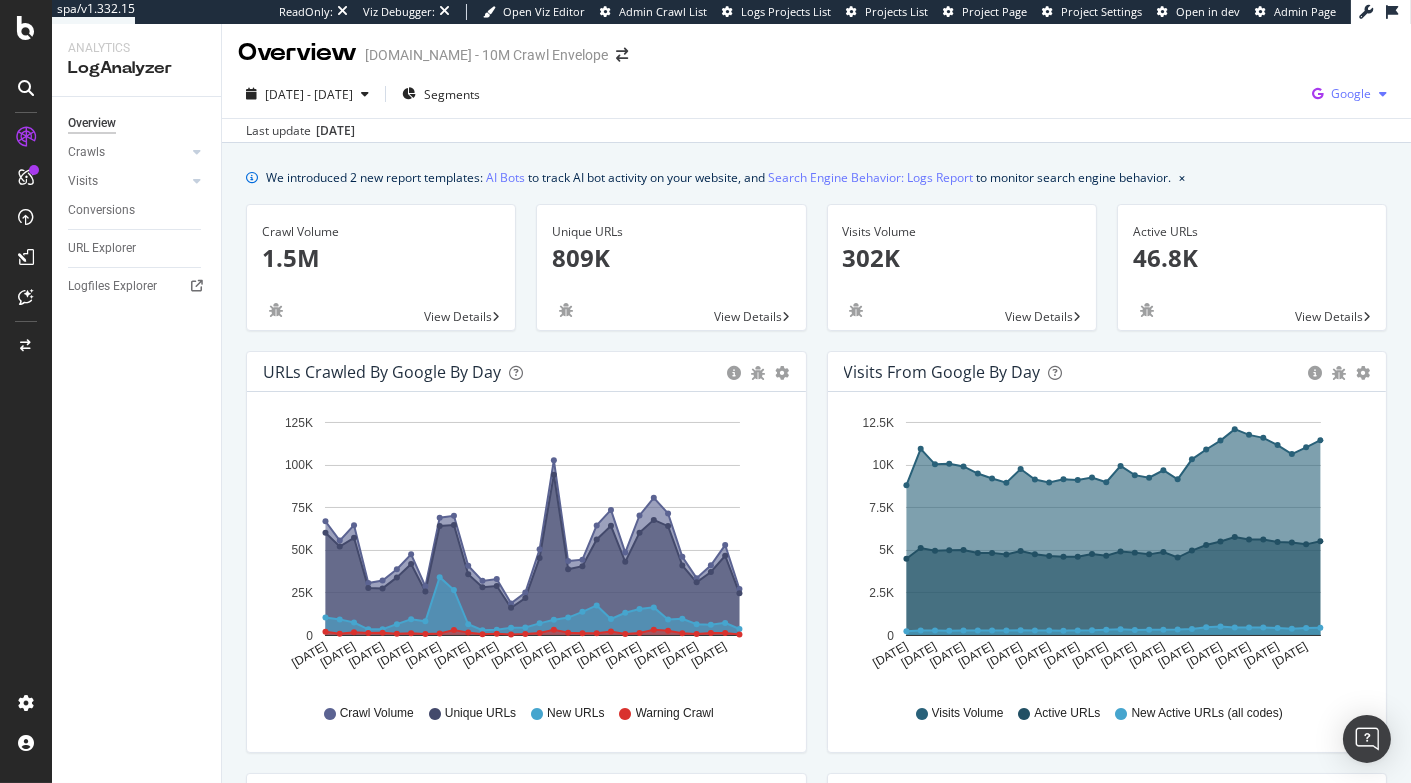 click on "Google" at bounding box center [1351, 93] 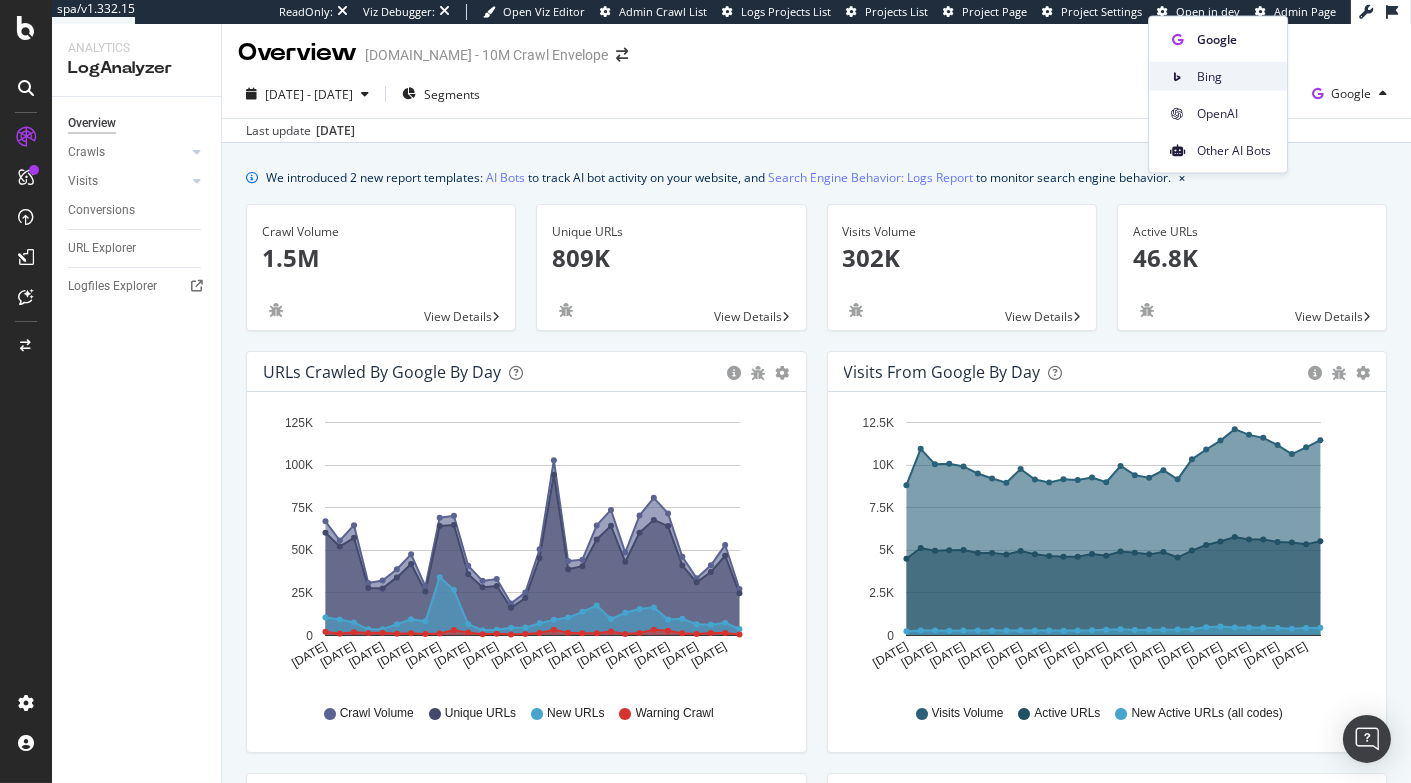 click on "Bing" at bounding box center [1234, 76] 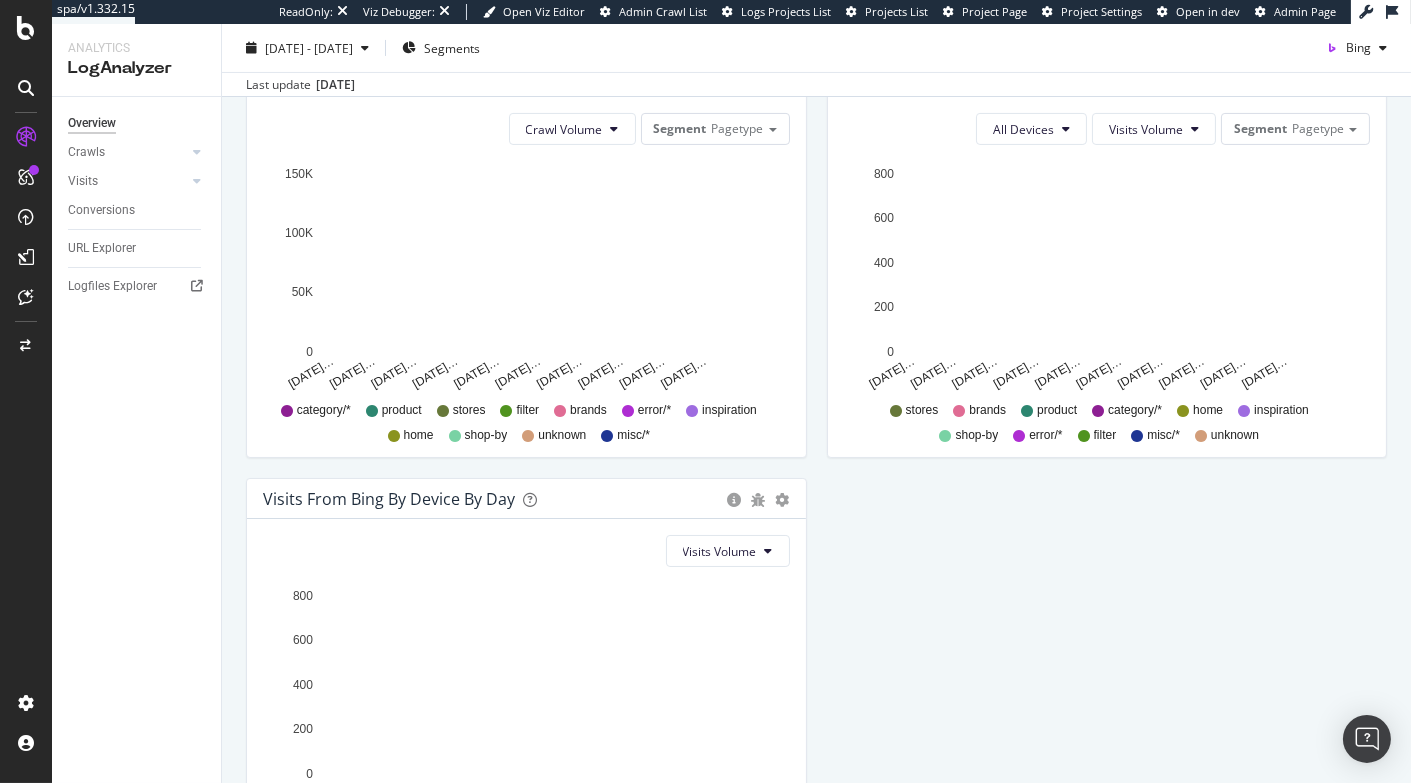 scroll, scrollTop: 0, scrollLeft: 0, axis: both 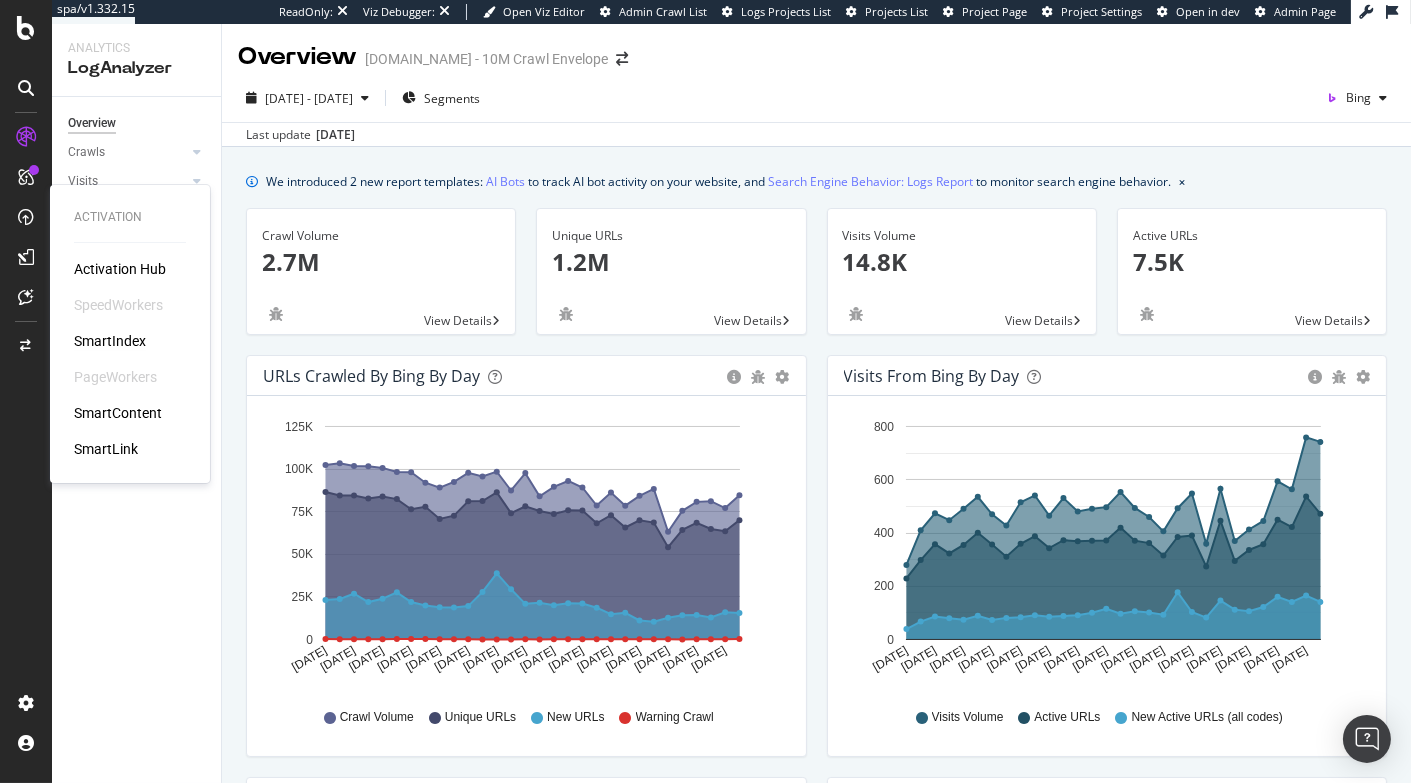 click on "SmartIndex" at bounding box center [110, 341] 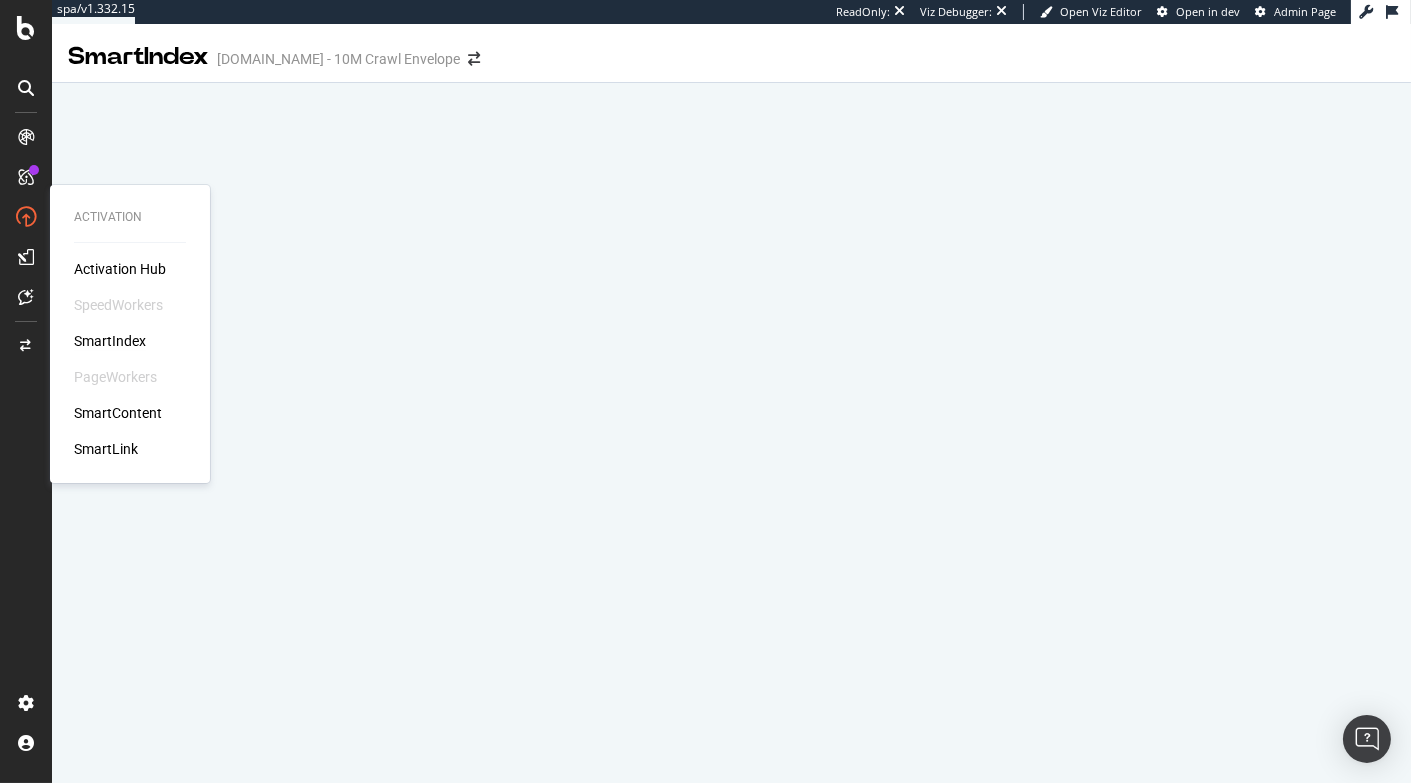 click on "SmartIndex" at bounding box center (110, 341) 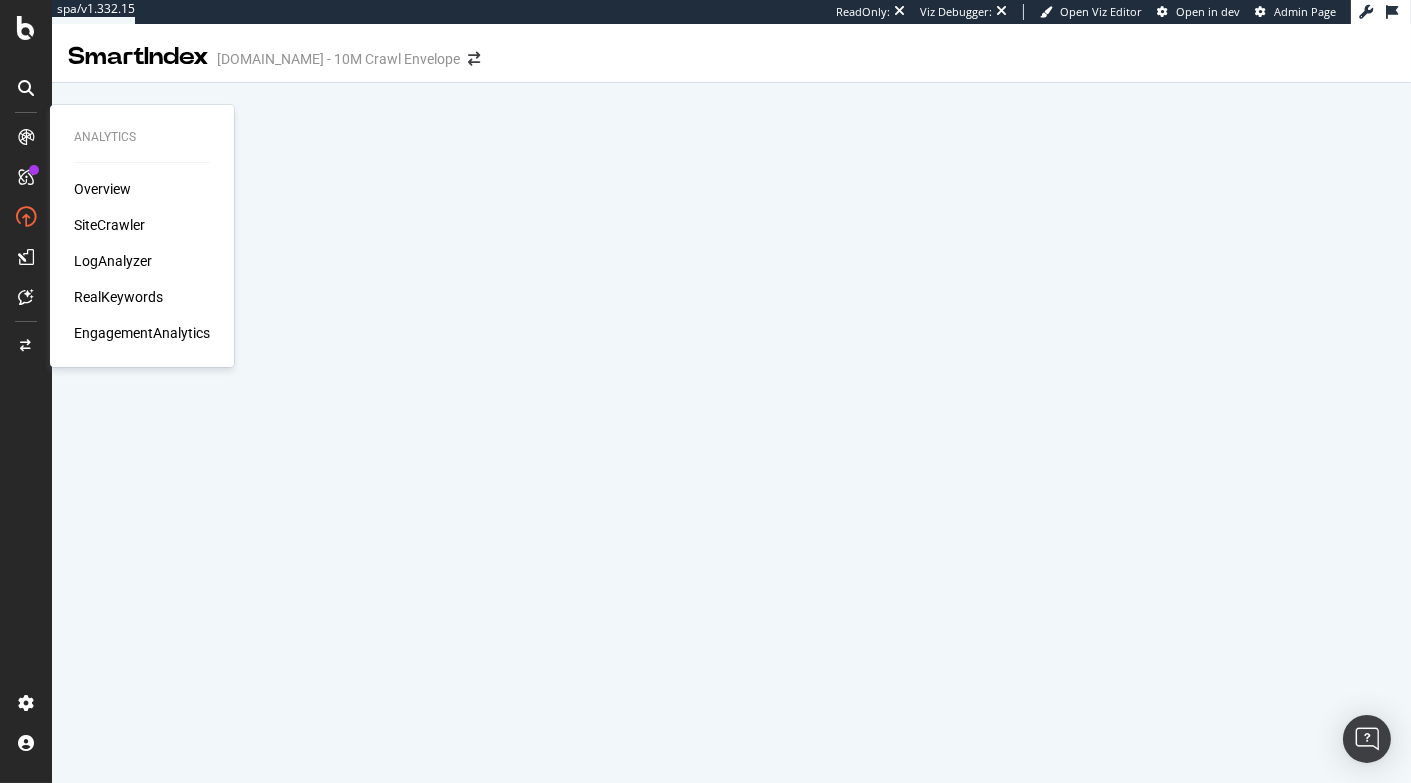 click on "SiteCrawler" at bounding box center [109, 225] 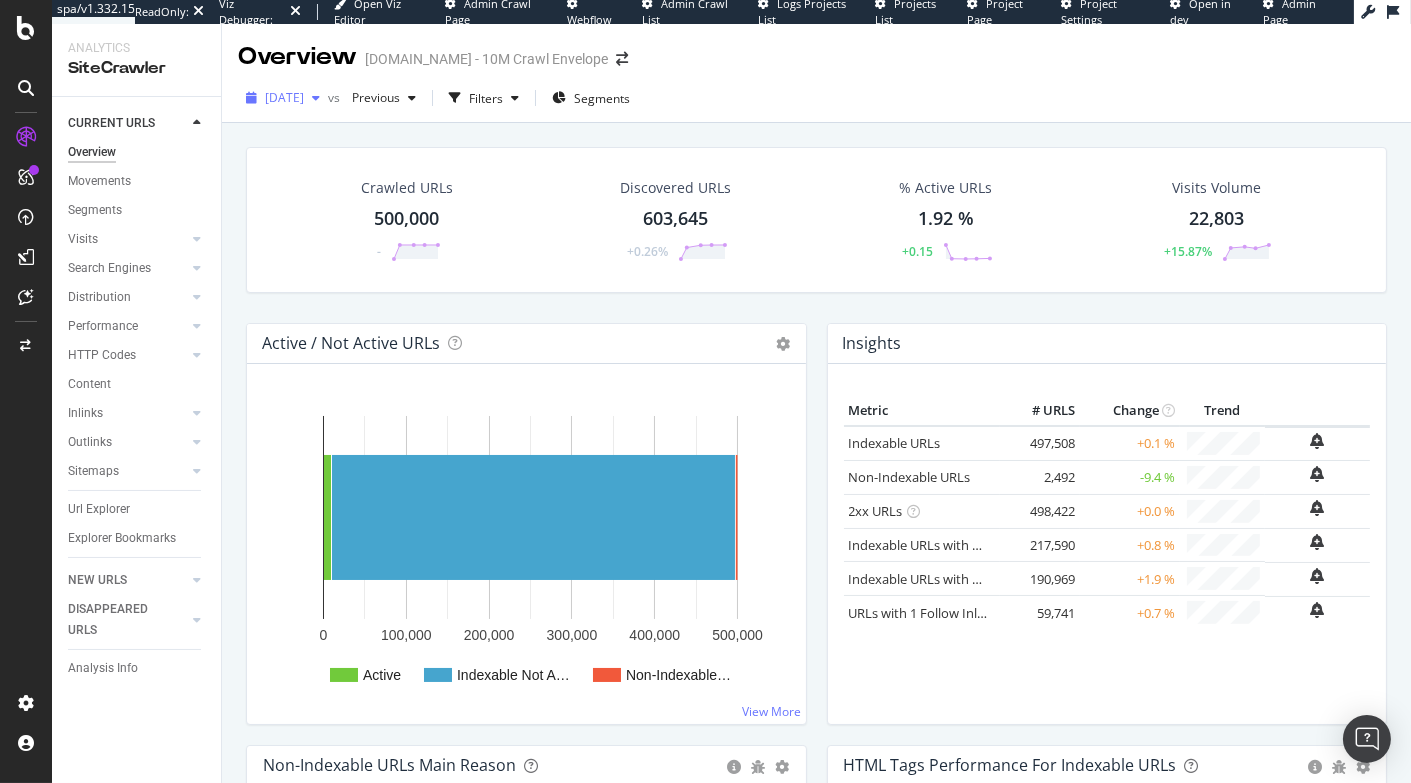 click on "2025 May. 23rd" at bounding box center (284, 97) 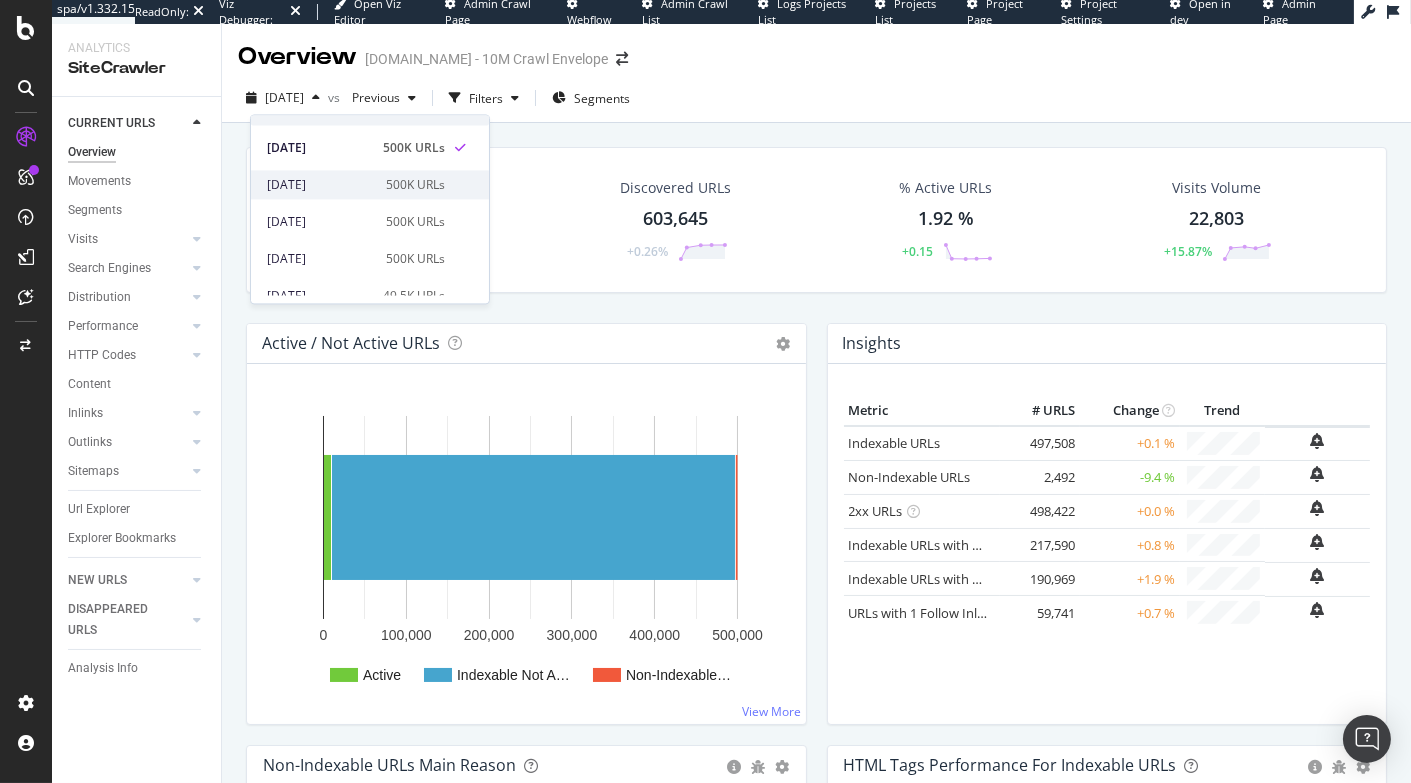 scroll, scrollTop: 0, scrollLeft: 0, axis: both 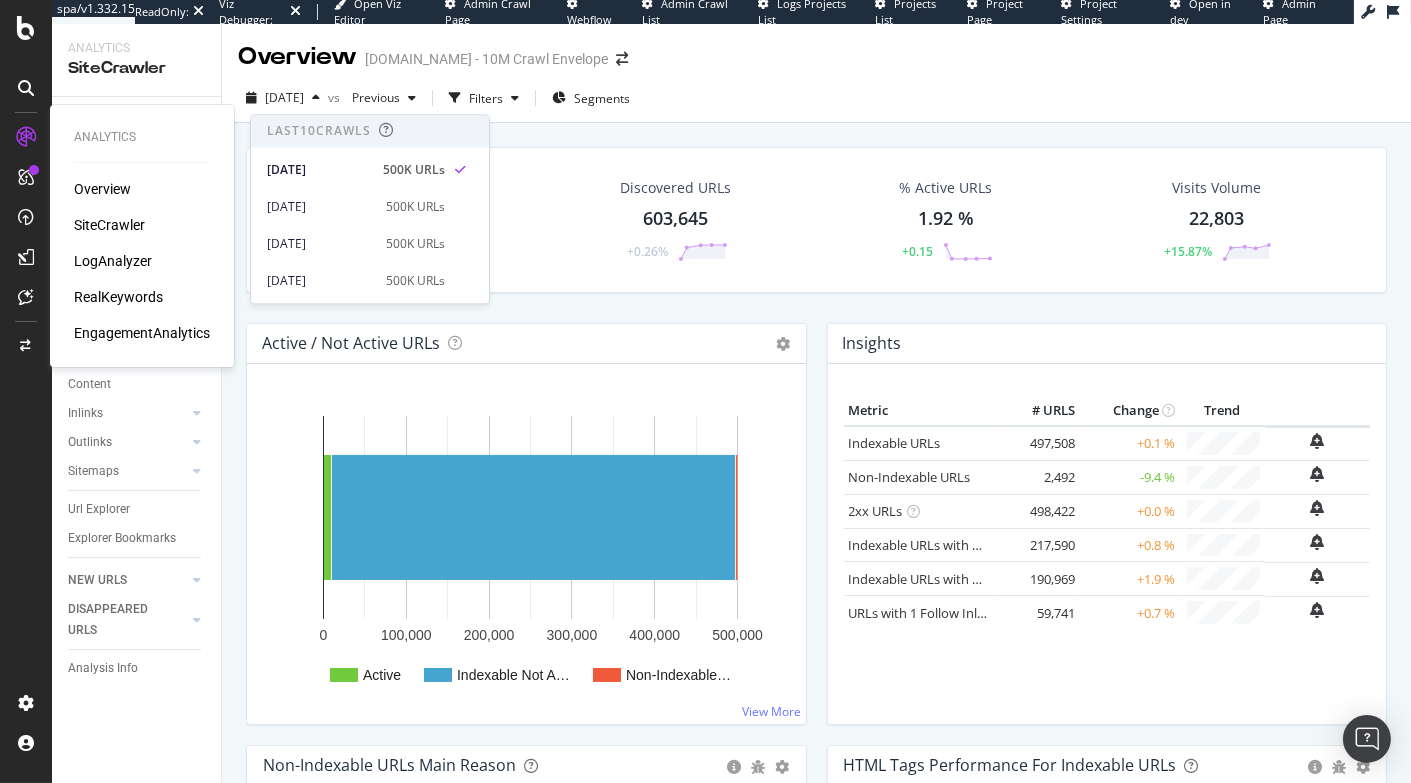 click on "LogAnalyzer" at bounding box center [113, 261] 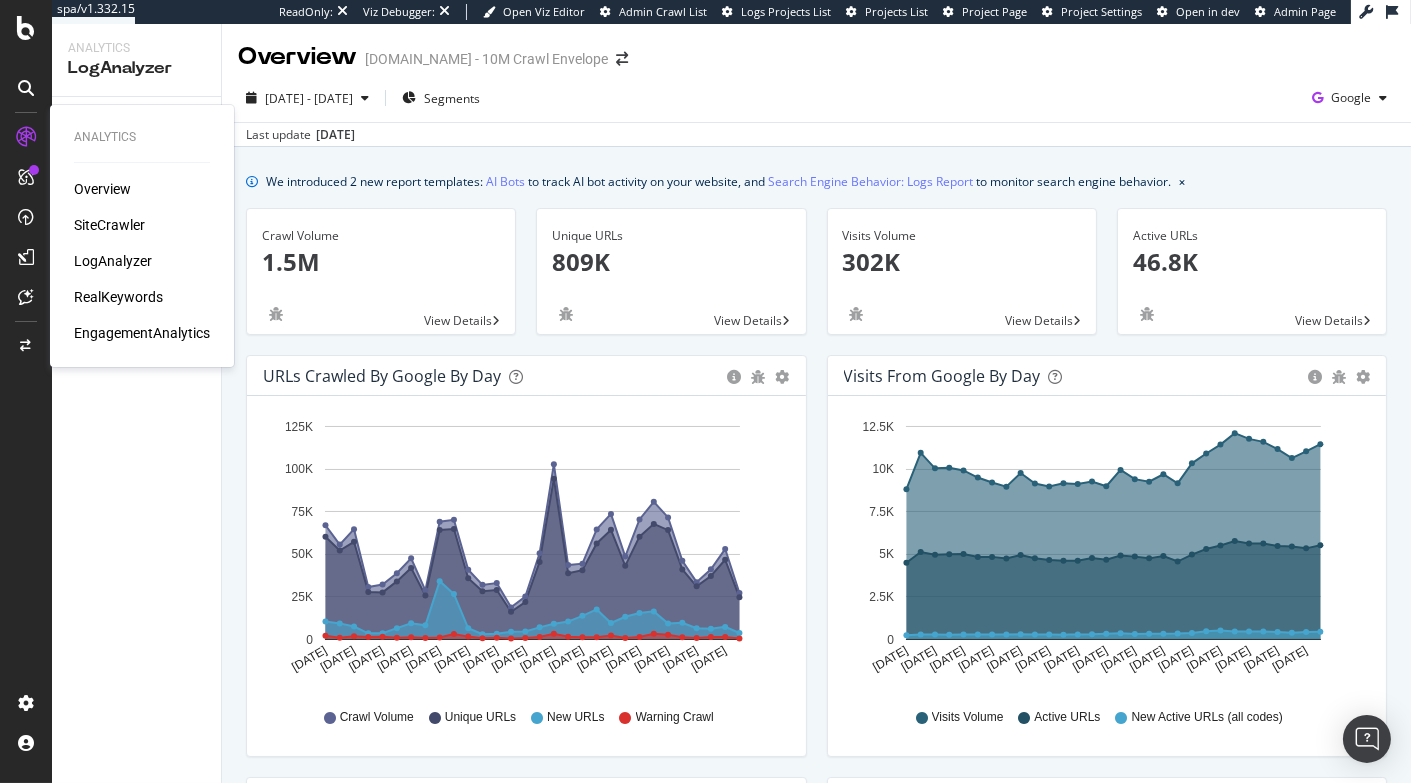 click on "RealKeywords" at bounding box center [118, 297] 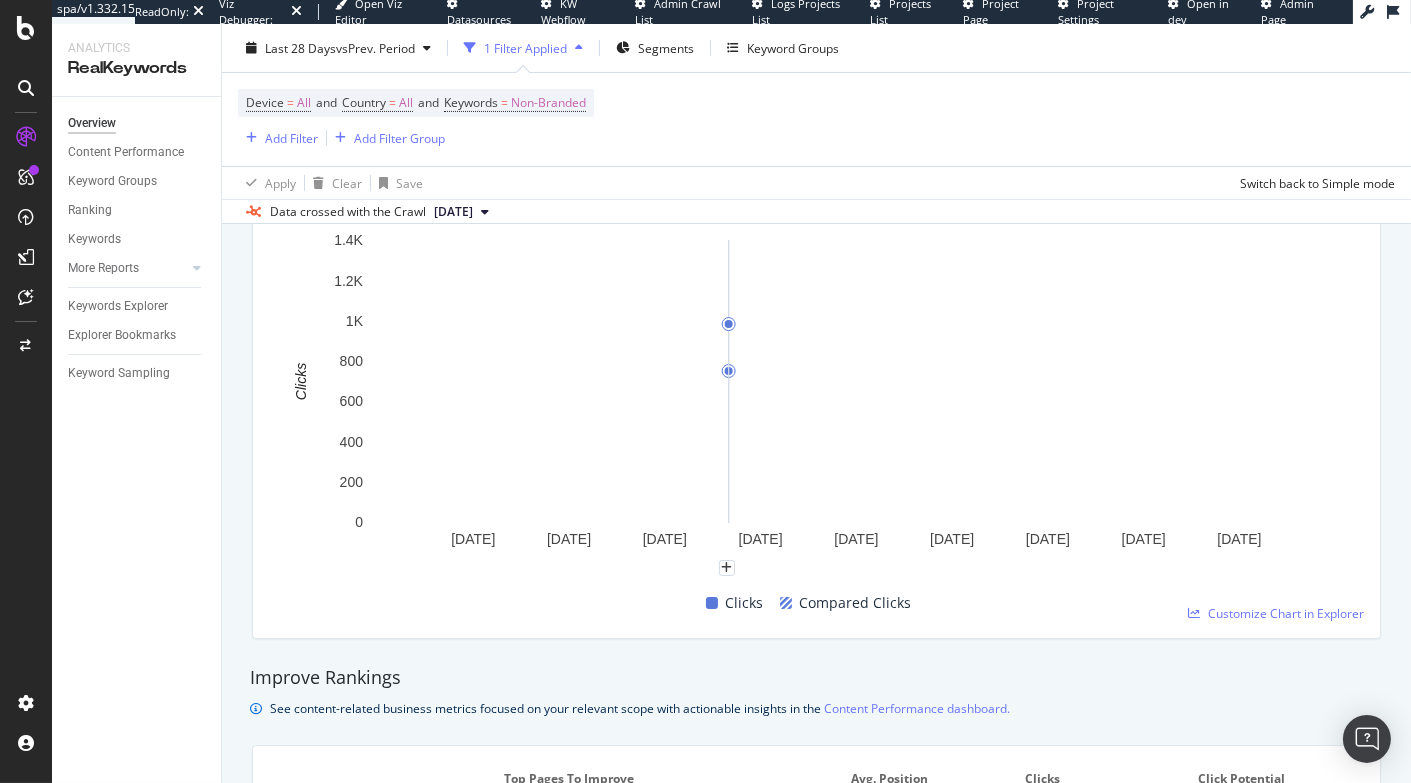 scroll, scrollTop: 0, scrollLeft: 0, axis: both 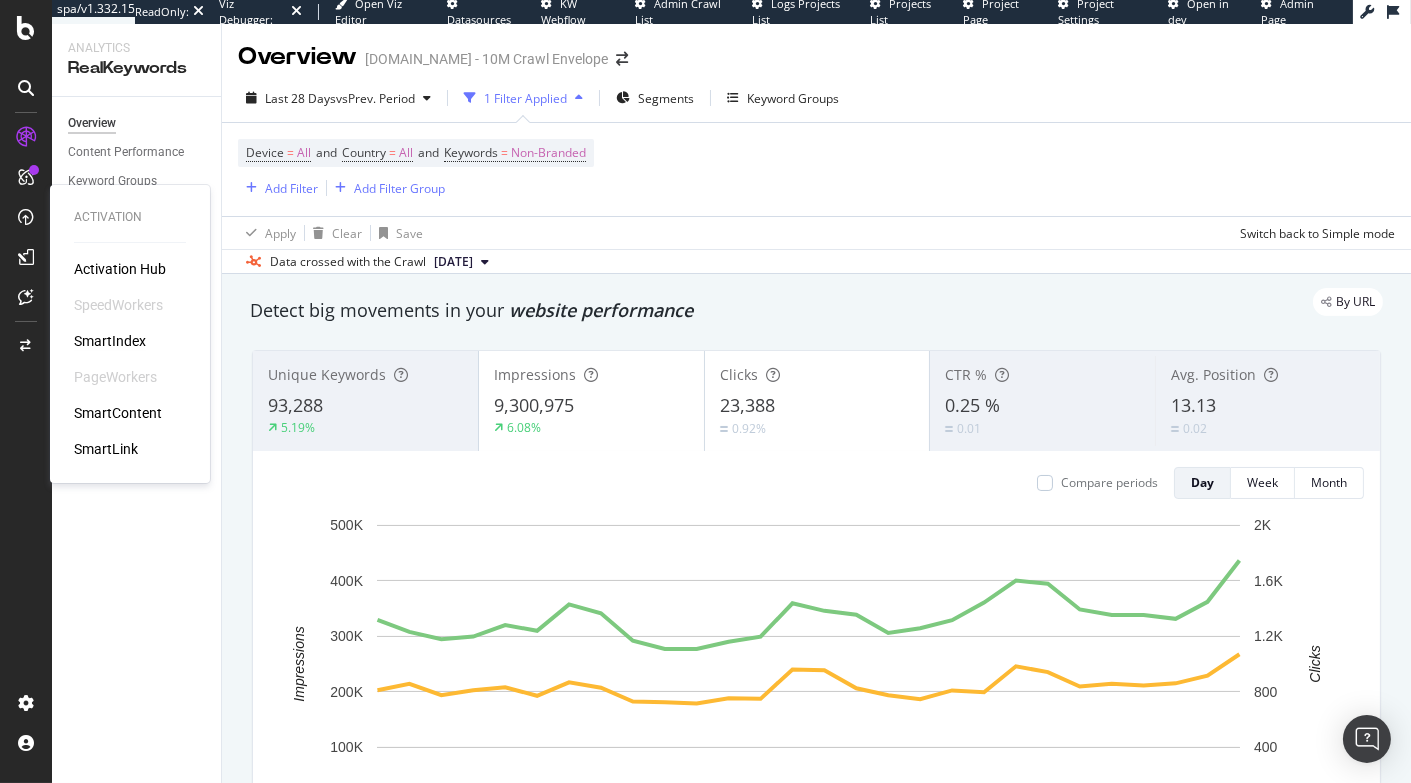 click on "SmartIndex" at bounding box center (110, 341) 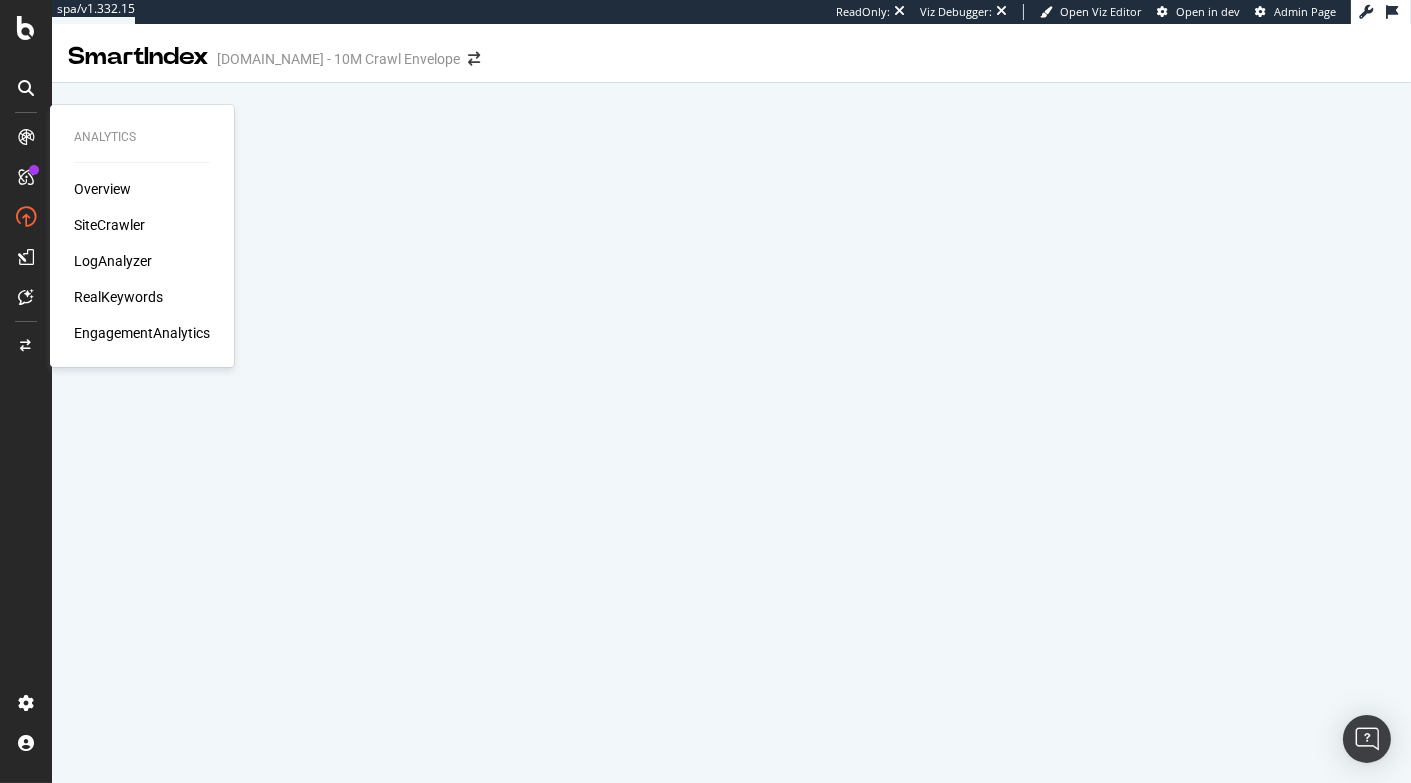 click on "LogAnalyzer" at bounding box center [113, 261] 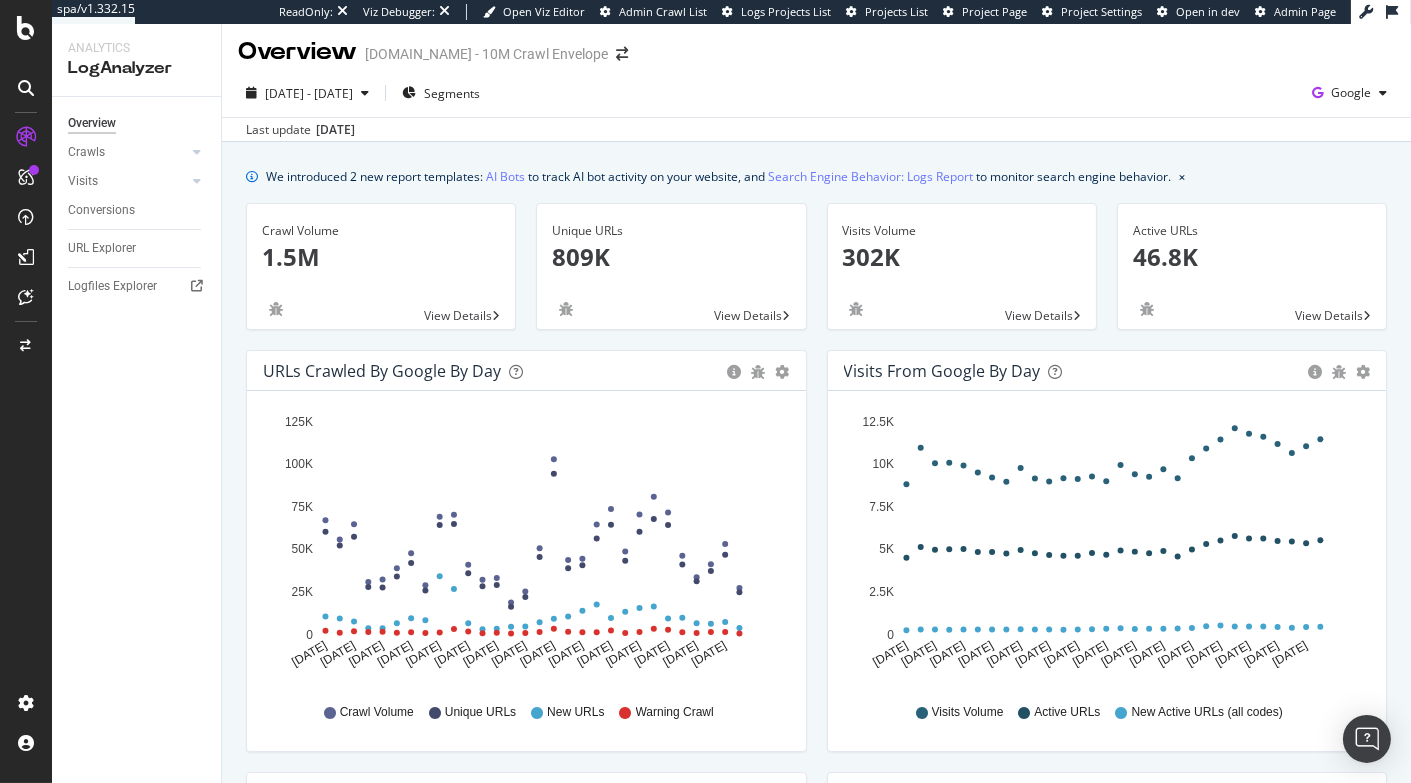 scroll, scrollTop: 0, scrollLeft: 0, axis: both 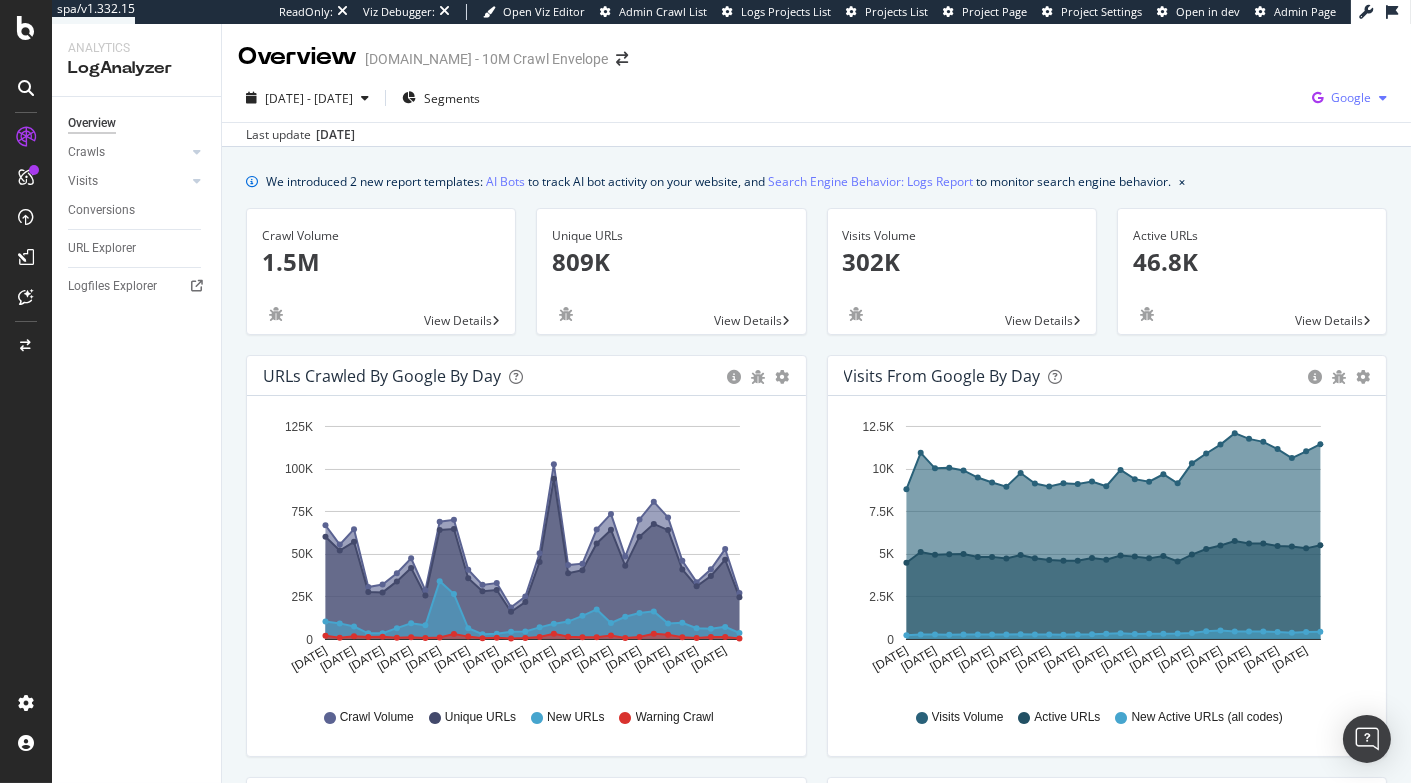 click on "Google" at bounding box center [1351, 97] 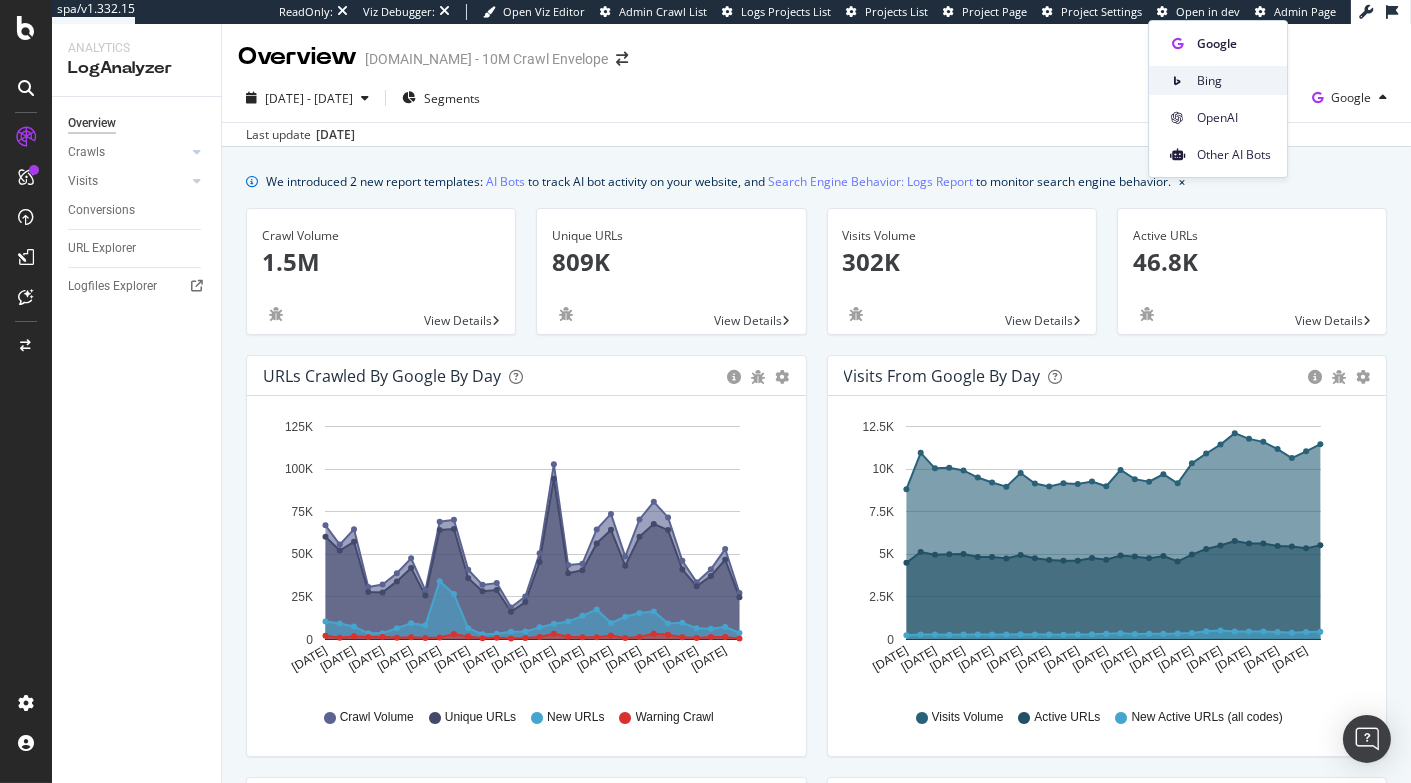 click on "Bing" at bounding box center [1234, 81] 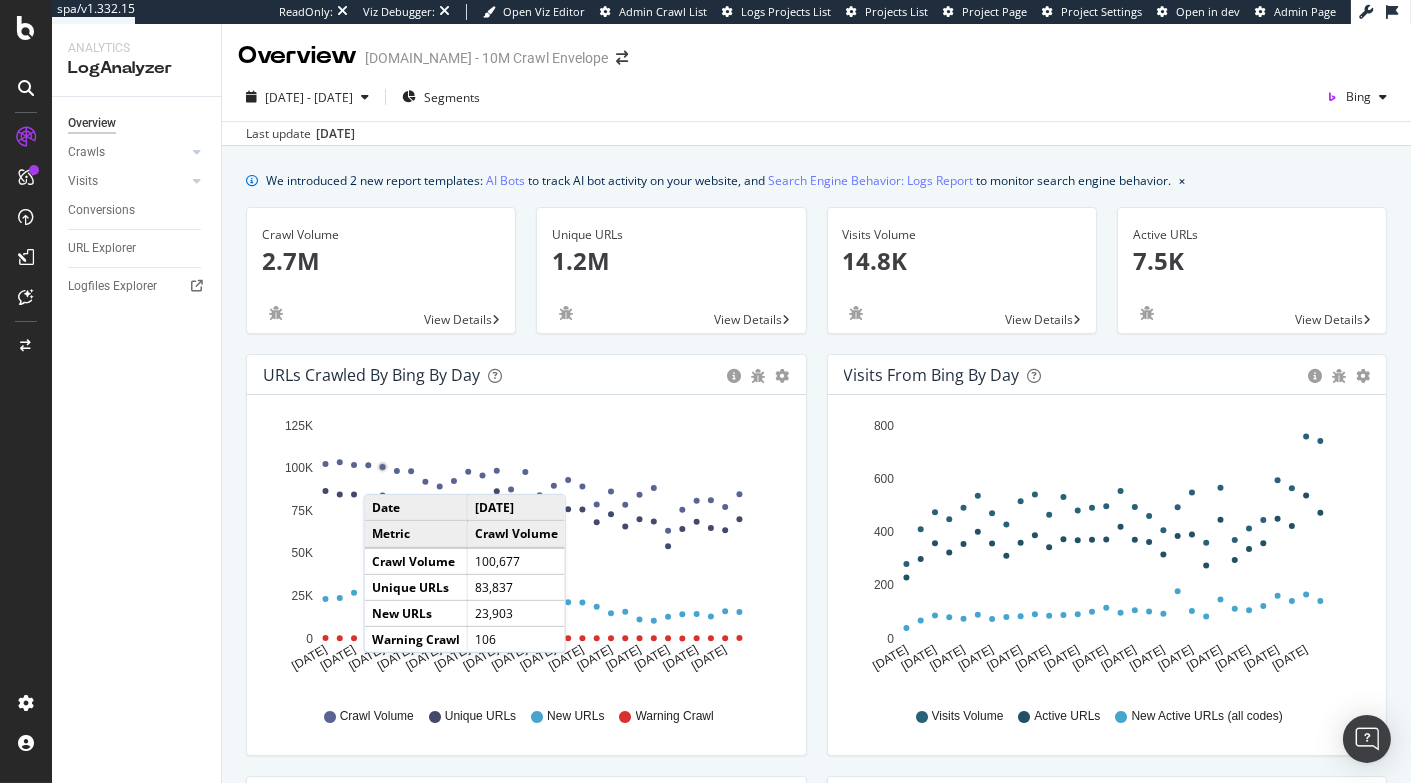 scroll, scrollTop: 0, scrollLeft: 0, axis: both 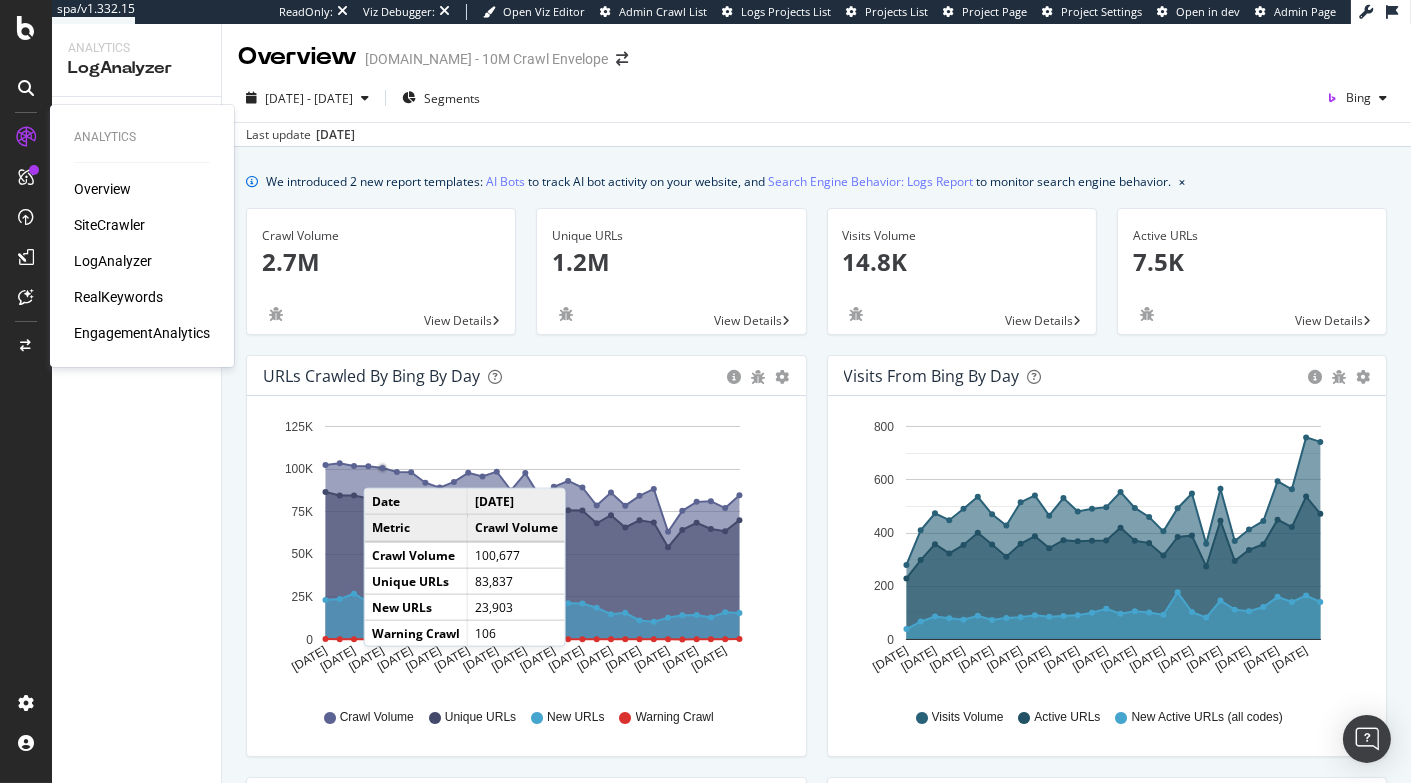 click on "RealKeywords" at bounding box center (118, 297) 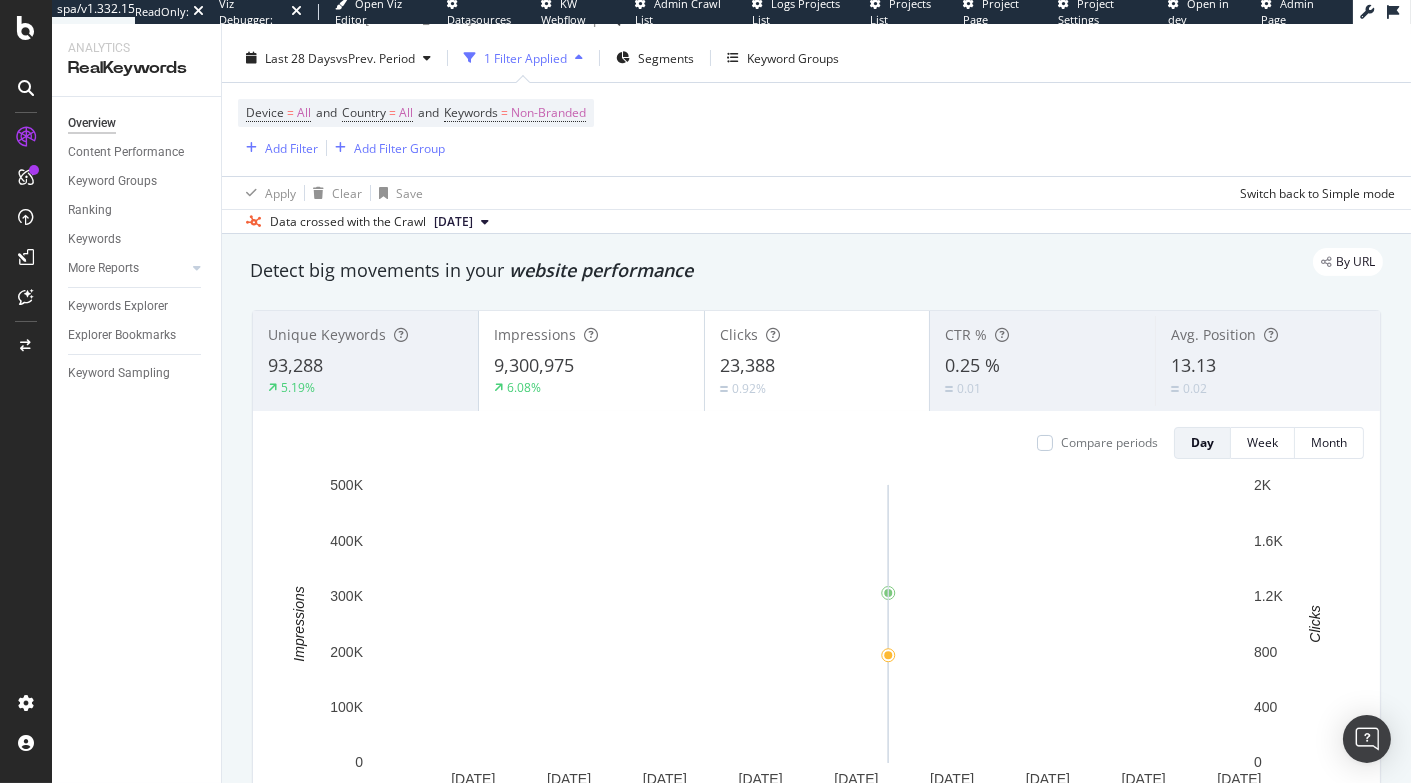 scroll, scrollTop: 0, scrollLeft: 0, axis: both 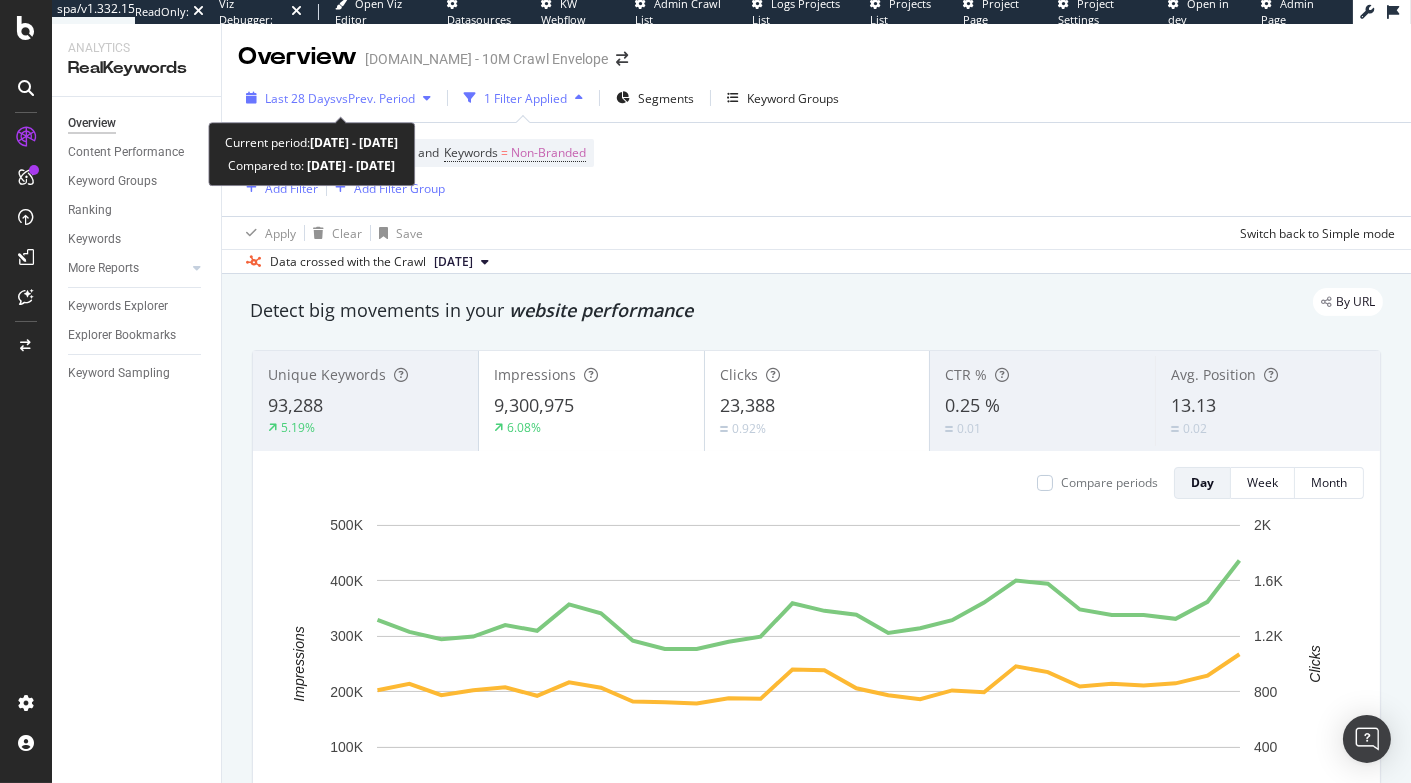 click on "Last 28 Days" at bounding box center (300, 98) 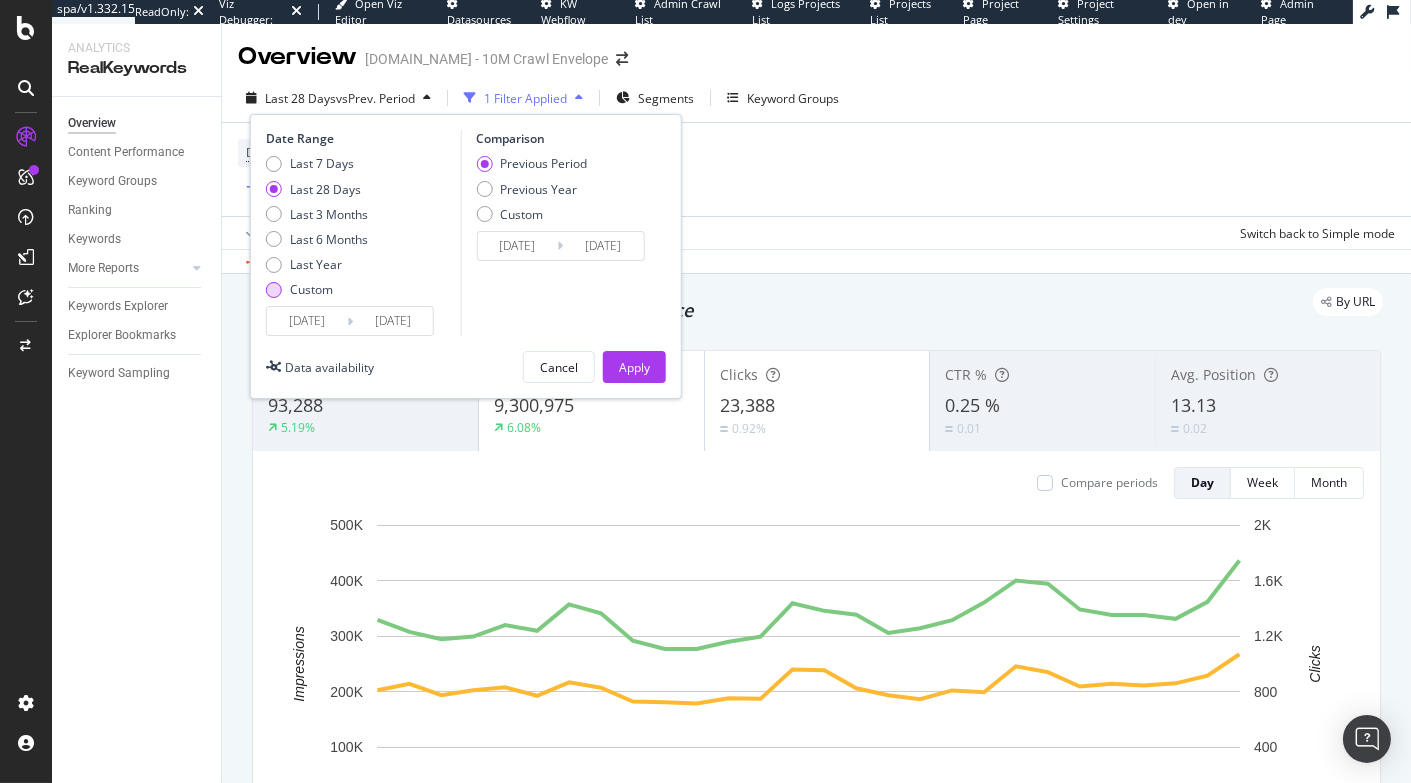 click at bounding box center [274, 290] 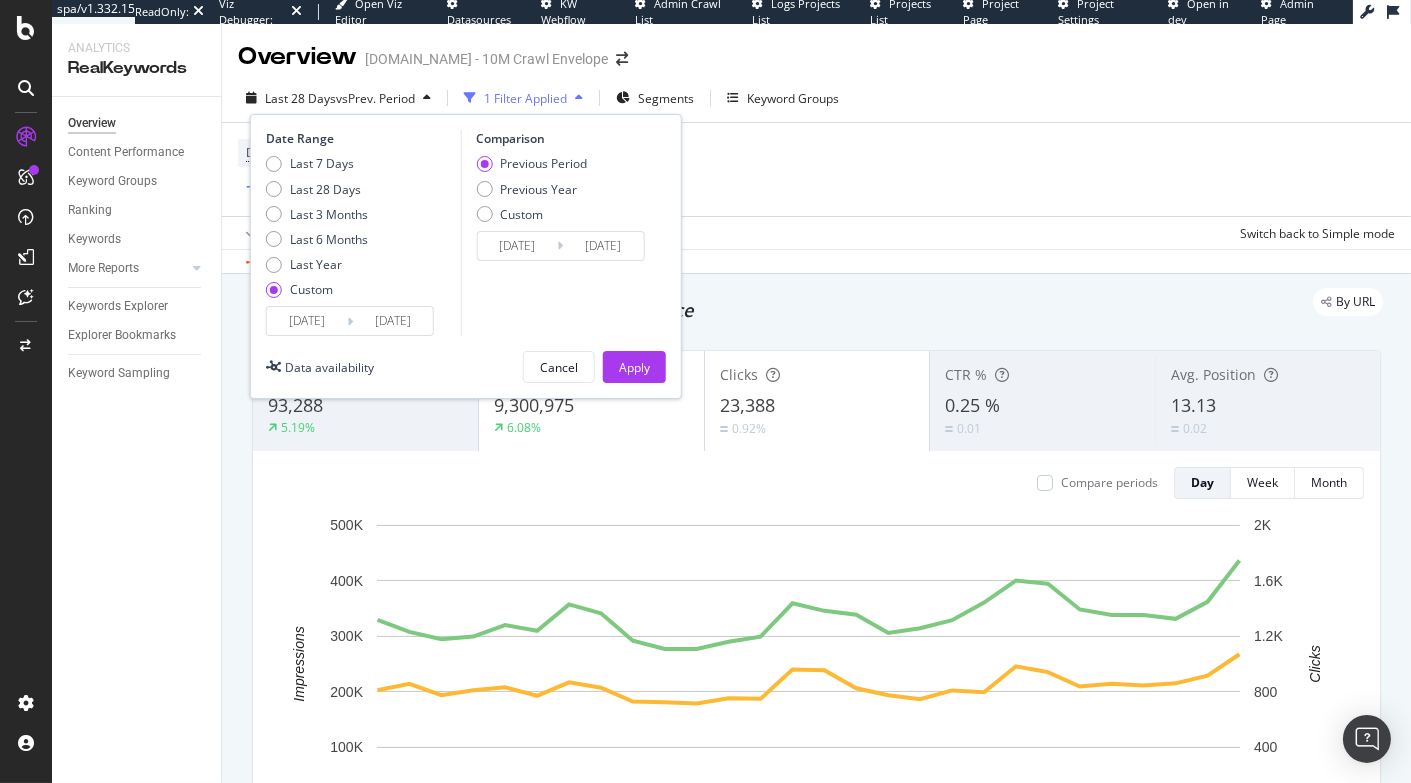 click on "2025/06/15" at bounding box center (307, 321) 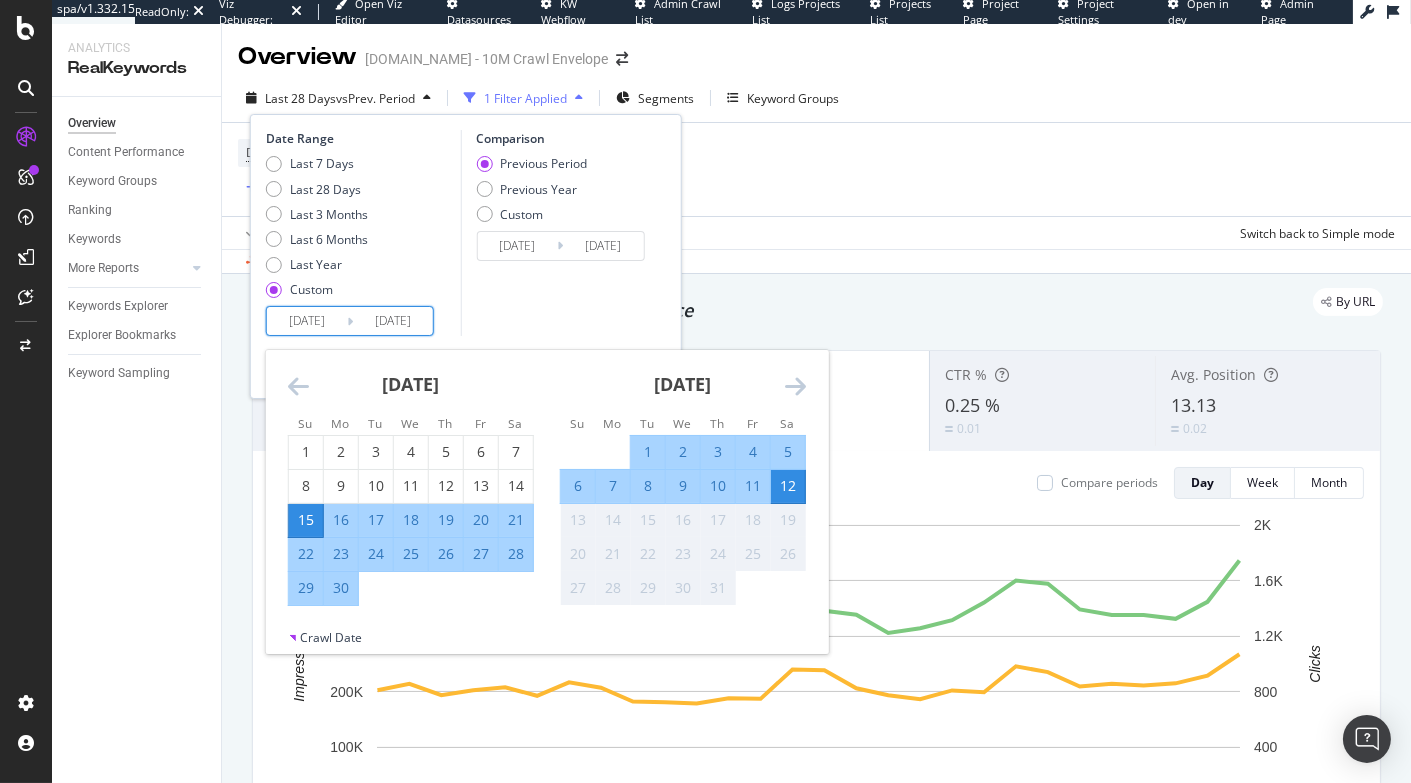 click on "30" at bounding box center [341, 588] 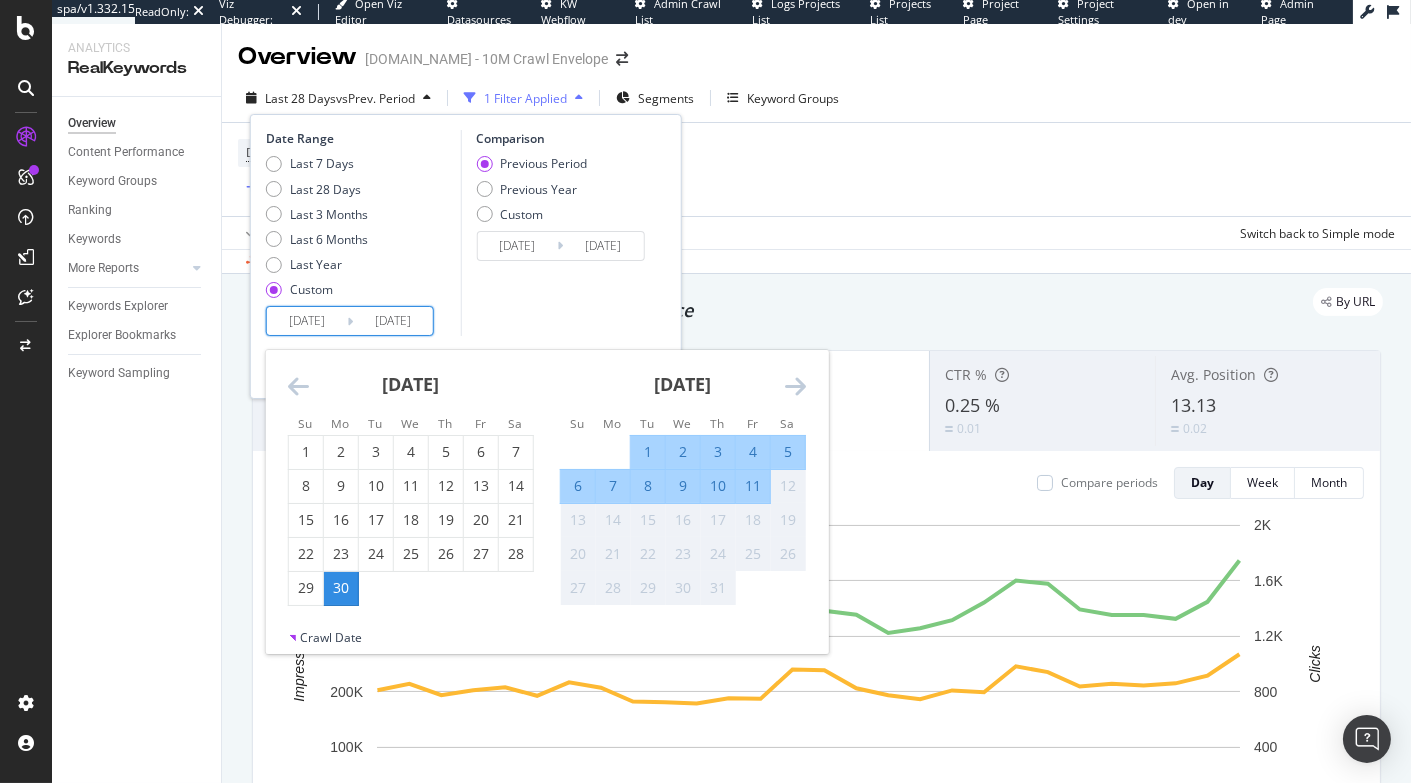click on "Comparison Previous Period Previous Year Custom 2025/06/17 Navigate forward to interact with the calendar and select a date. Press the question mark key to get the keyboard shortcuts for changing dates. 2025/06/29 Navigate backward to interact with the calendar and select a date. Press the question mark key to get the keyboard shortcuts for changing dates." at bounding box center (555, 233) 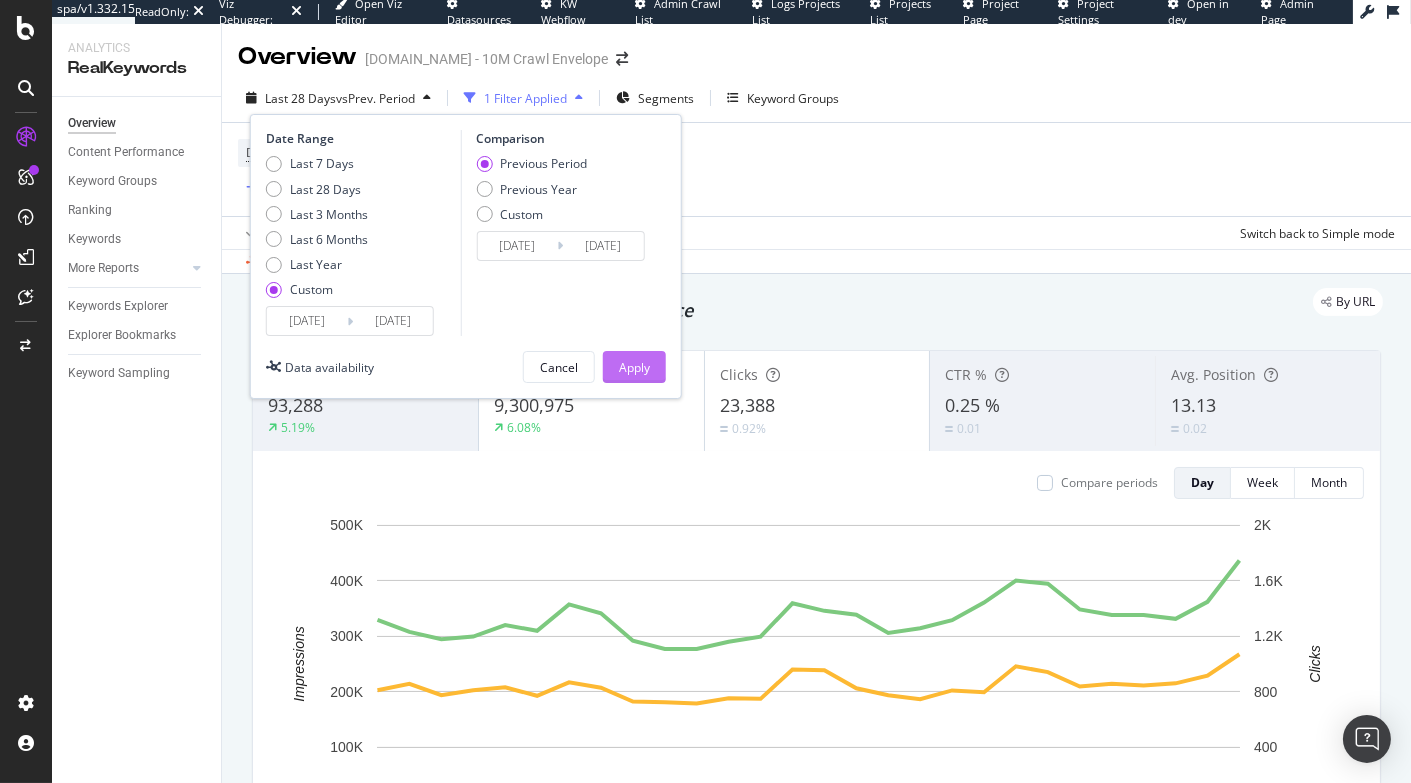 click on "Apply" at bounding box center [634, 367] 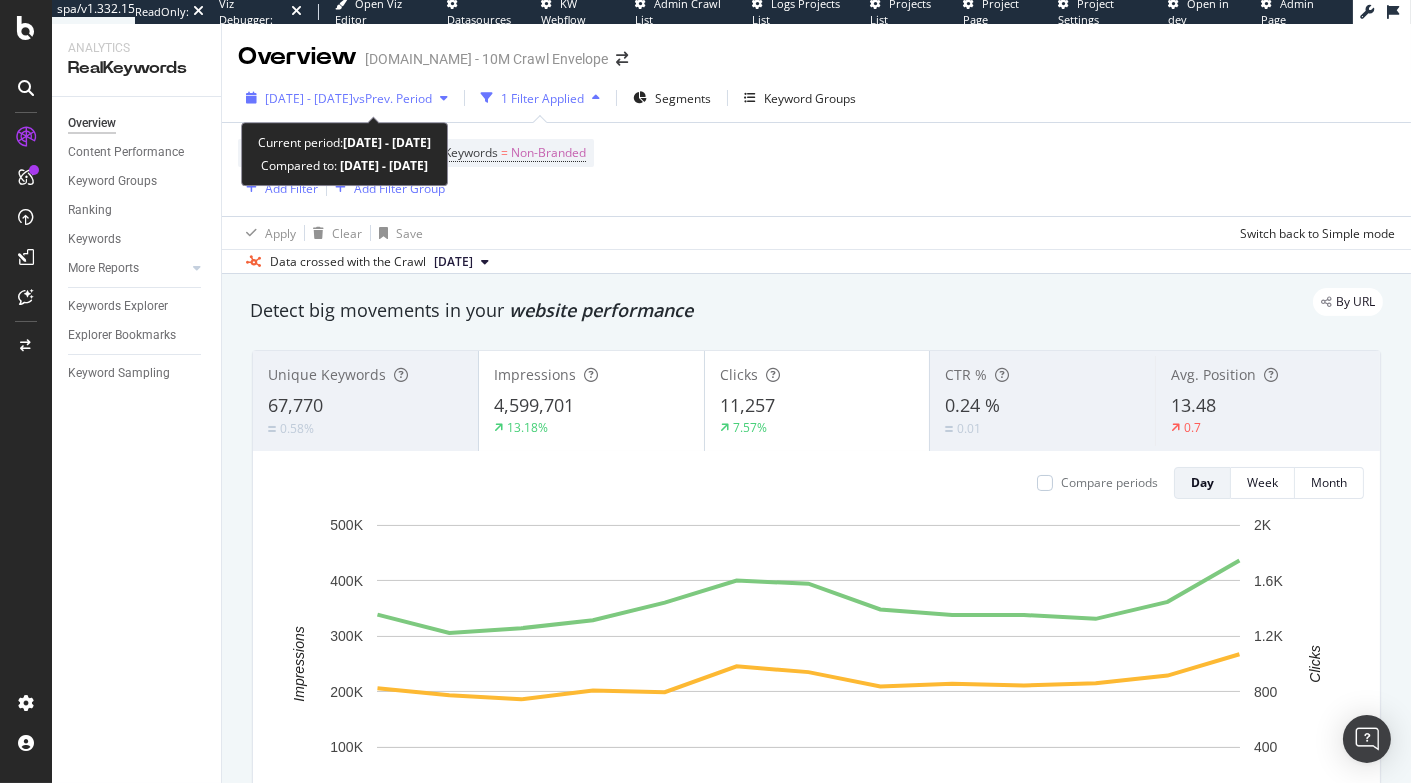 click on "2025 Jun. 30th - Jul. 12th" at bounding box center [309, 98] 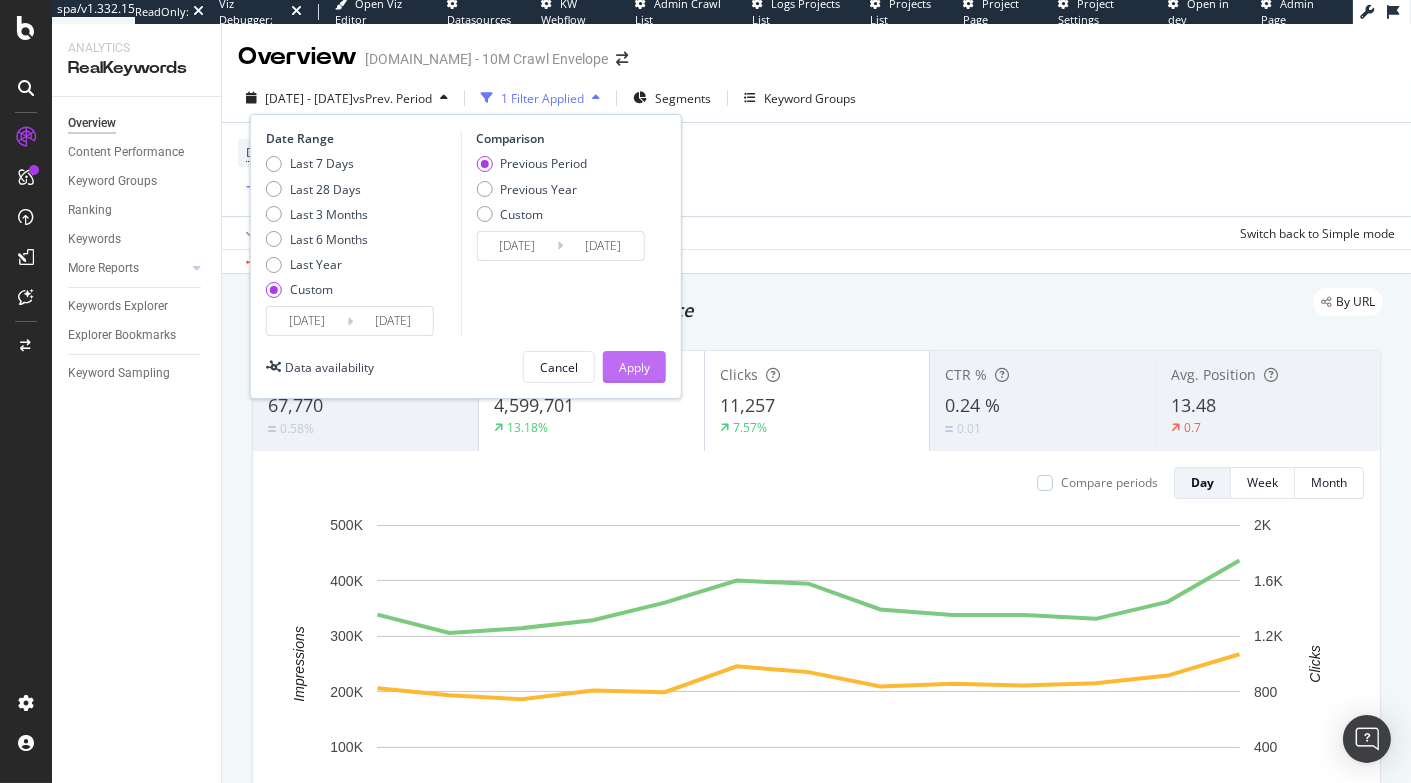 click on "Apply" at bounding box center [634, 367] 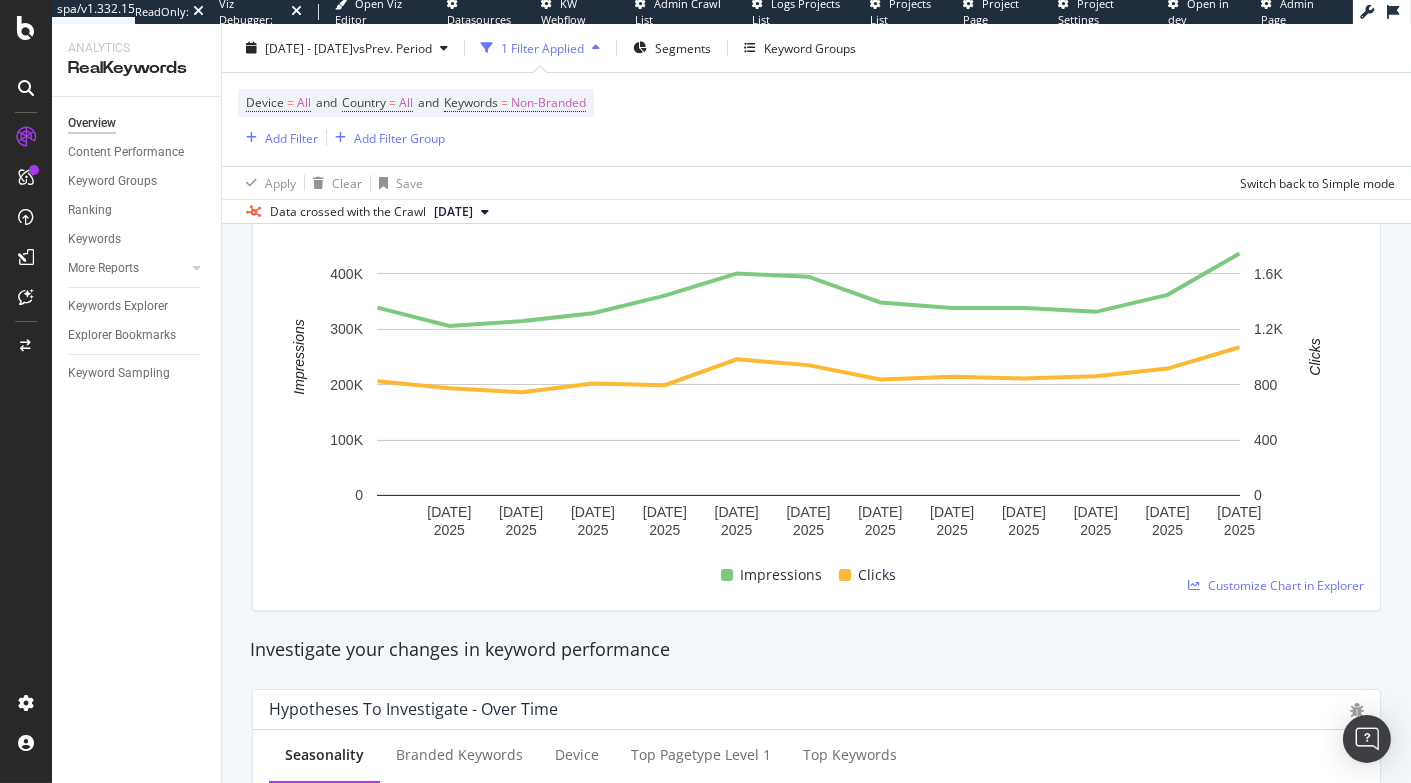 scroll, scrollTop: 0, scrollLeft: 0, axis: both 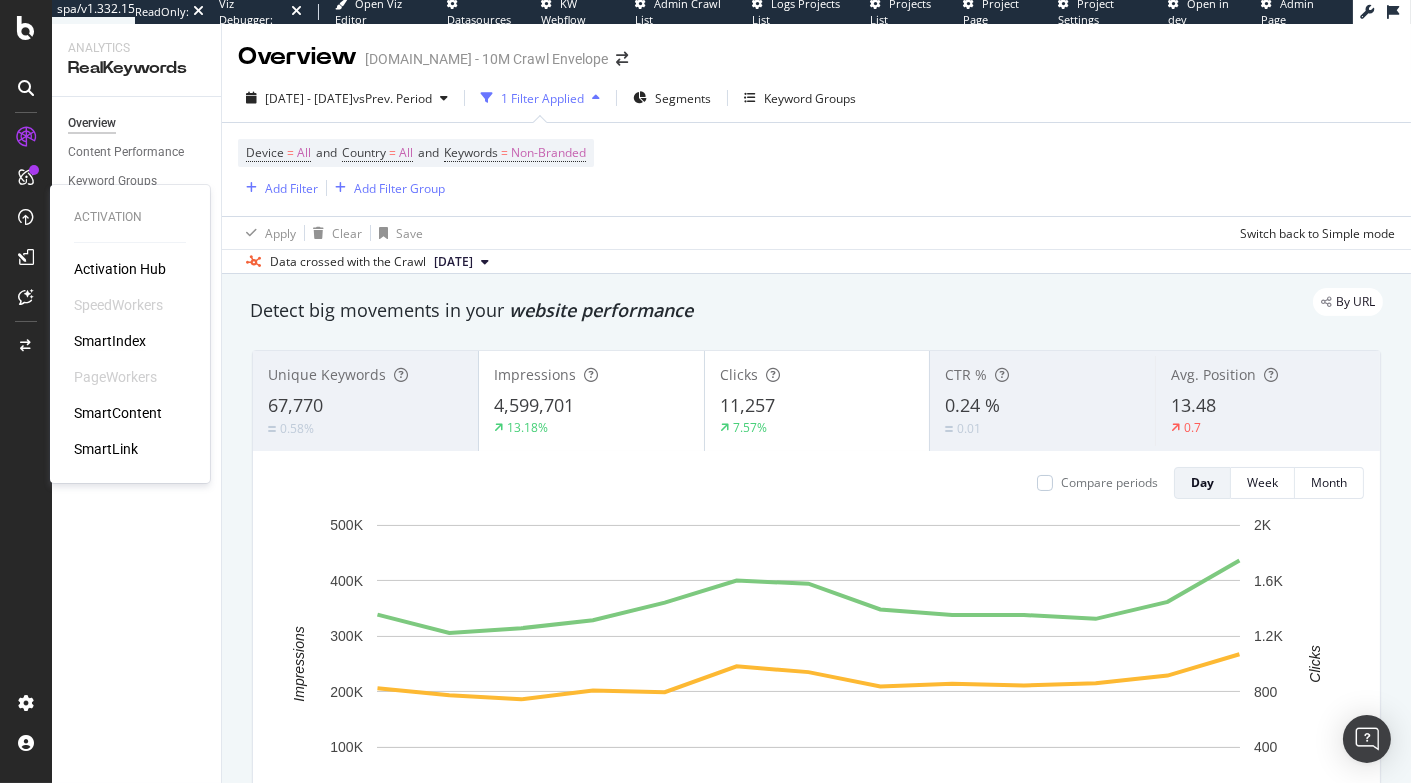 click on "SmartIndex" at bounding box center (110, 341) 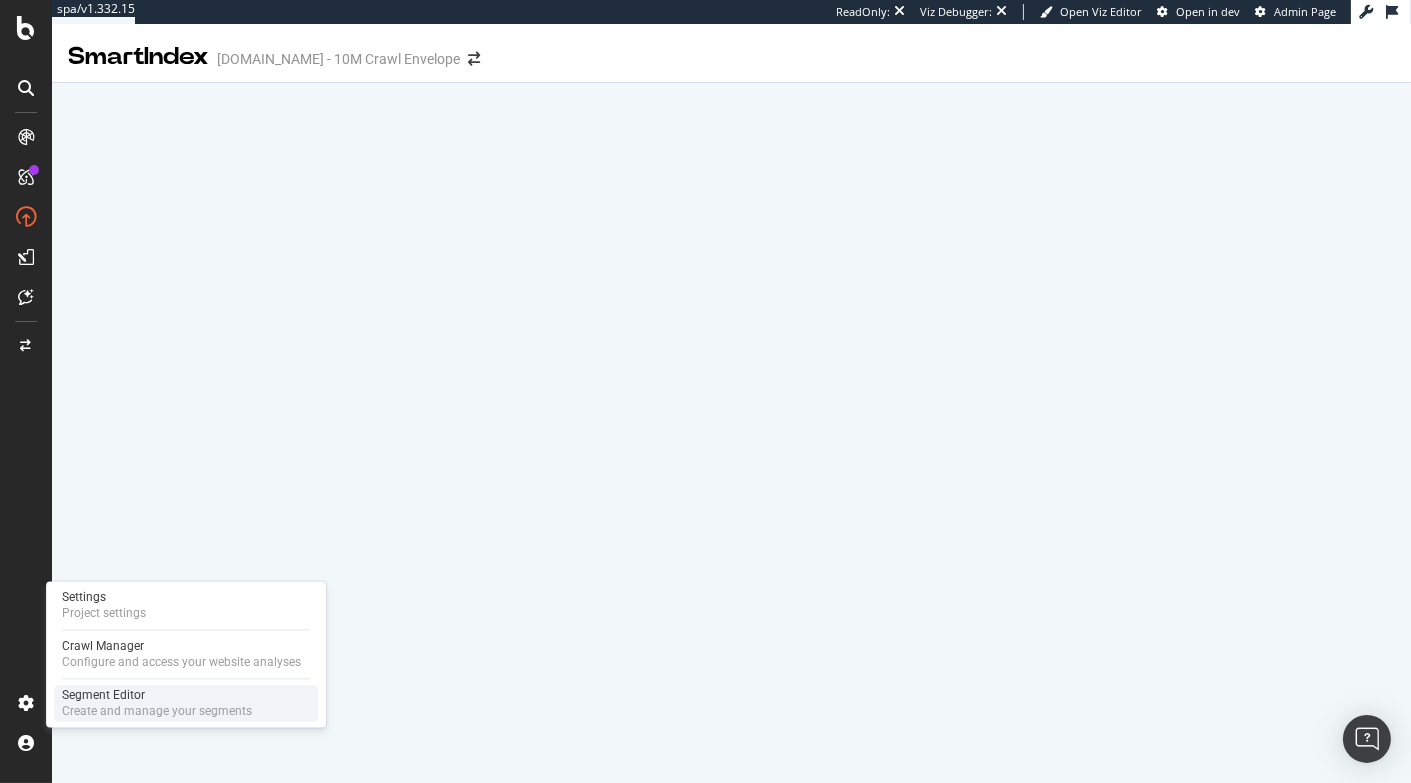 click on "Segment Editor" at bounding box center [157, 695] 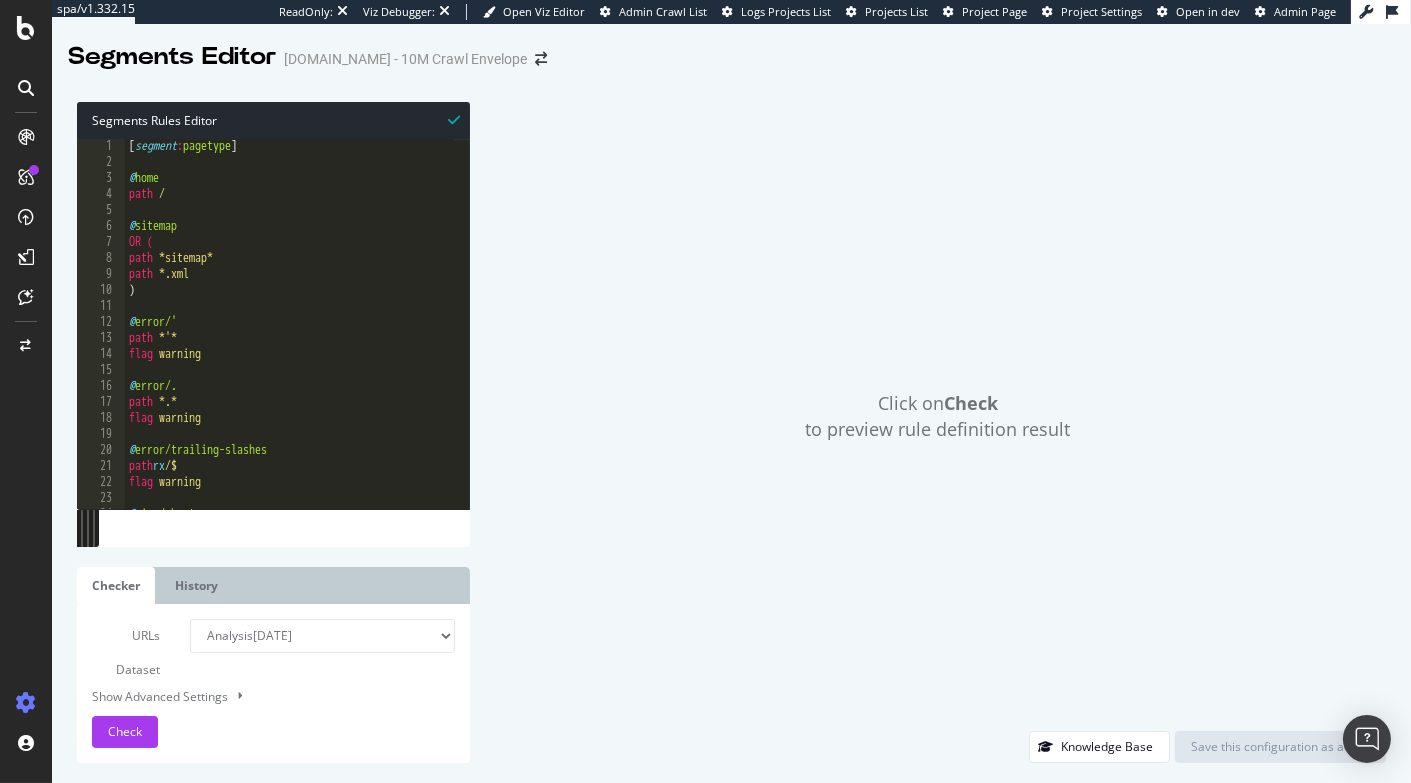scroll, scrollTop: 0, scrollLeft: 0, axis: both 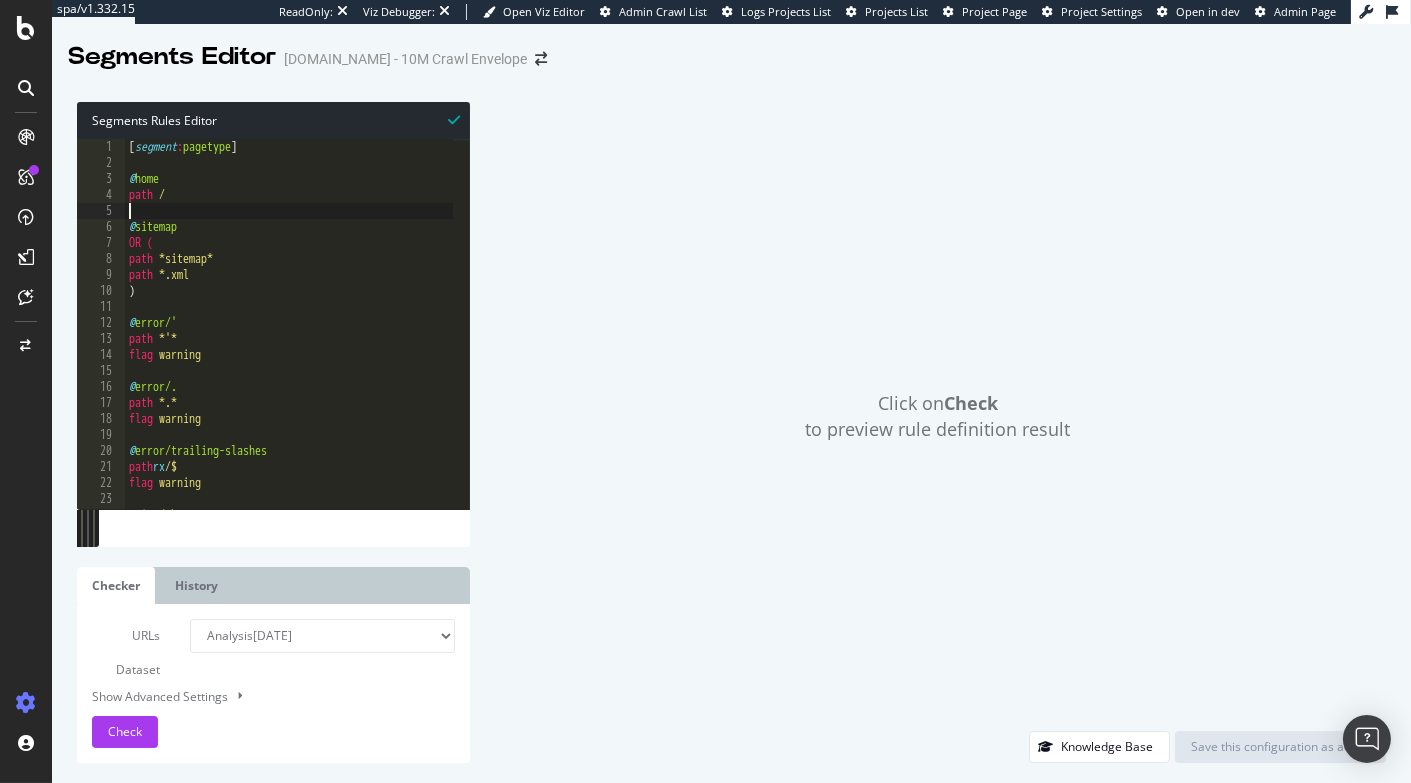 click on "[ segment : pagetype ] @ home path   / @ sitemap OR   ( path   *sitemap* path   *.xml ) @ error/' path   *'* flag   warning @ error/. path   *.* flag   warning @ error/trailing-slashes path  rx  /$ flag   warning @ misc/about" at bounding box center (359, 332) 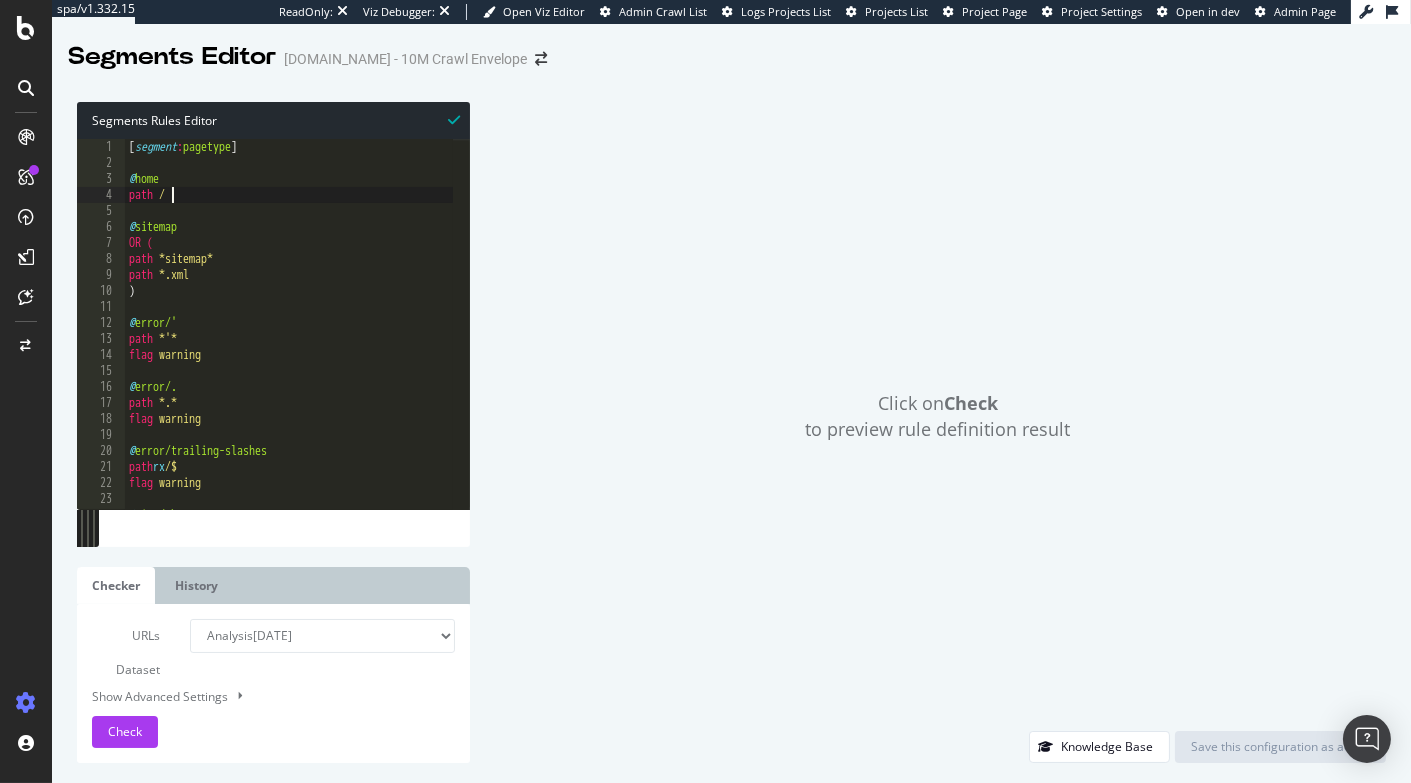 click on "[ segment : pagetype ] @ home path   / @ sitemap OR   ( path   *sitemap* path   *.xml ) @ error/' path   *'* flag   warning @ error/. path   *.* flag   warning @ error/trailing-slashes path  rx  /$ flag   warning @ misc/about" at bounding box center (359, 332) 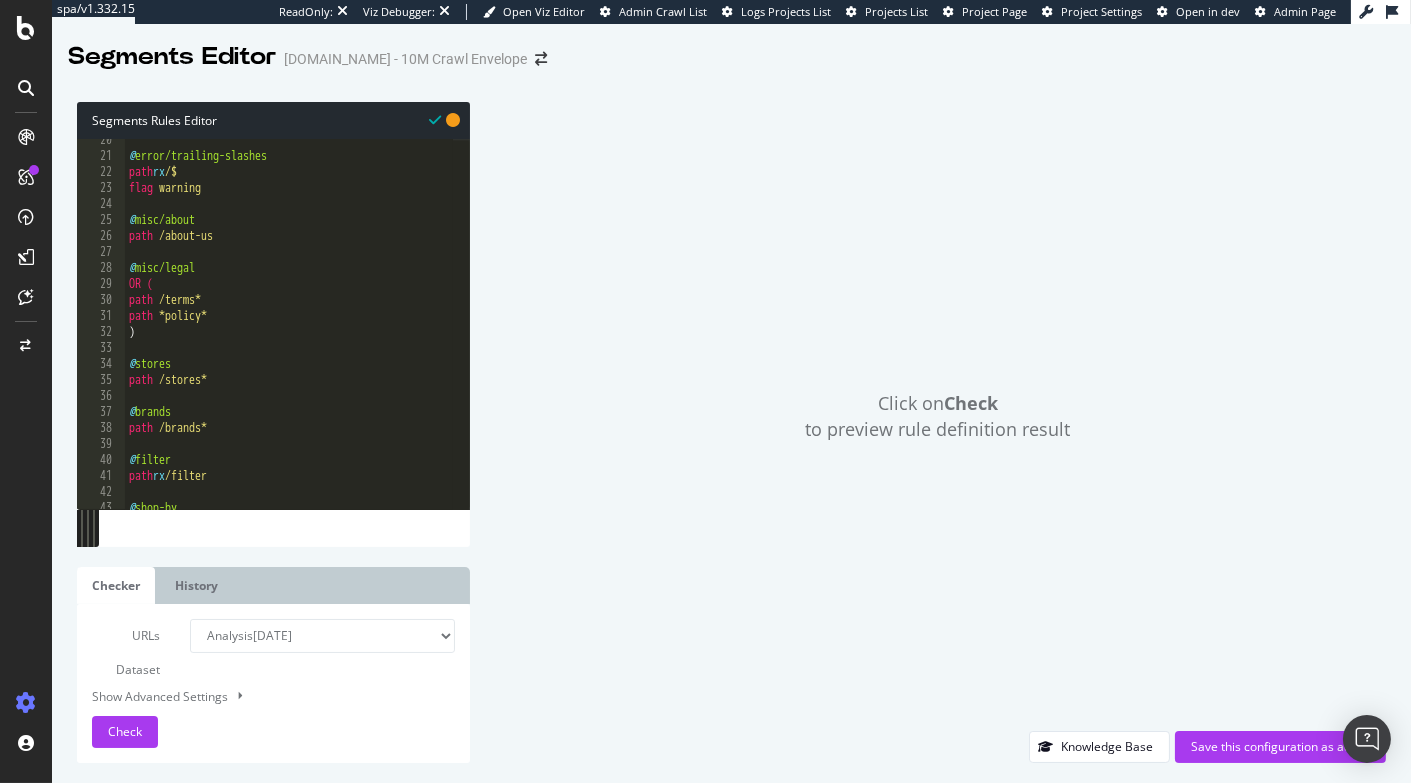 scroll, scrollTop: 385, scrollLeft: 0, axis: vertical 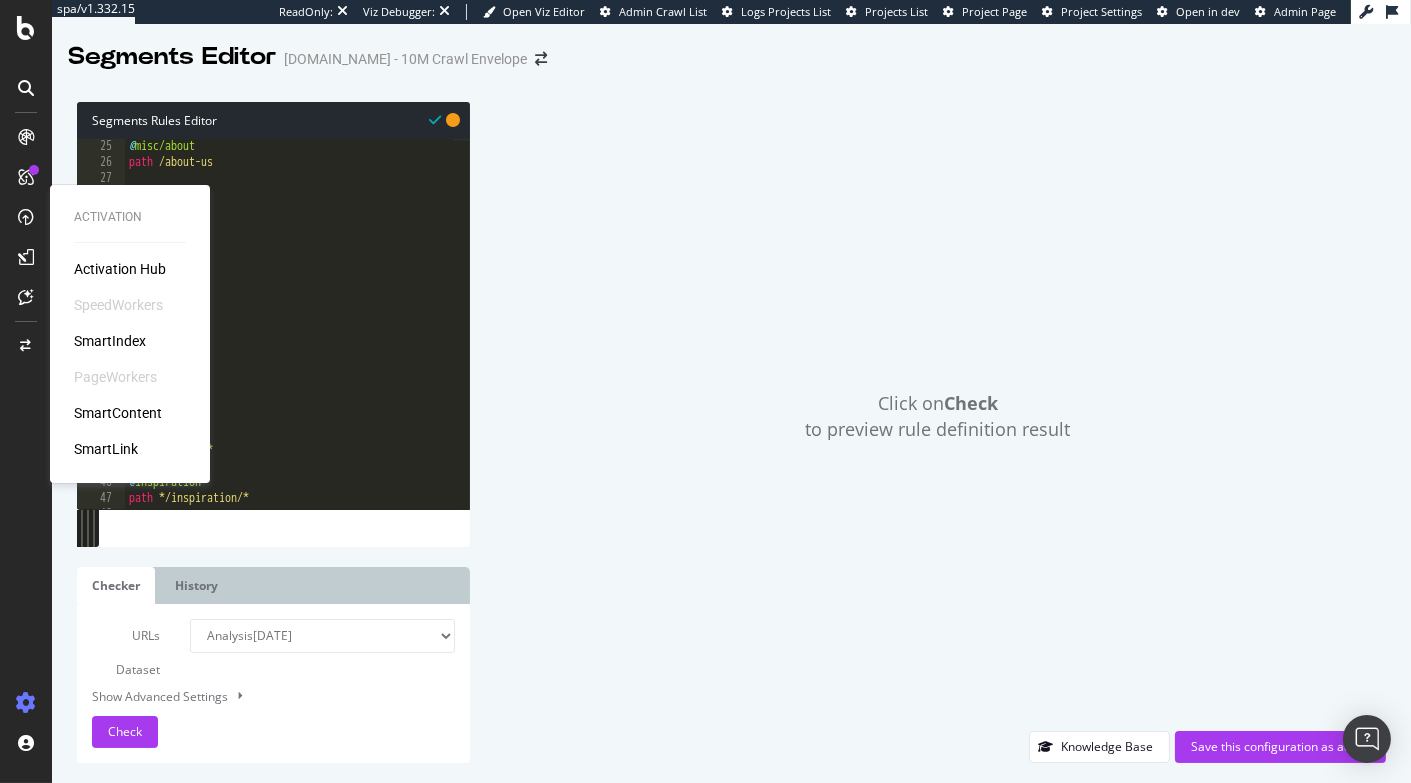 type 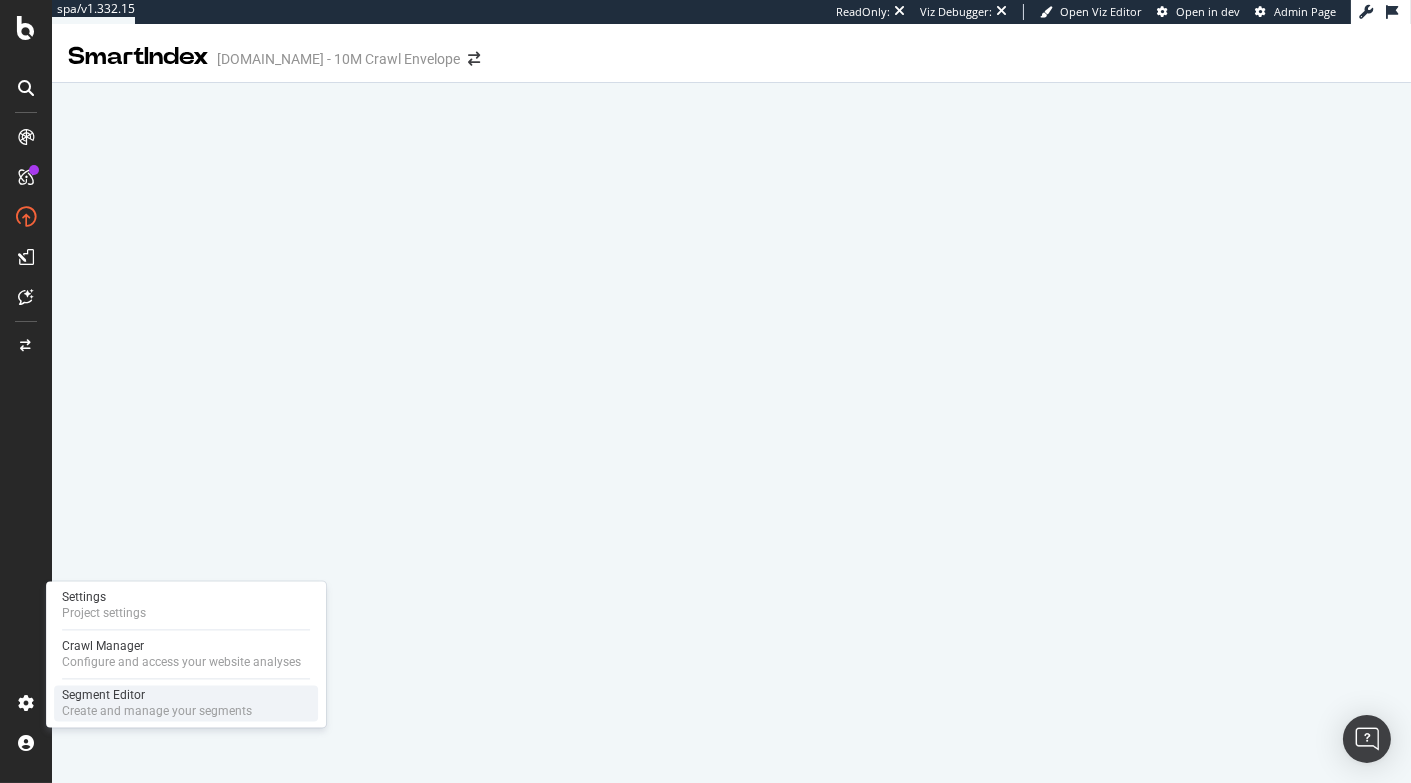 click on "Create and manage your segments" at bounding box center [157, 711] 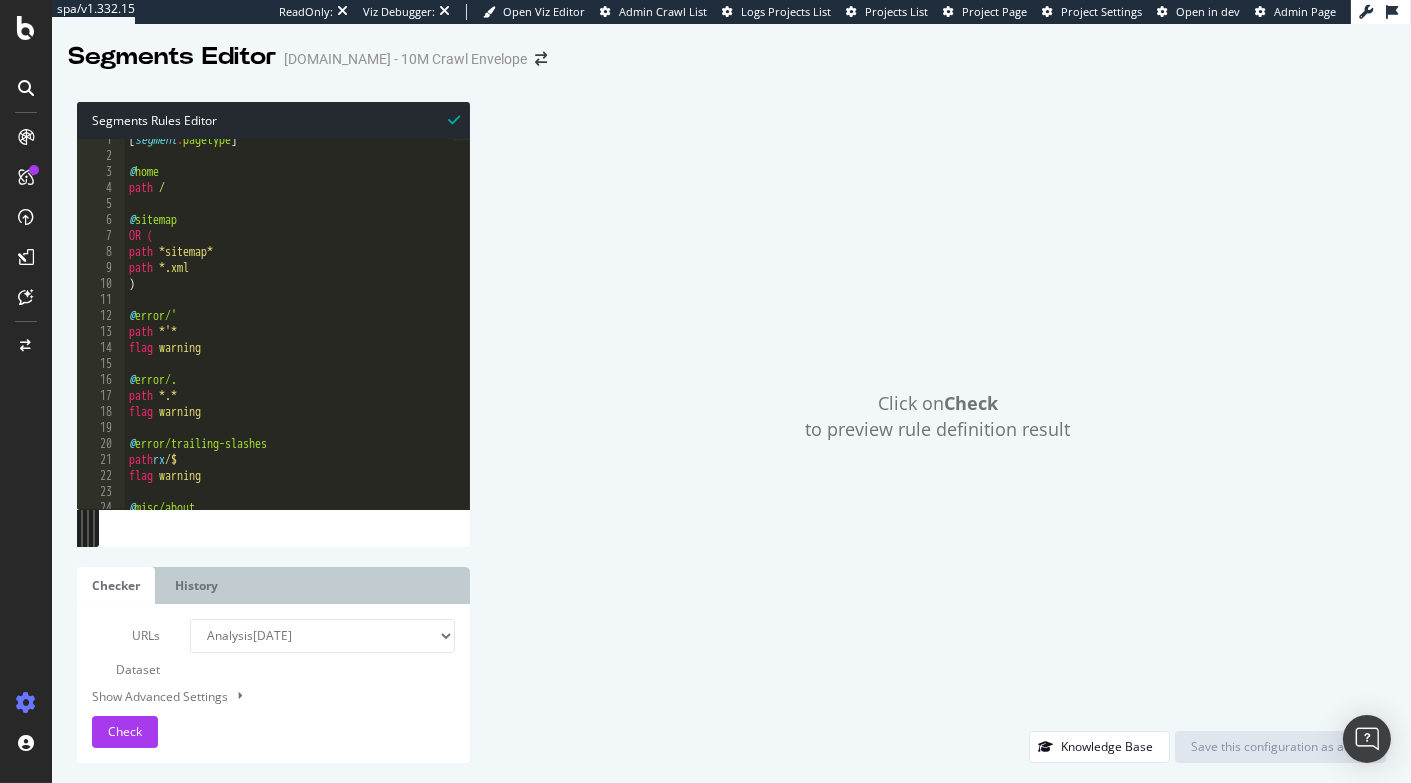 scroll, scrollTop: 7, scrollLeft: 0, axis: vertical 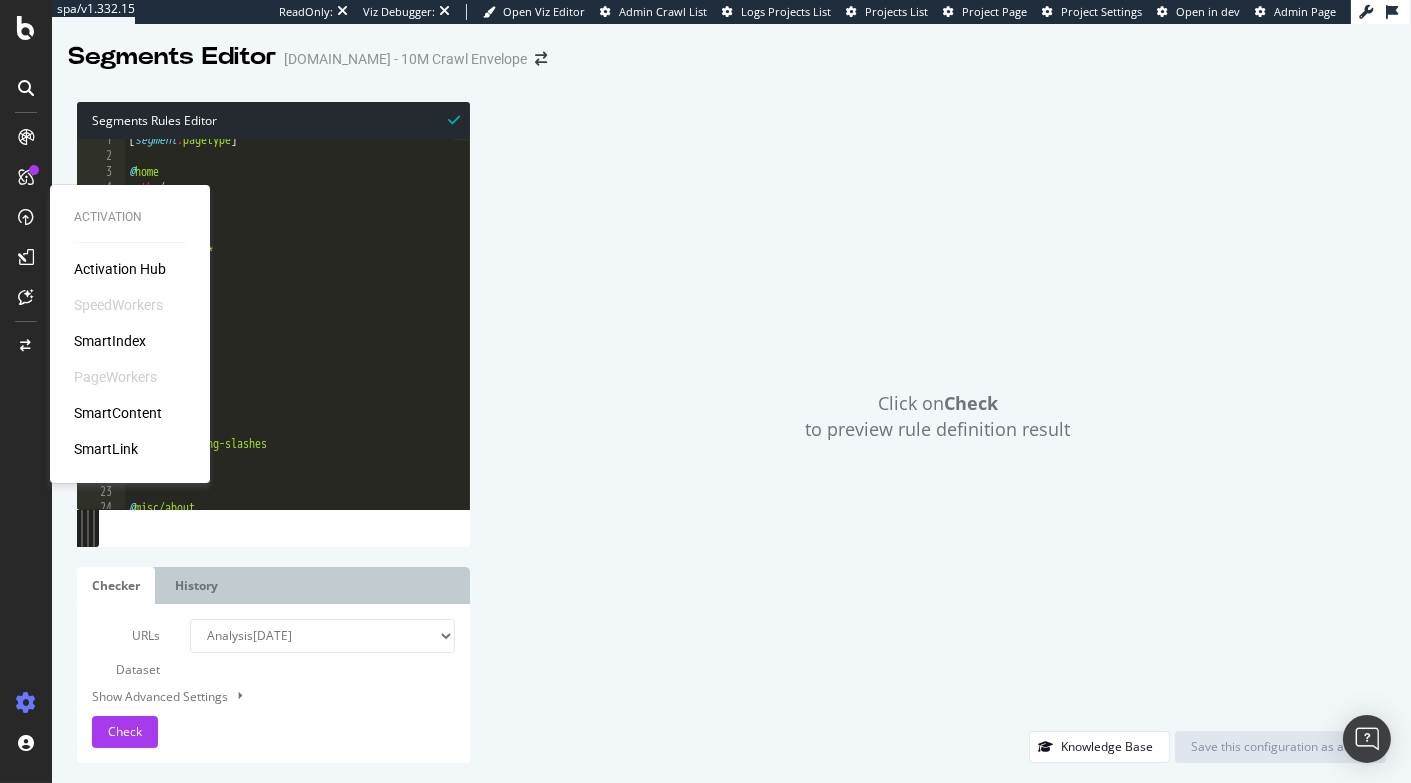 click on "Activation Hub SpeedWorkers SmartIndex PageWorkers SmartContent SmartLink" at bounding box center [130, 359] 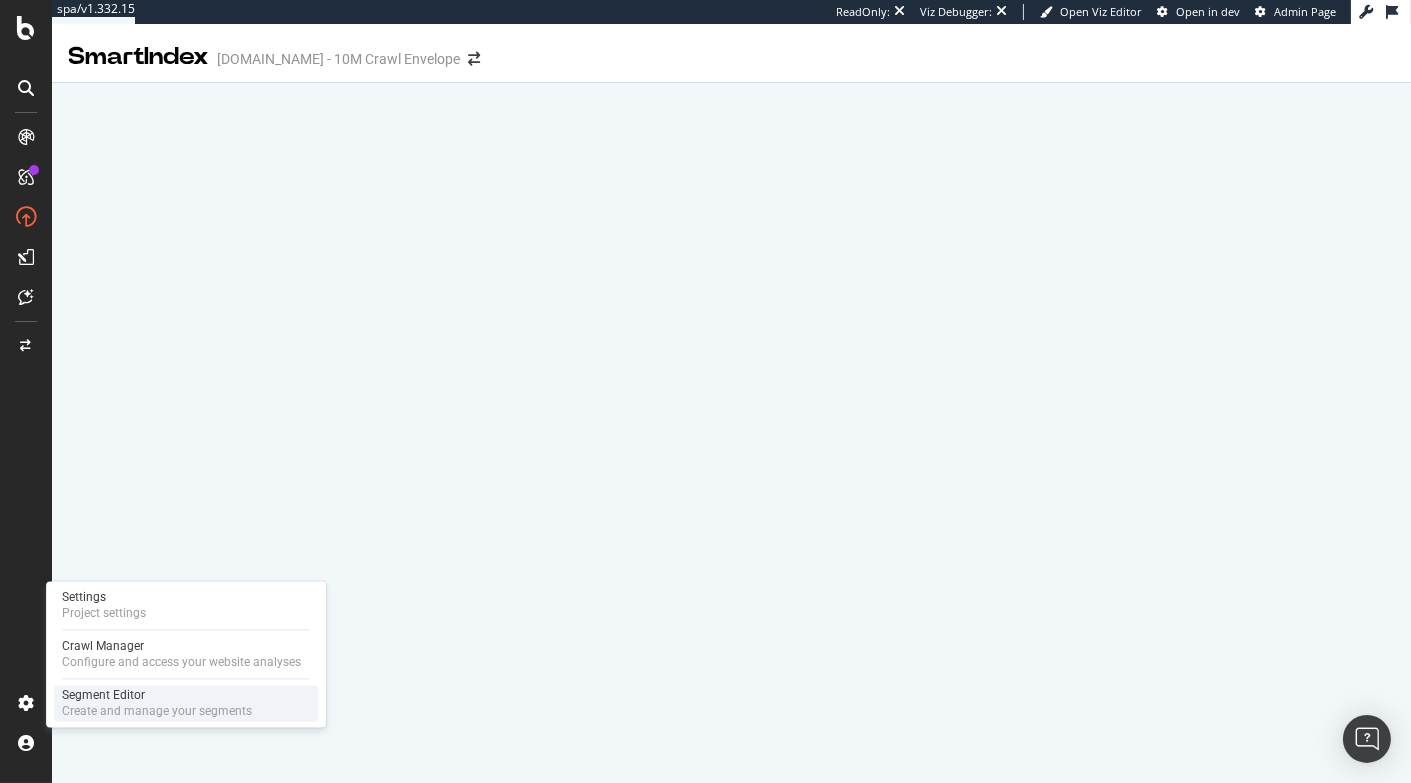 click on "Segment Editor" at bounding box center [157, 695] 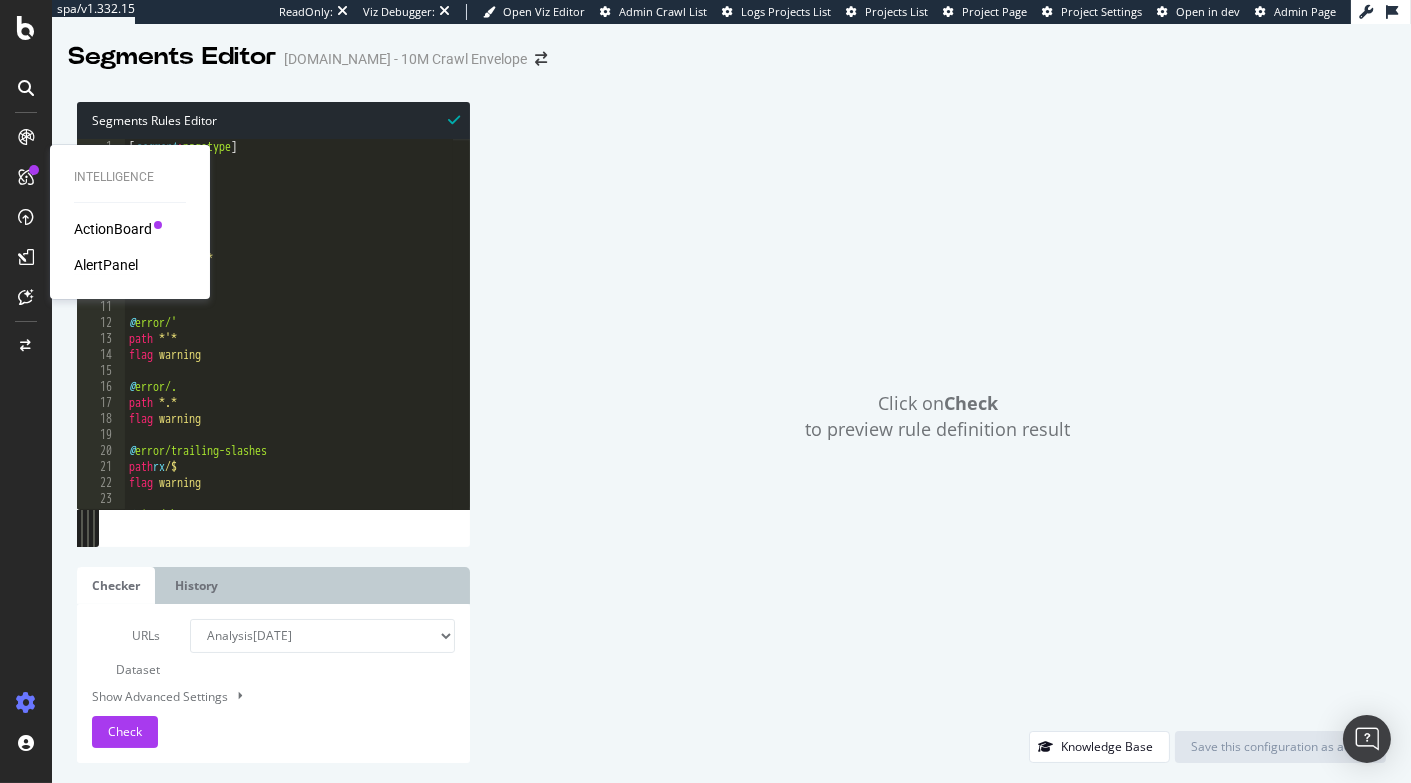 click on "AlertPanel" at bounding box center (106, 265) 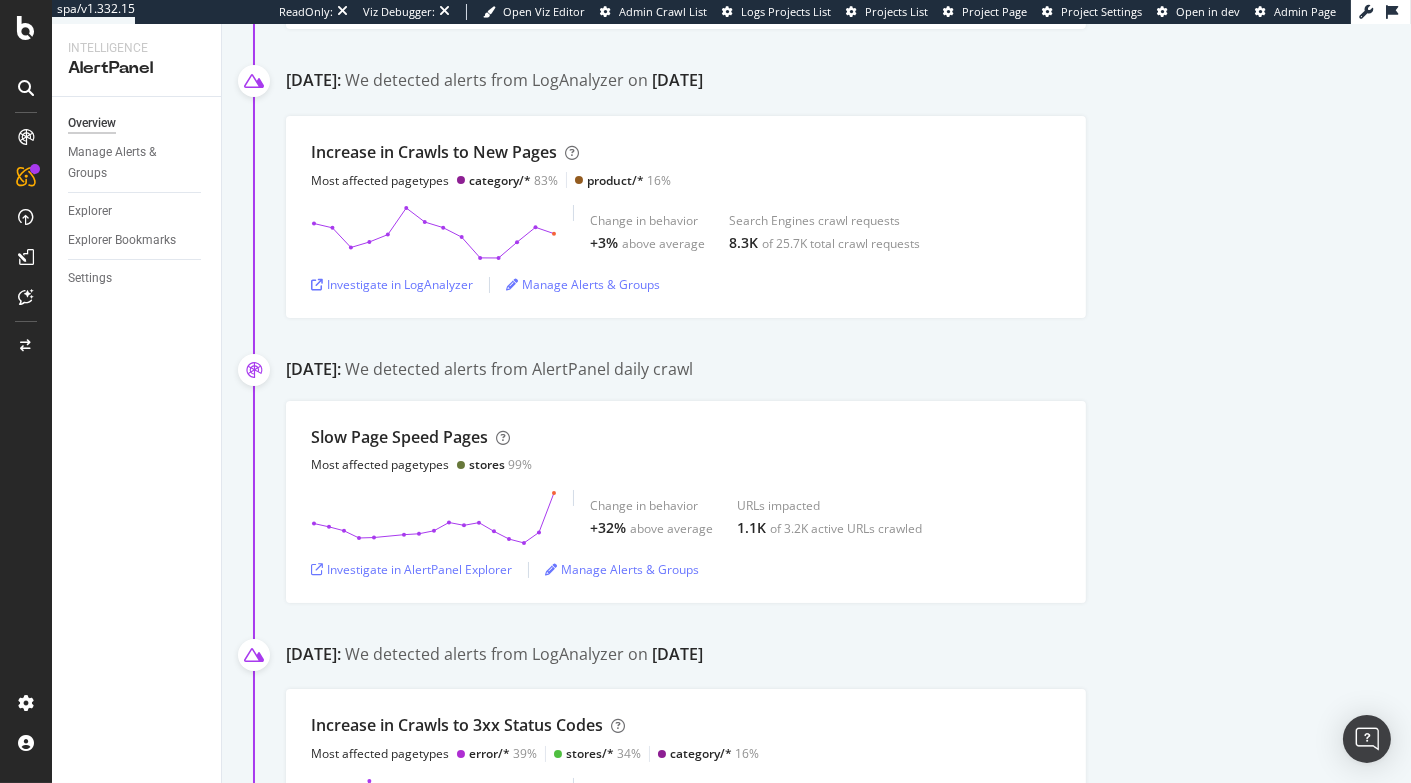 scroll, scrollTop: 1202, scrollLeft: 0, axis: vertical 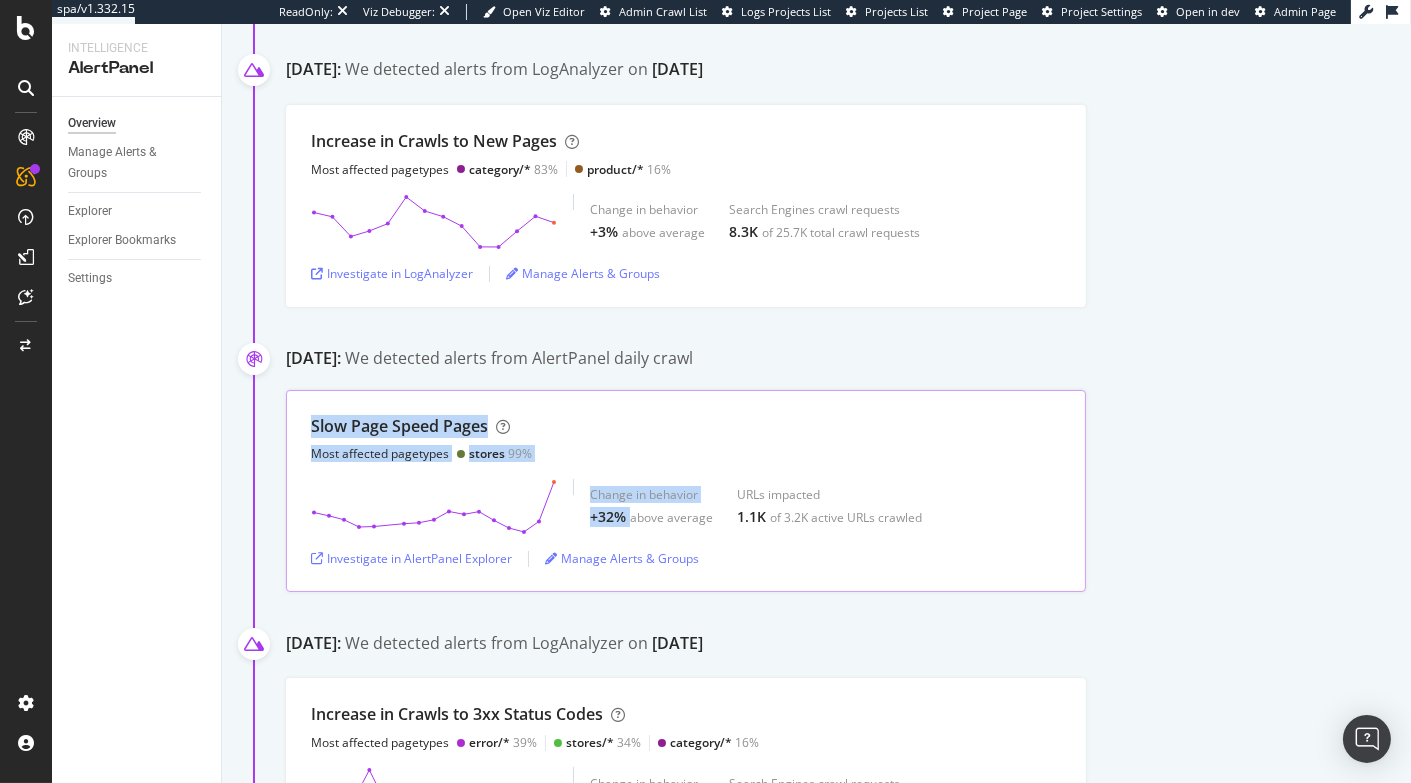 drag, startPoint x: 312, startPoint y: 404, endPoint x: 688, endPoint y: 503, distance: 388.81488 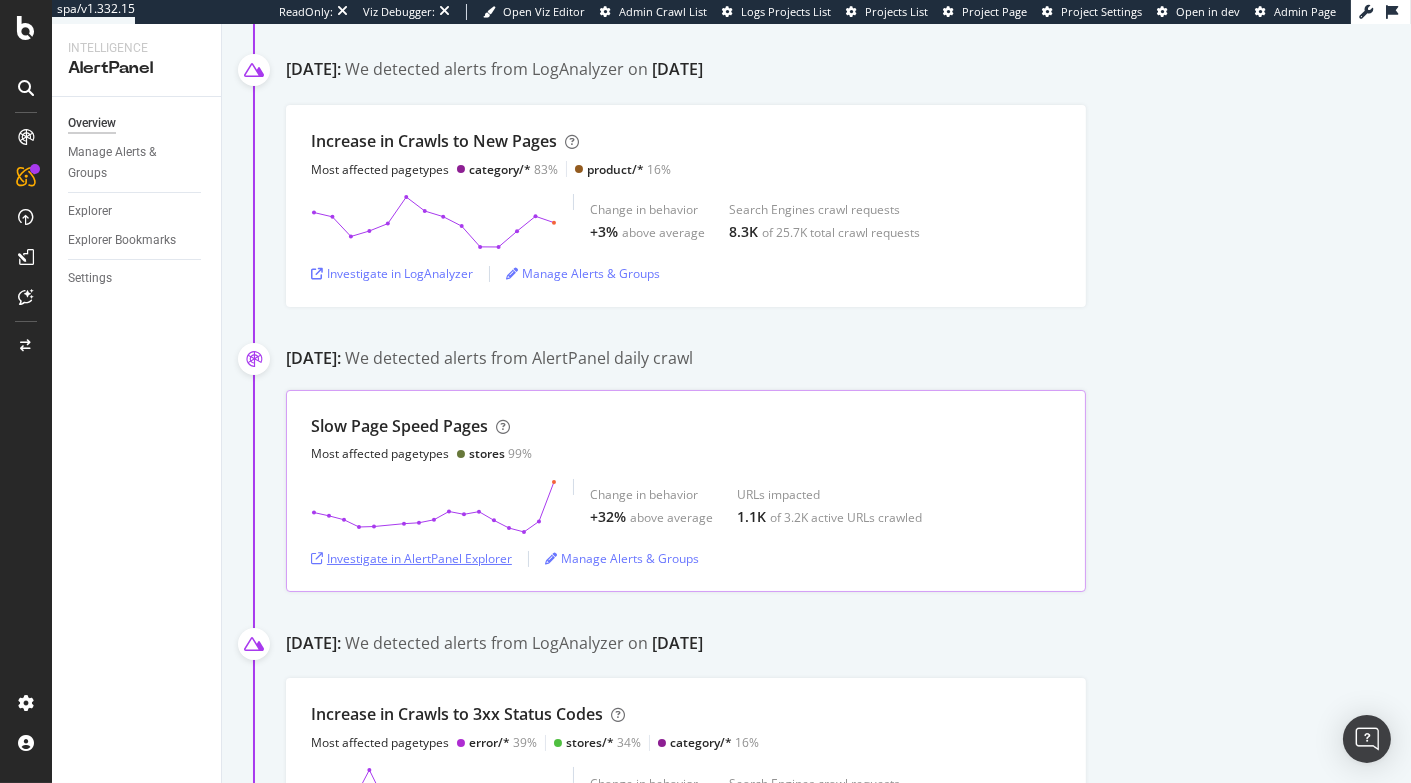 click on "Investigate in AlertPanel Explorer" at bounding box center (411, 558) 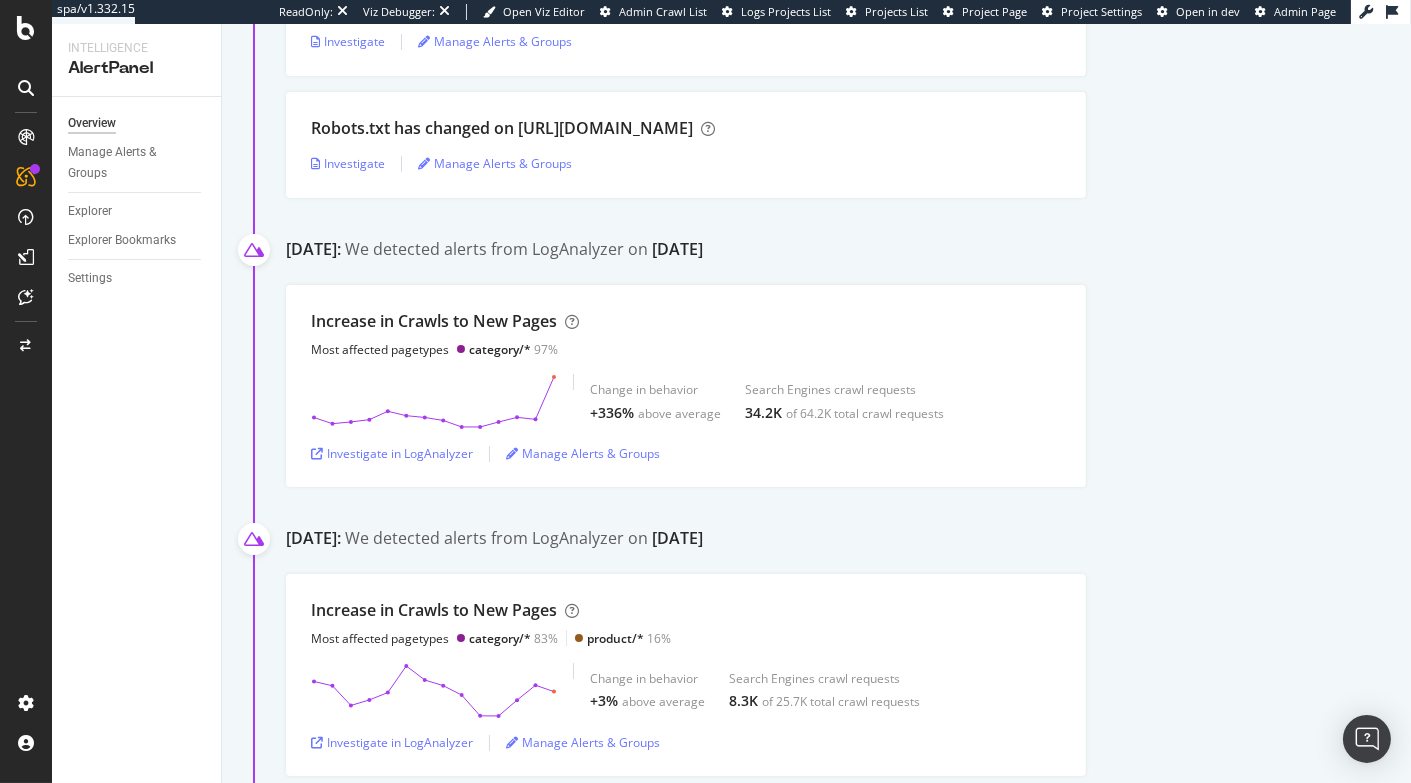 scroll, scrollTop: 0, scrollLeft: 0, axis: both 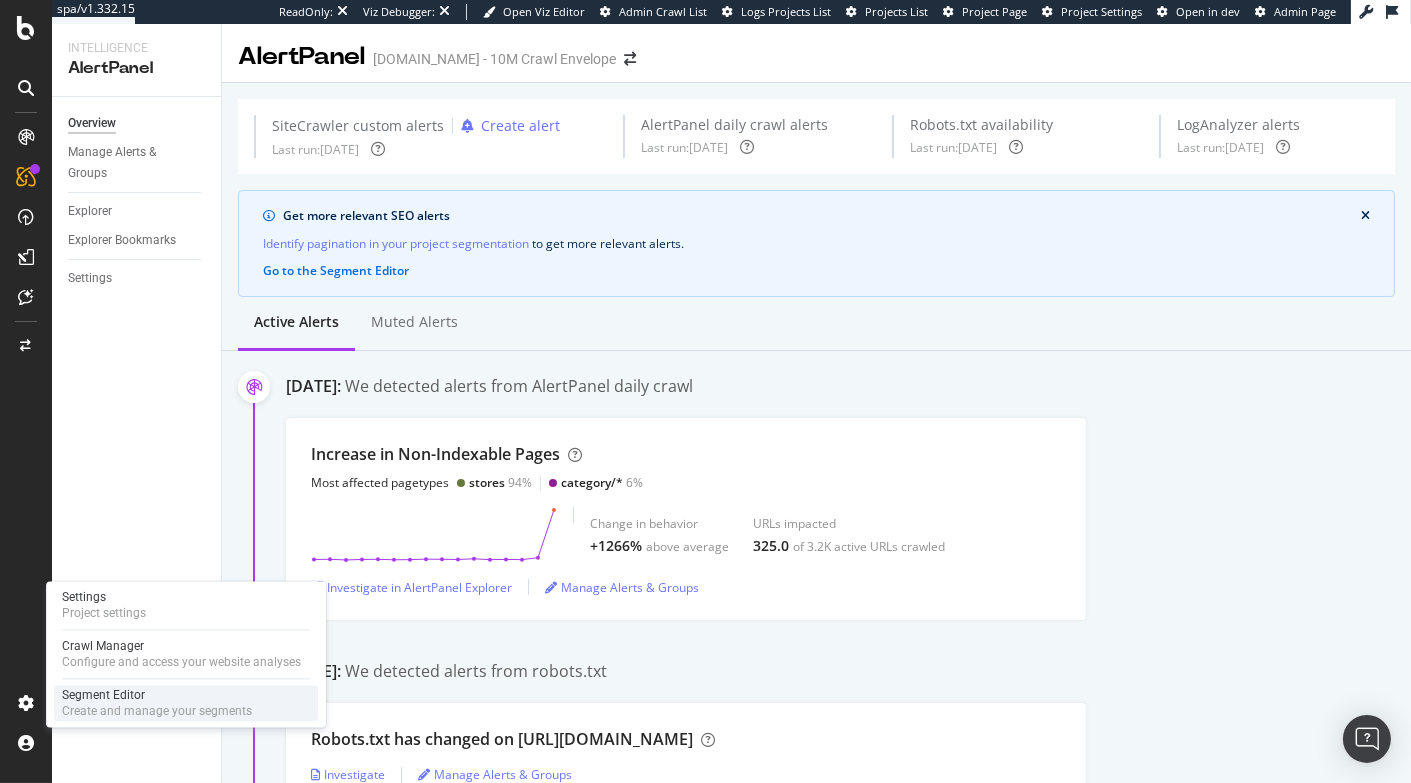click on "Segment Editor" at bounding box center [157, 695] 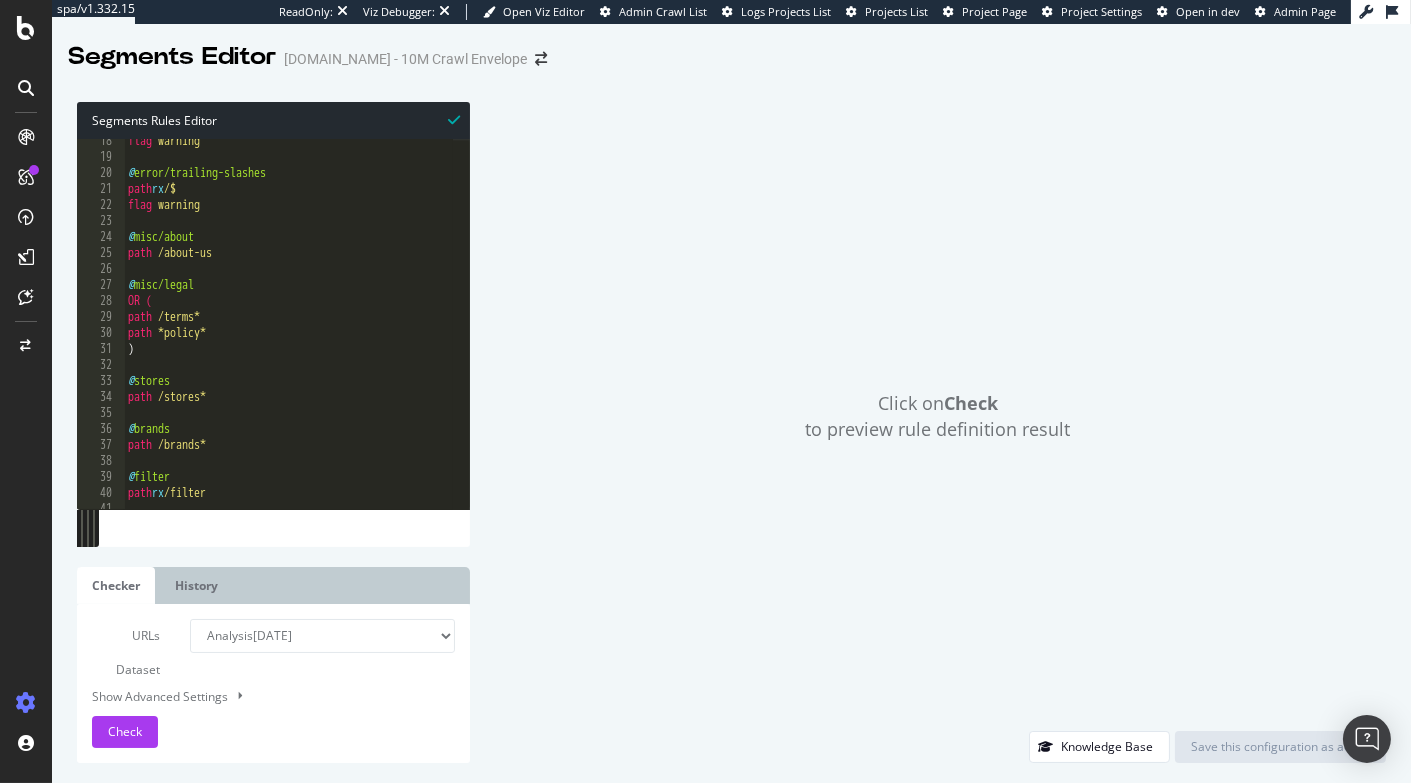 scroll, scrollTop: 277, scrollLeft: 0, axis: vertical 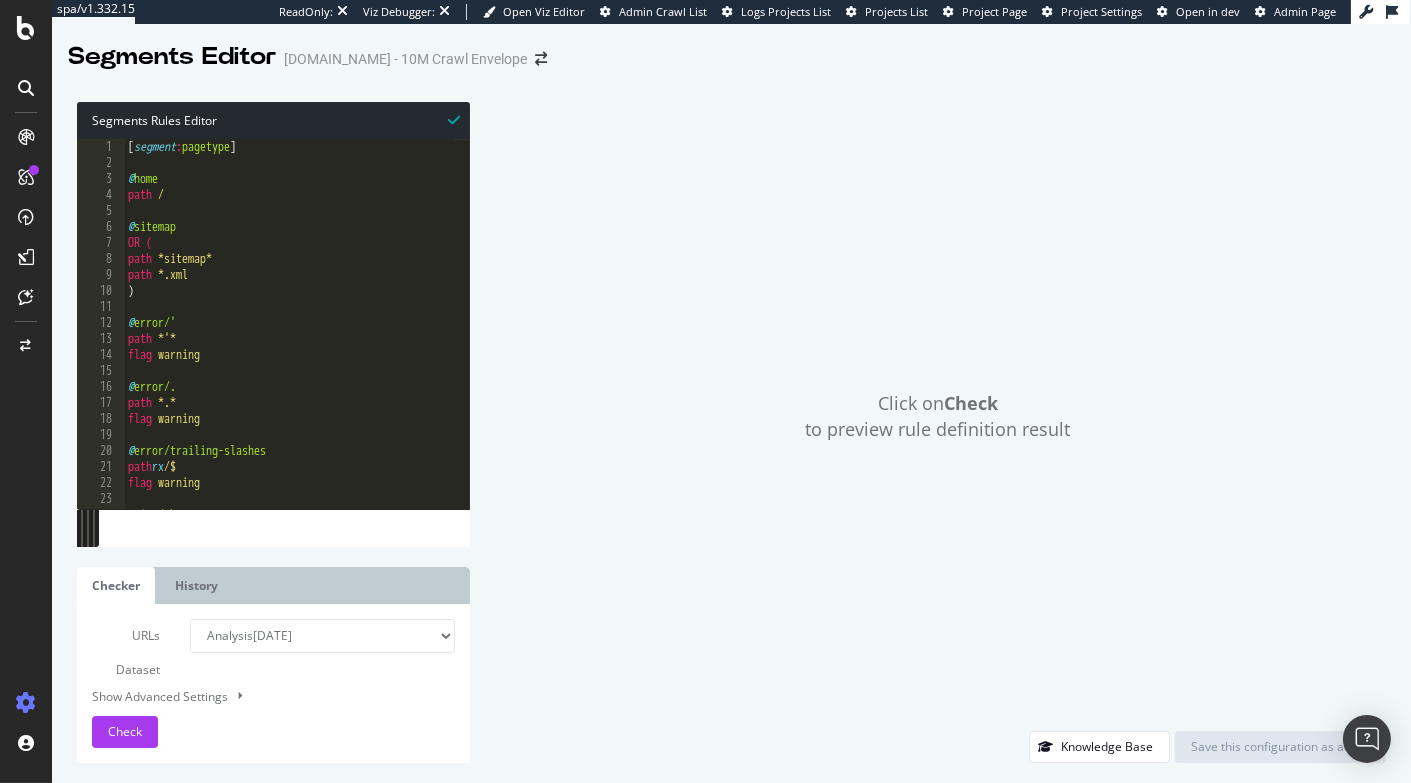 click on "[ segment : pagetype ] @ home path   / @ sitemap OR   ( path   *sitemap* path   *.xml ) @ error/' path   *'* flag   warning @ error/. path   *.* flag   warning @ error/trailing-slashes path  rx  /$ flag   warning @ misc/about" at bounding box center [358, 332] 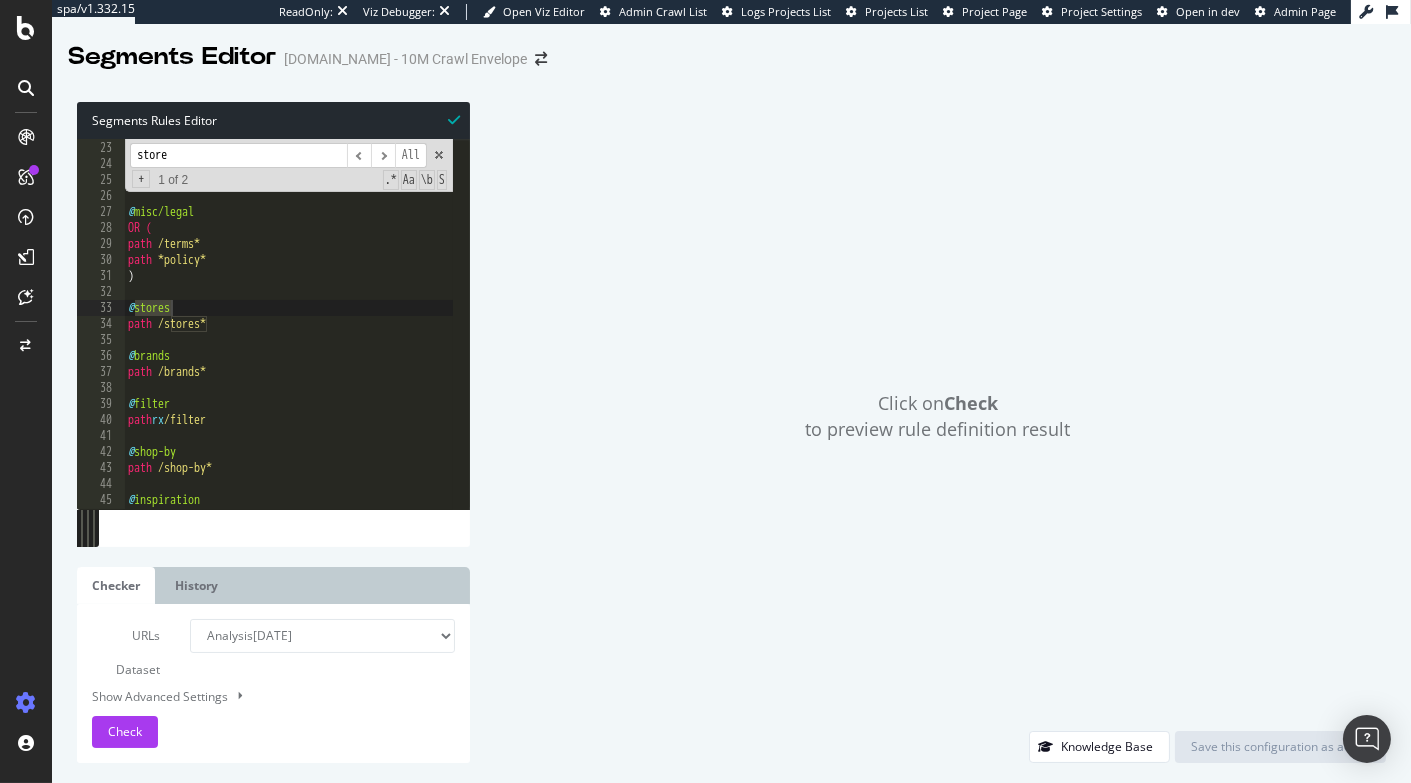 scroll, scrollTop: 361, scrollLeft: 0, axis: vertical 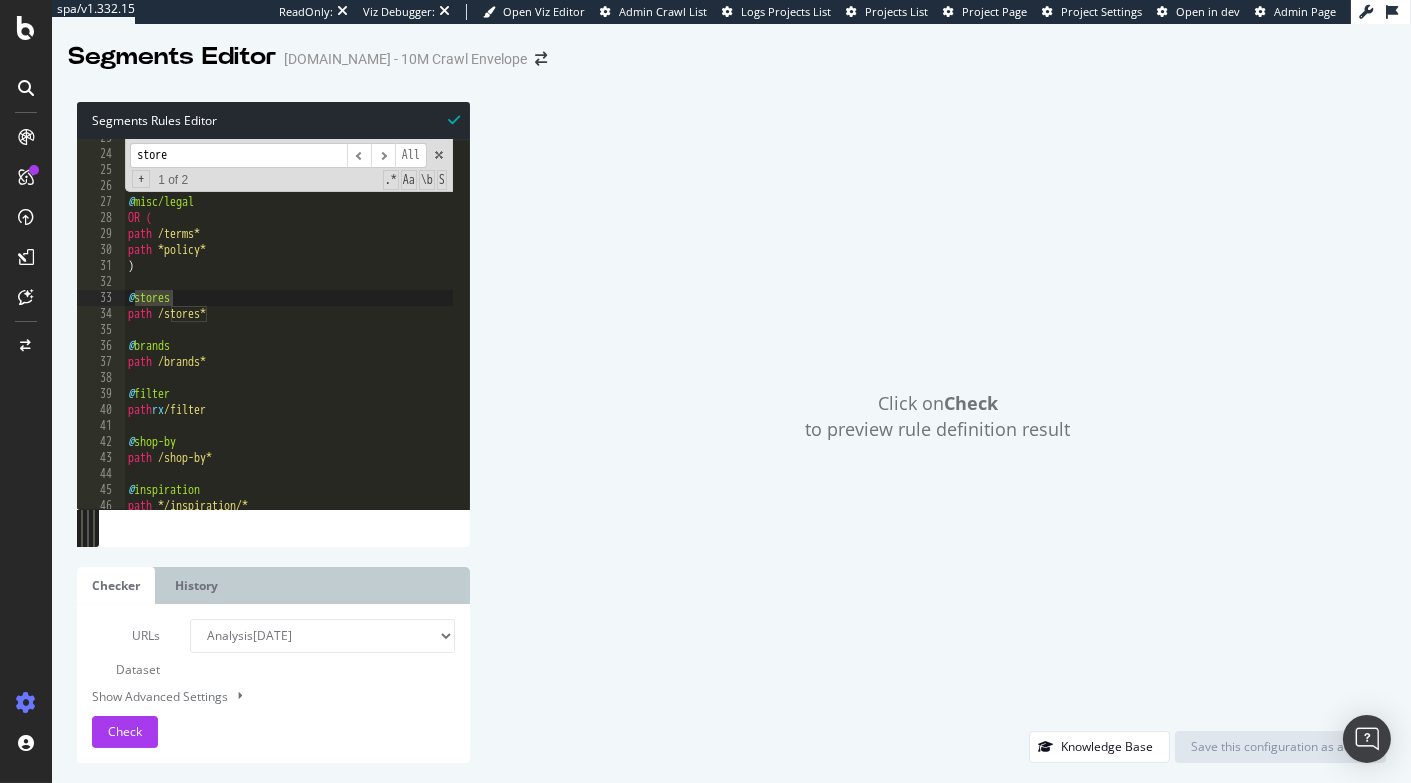 type on "store" 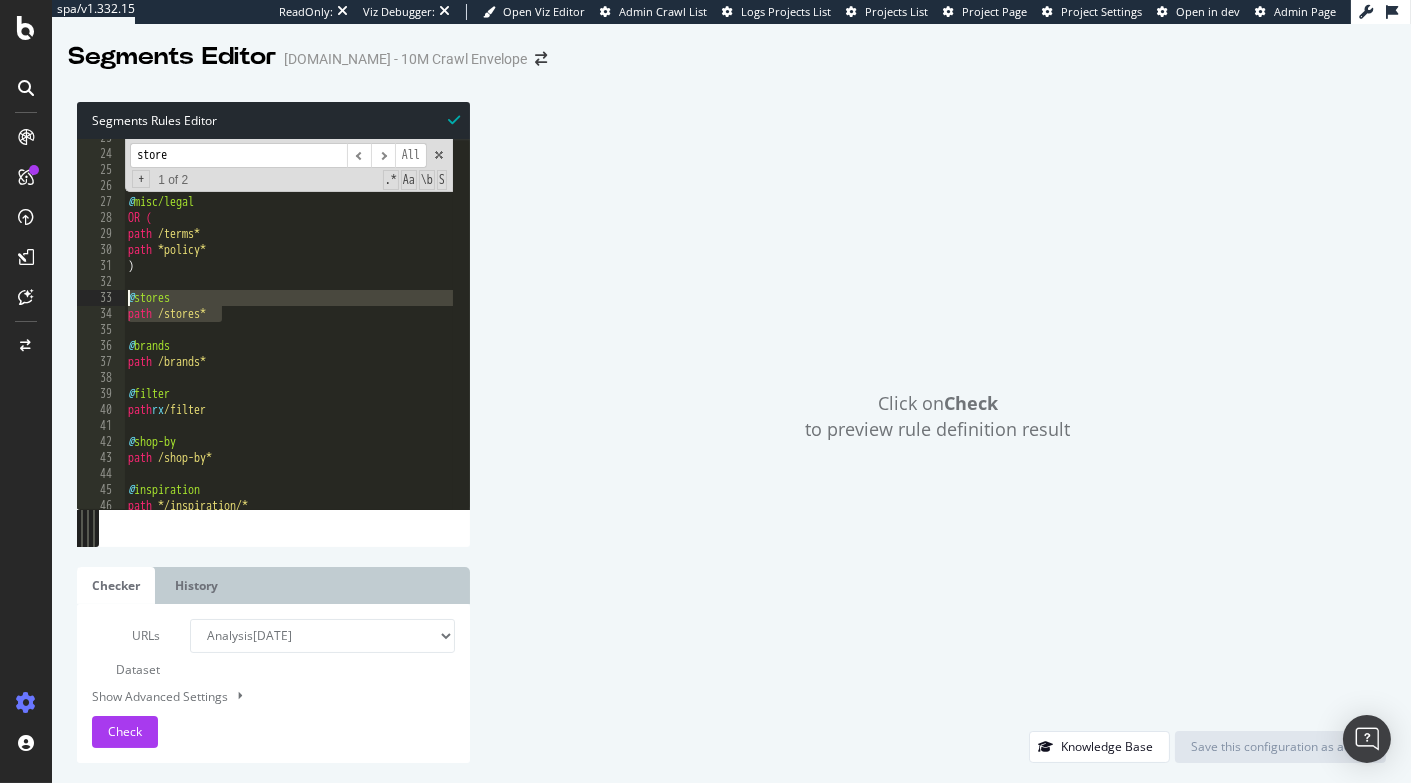 drag, startPoint x: 235, startPoint y: 319, endPoint x: 123, endPoint y: 296, distance: 114.33722 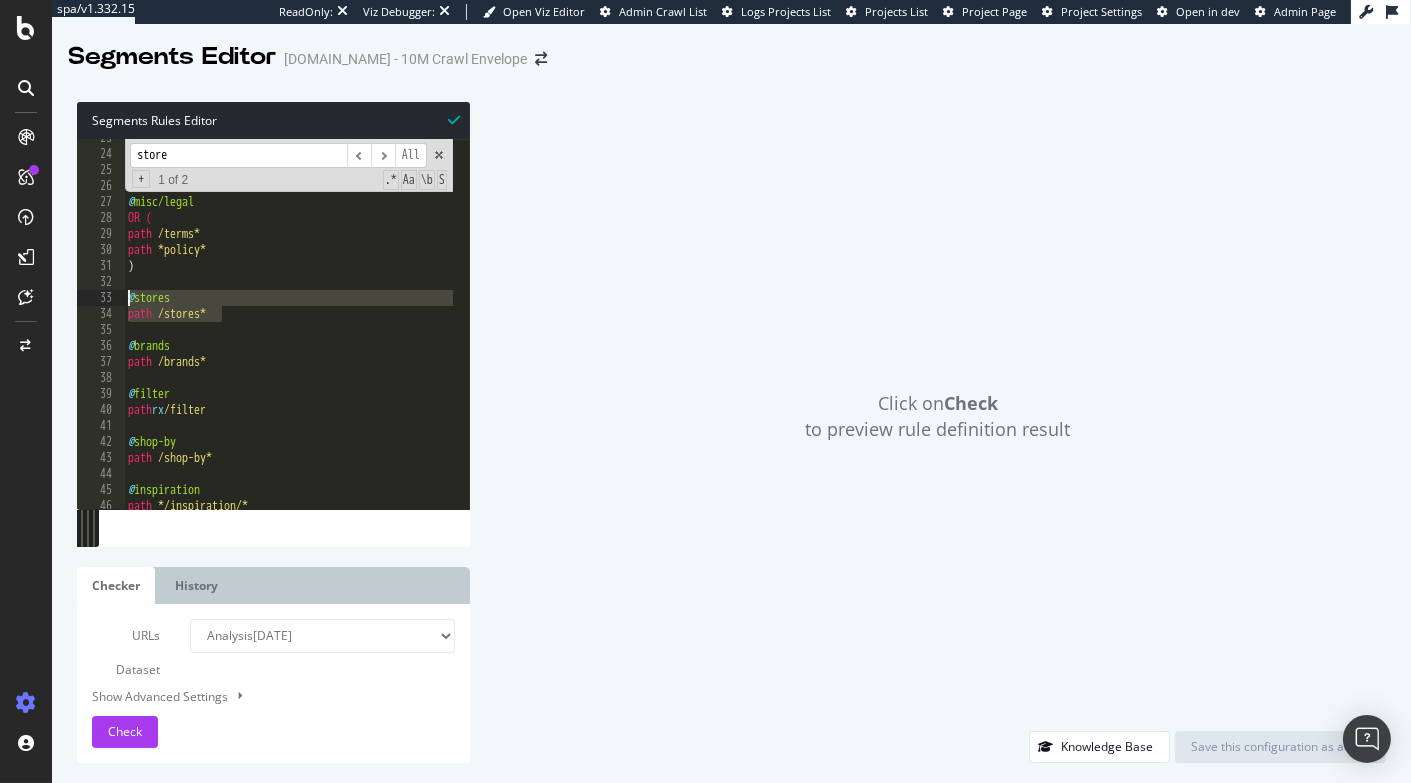 click on "@ misc/about path   /about-us @ misc/legal OR   ( path   /terms* path   *policy* ) @ stores path   /stores* @ brands path   /brands* @ filter path  rx  /filter @ shop-by path   /shop-by* @ inspiration path   */inspiration/*" at bounding box center [358, 323] 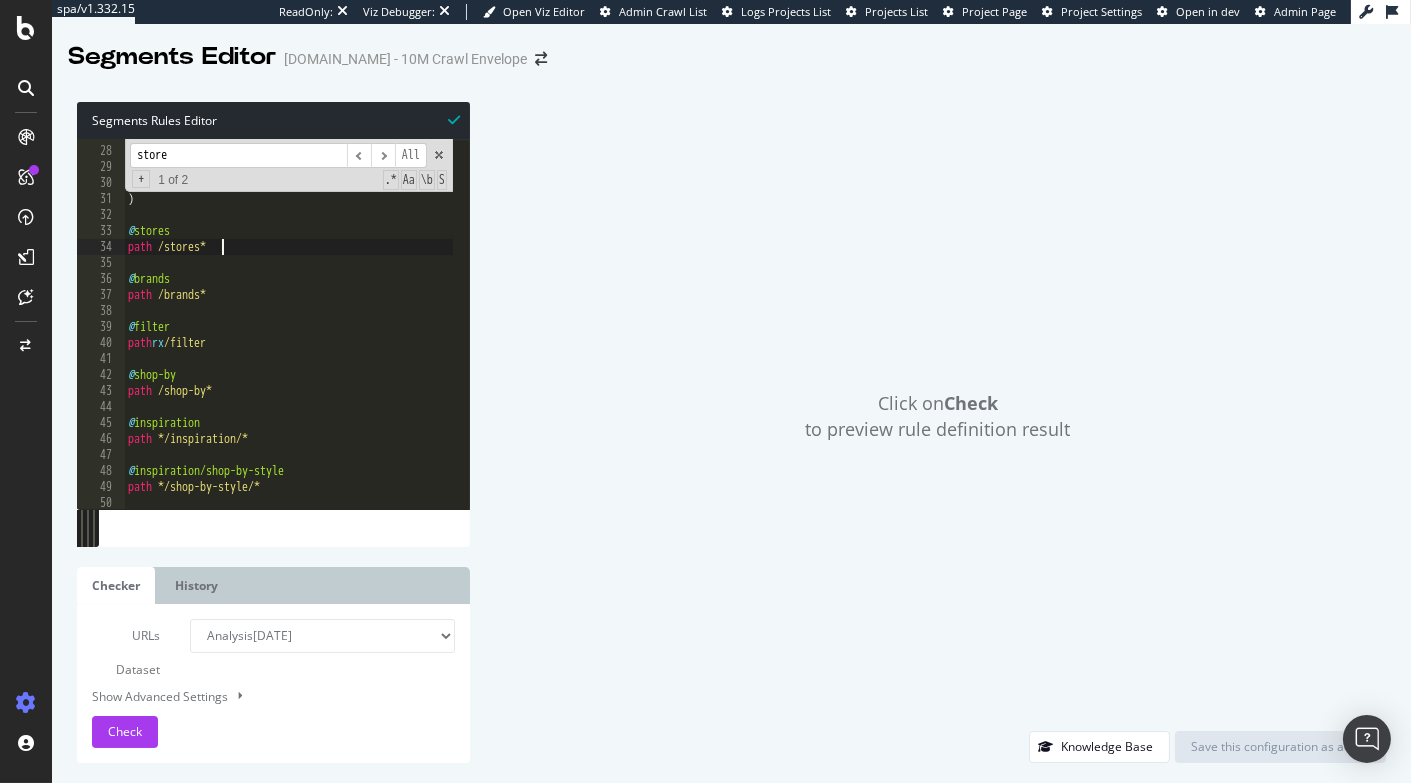scroll, scrollTop: 428, scrollLeft: 0, axis: vertical 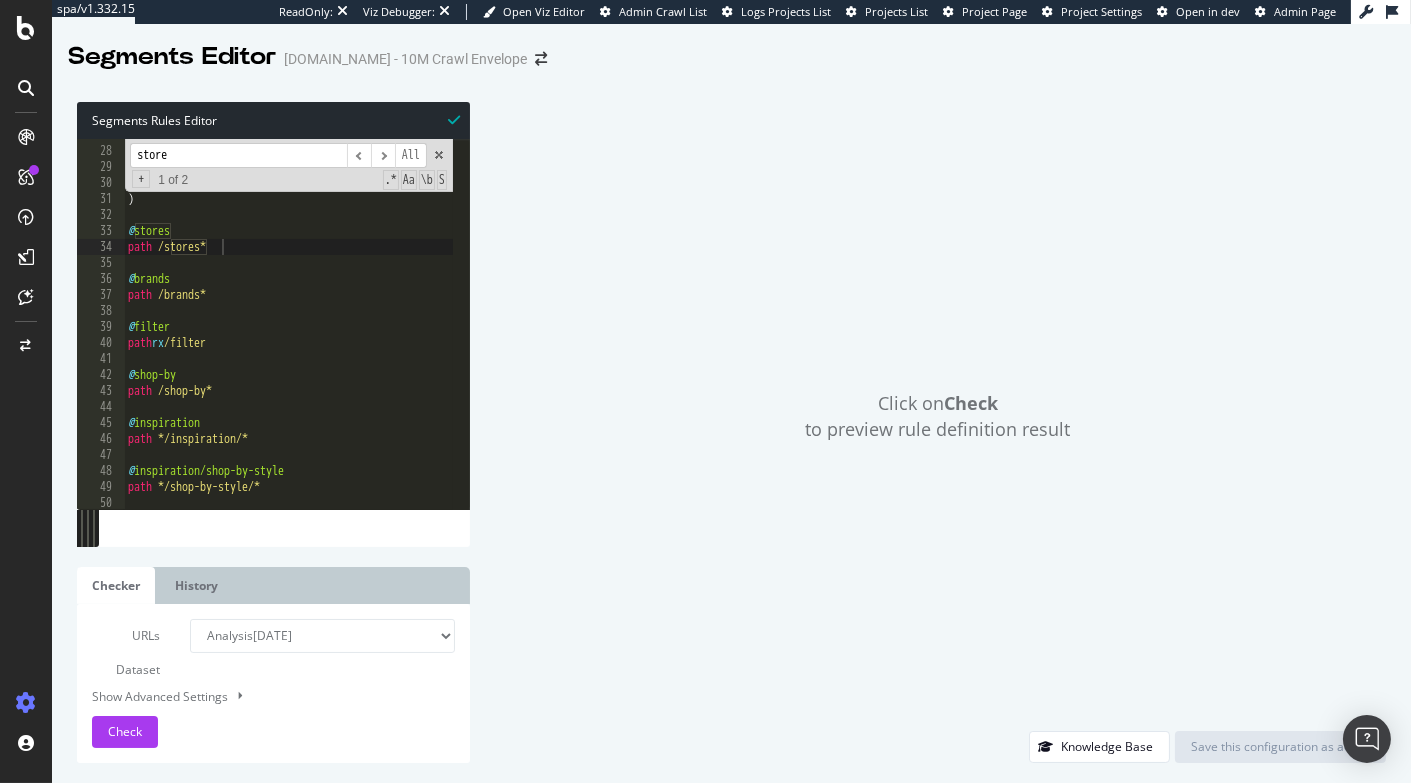 click on "store" at bounding box center (238, 155) 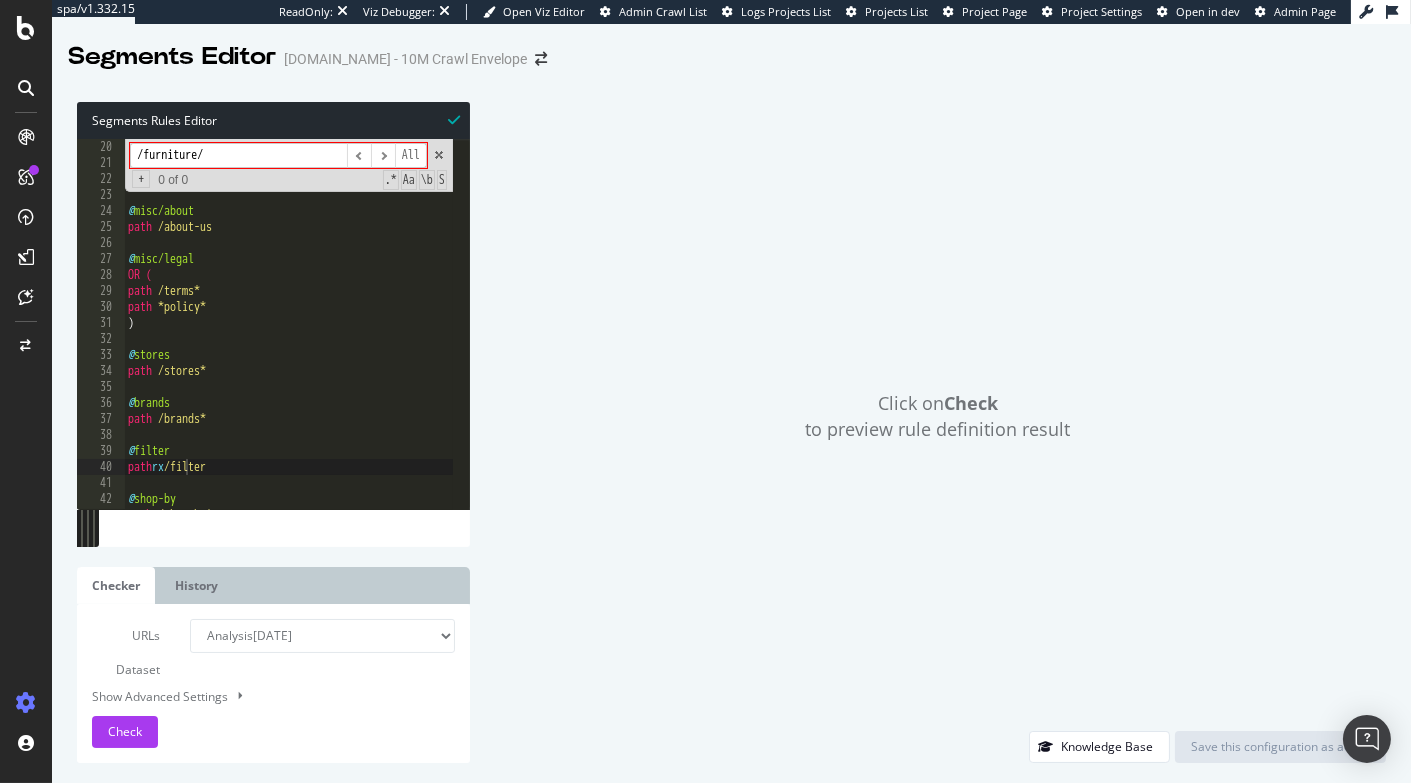 scroll, scrollTop: 197, scrollLeft: 0, axis: vertical 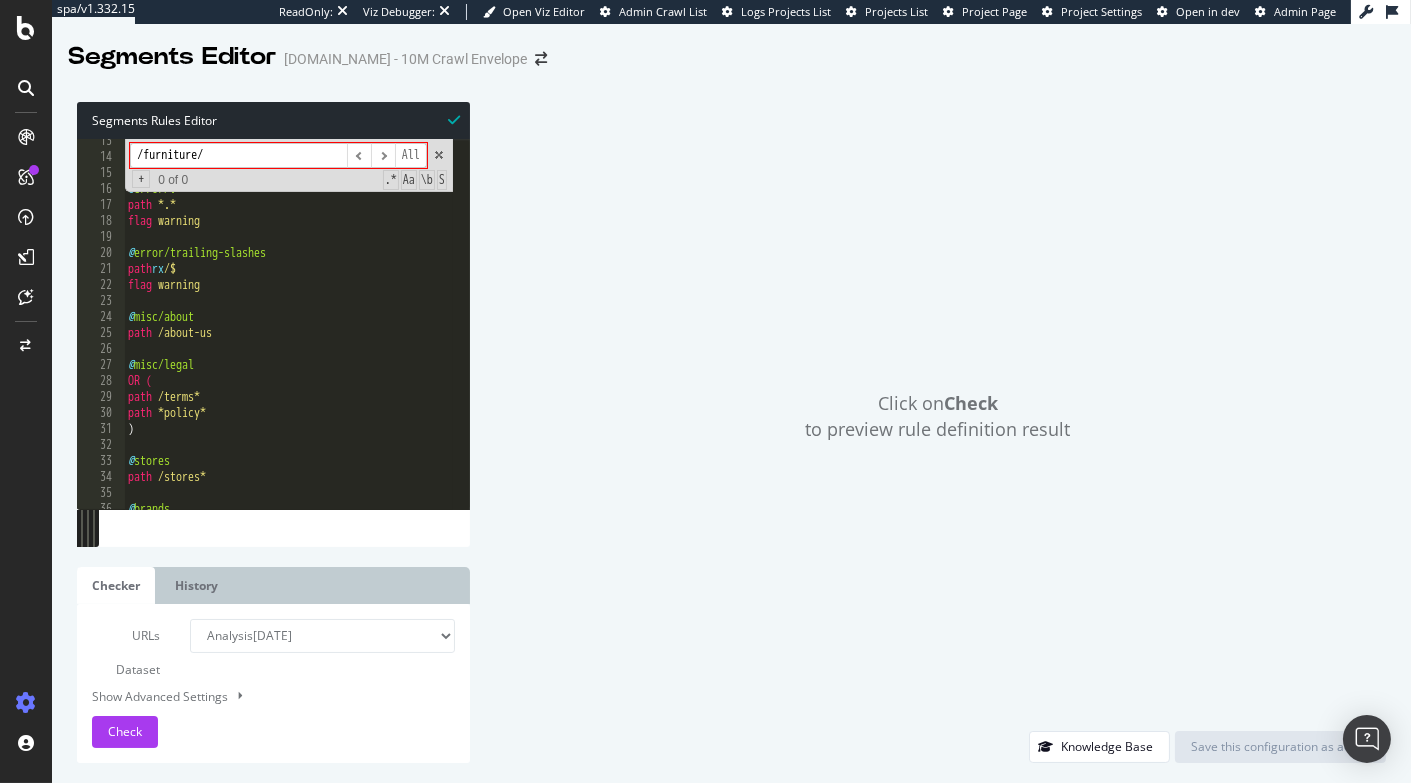 click on "/furniture/" at bounding box center (238, 155) 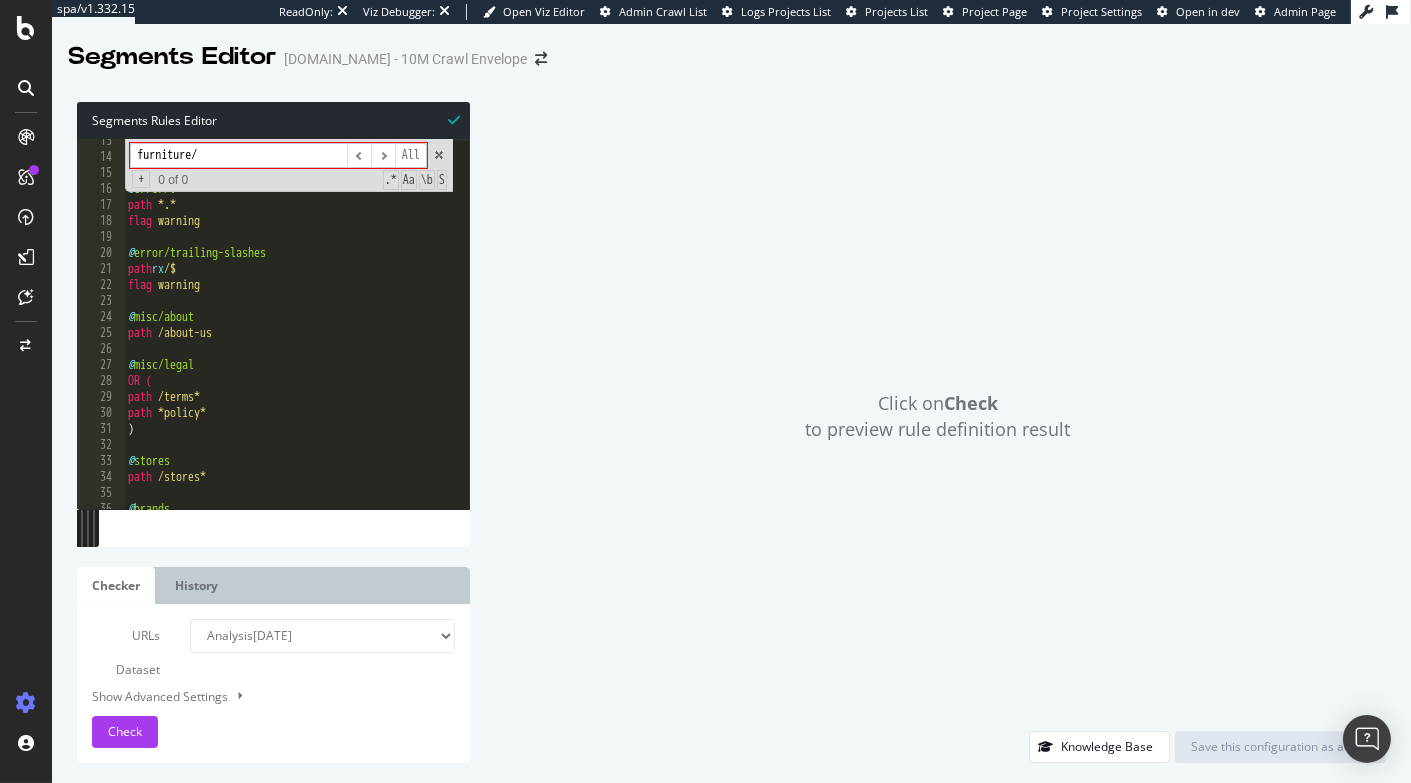 click on "furniture/" at bounding box center [238, 155] 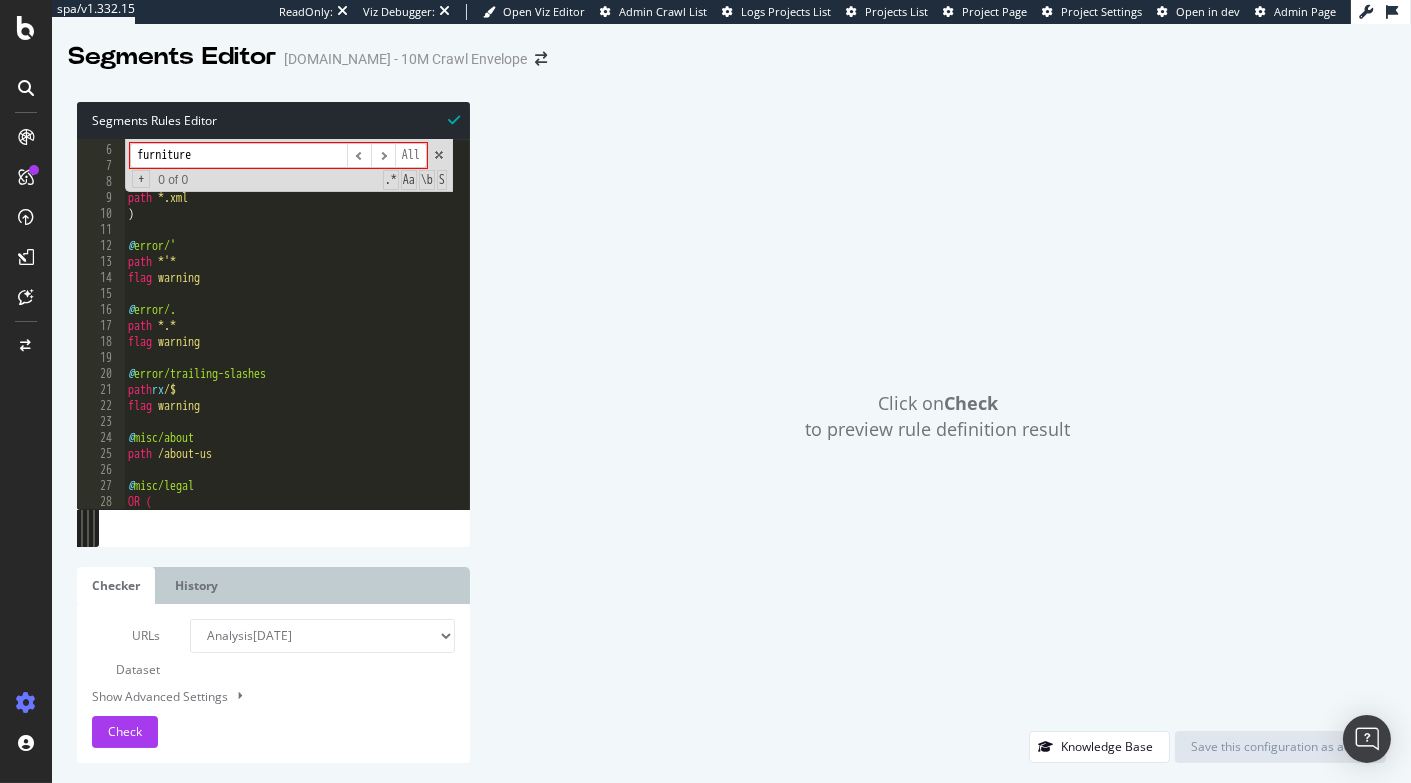 scroll, scrollTop: 0, scrollLeft: 0, axis: both 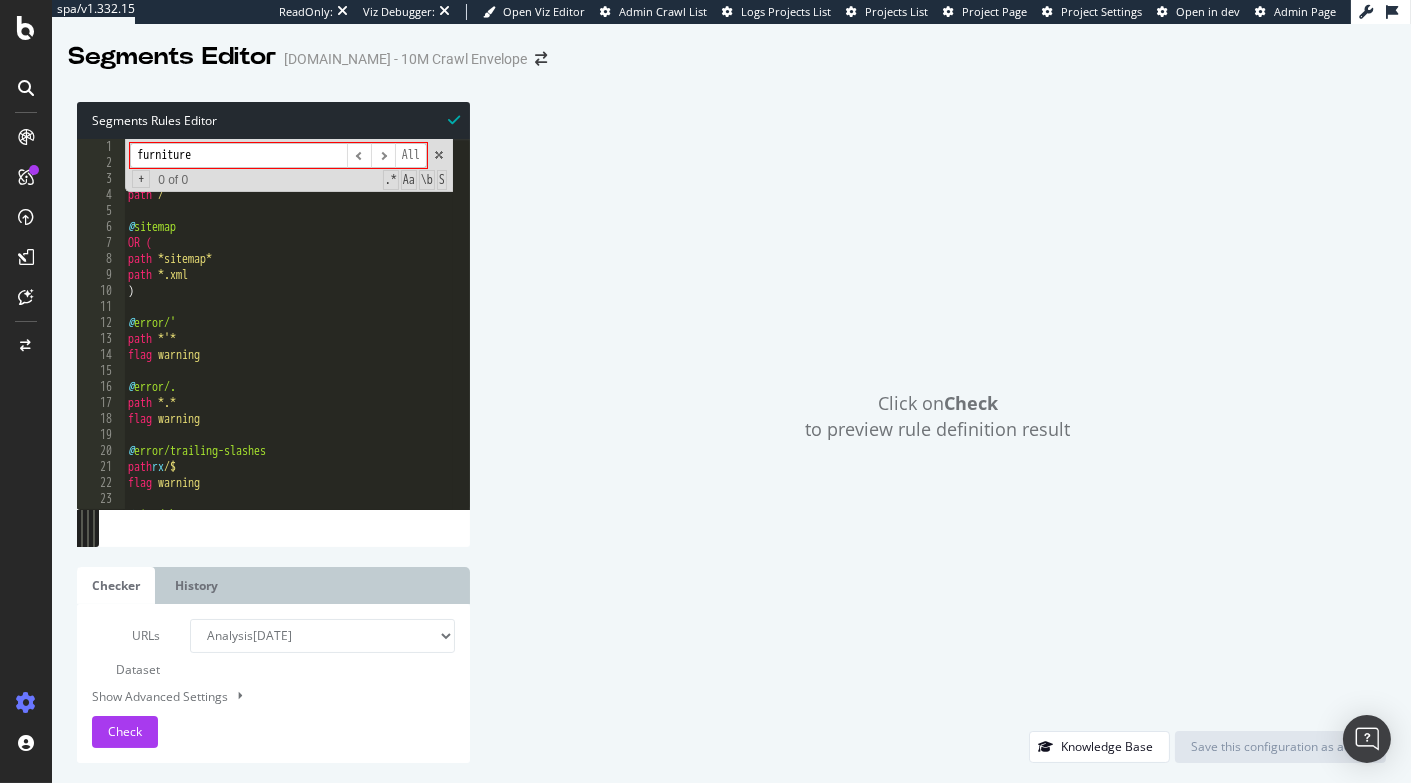 type on "furniture" 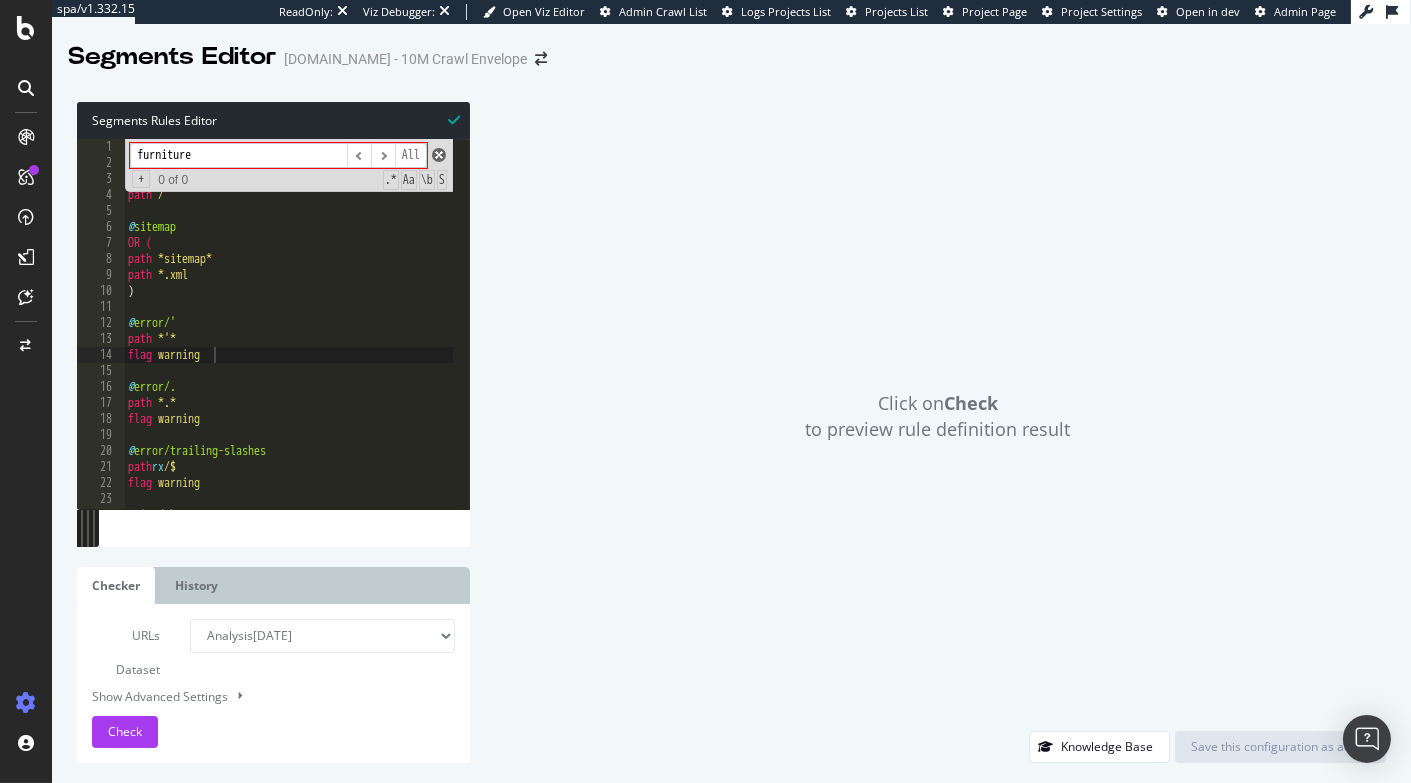 click at bounding box center (439, 155) 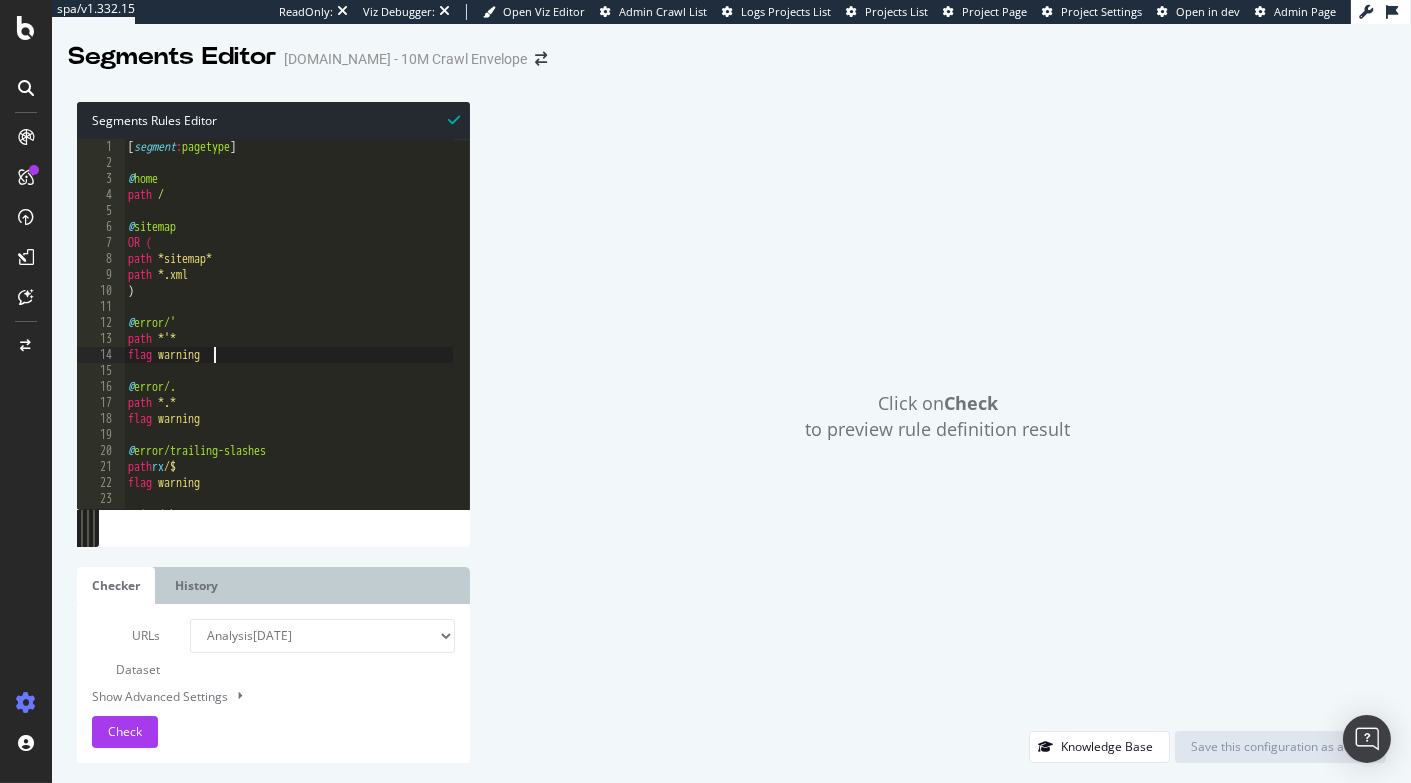 scroll, scrollTop: 0, scrollLeft: 0, axis: both 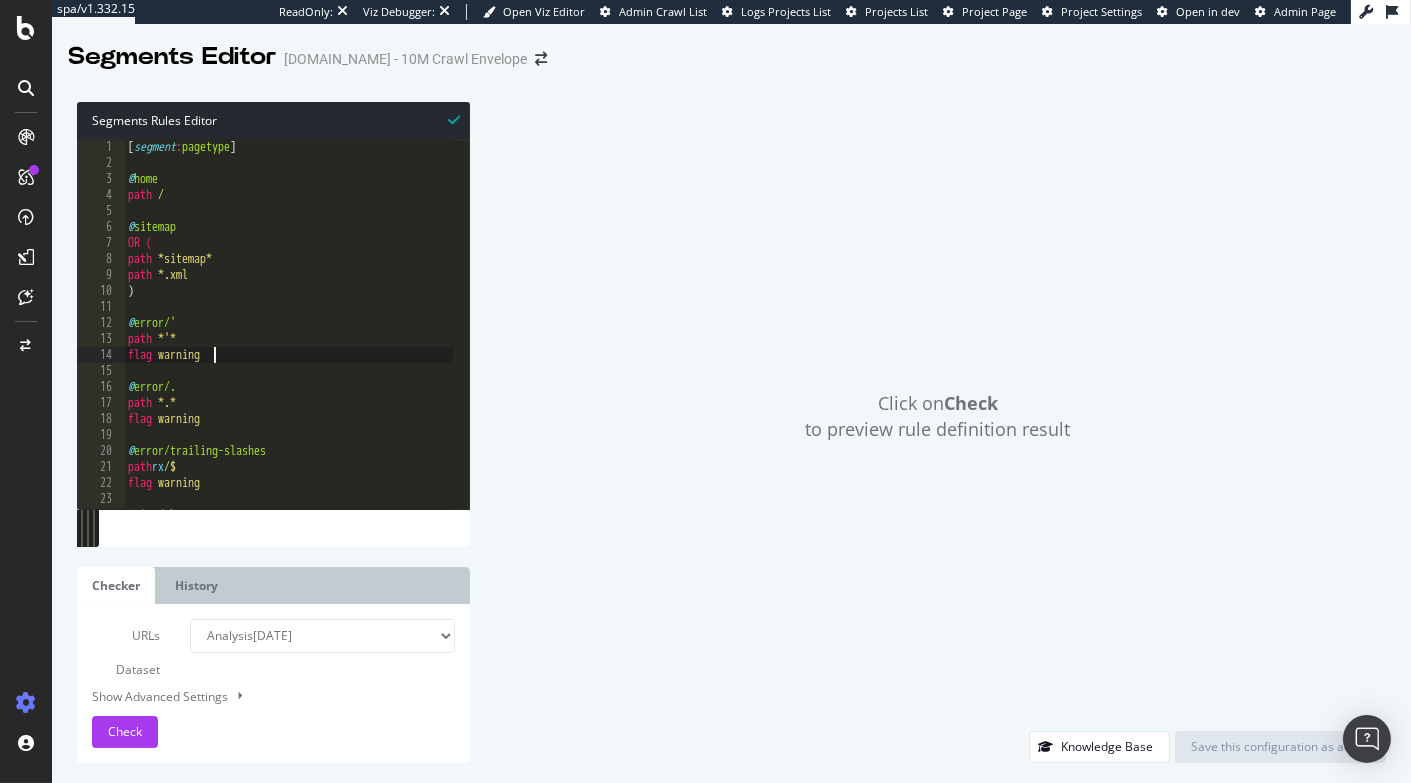 click on "[ segment : pagetype ] @ home path   / @ sitemap OR   ( path   *sitemap* path   *.xml ) @ error/' path   *'* flag   warning @ error/. path   *.* flag   warning @ error/trailing-slashes path  rx  /$ flag   warning @ misc/about" at bounding box center [358, 332] 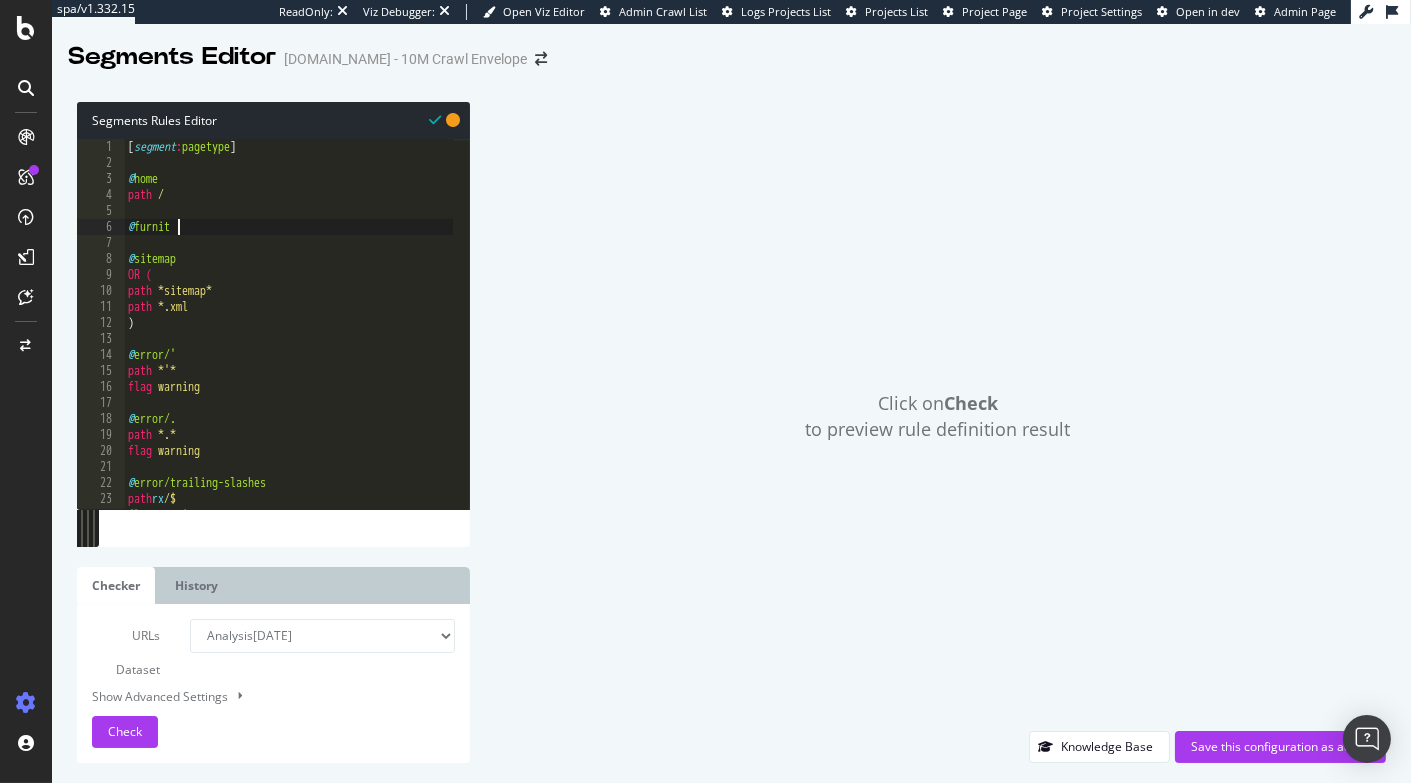type on "@furniture" 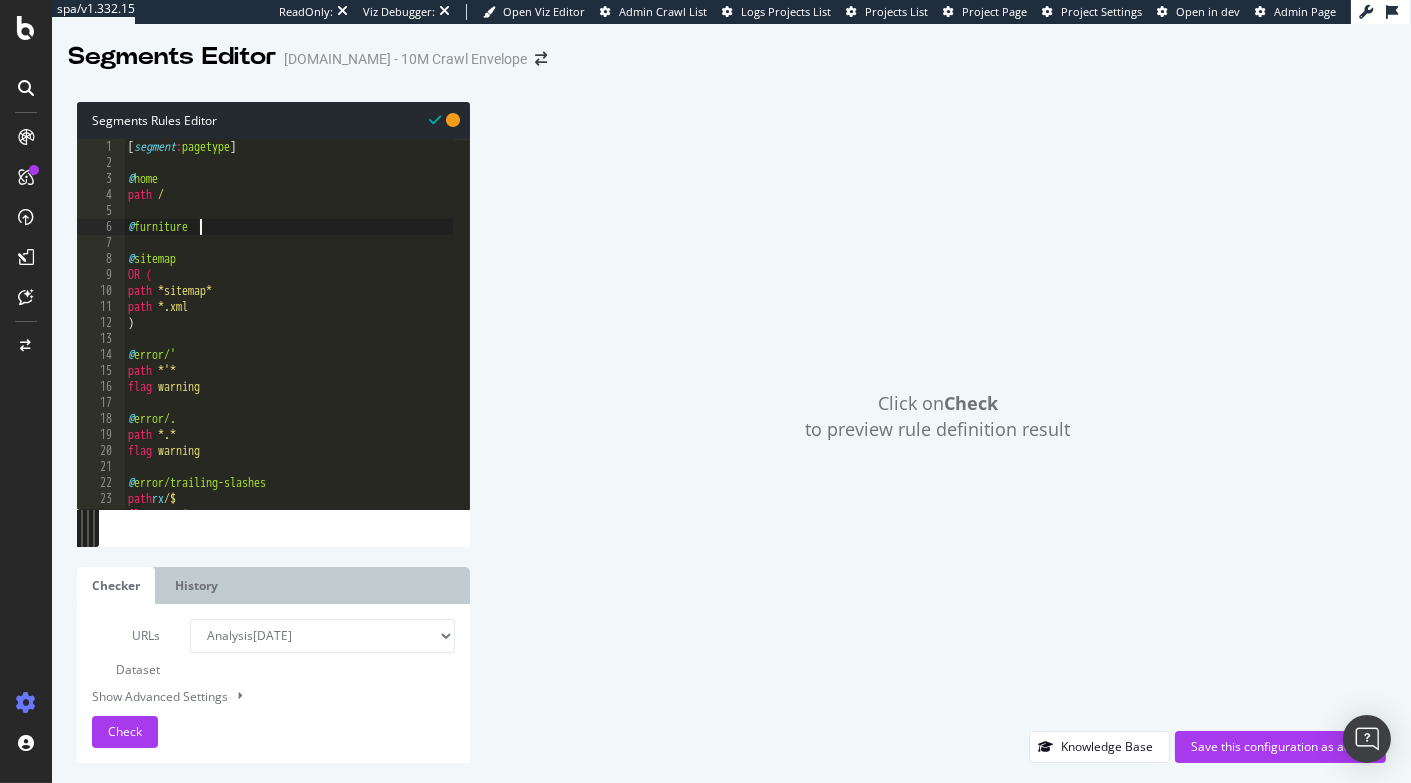 scroll, scrollTop: 0, scrollLeft: 0, axis: both 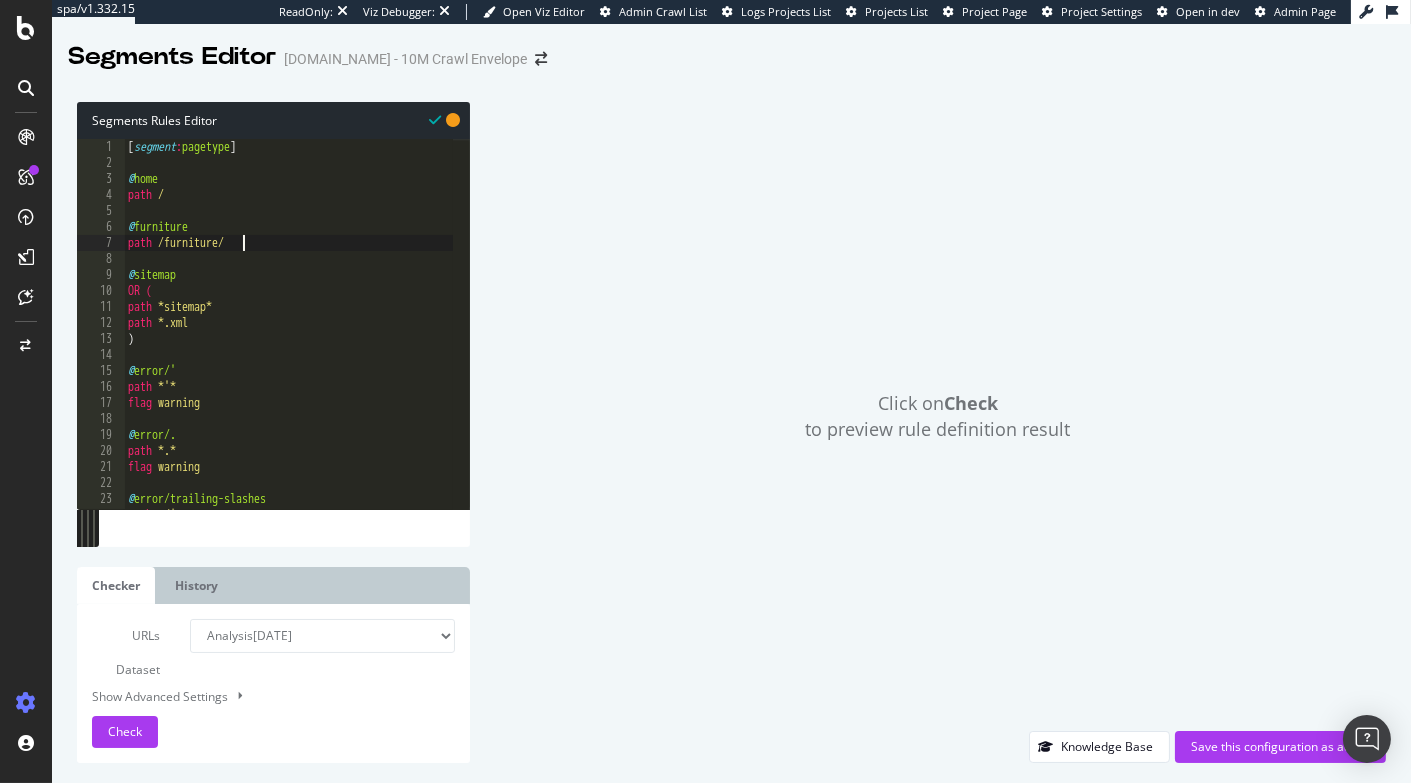 type on "path /furniture/*" 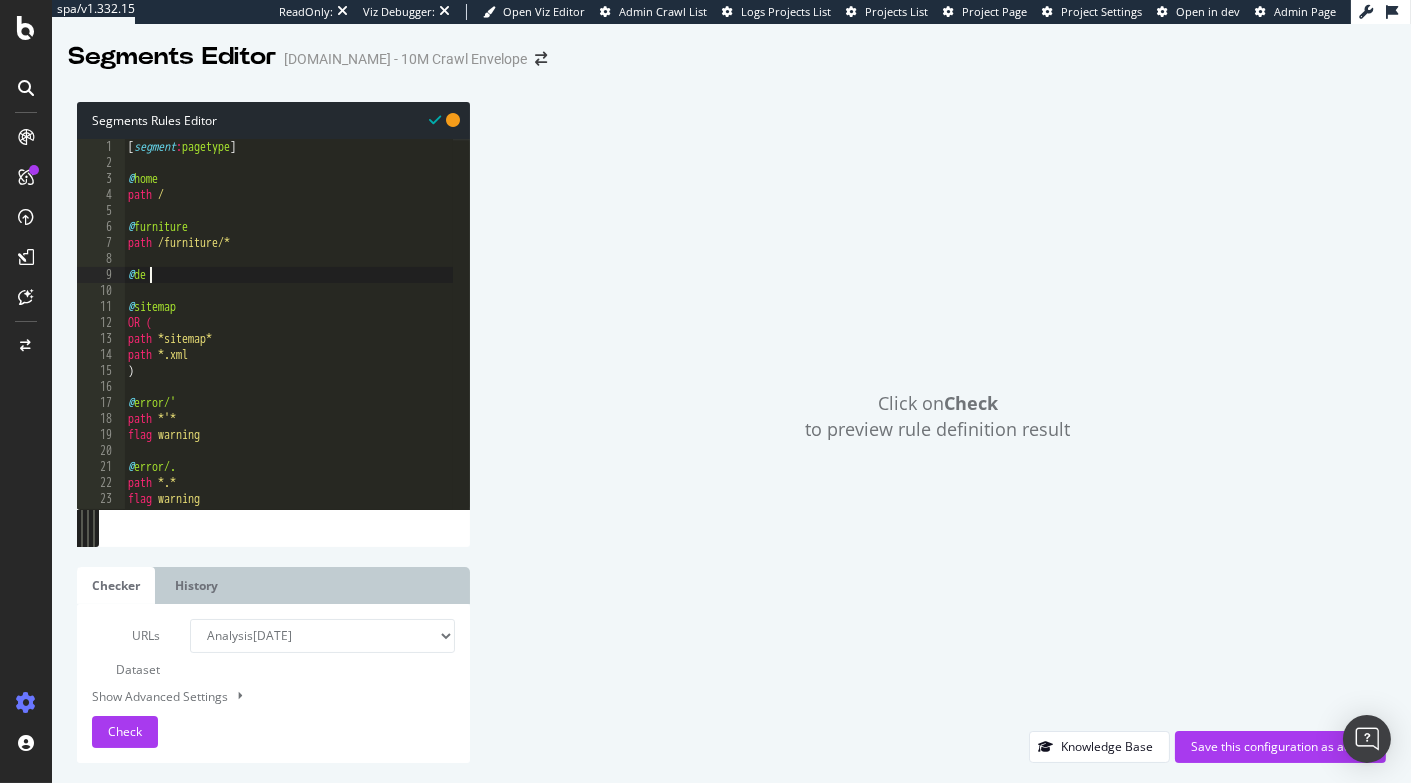 scroll, scrollTop: 0, scrollLeft: 0, axis: both 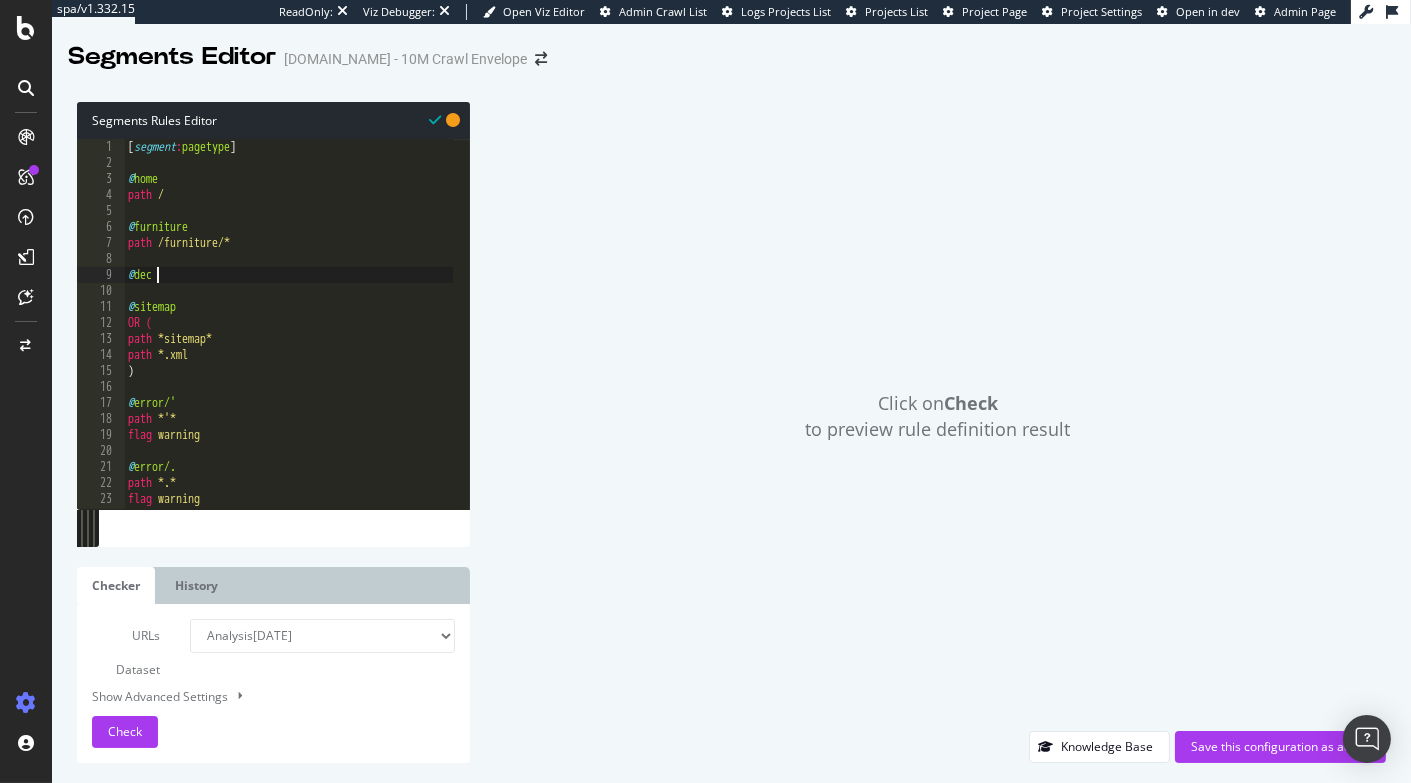 type on "@decor" 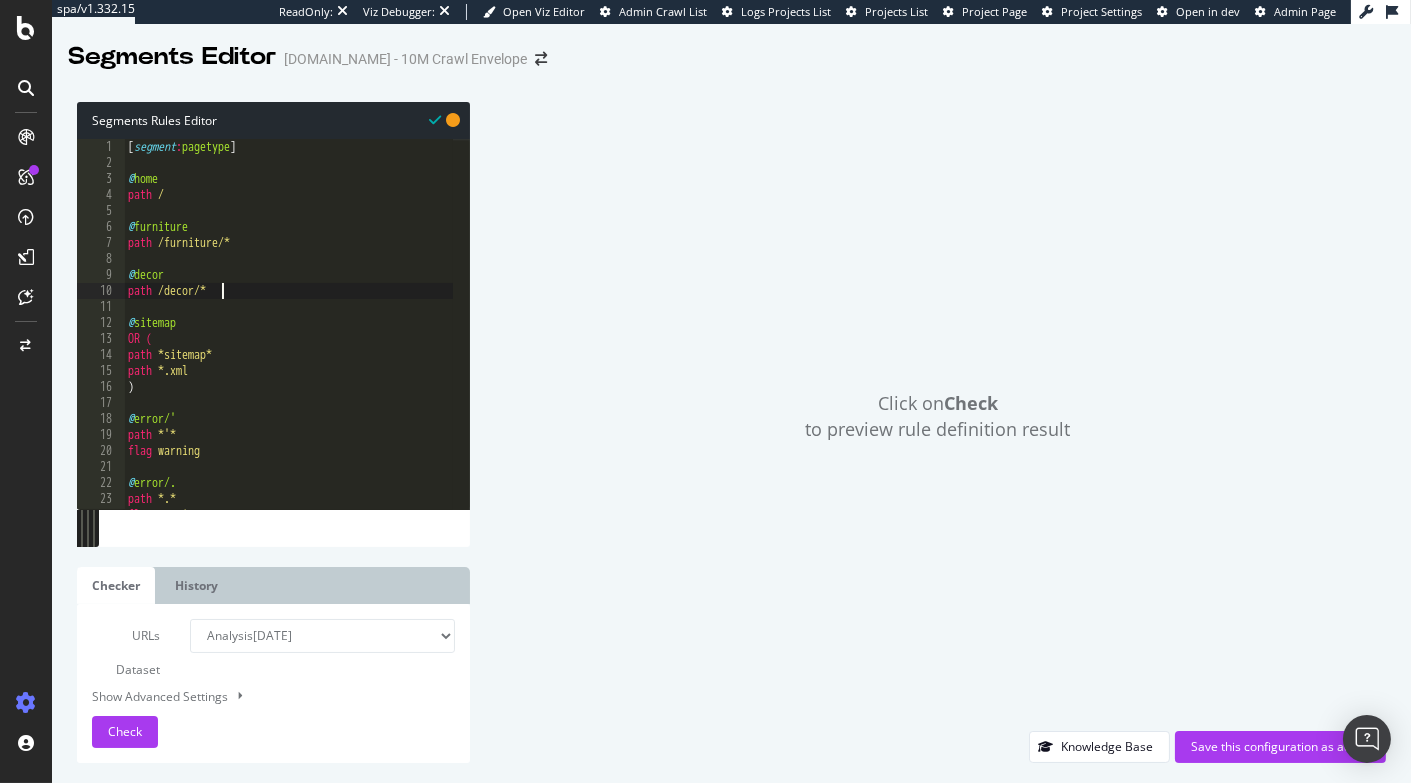 scroll, scrollTop: 0, scrollLeft: 6, axis: horizontal 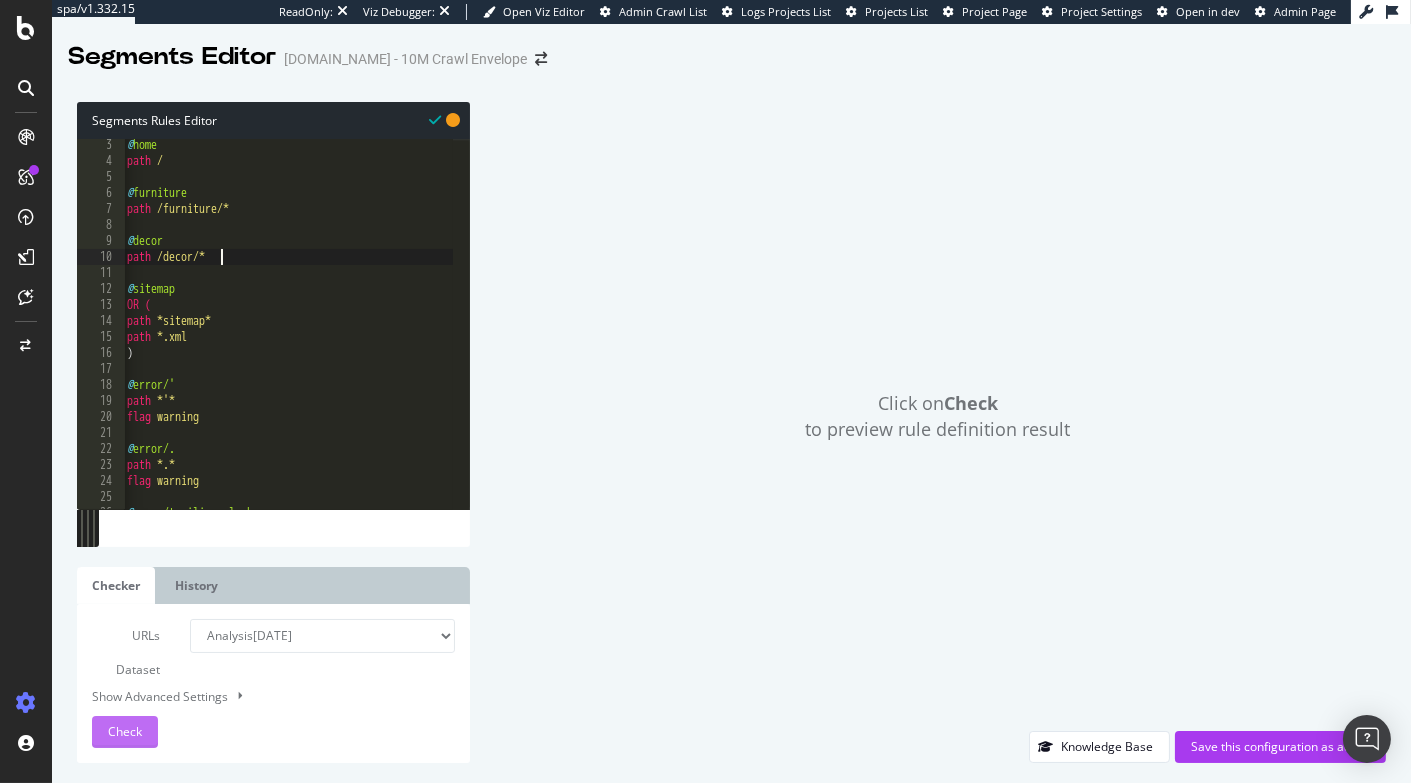 type on "path /decor/*" 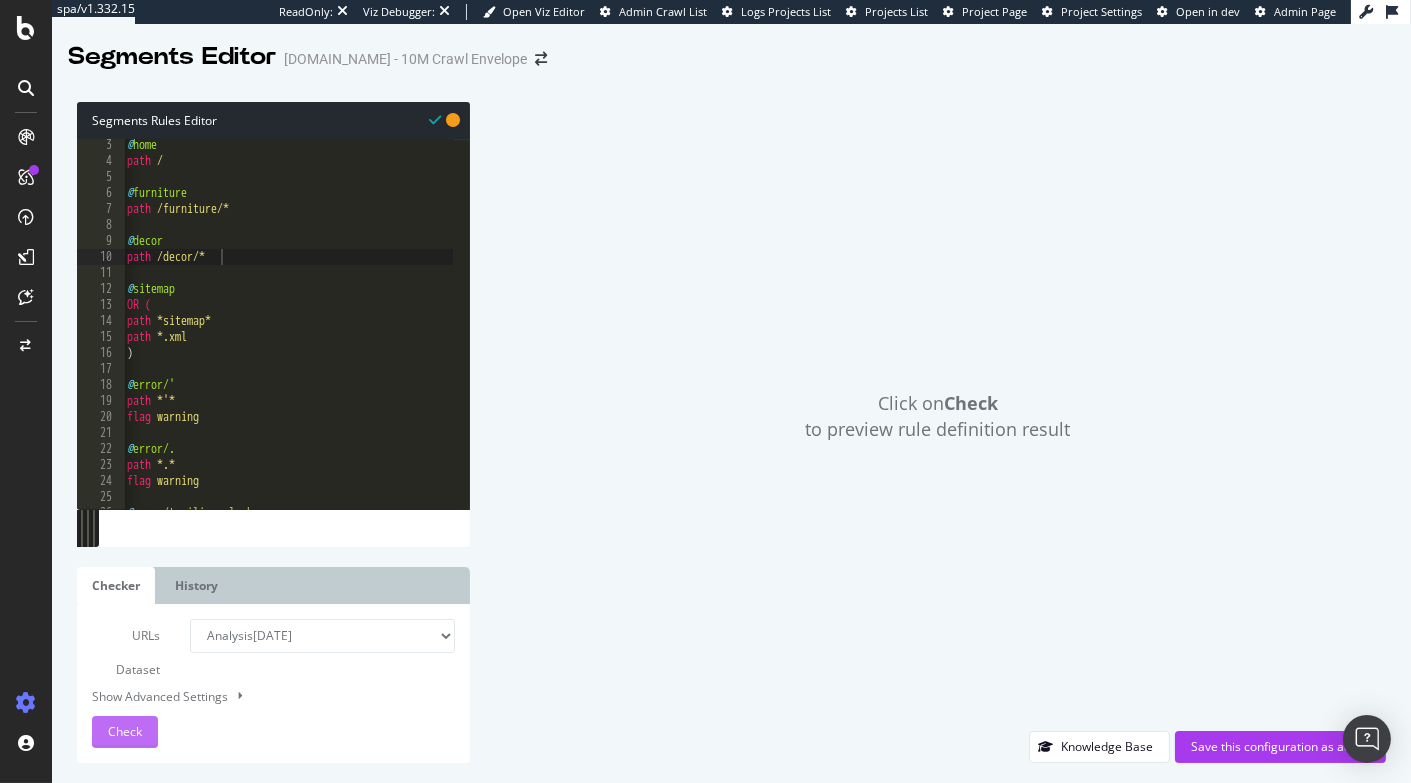 click on "Check" at bounding box center (125, 731) 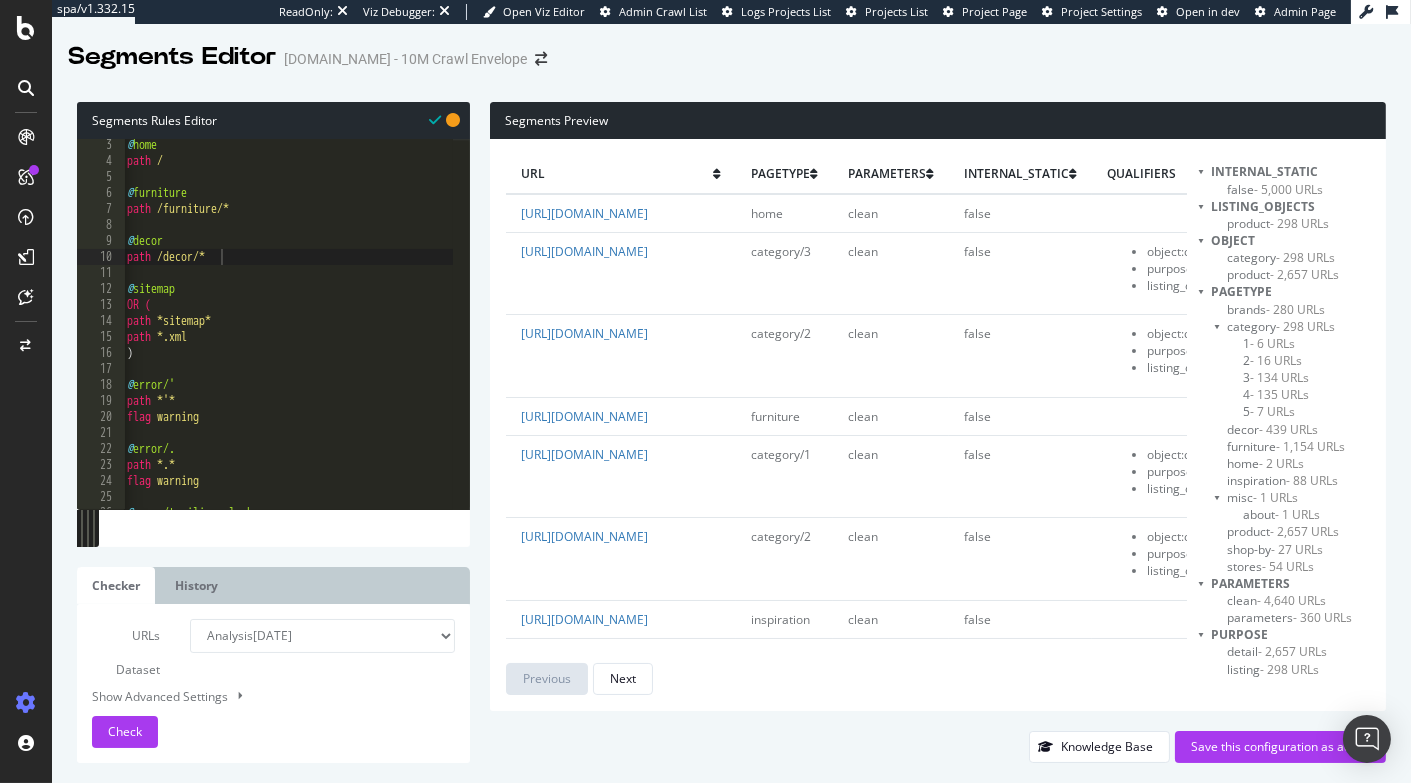 click on "furniture  - 1,154 URLs" at bounding box center [1286, 446] 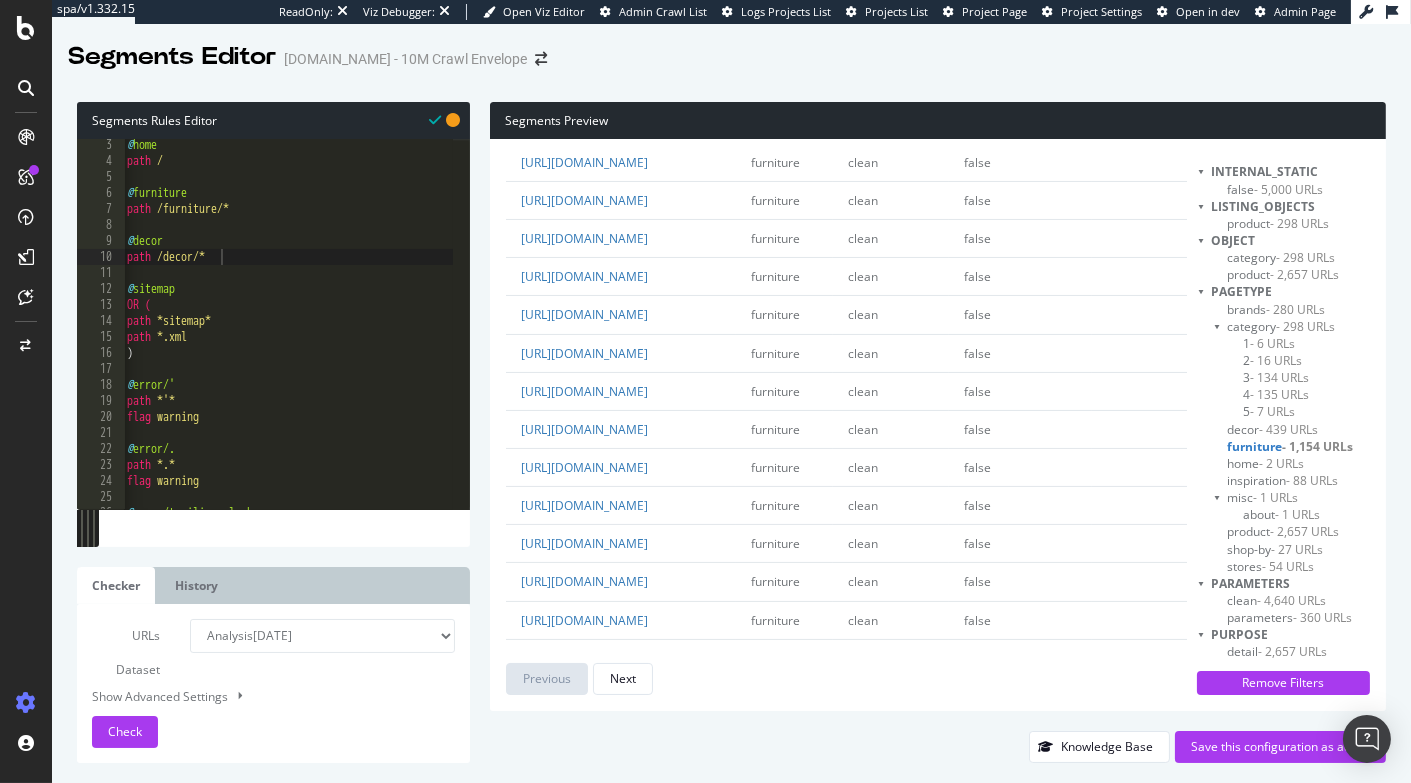 scroll, scrollTop: 733, scrollLeft: 0, axis: vertical 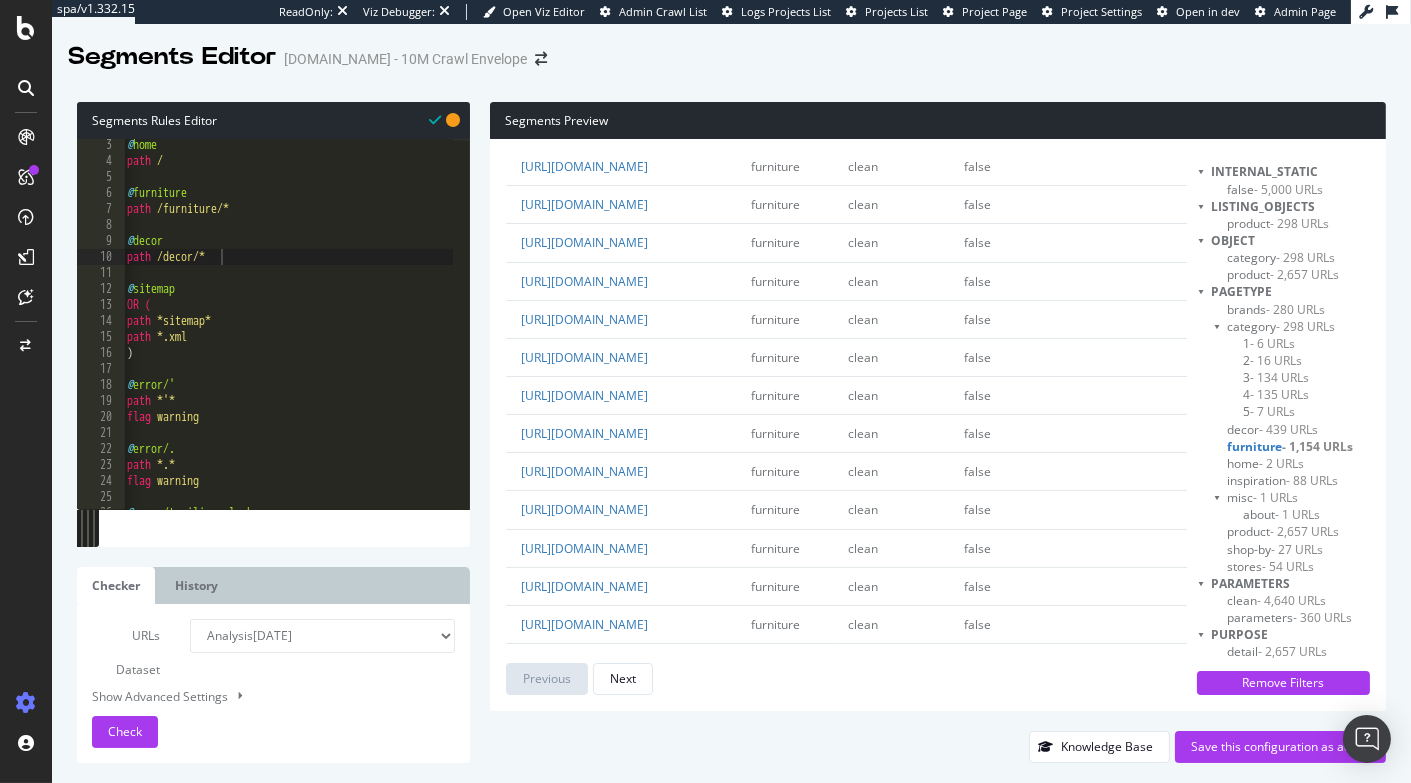 click on "decor  - 439 URLs" at bounding box center [1272, 429] 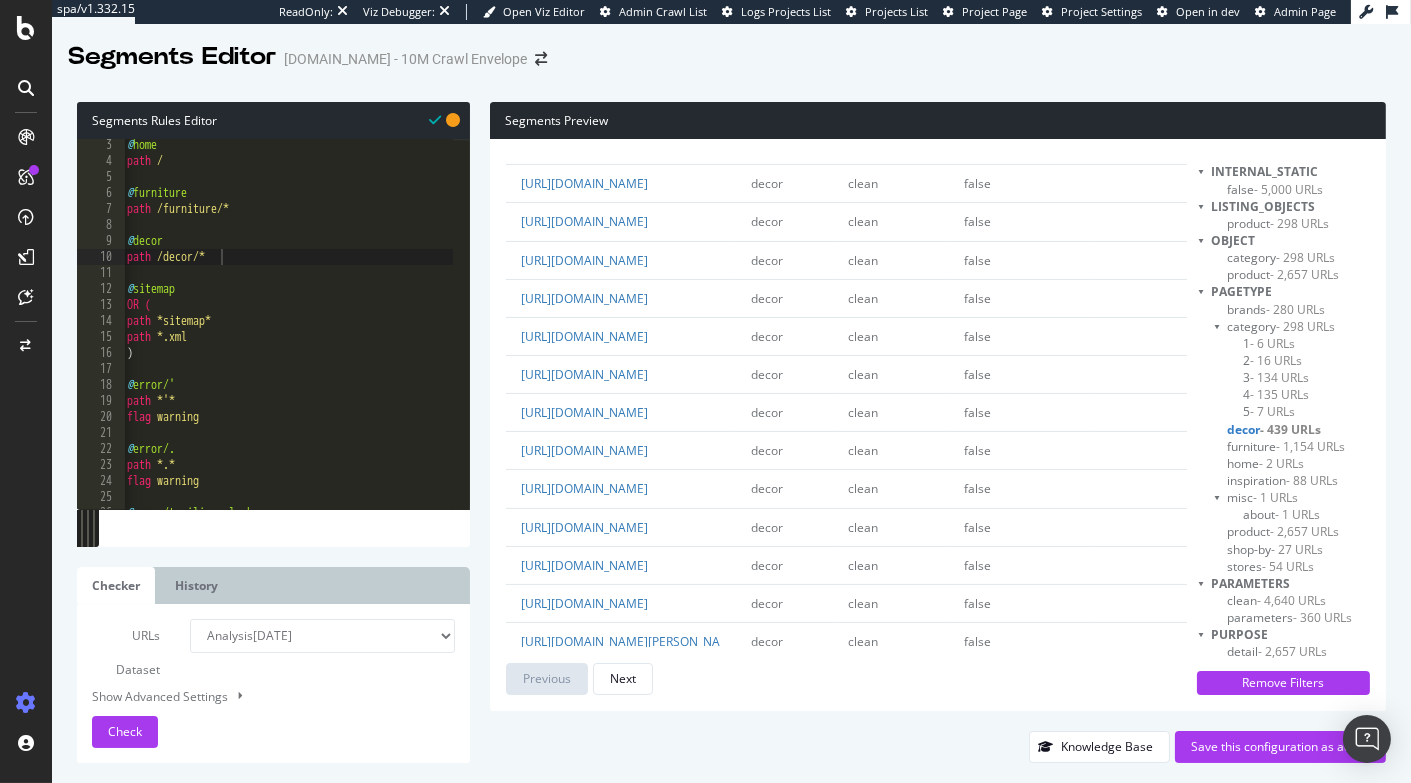 scroll, scrollTop: 758, scrollLeft: 0, axis: vertical 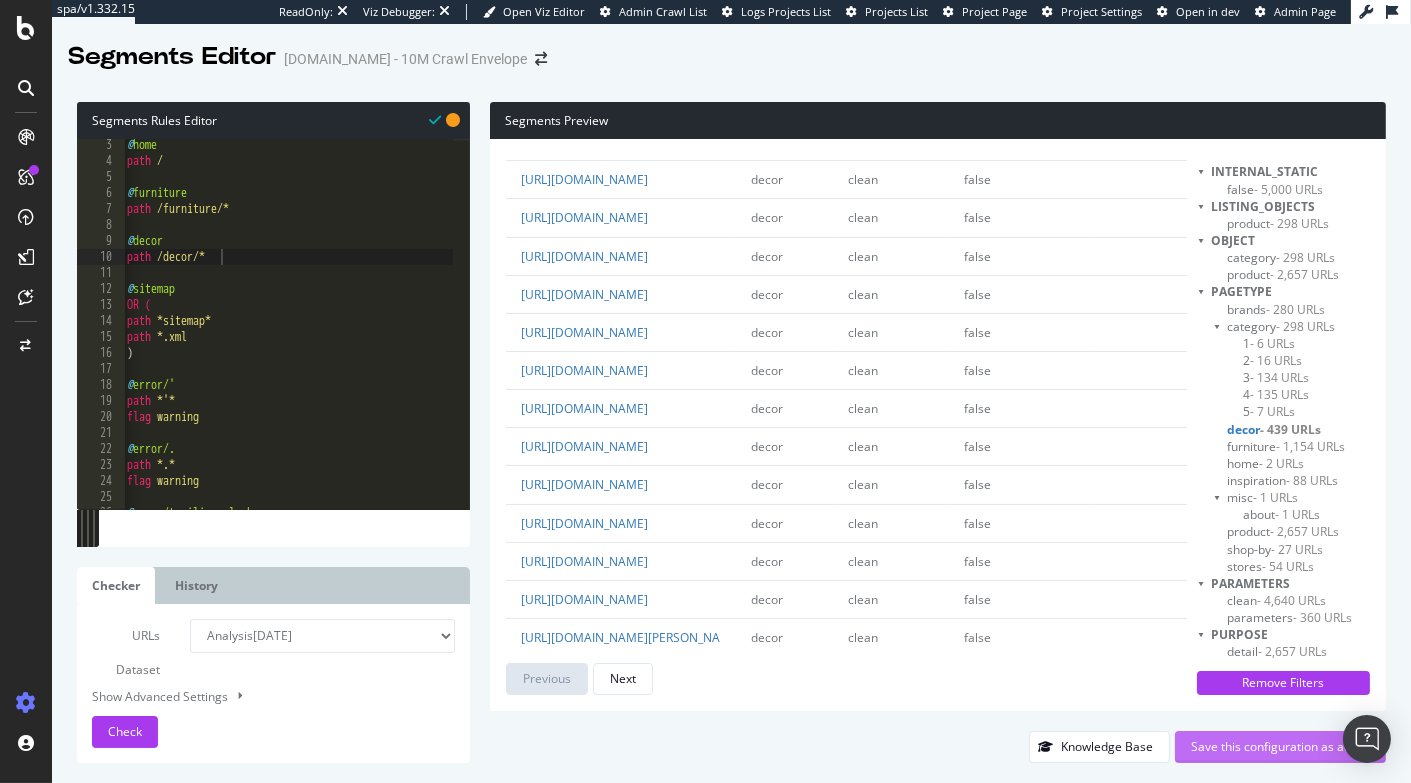 click on "Save this configuration as active" at bounding box center [1280, 746] 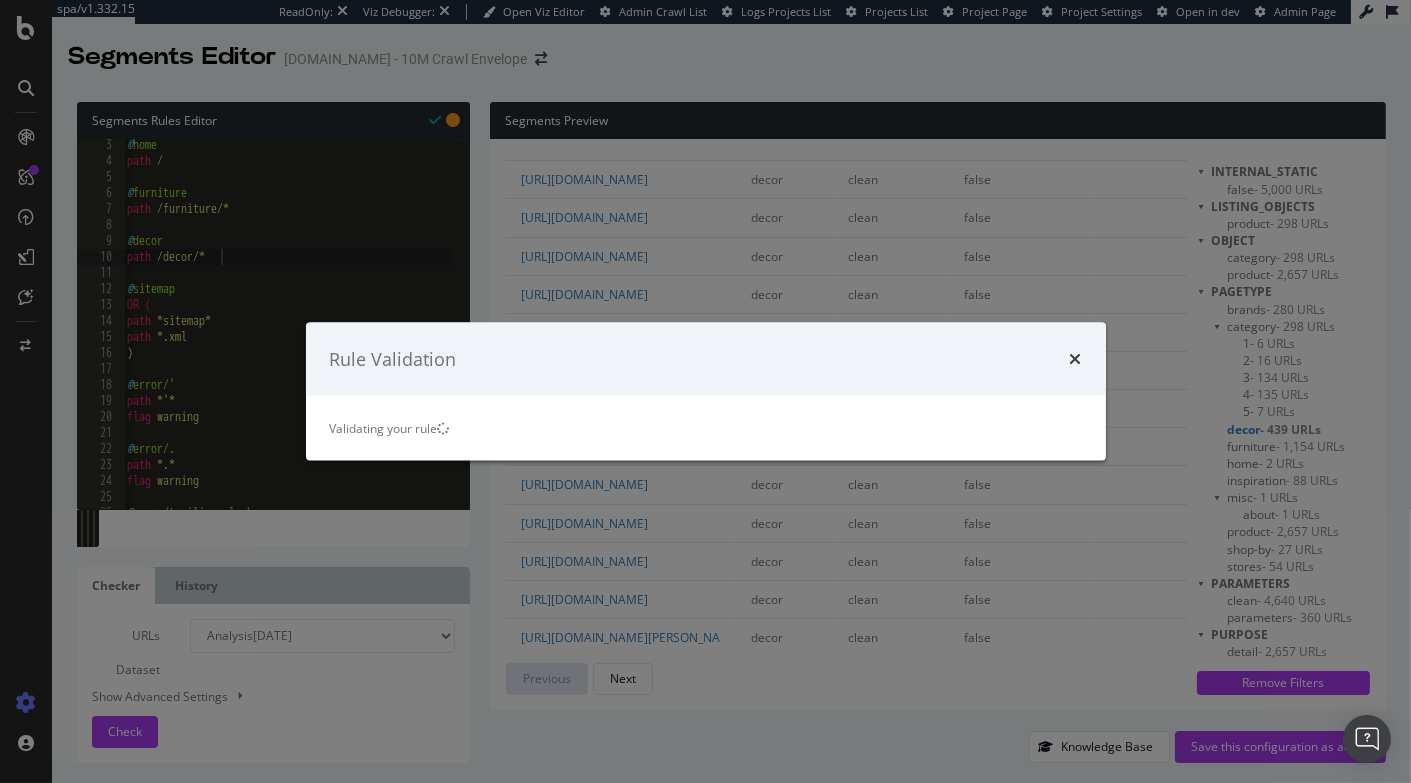 scroll, scrollTop: 0, scrollLeft: 0, axis: both 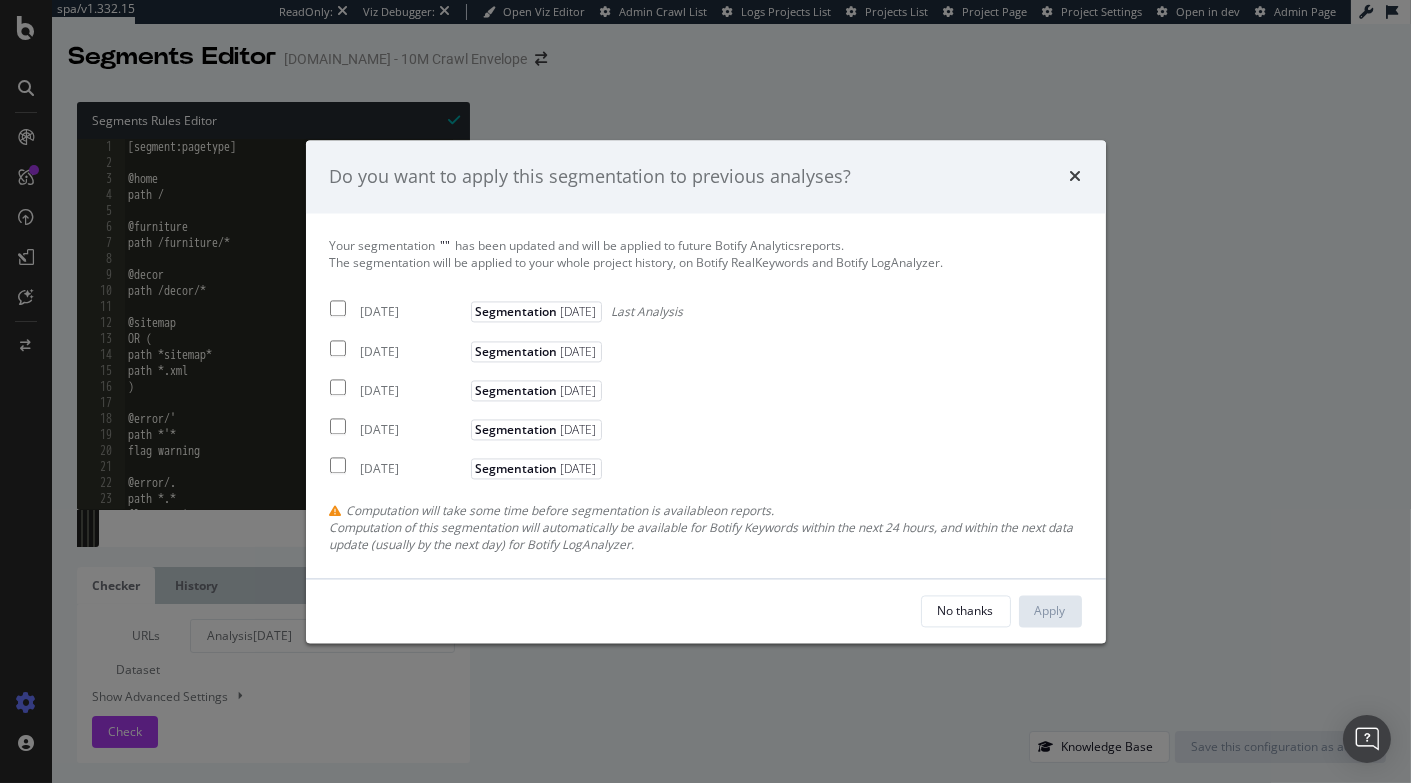 click at bounding box center [338, 309] 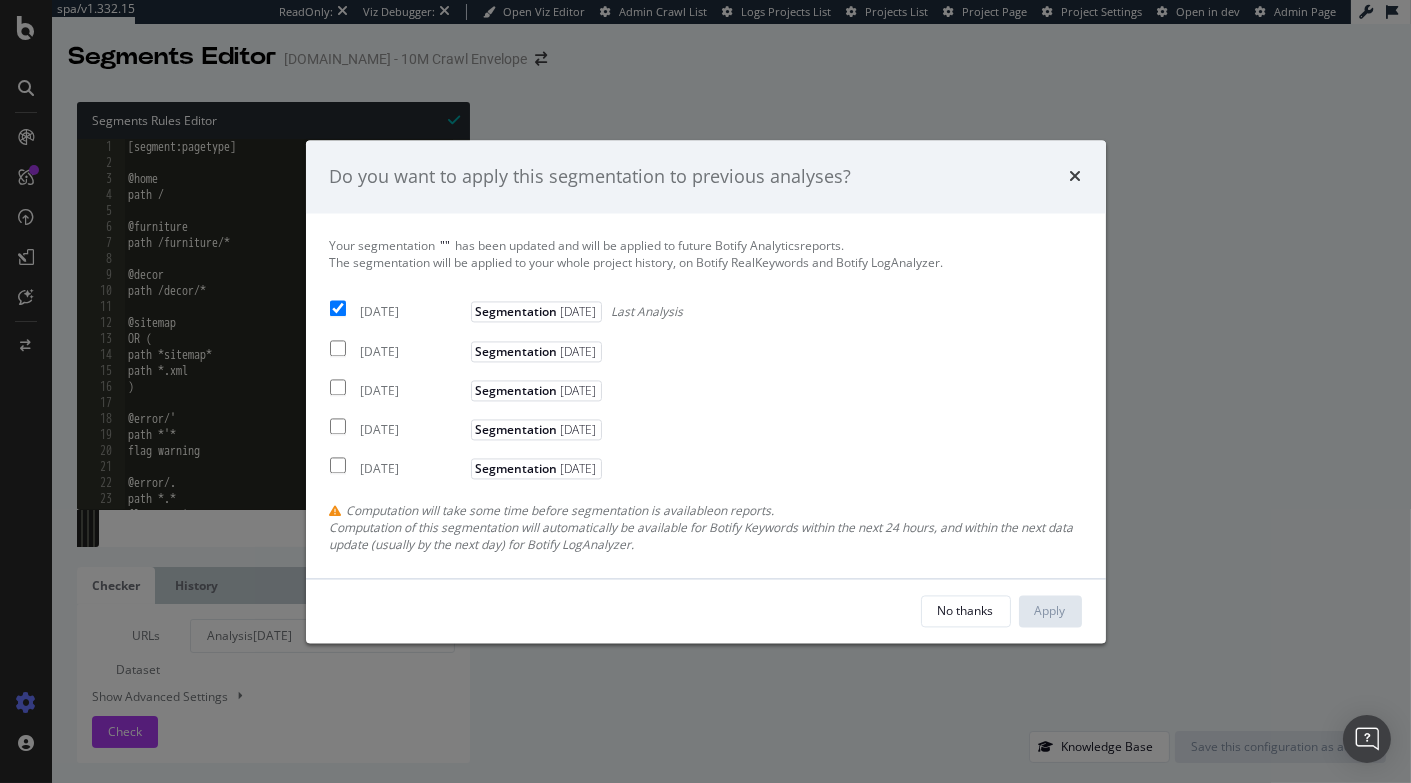 checkbox on "true" 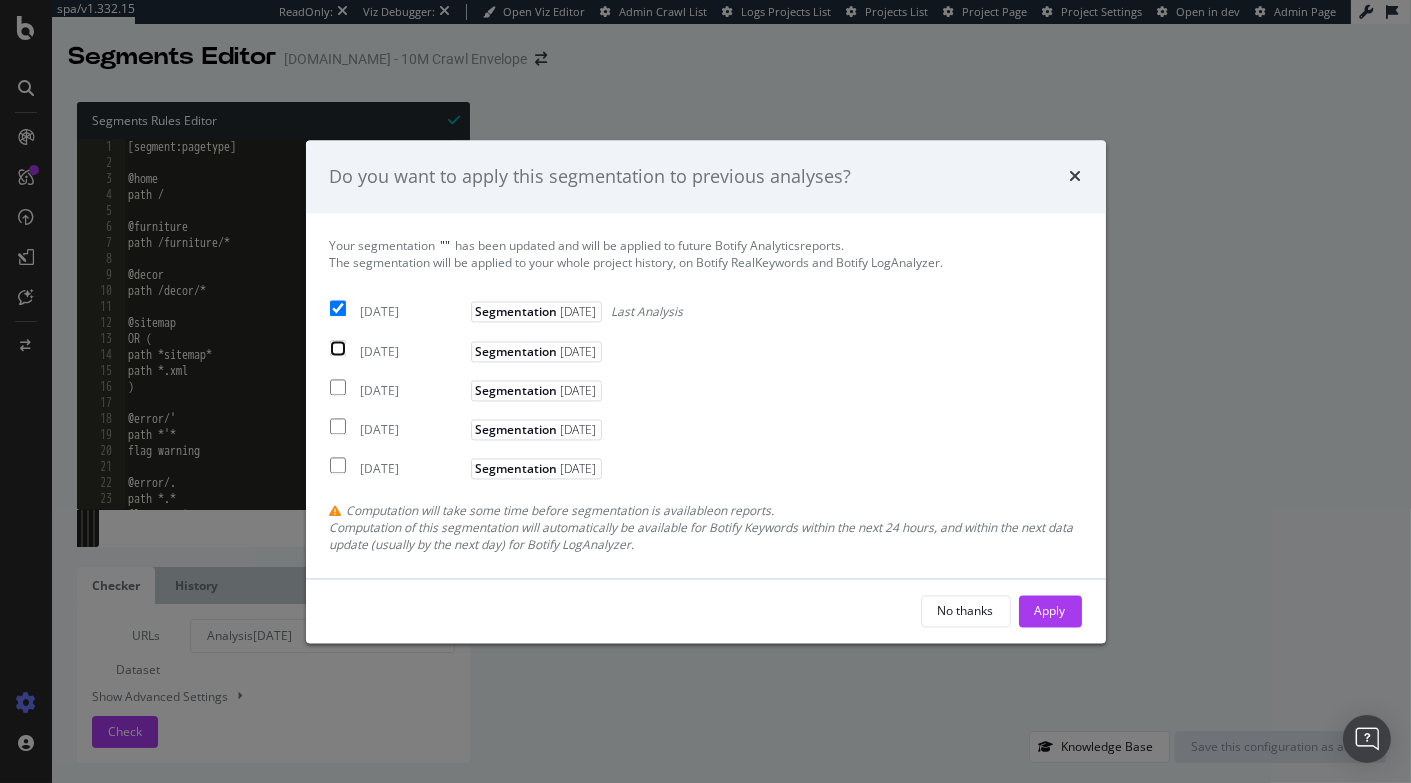 click at bounding box center [338, 348] 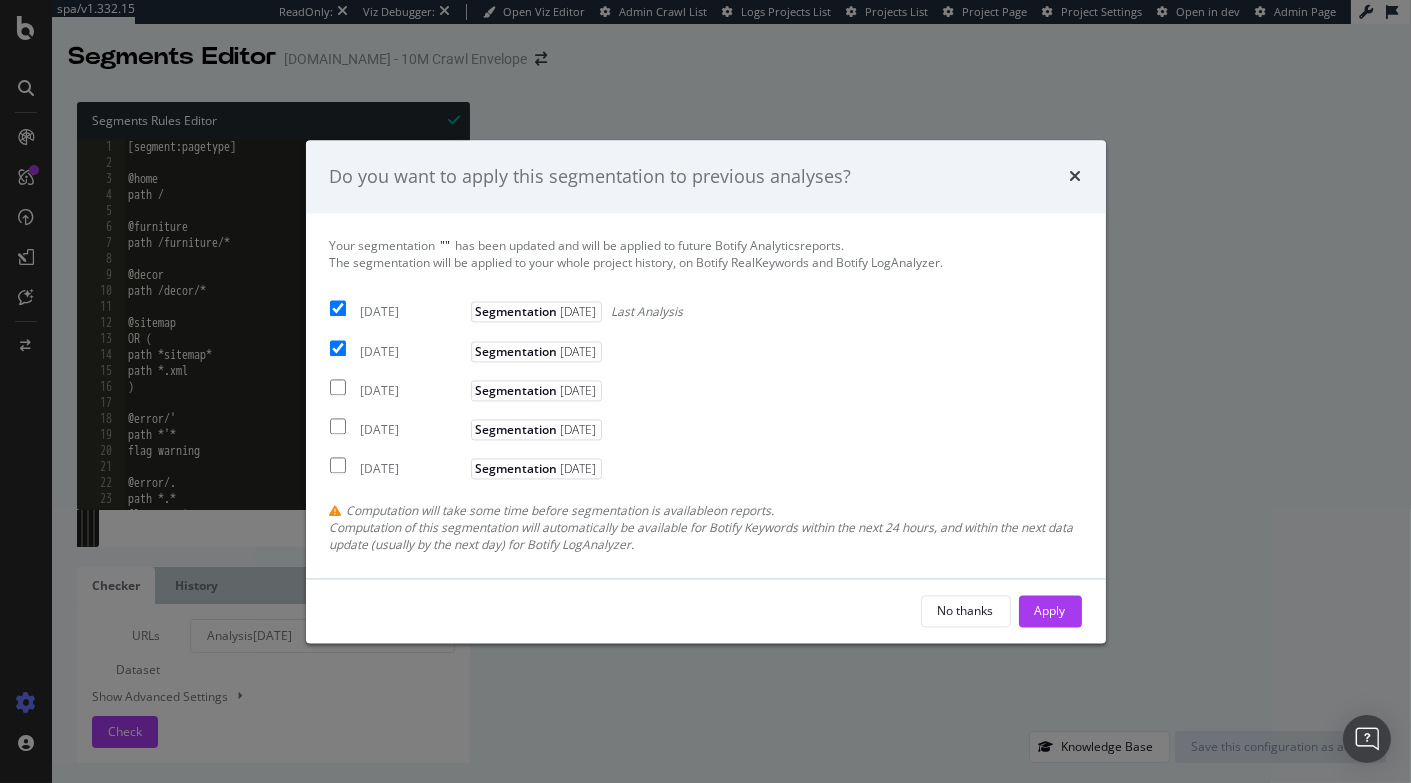click on "2025 Mar. 17th Segmentation   2025-04-15" at bounding box center [468, 387] 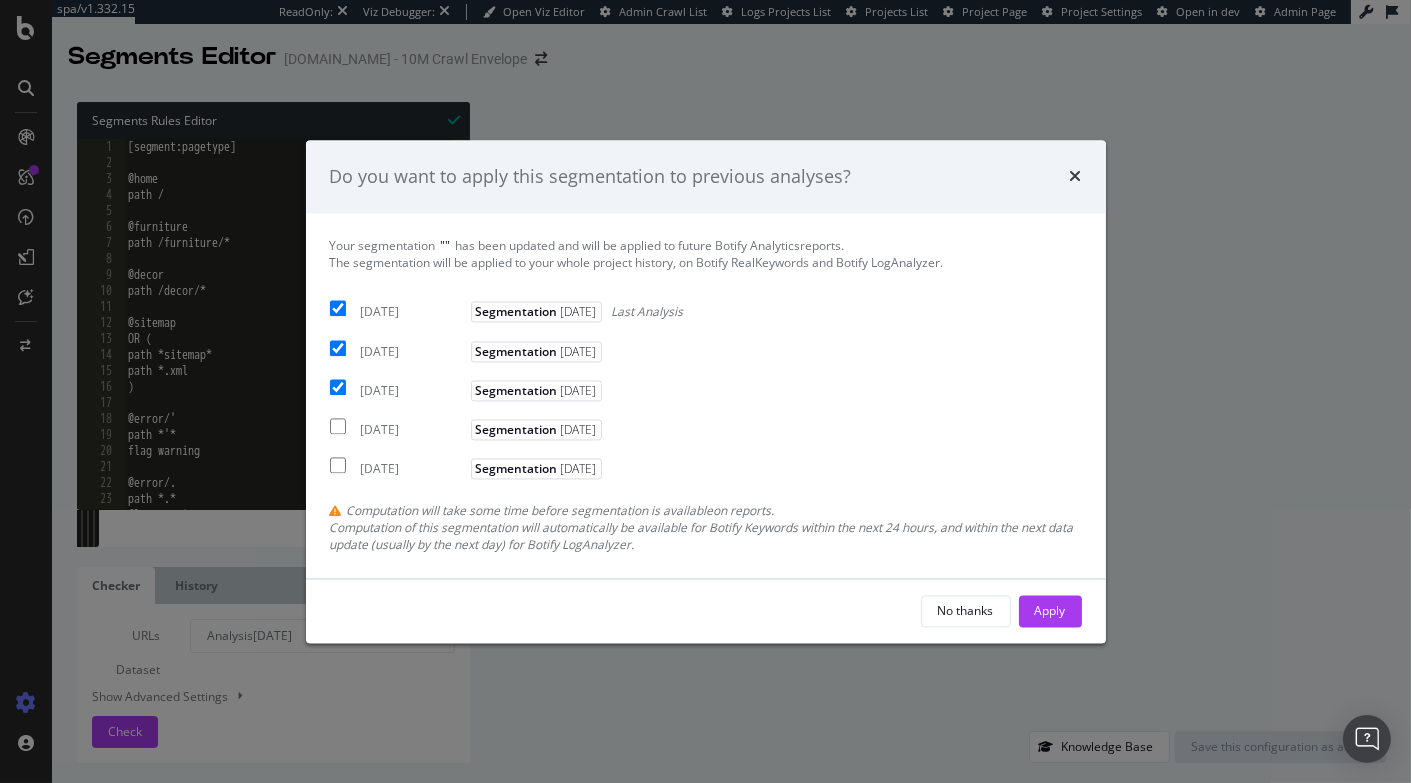 checkbox on "true" 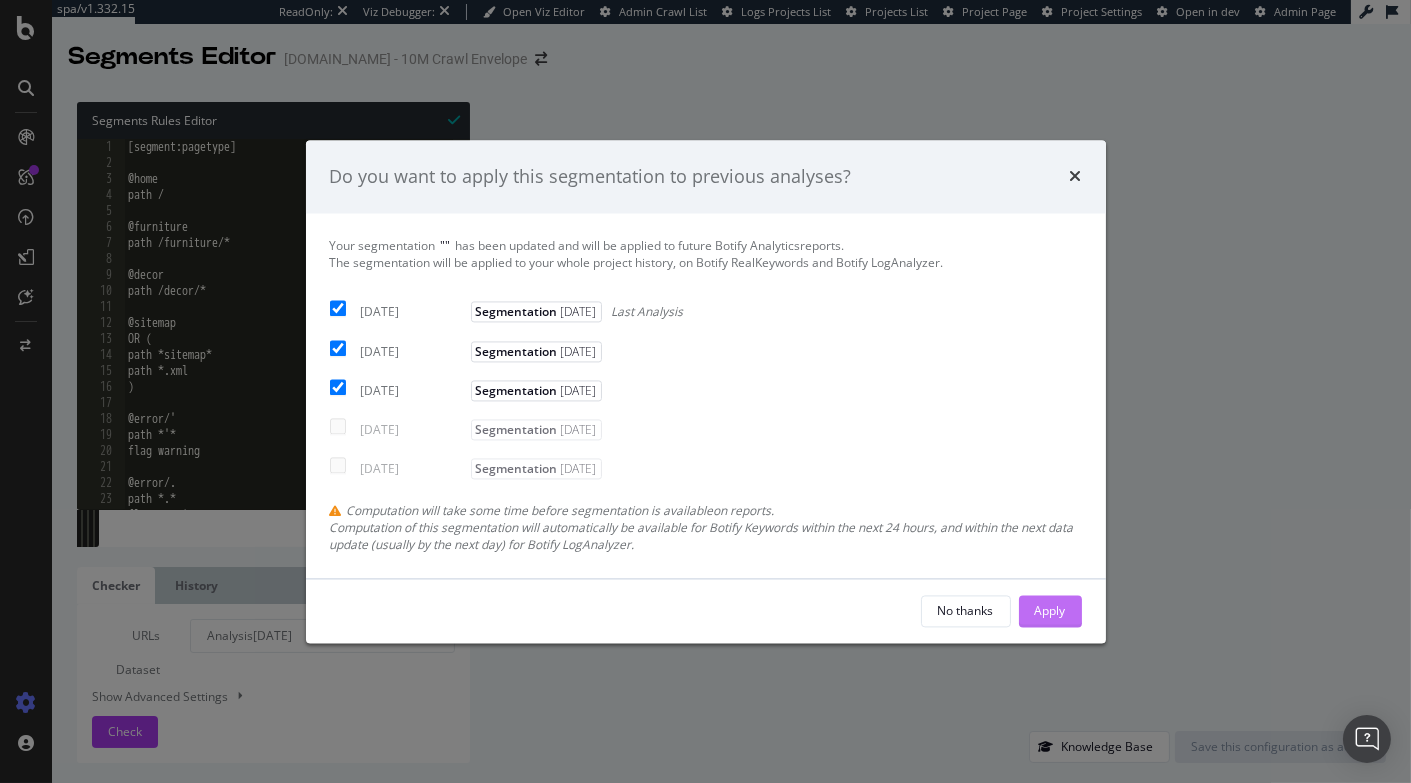 click on "Apply" at bounding box center (1050, 610) 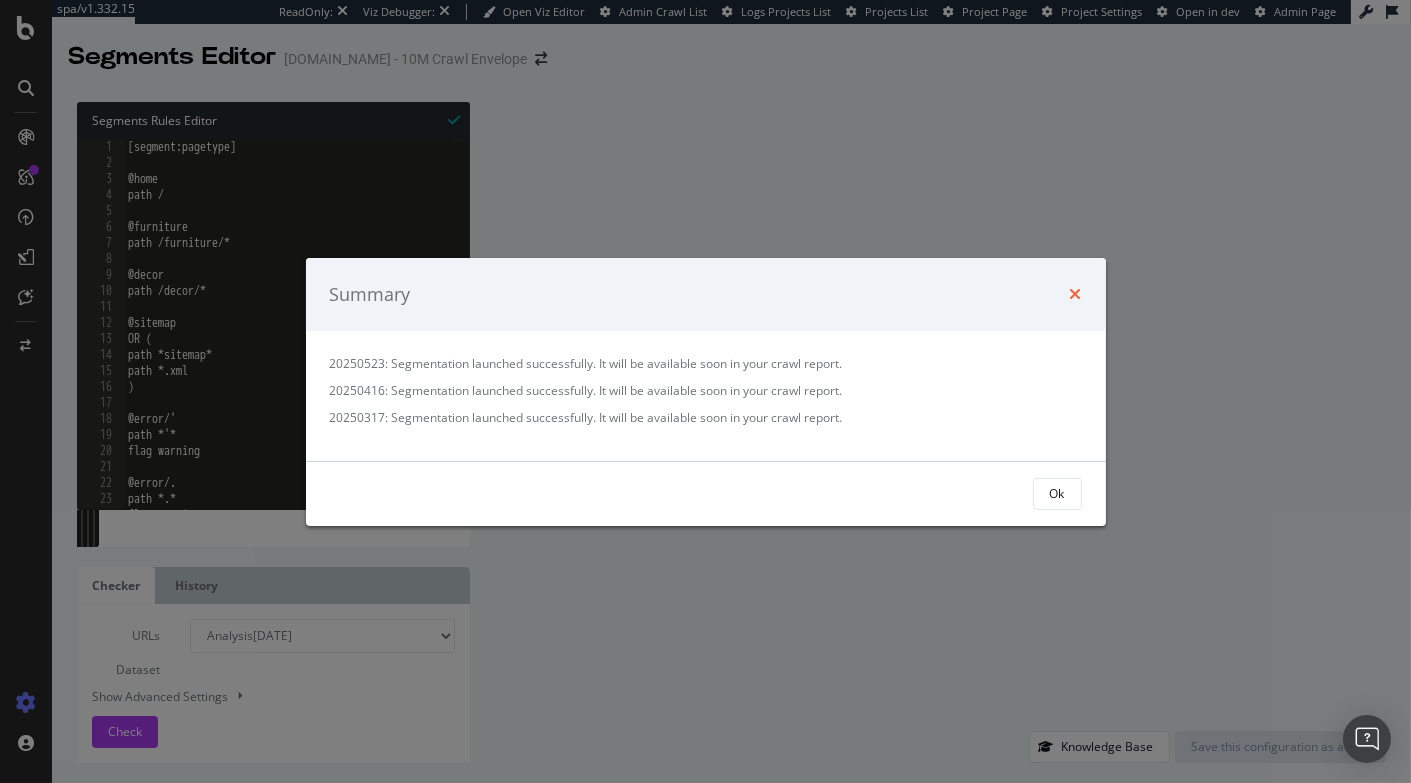 click at bounding box center (1076, 294) 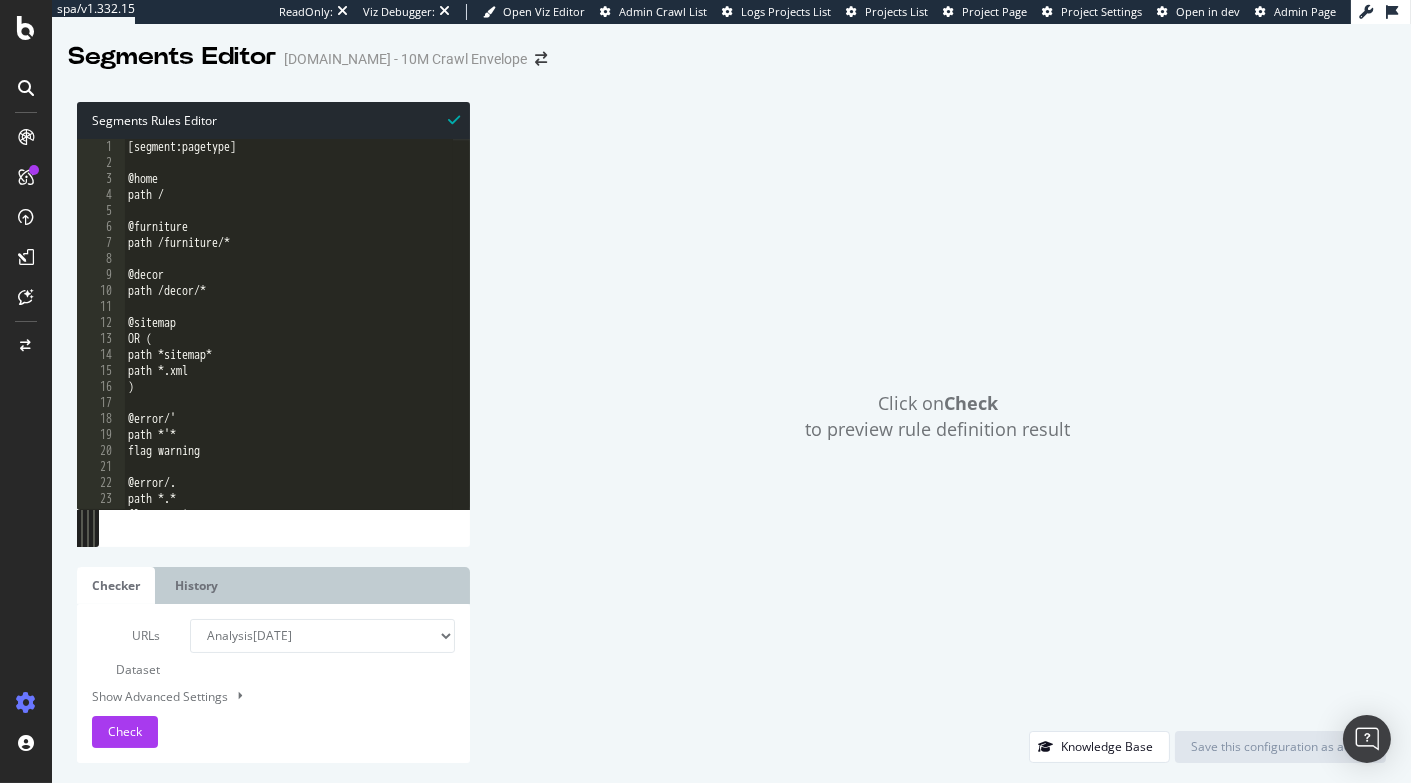 scroll, scrollTop: 0, scrollLeft: 0, axis: both 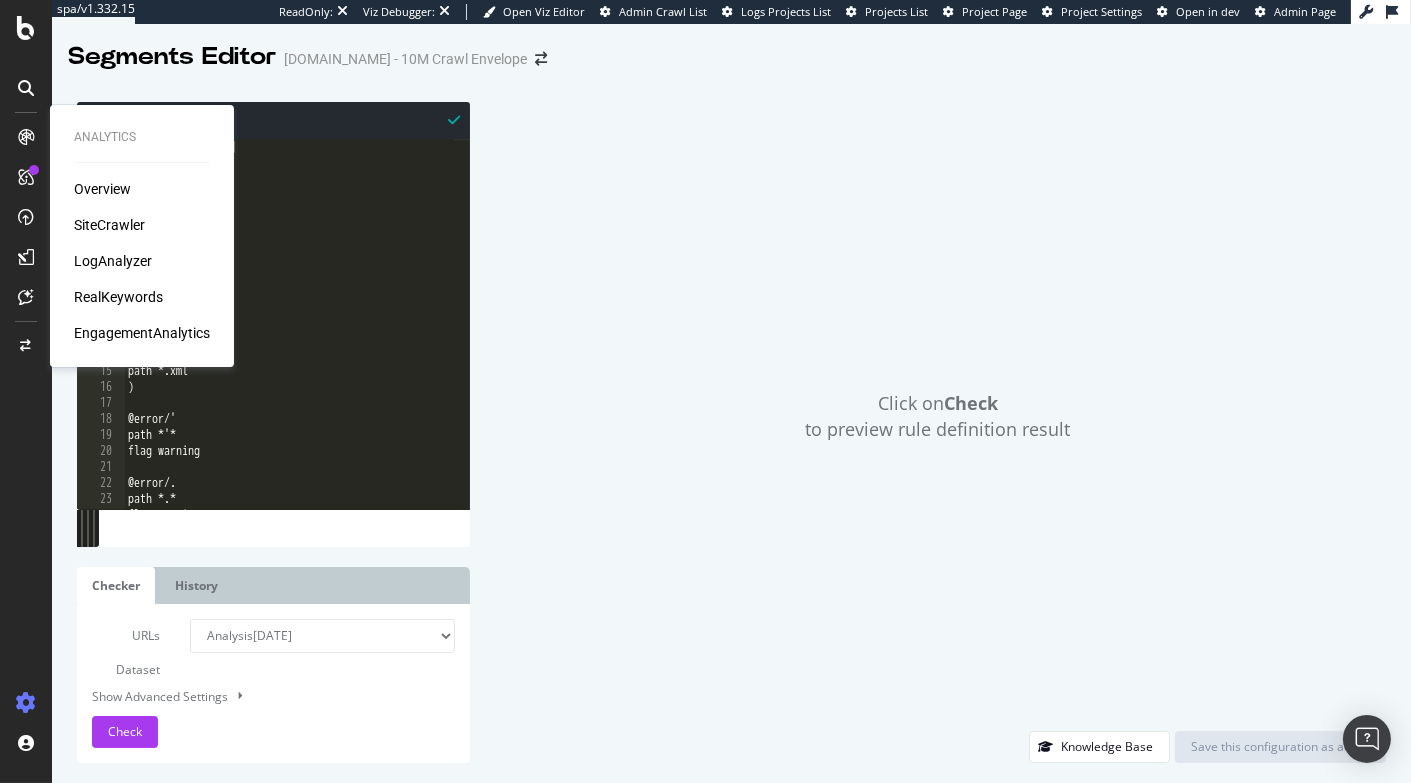 click on "RealKeywords" at bounding box center (118, 297) 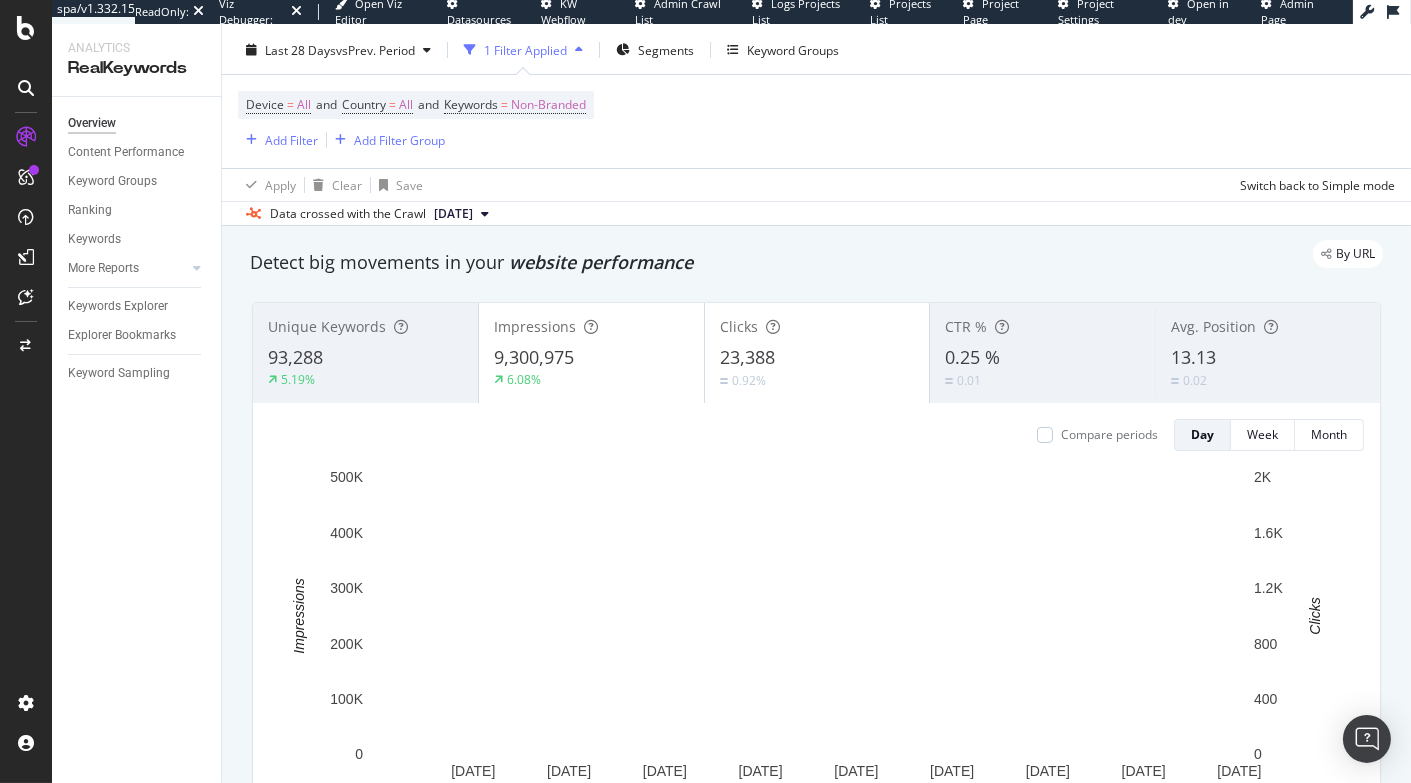 scroll, scrollTop: 0, scrollLeft: 0, axis: both 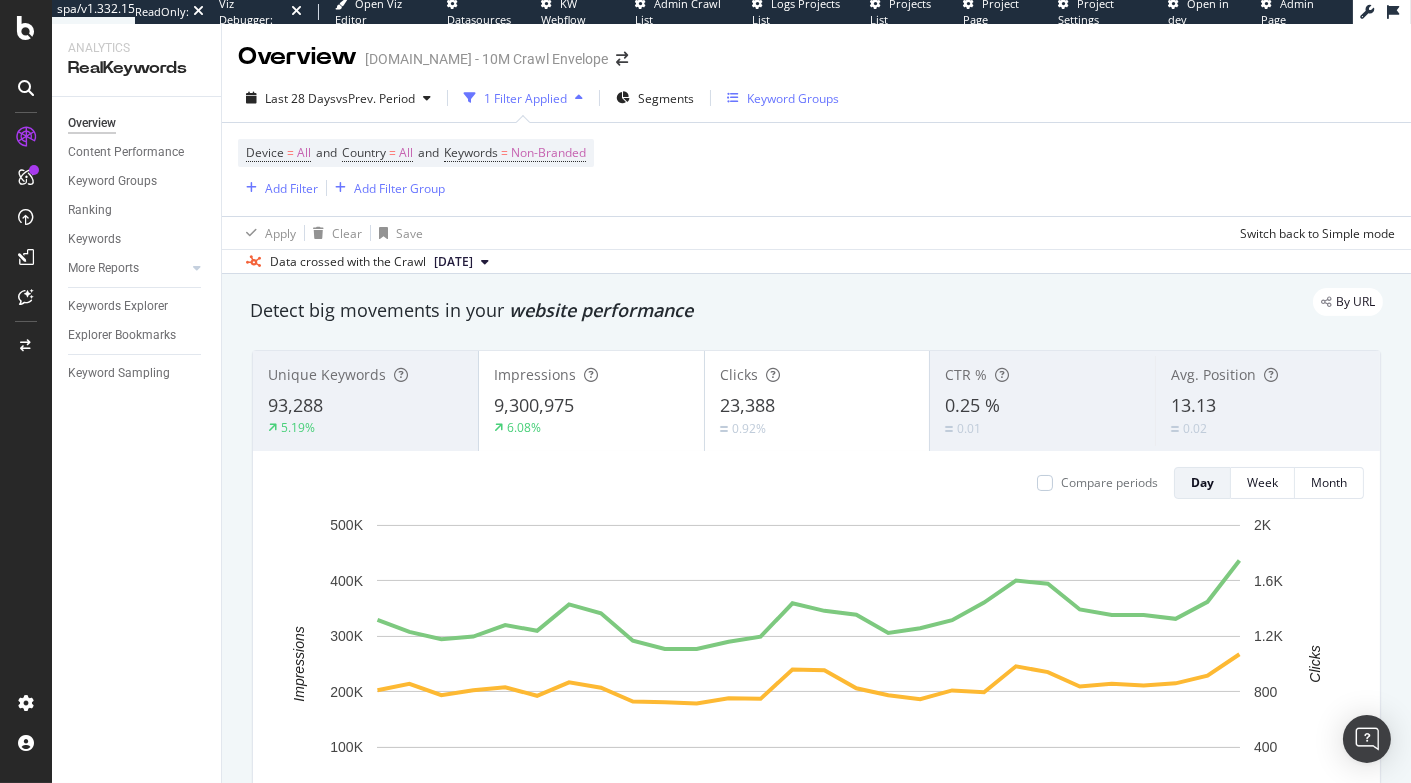 click on "Keyword Groups" at bounding box center [793, 98] 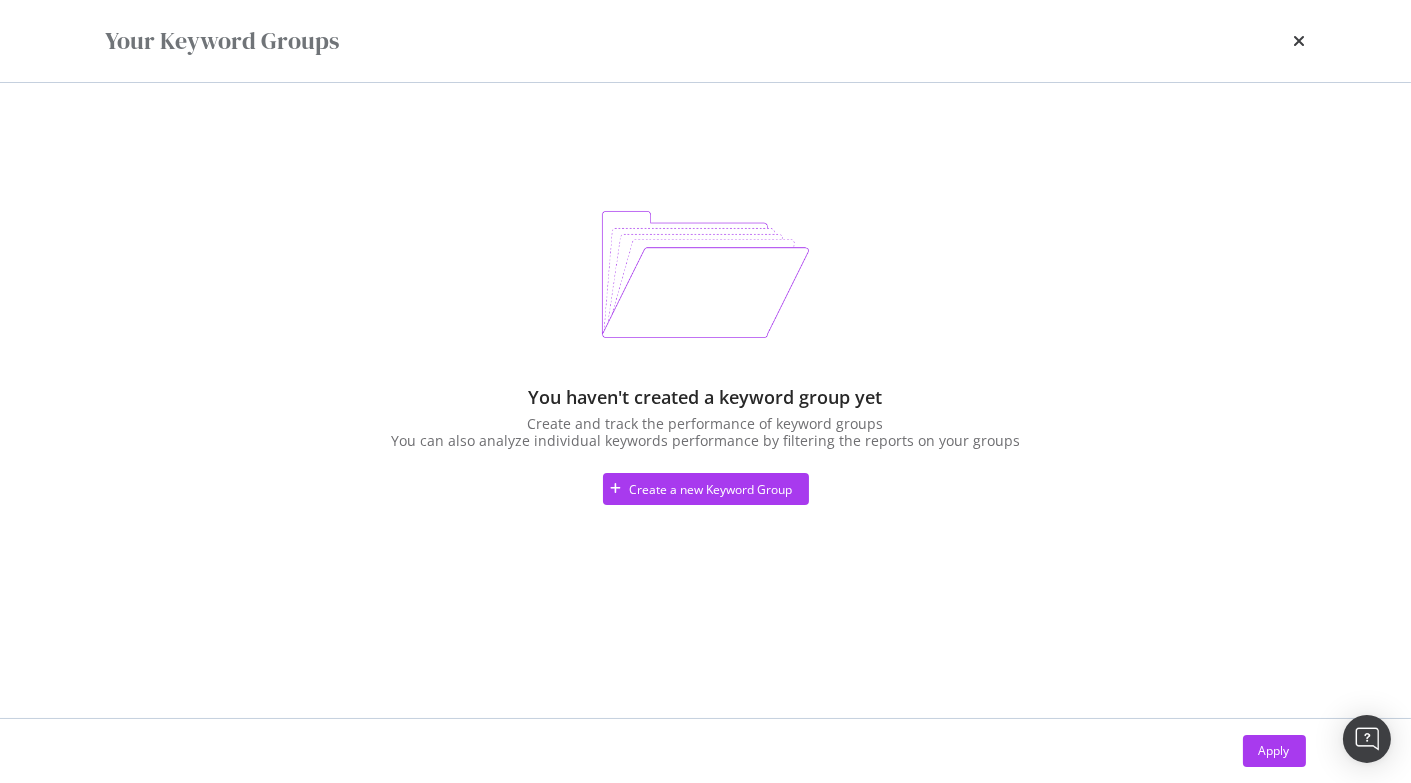 click on "Your Keyword Groups" at bounding box center [706, 41] 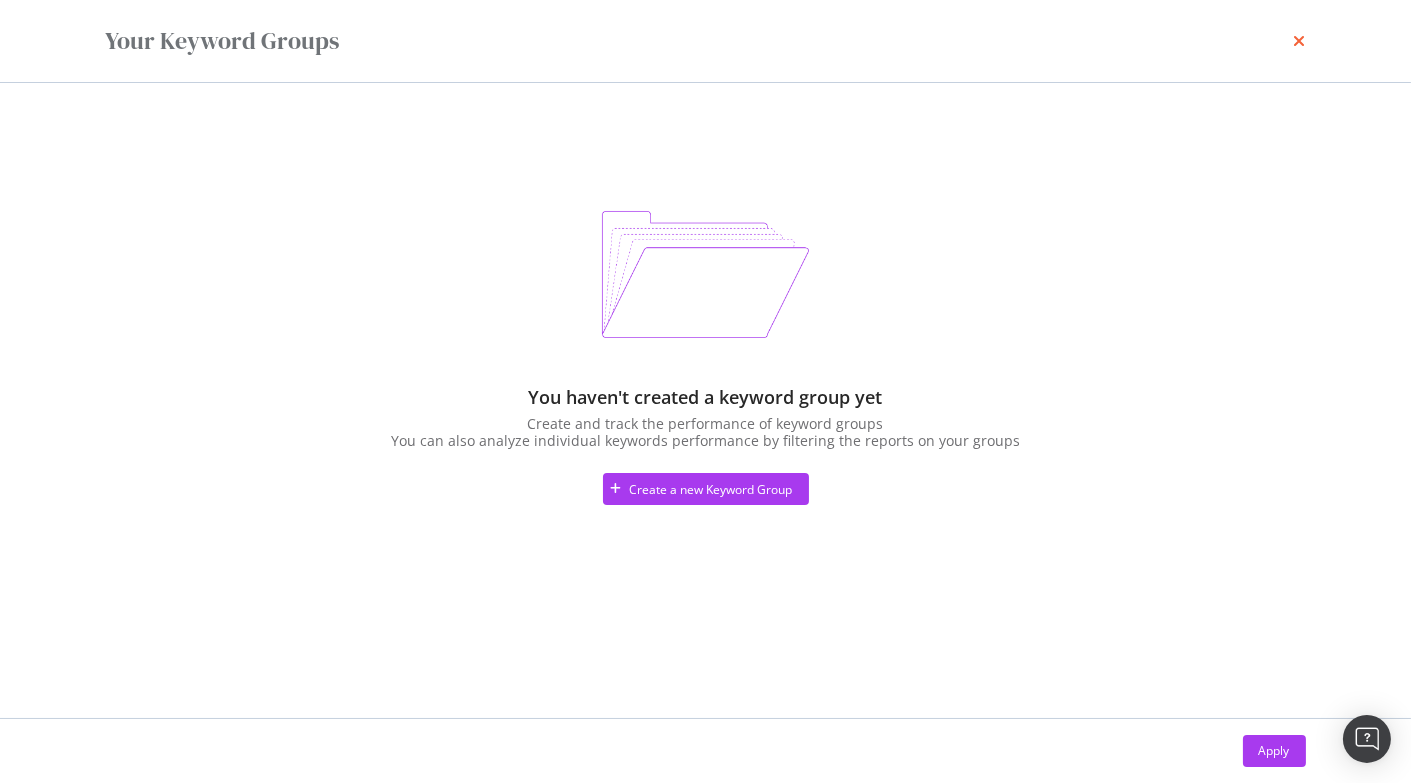 click at bounding box center [1300, 41] 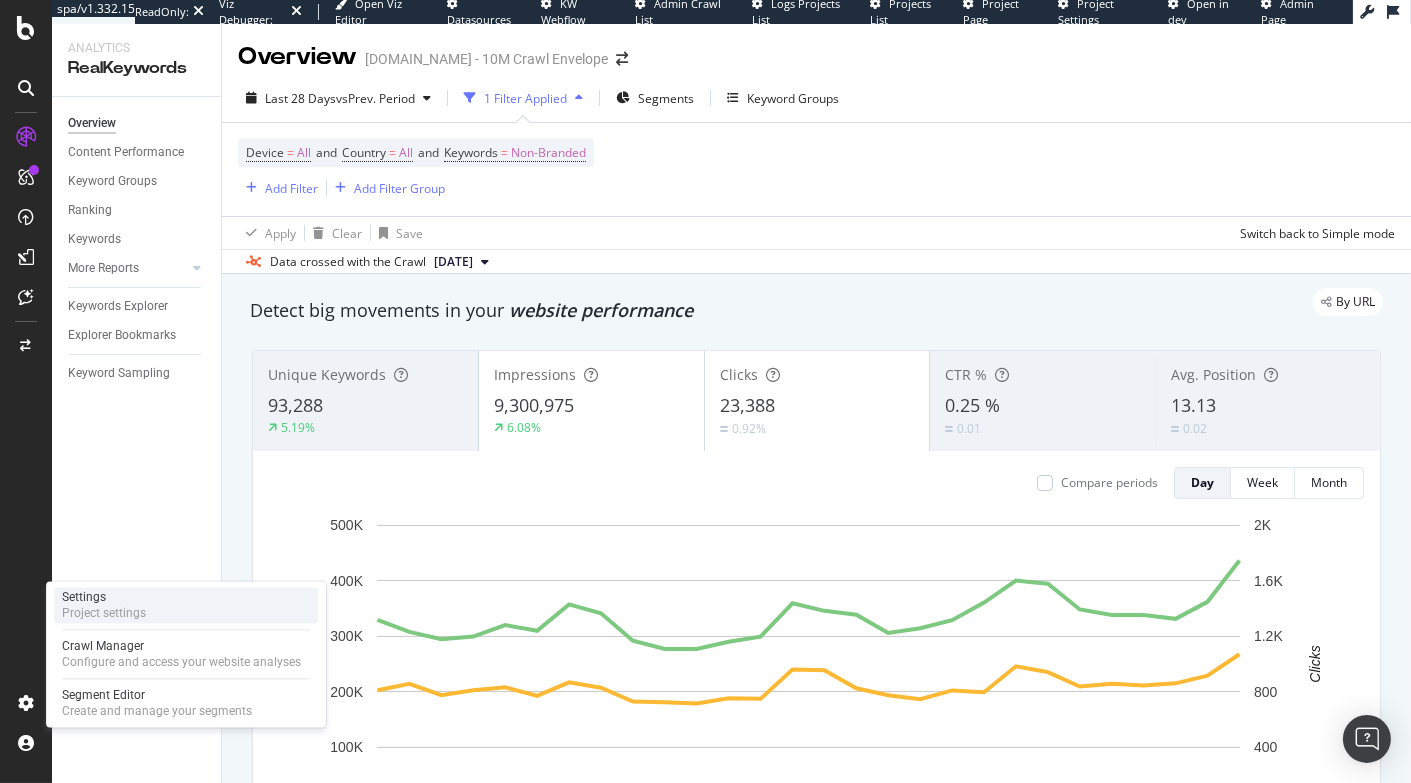 click on "Project settings" at bounding box center [104, 613] 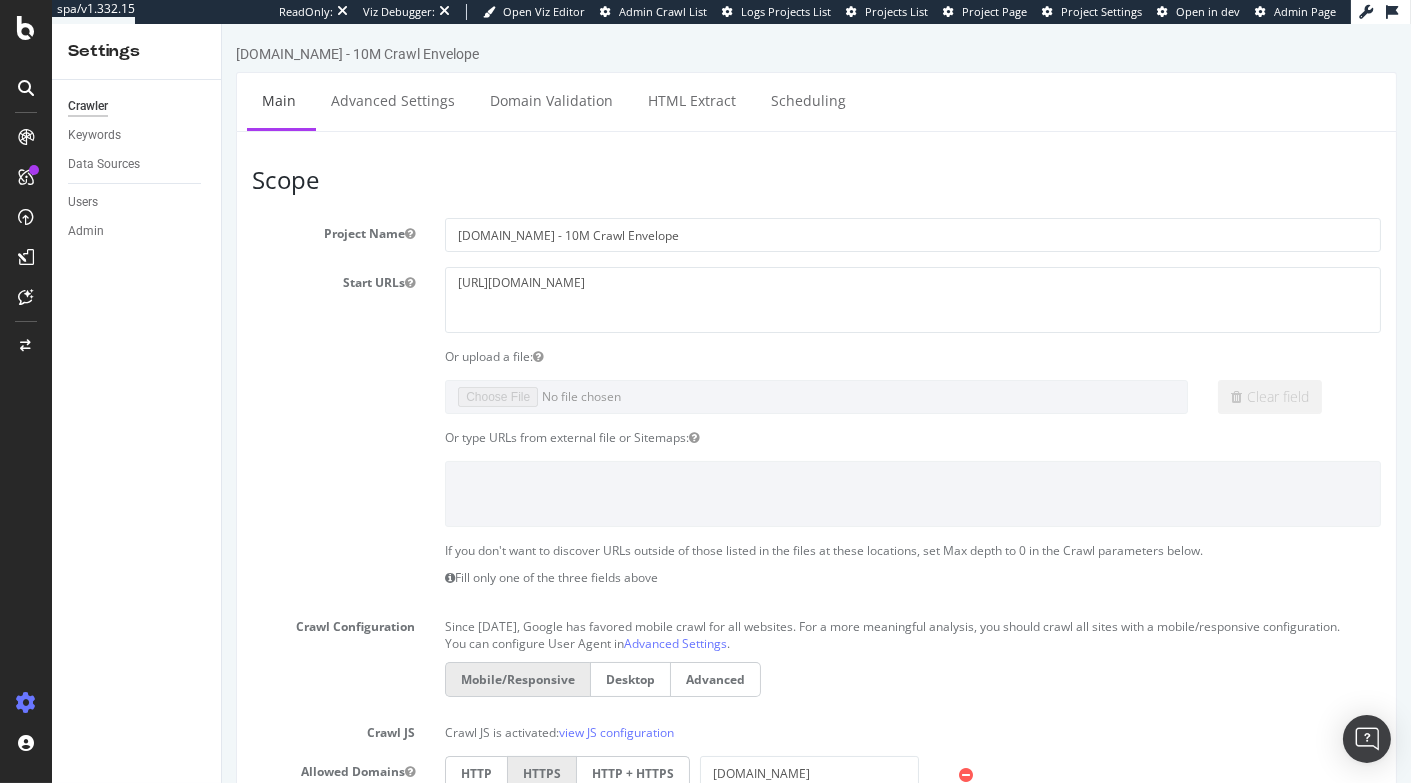 scroll, scrollTop: 0, scrollLeft: 0, axis: both 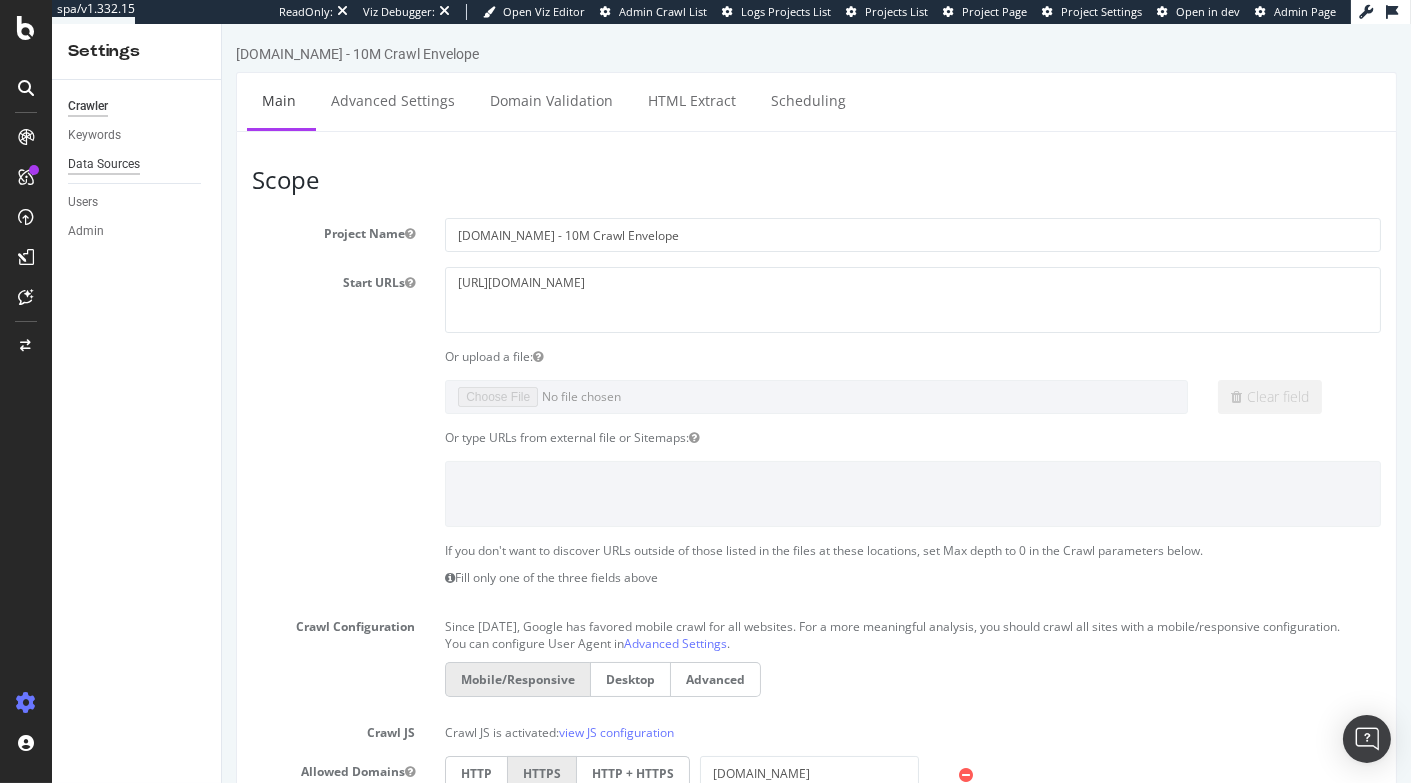 click on "Data Sources" at bounding box center (104, 164) 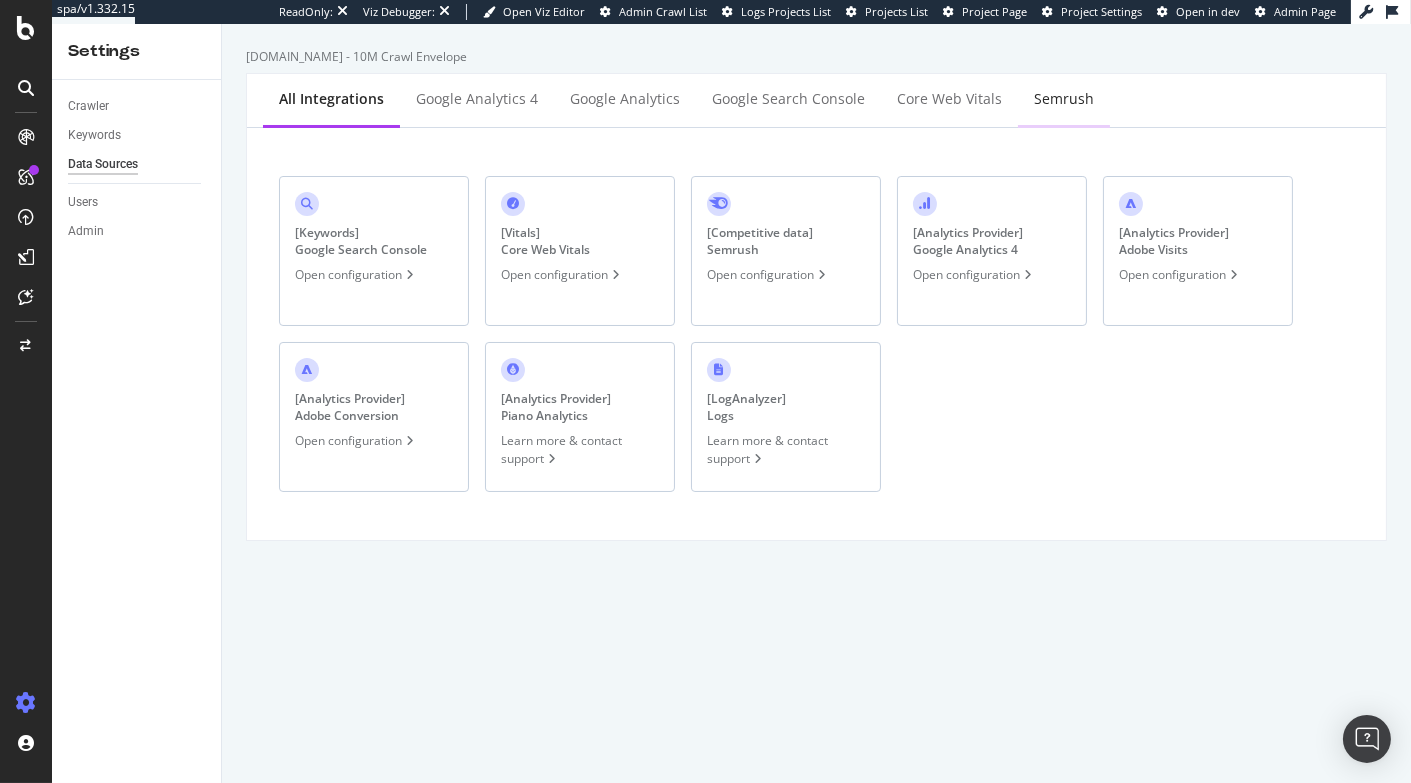 click on "Semrush" at bounding box center (1064, 99) 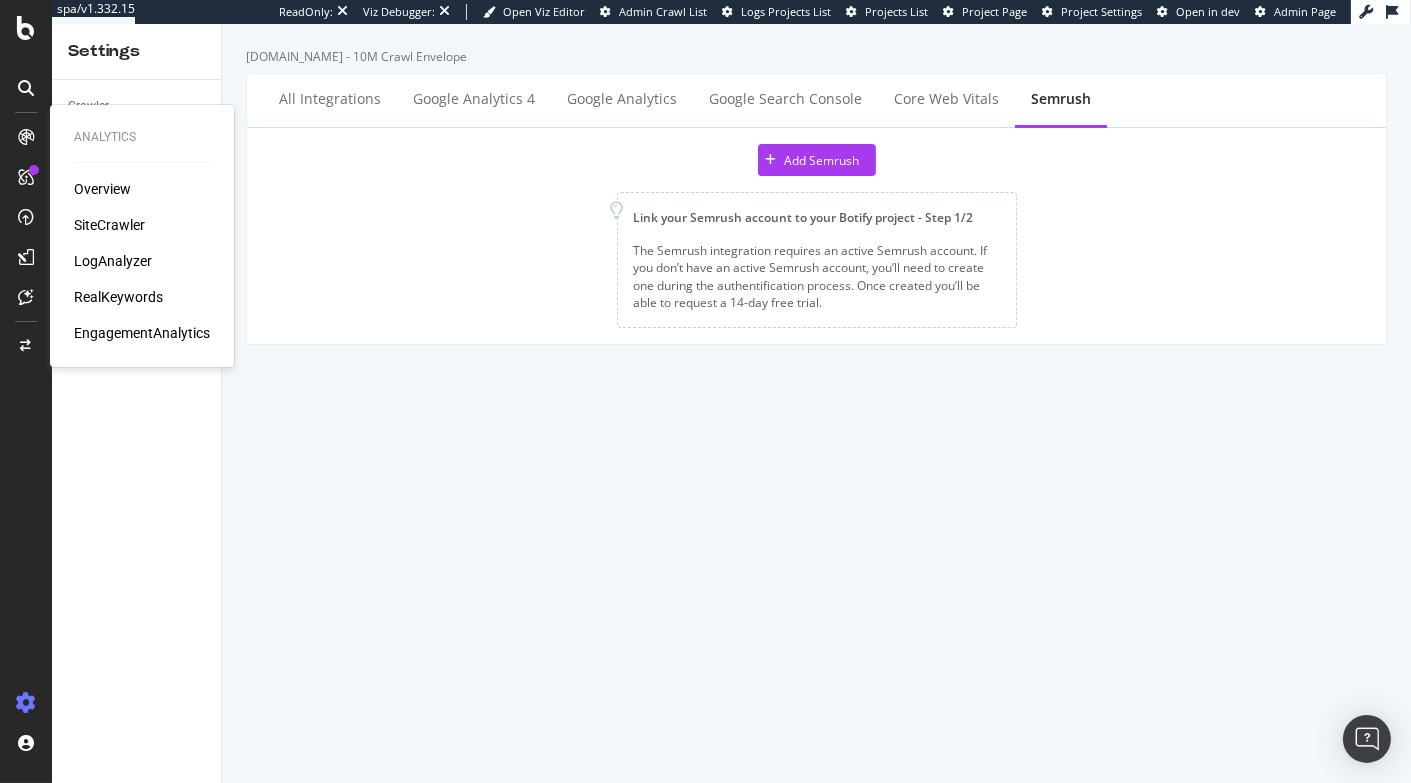 click at bounding box center [26, 137] 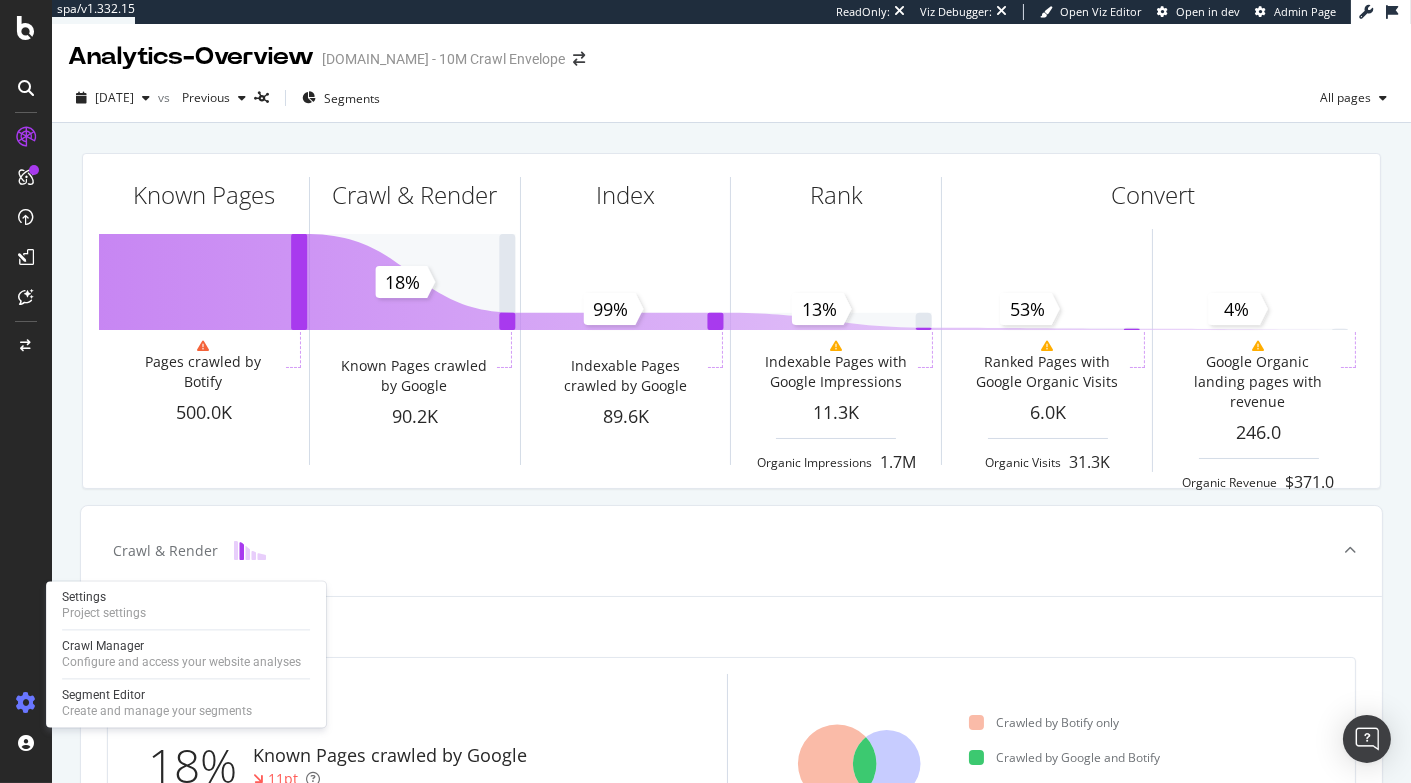 click at bounding box center (26, 703) 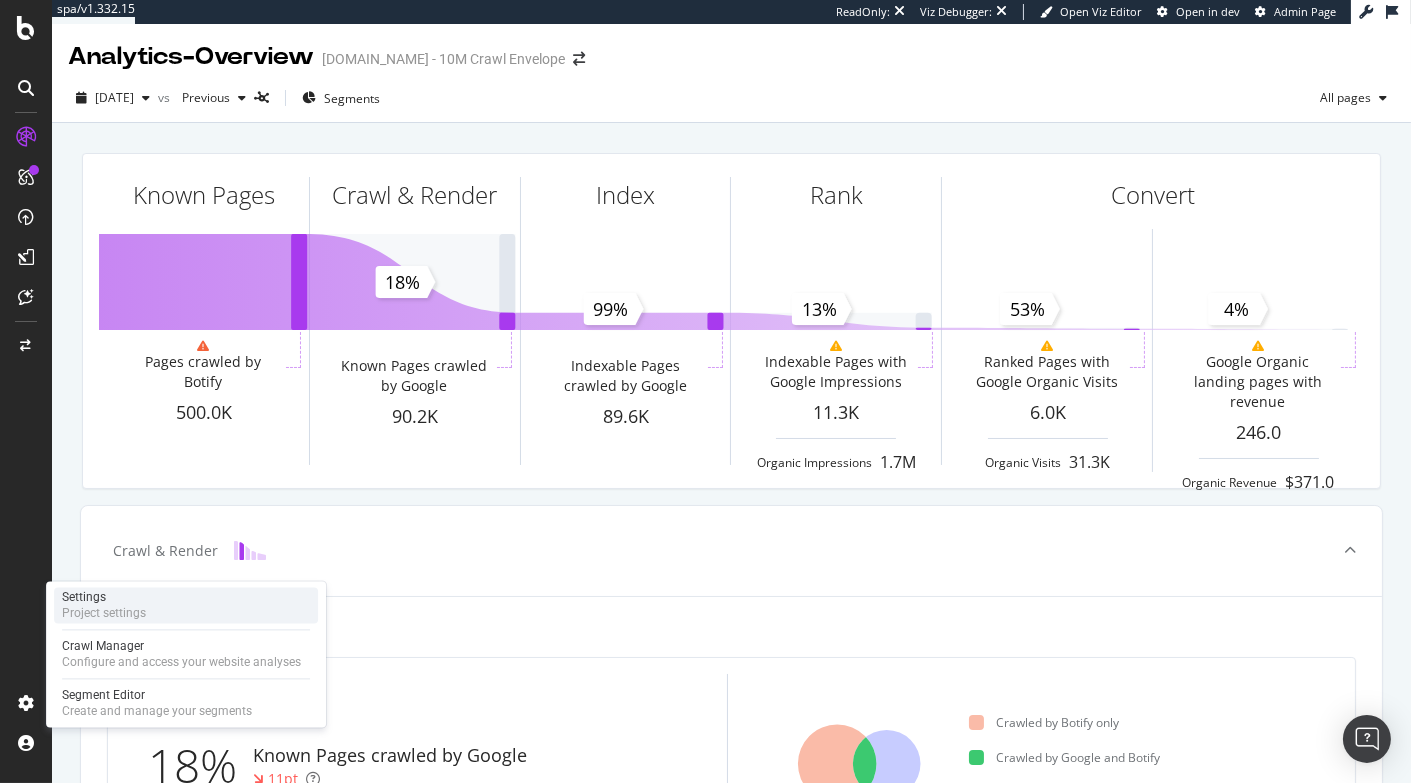 click on "Project settings" at bounding box center (104, 613) 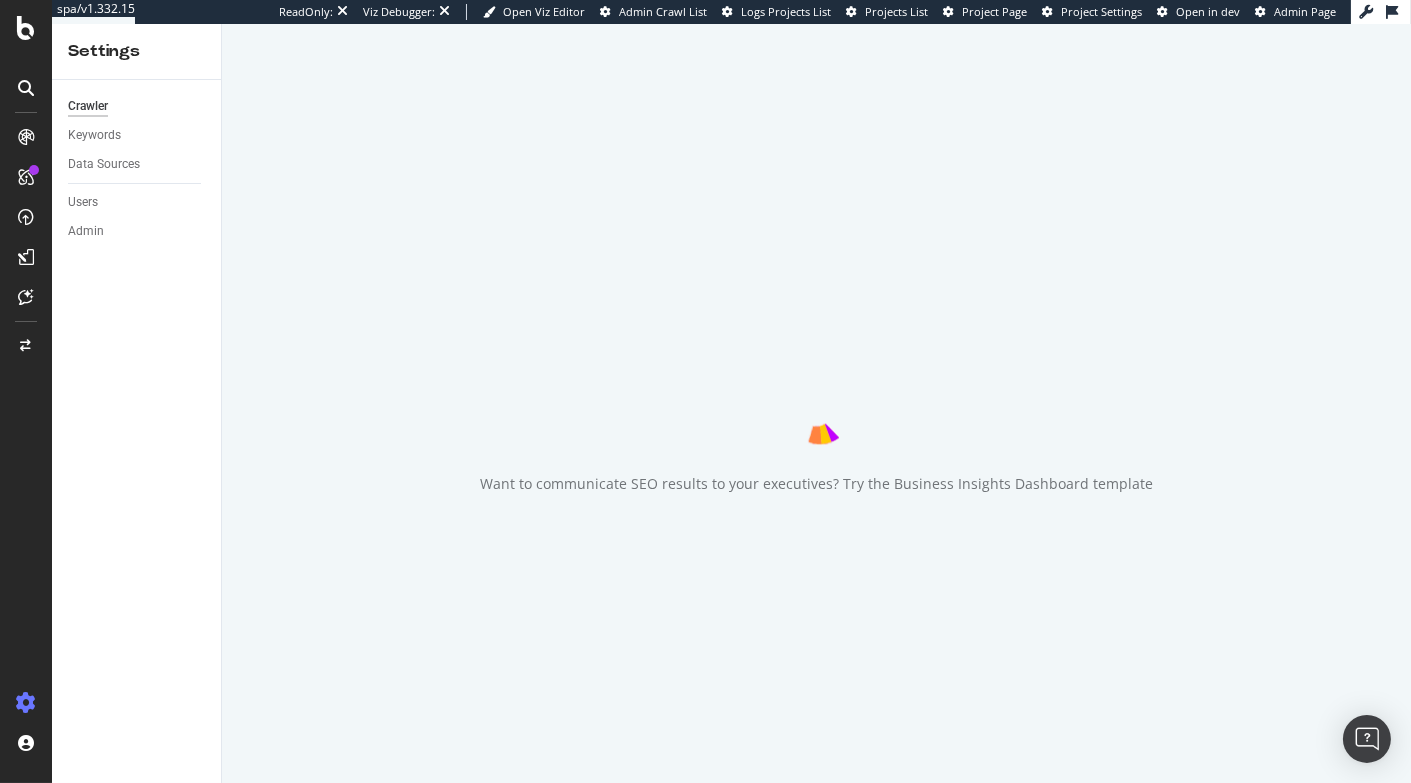 scroll, scrollTop: 0, scrollLeft: 0, axis: both 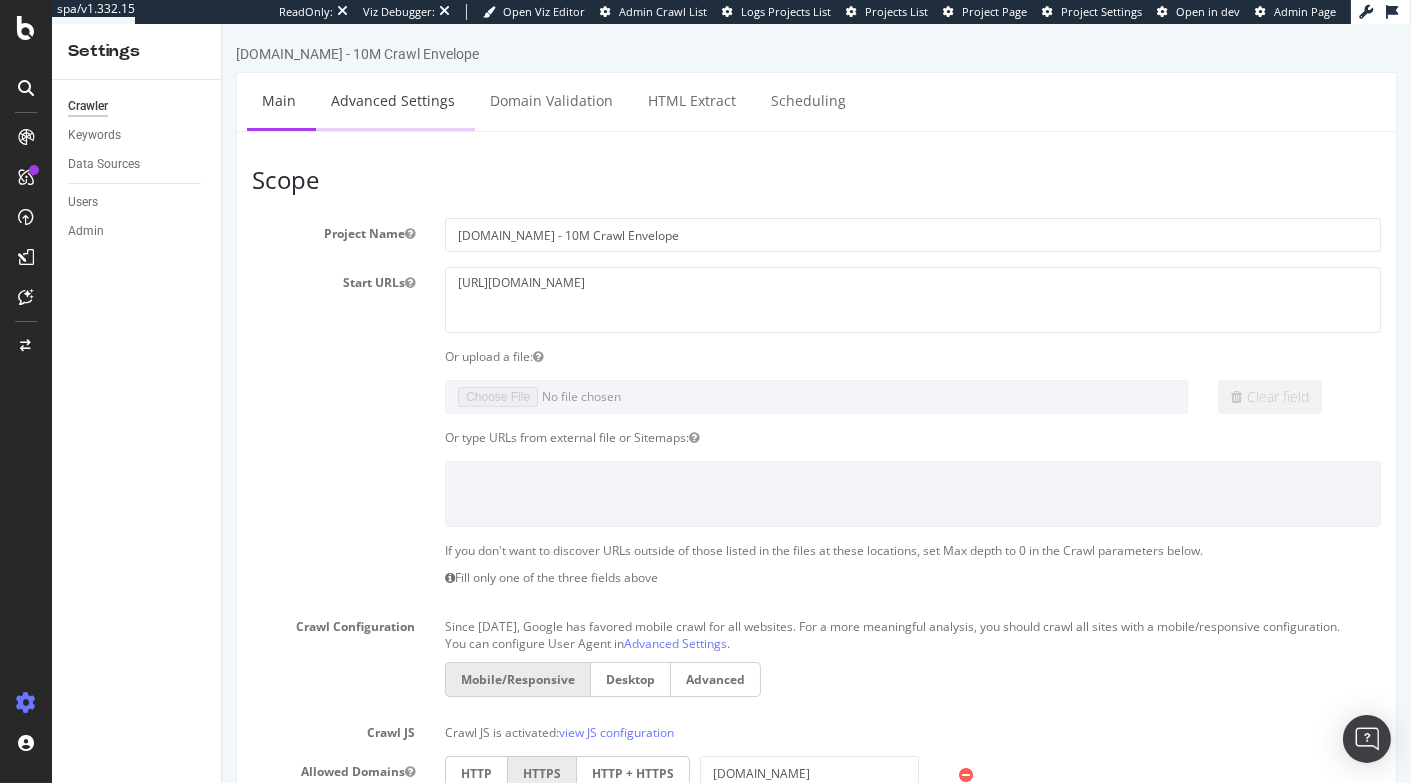 click on "Advanced Settings" at bounding box center (392, 100) 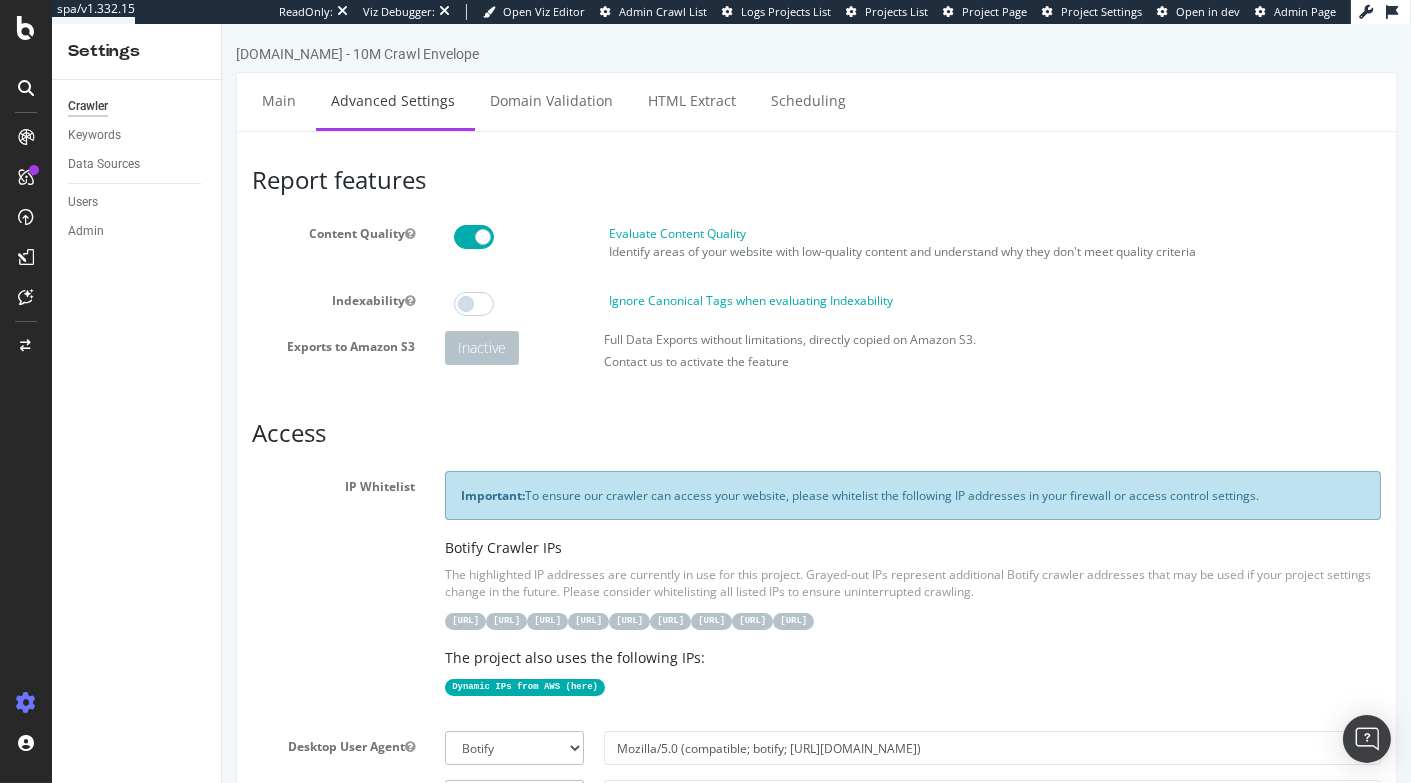 scroll, scrollTop: 0, scrollLeft: 0, axis: both 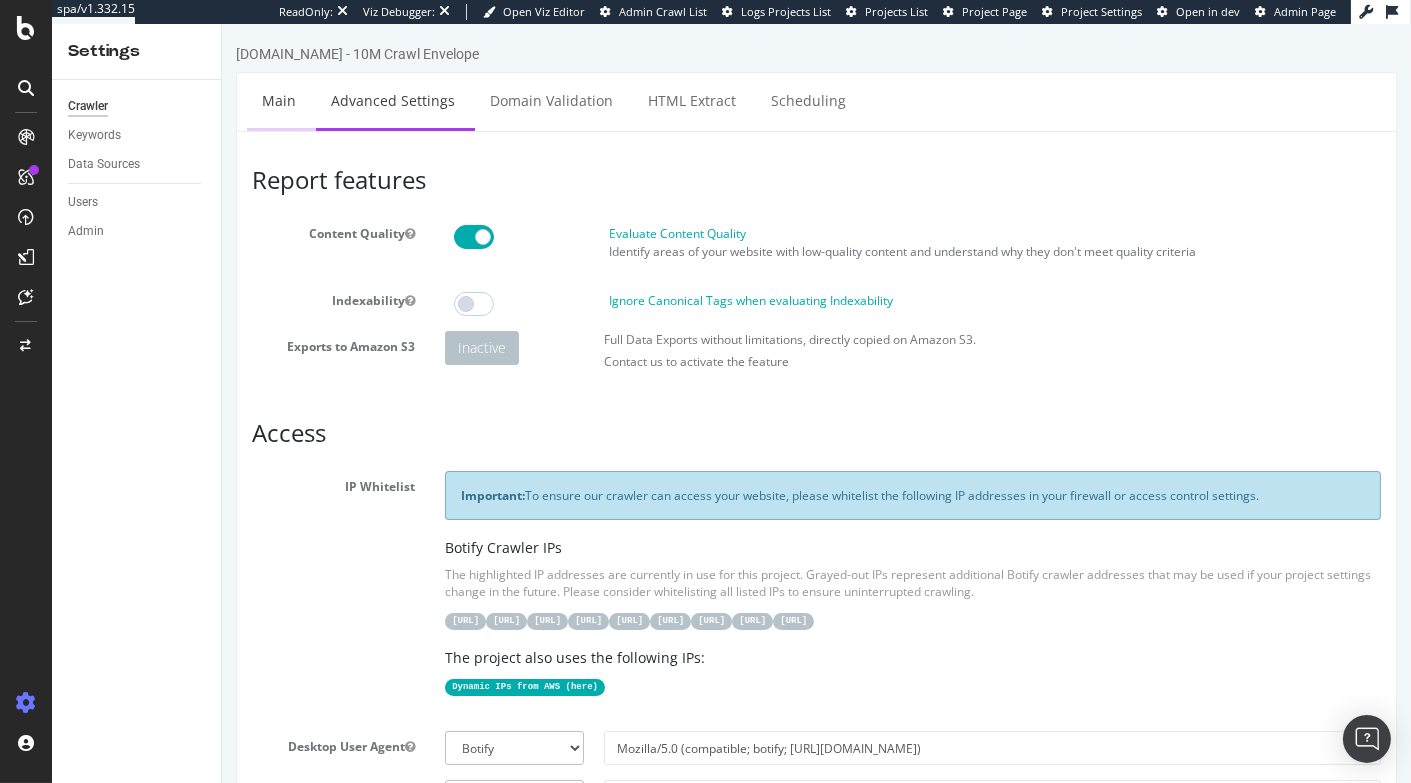 click on "Main" at bounding box center [278, 100] 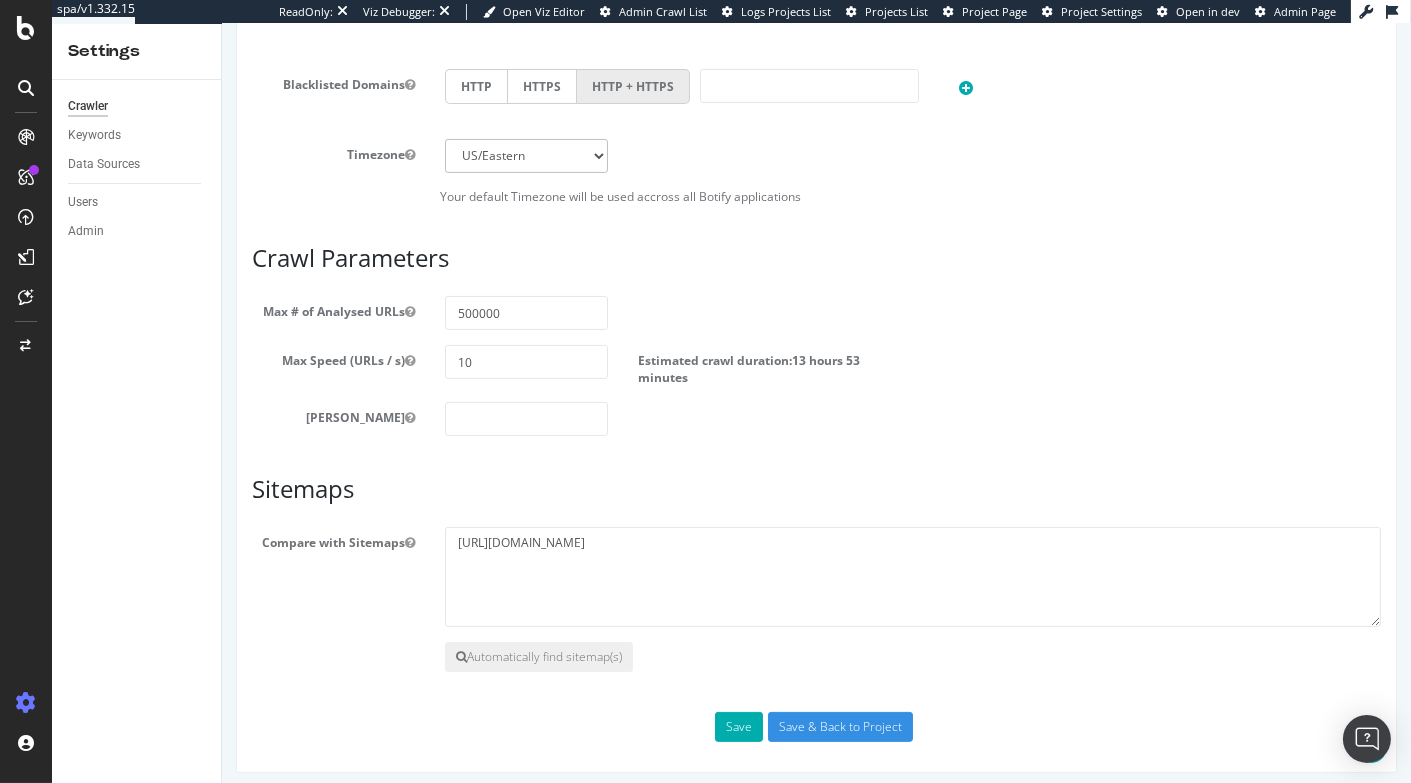 scroll, scrollTop: 891, scrollLeft: 0, axis: vertical 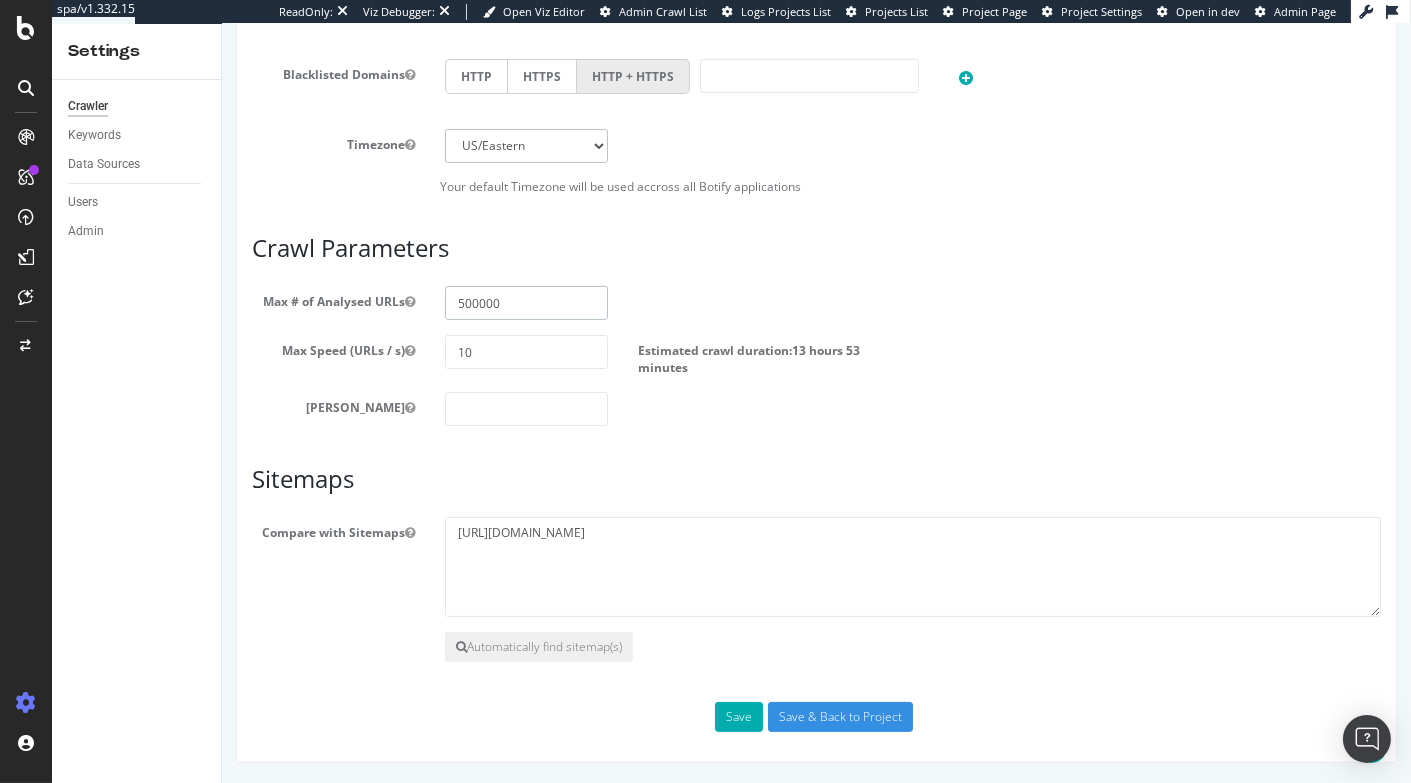 click on "500000" at bounding box center [525, 303] 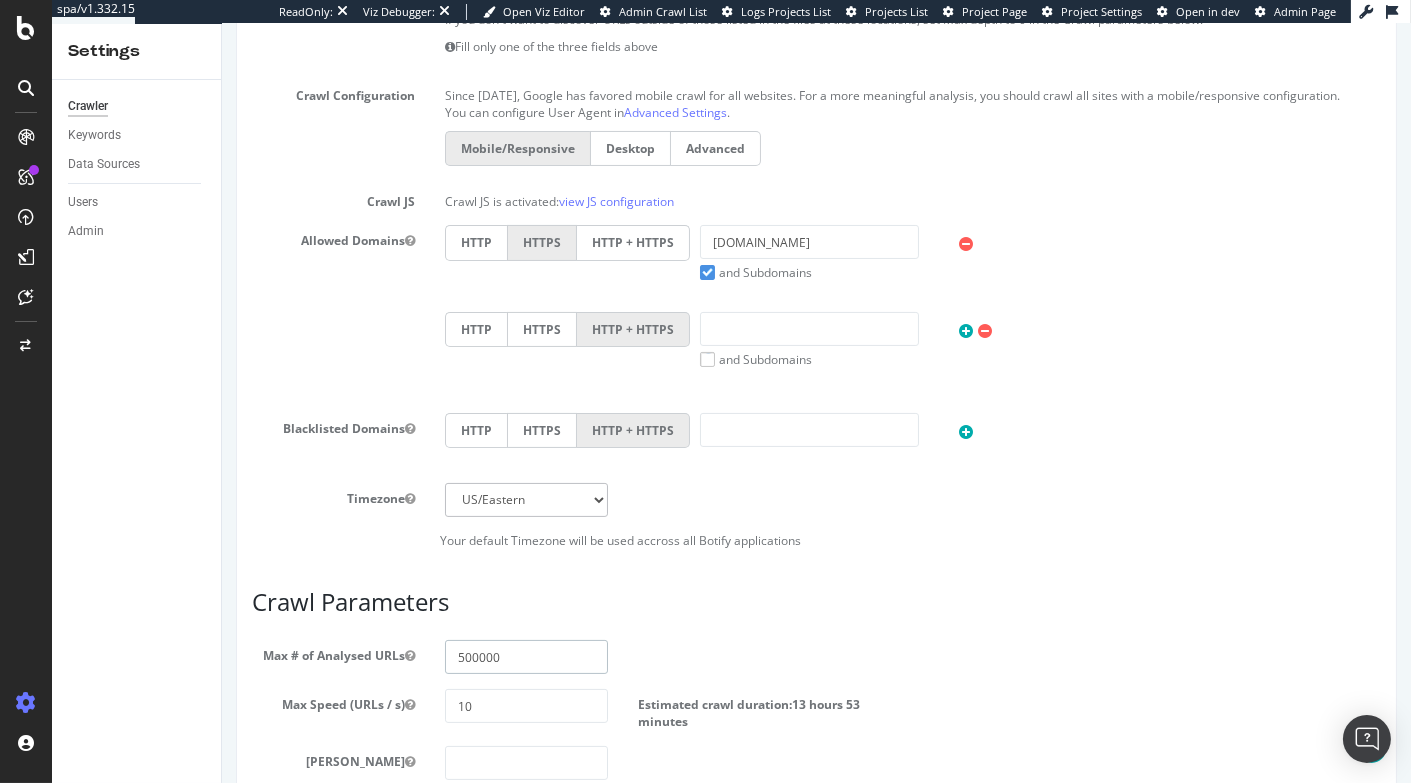 scroll, scrollTop: 417, scrollLeft: 0, axis: vertical 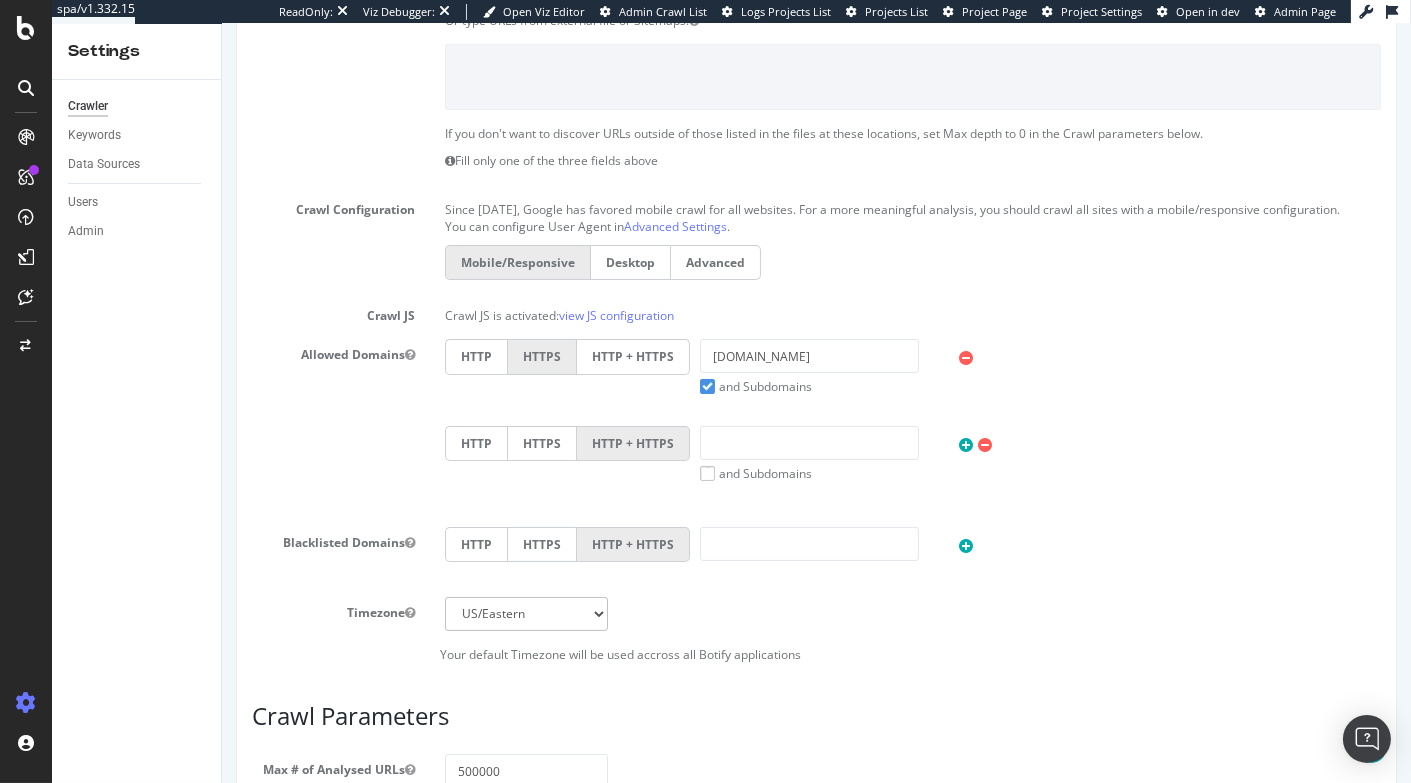 click on "Crawler" at bounding box center (88, 106) 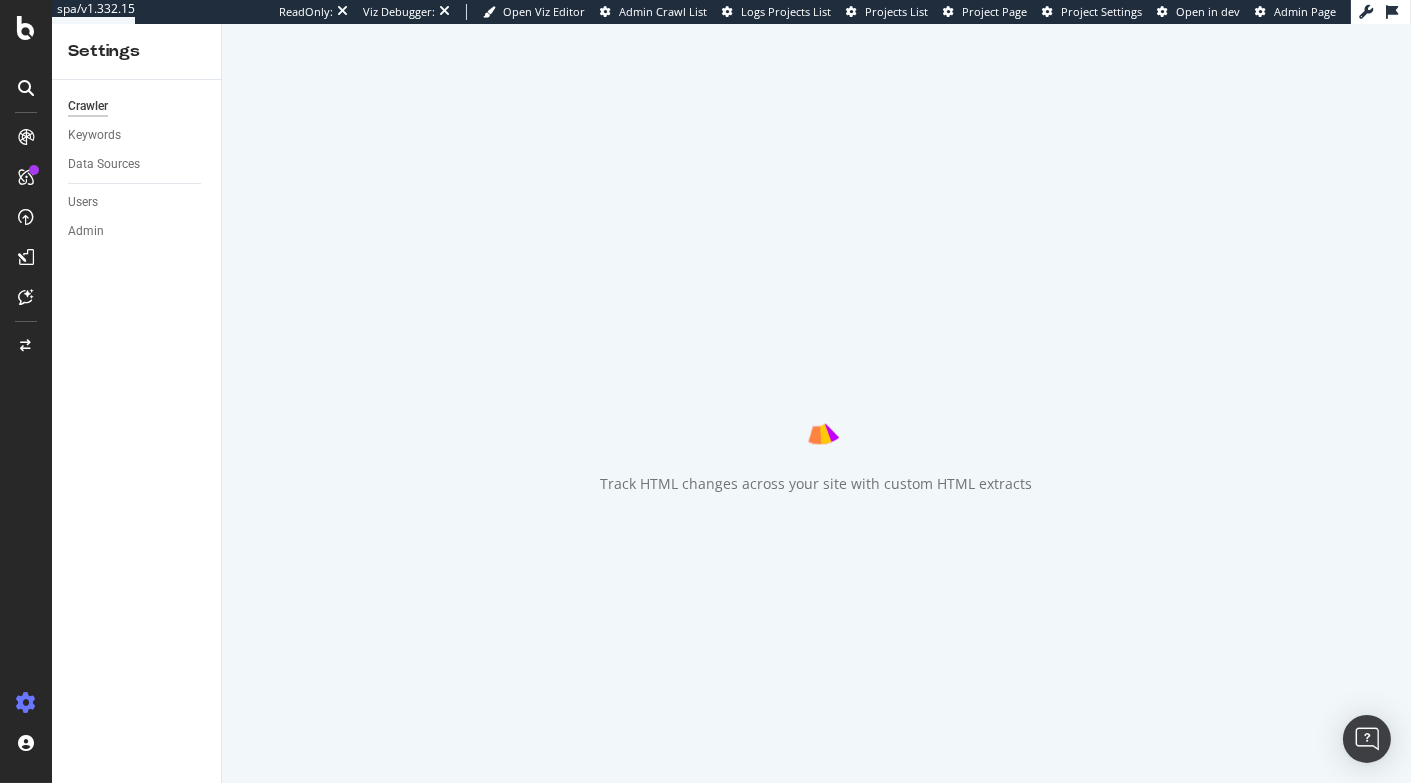 scroll, scrollTop: 0, scrollLeft: 0, axis: both 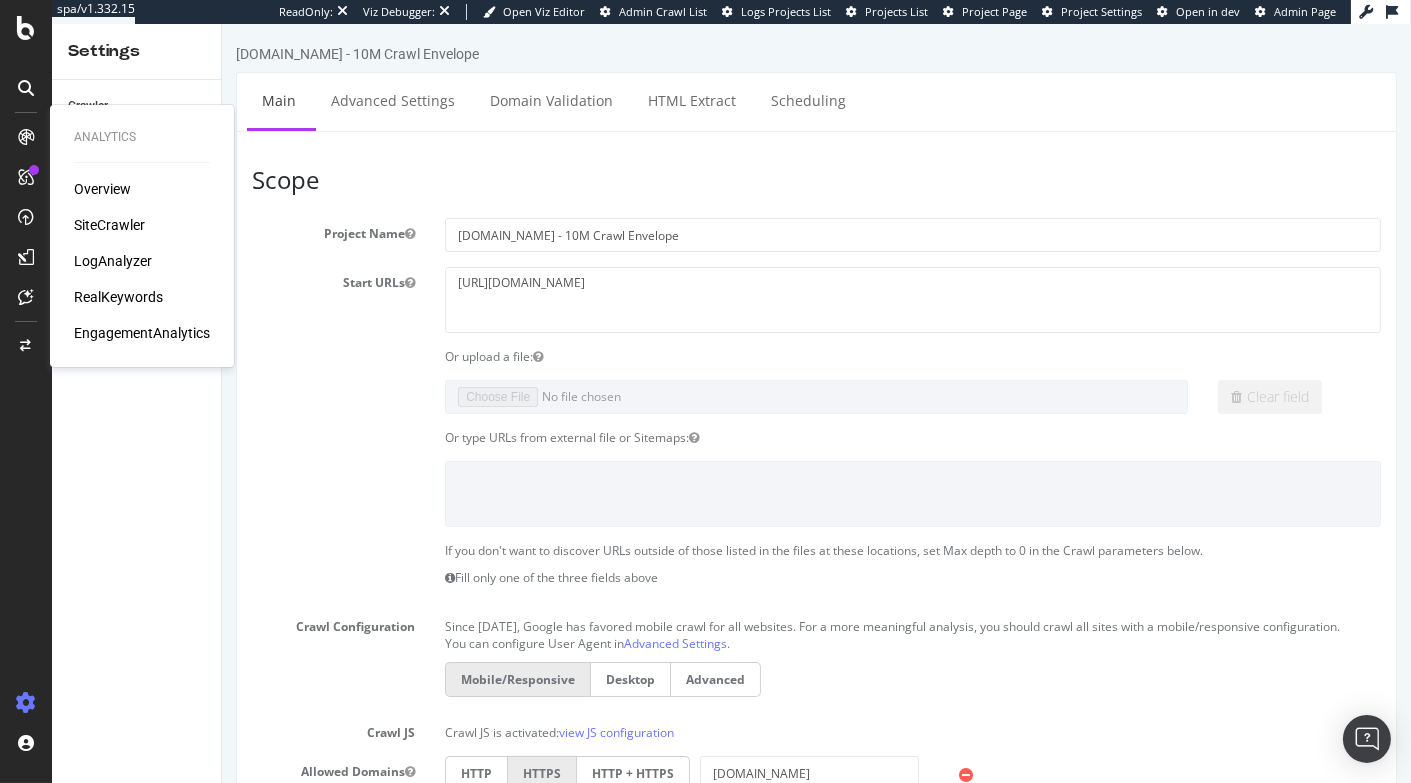 click on "SiteCrawler" at bounding box center (109, 225) 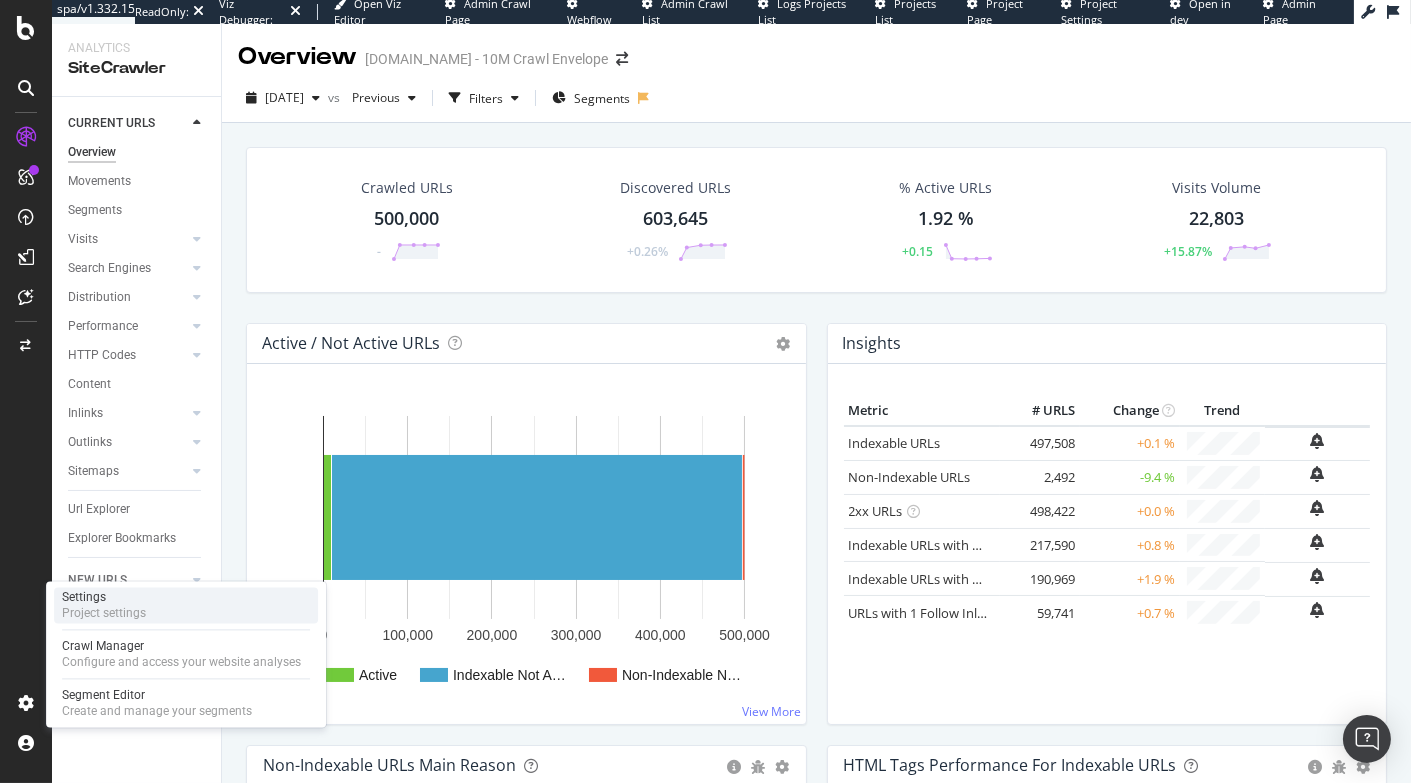 click on "Settings" at bounding box center [104, 597] 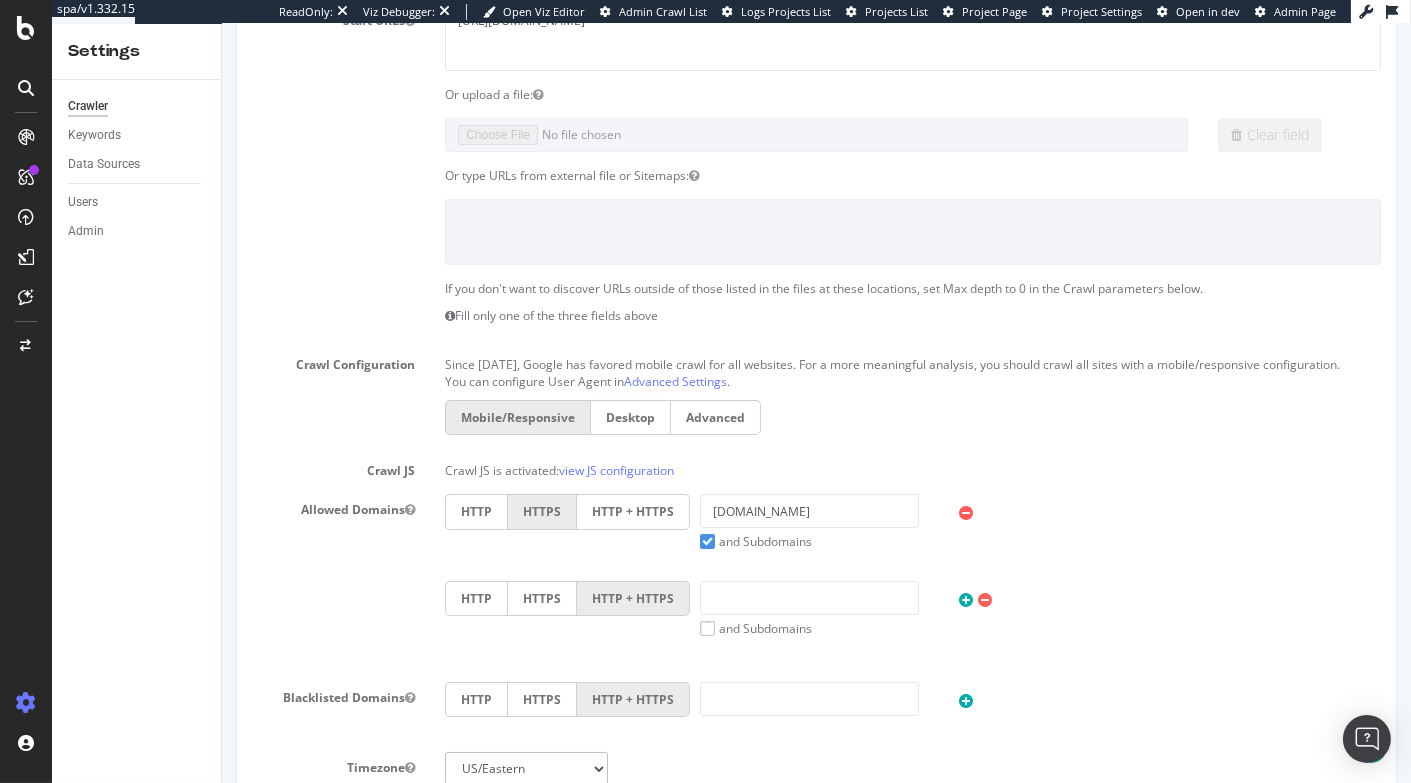 scroll, scrollTop: 893, scrollLeft: 0, axis: vertical 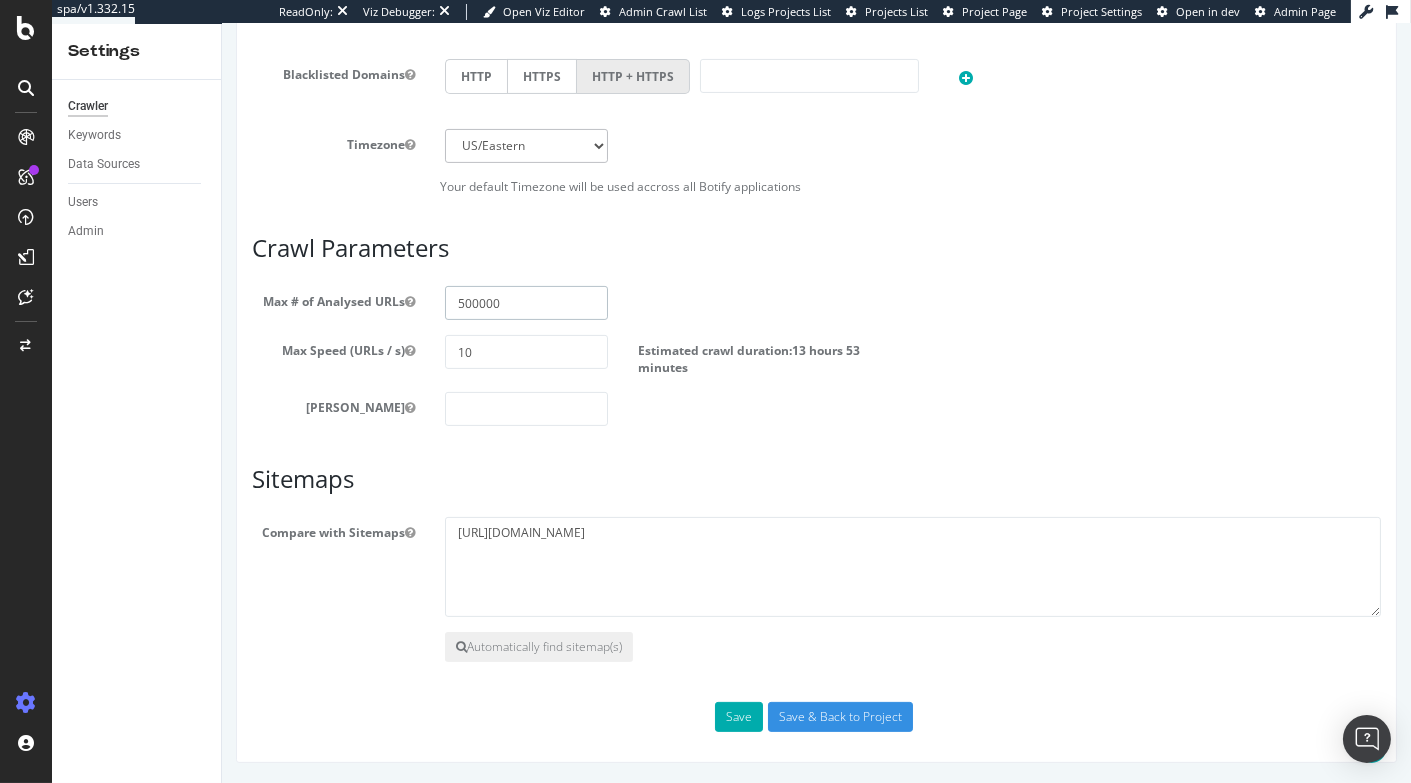 click on "500000" at bounding box center (525, 303) 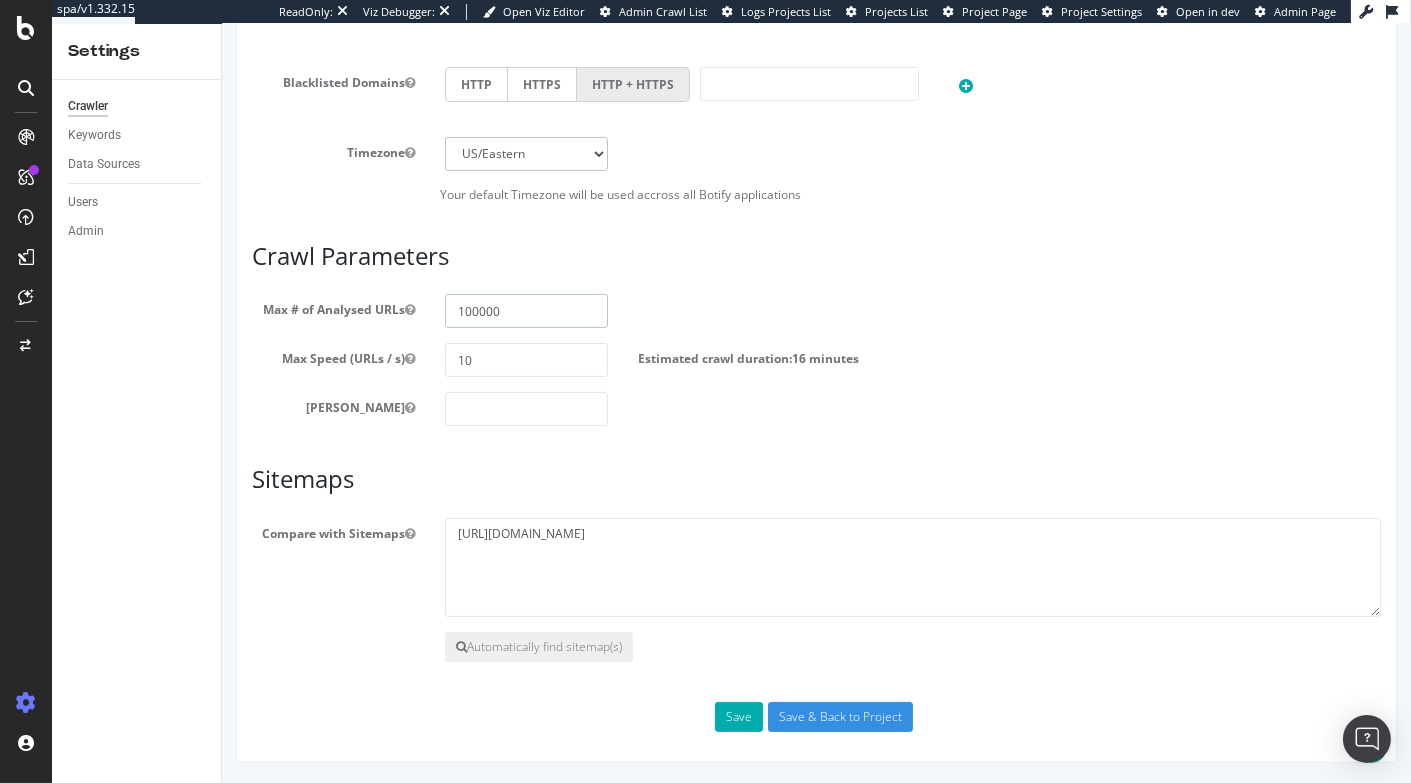 scroll, scrollTop: 893, scrollLeft: 0, axis: vertical 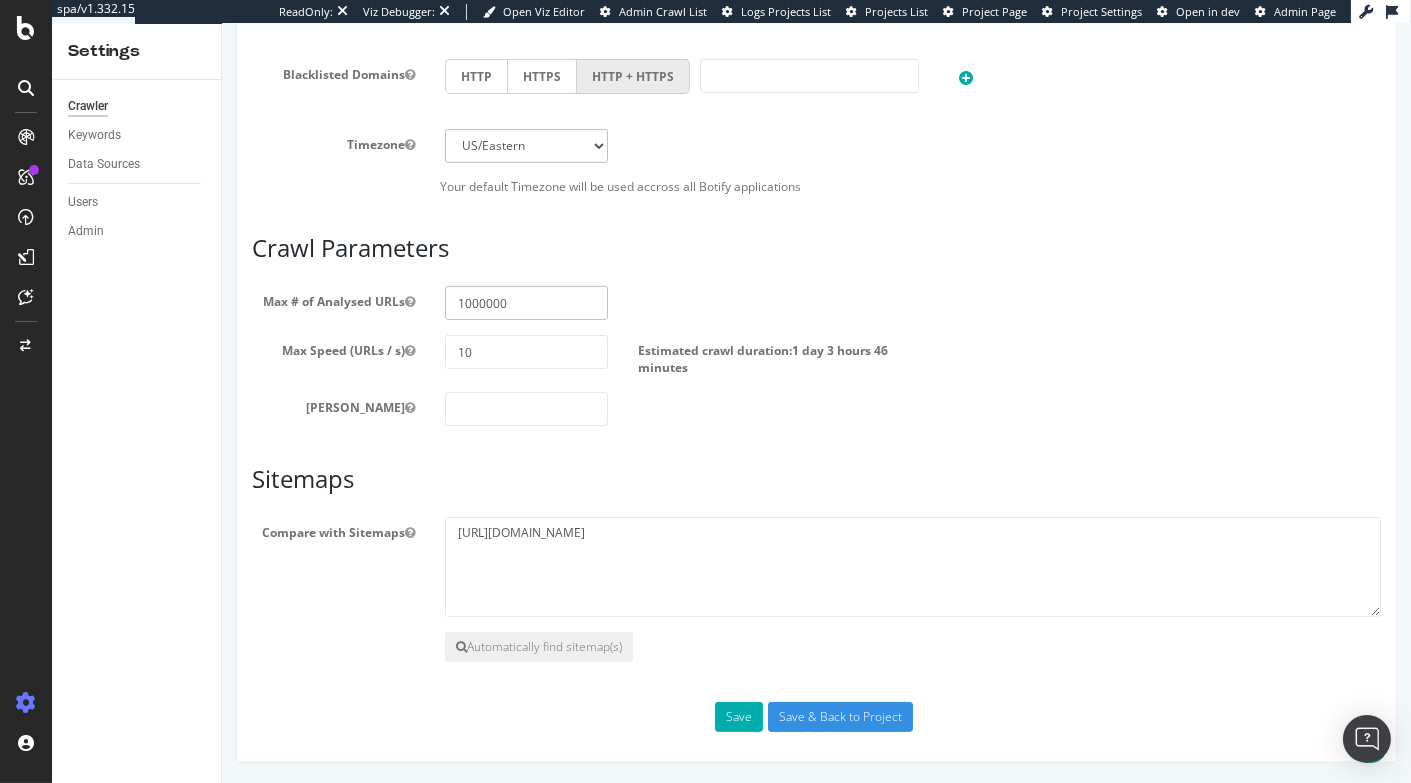 click on "1000000" at bounding box center (525, 303) 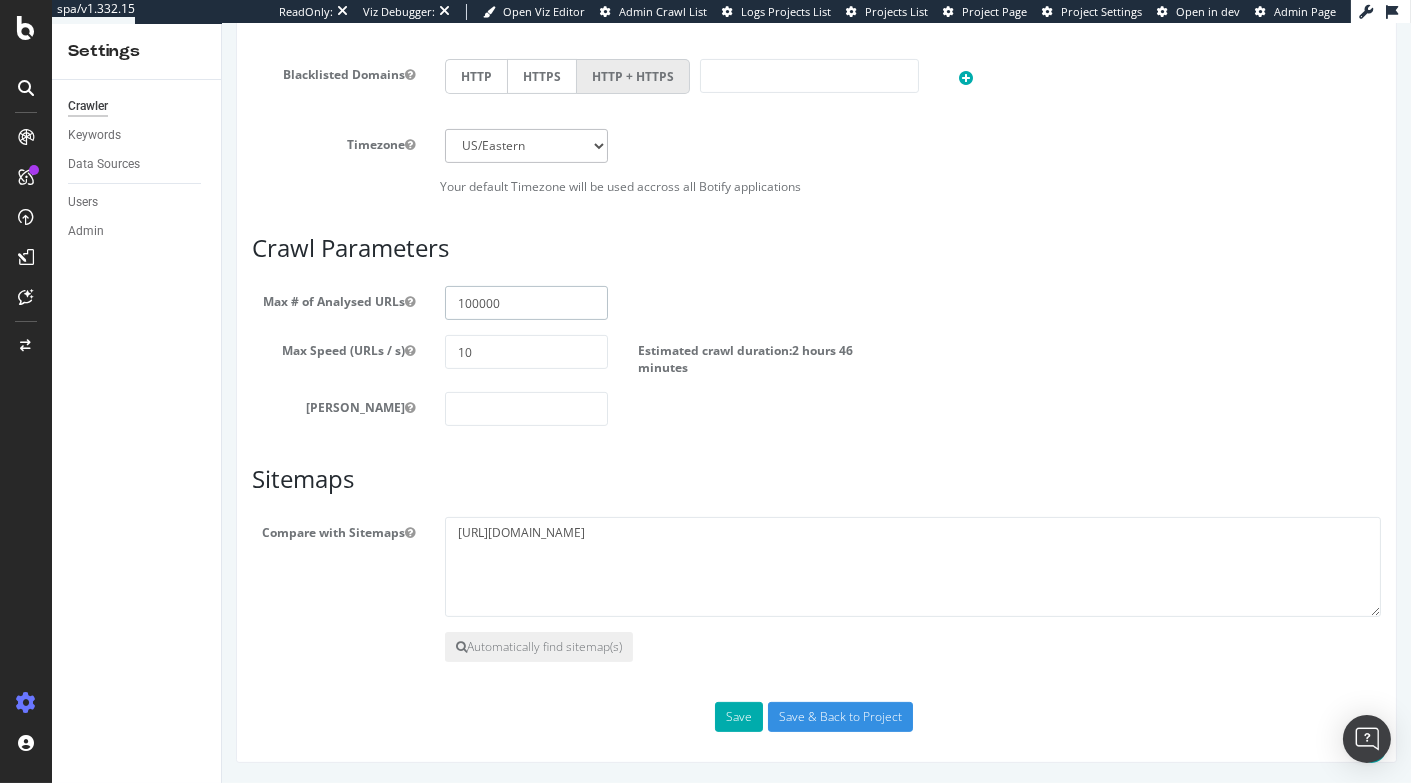click on "100000" at bounding box center [525, 303] 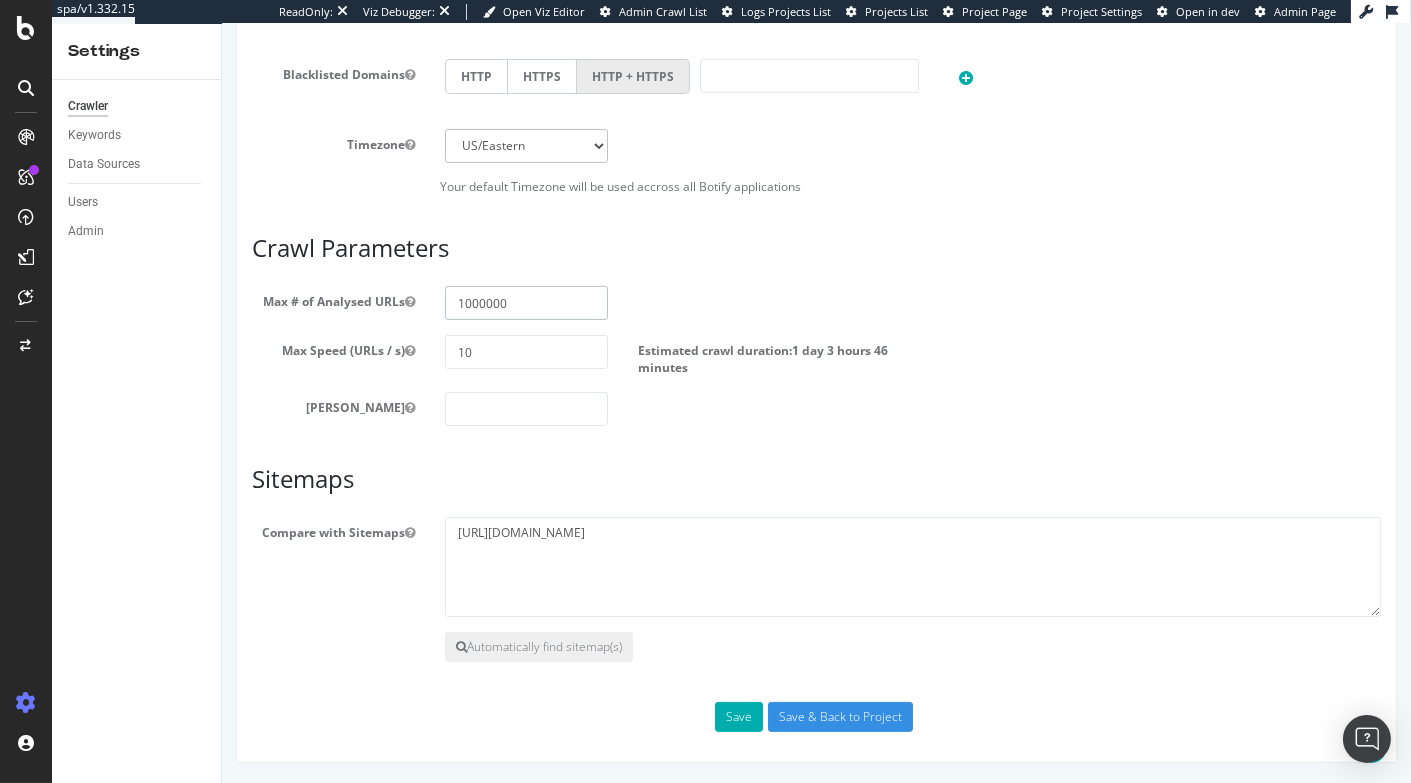 click on "1000000" at bounding box center [525, 303] 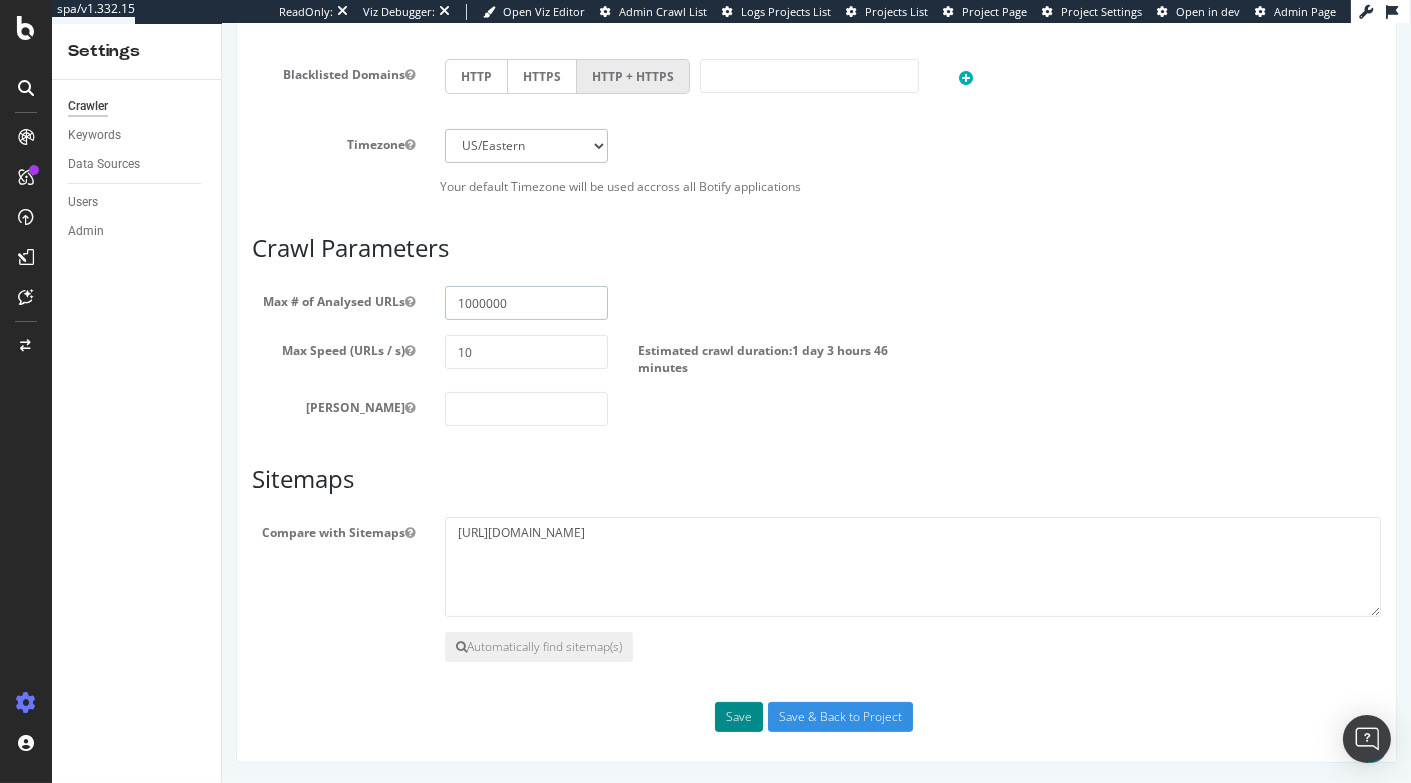 type on "1000000" 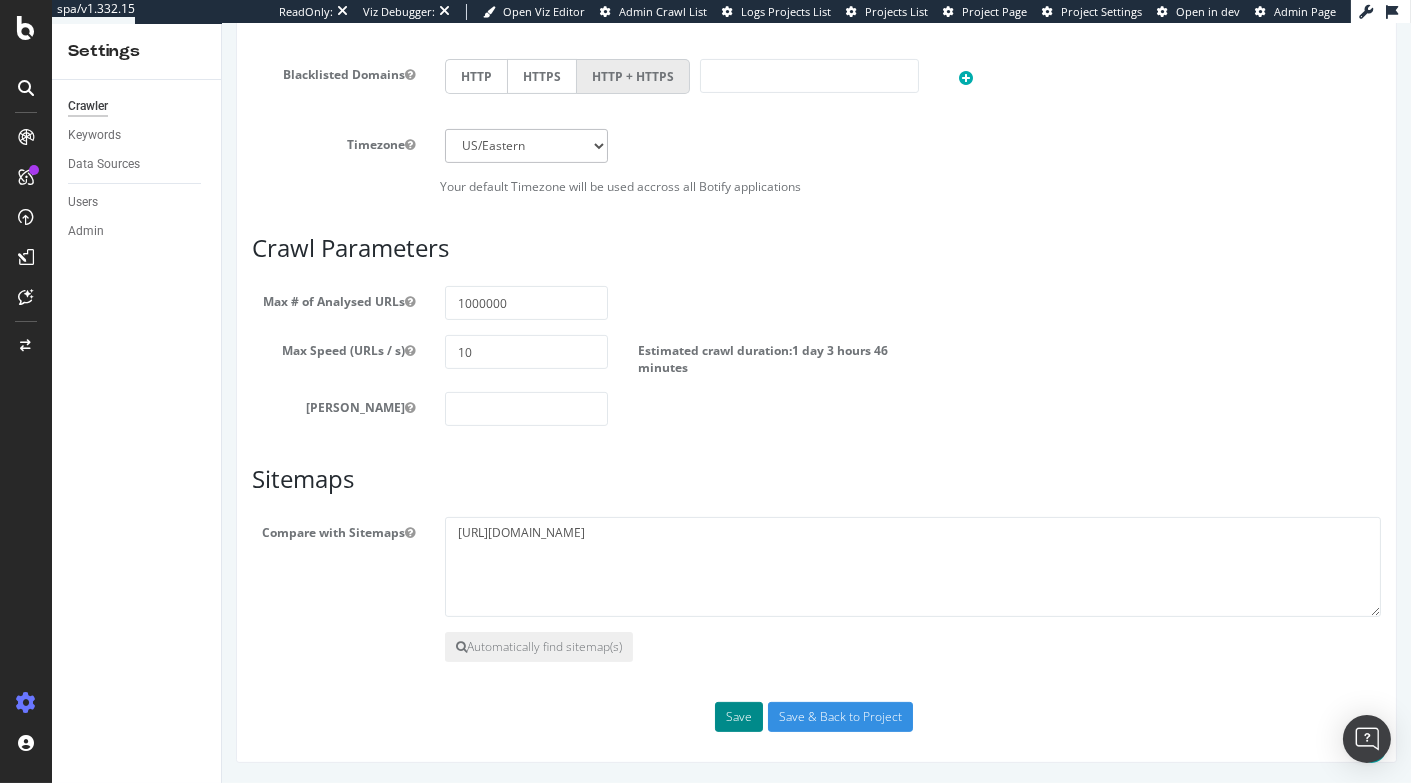 click on "Save" at bounding box center [738, 717] 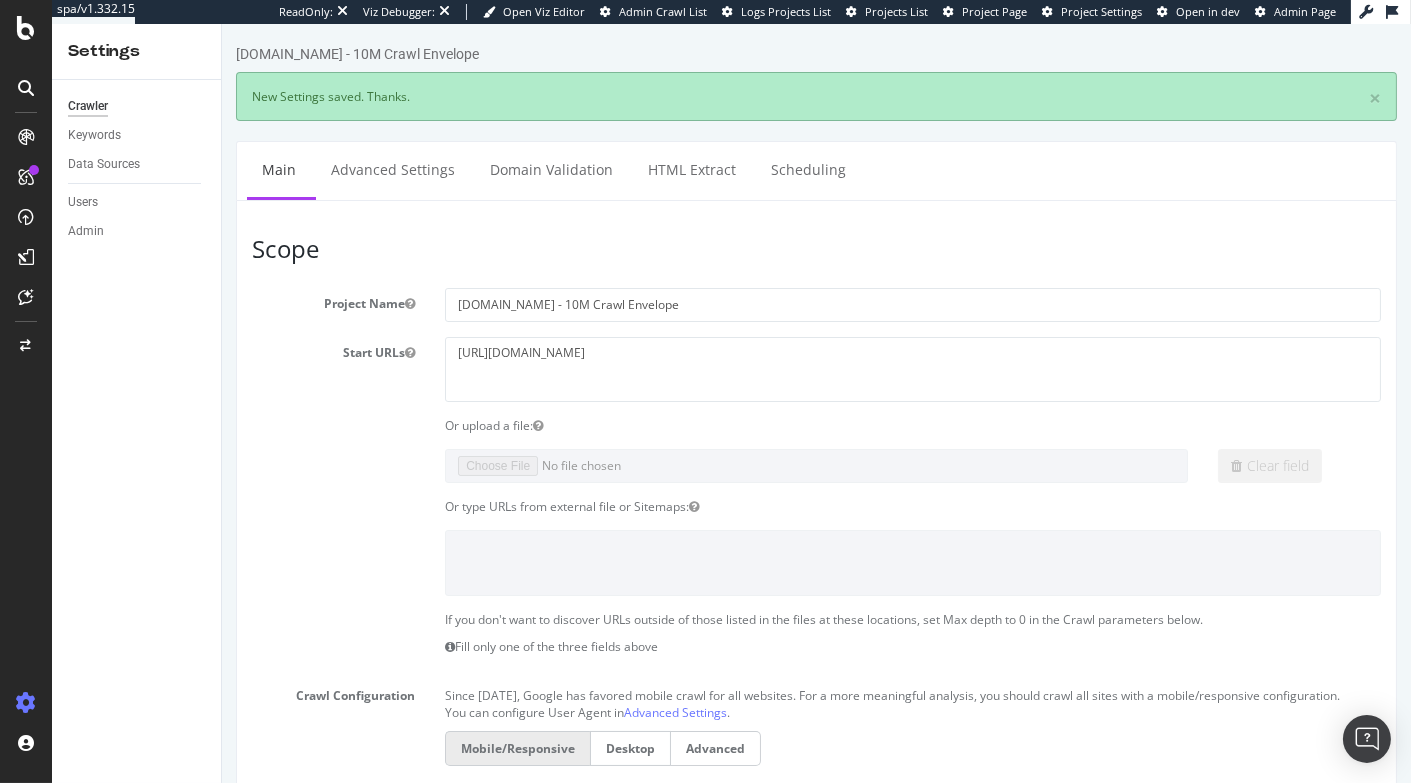 scroll, scrollTop: 0, scrollLeft: 0, axis: both 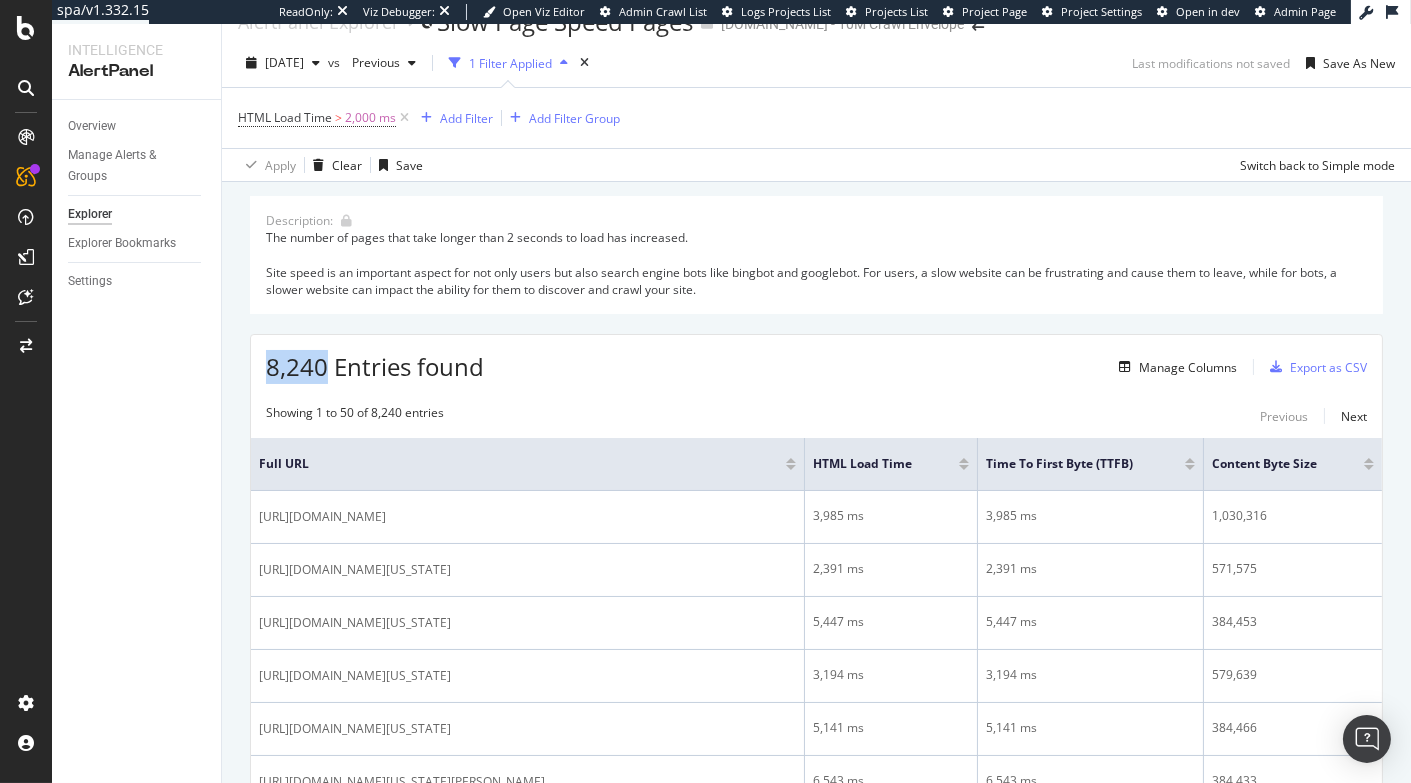drag, startPoint x: 260, startPoint y: 365, endPoint x: 326, endPoint y: 368, distance: 66.068146 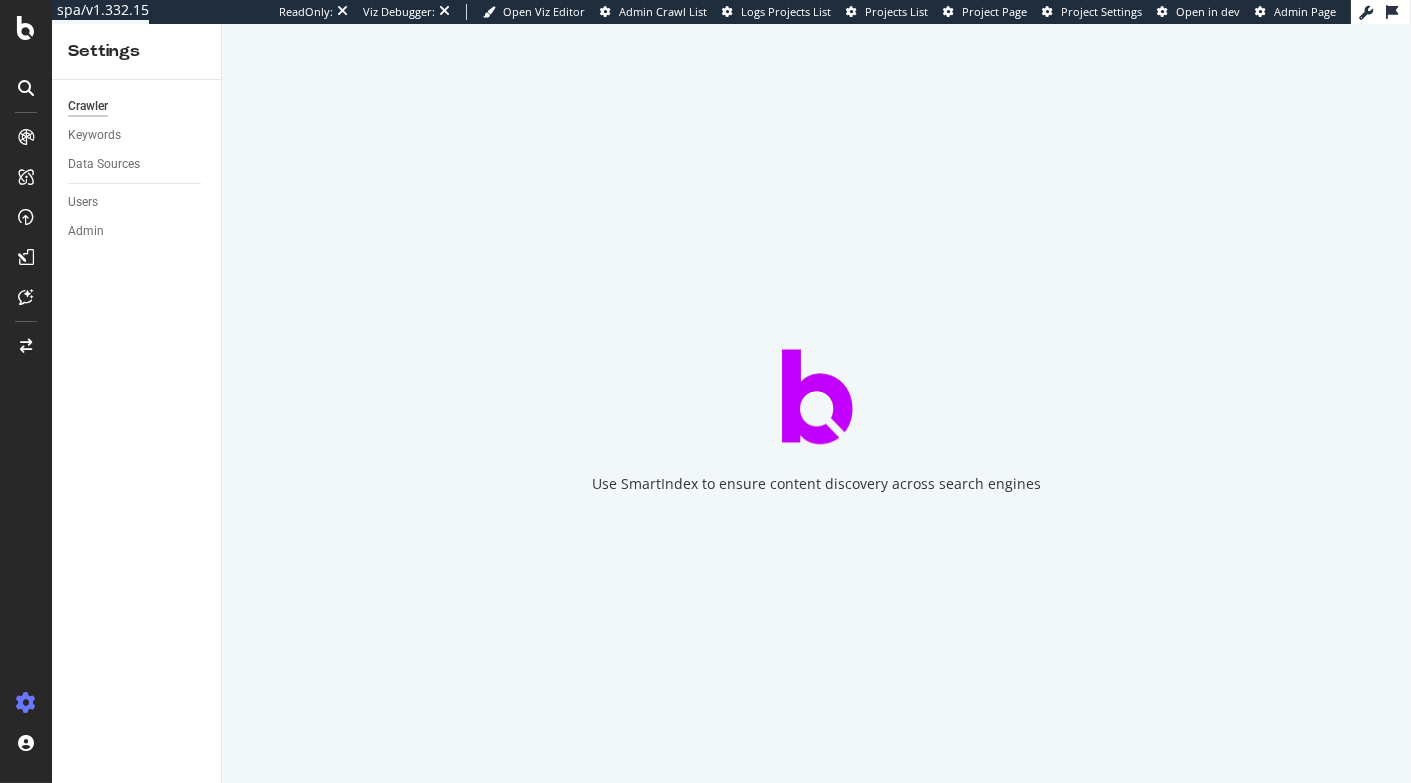 scroll, scrollTop: 0, scrollLeft: 0, axis: both 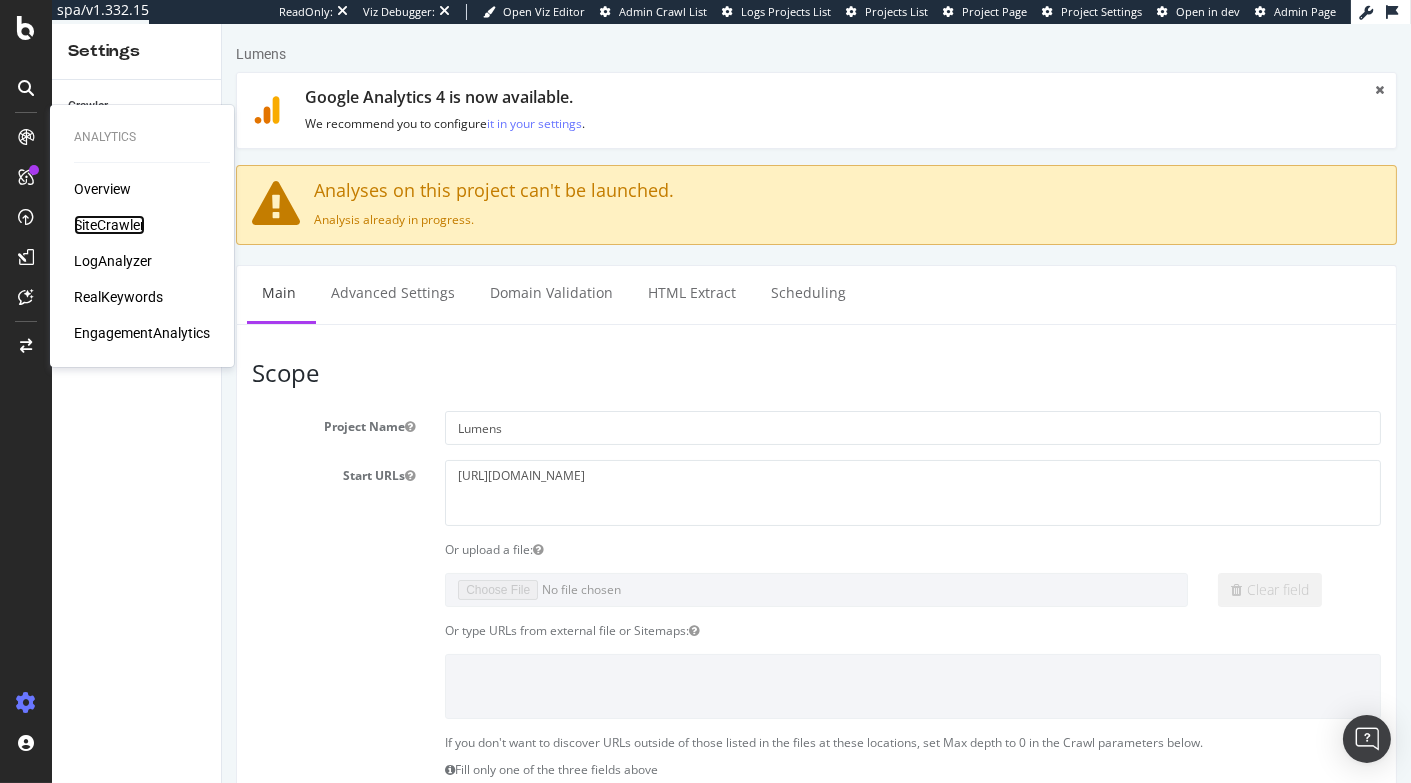 click on "SiteCrawler" at bounding box center [109, 225] 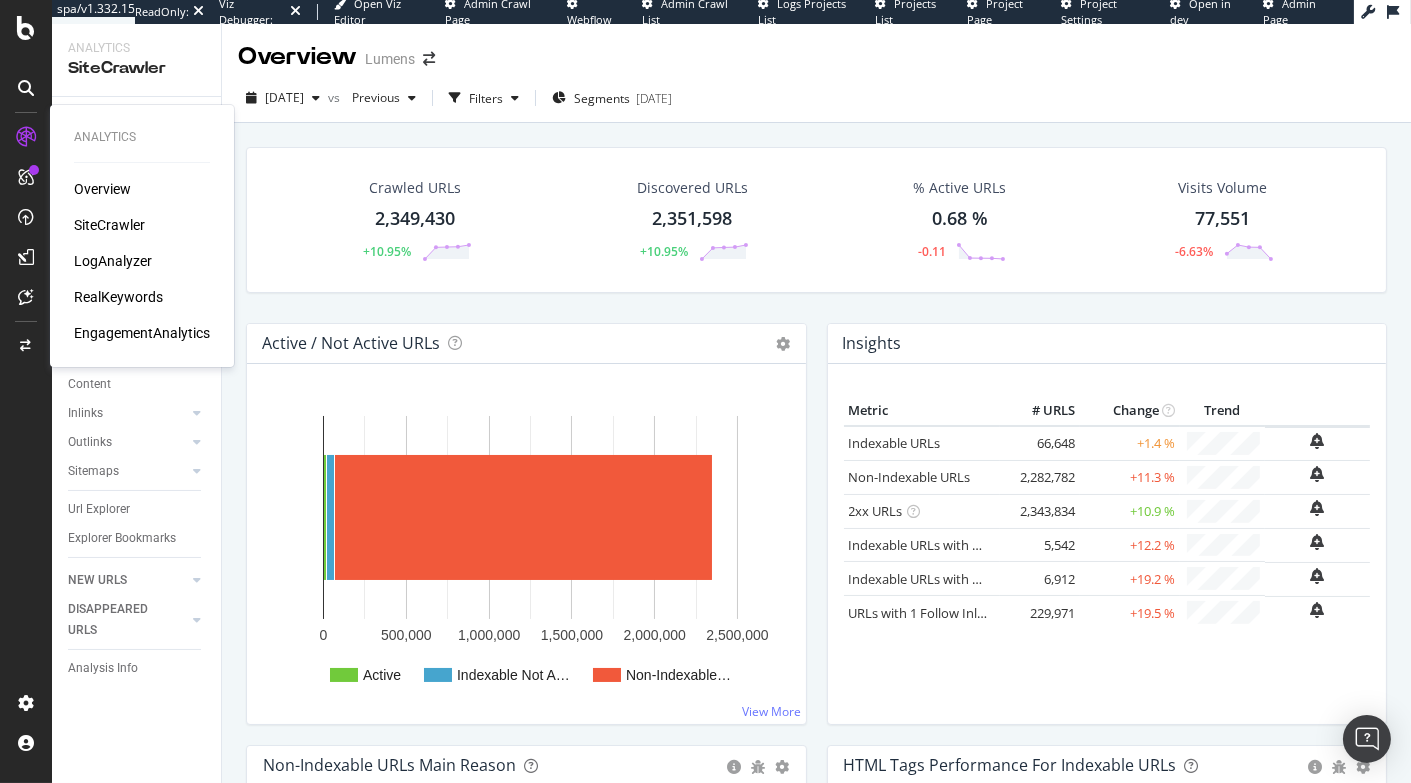 click on "LogAnalyzer" at bounding box center [113, 261] 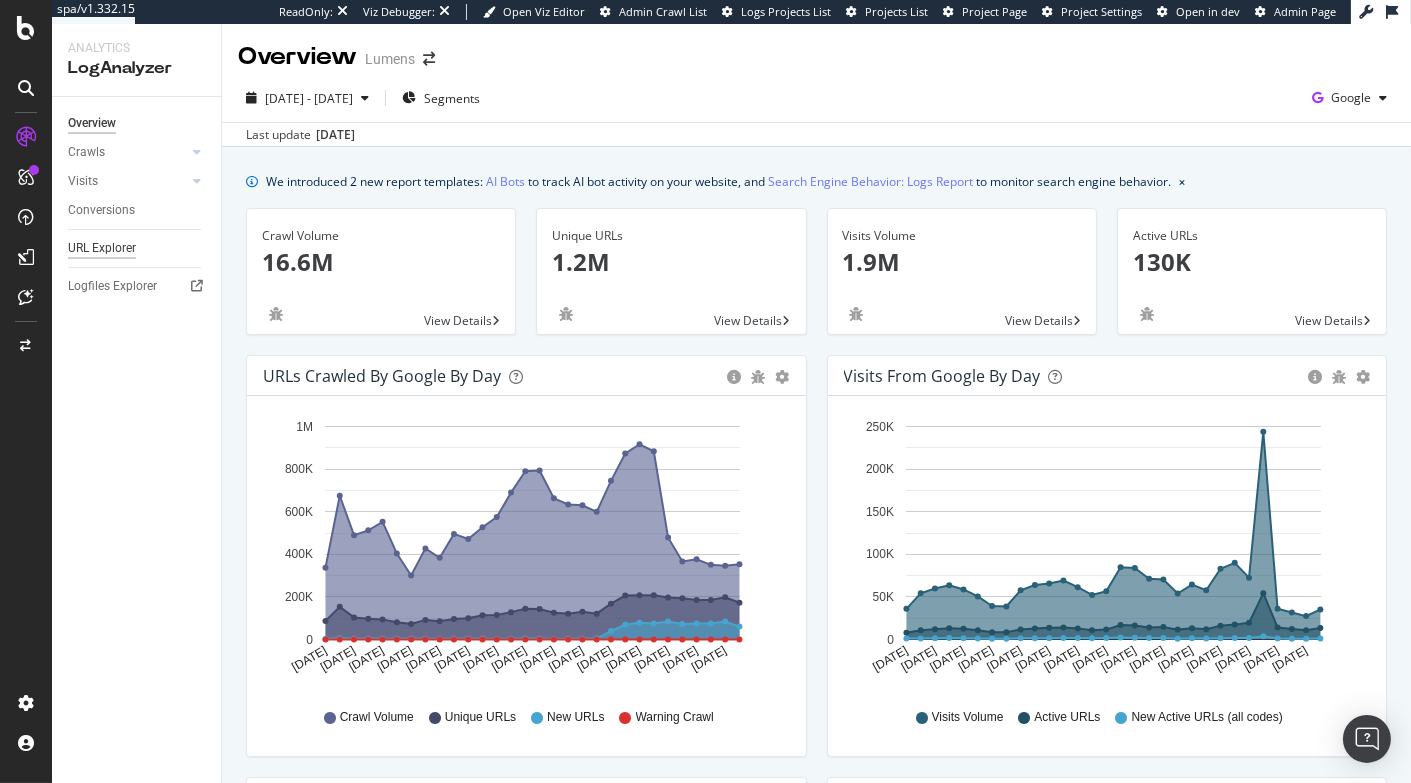 click on "URL Explorer" at bounding box center (102, 248) 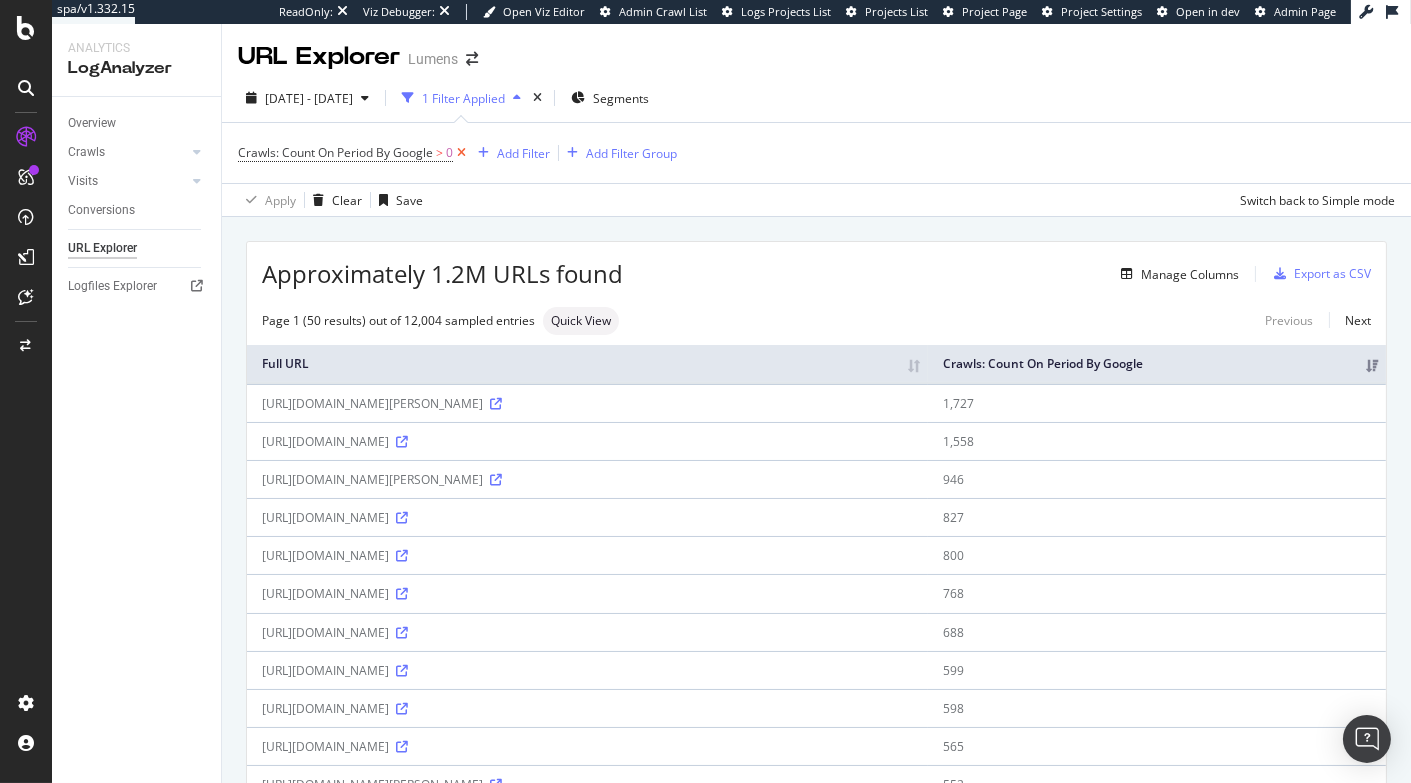 click at bounding box center (461, 153) 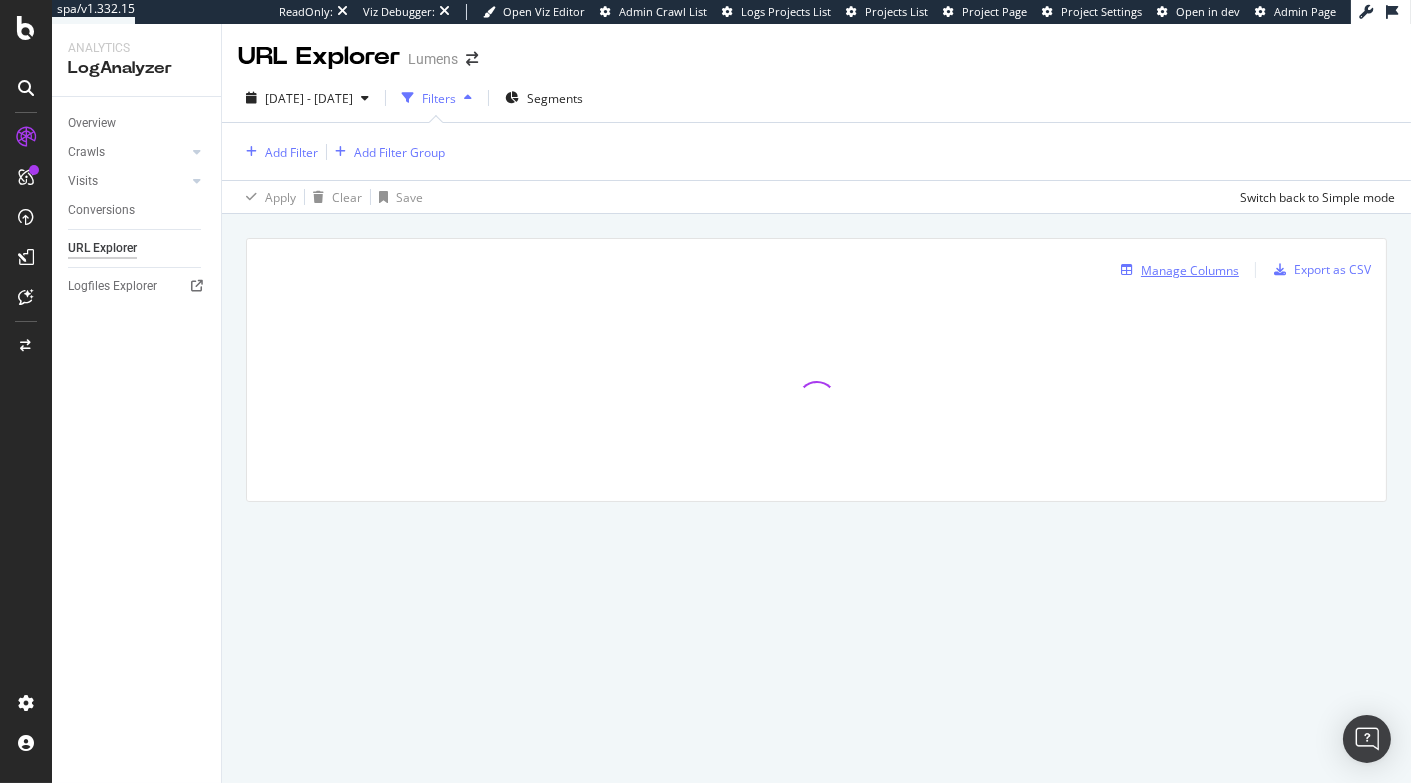 click on "Manage Columns" at bounding box center (1190, 270) 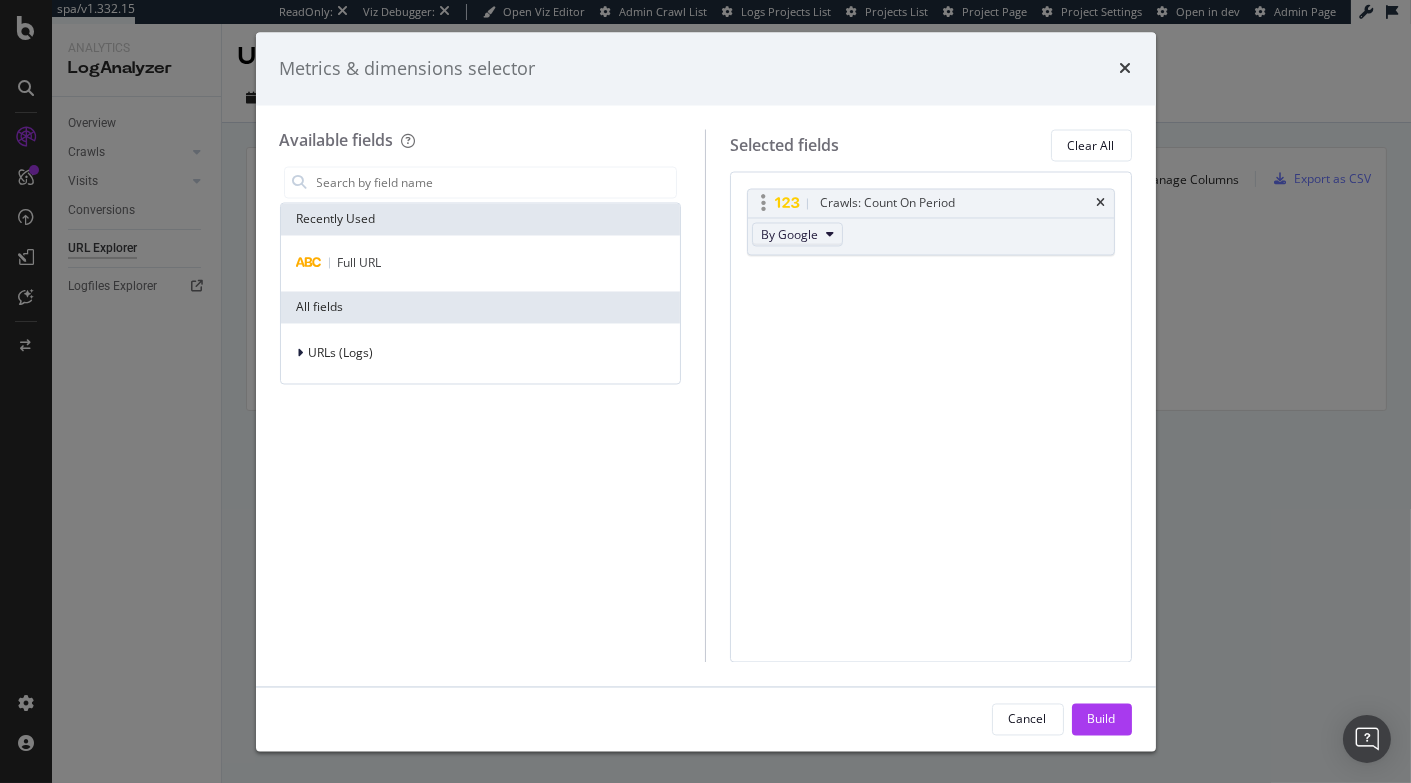 click at bounding box center (830, 235) 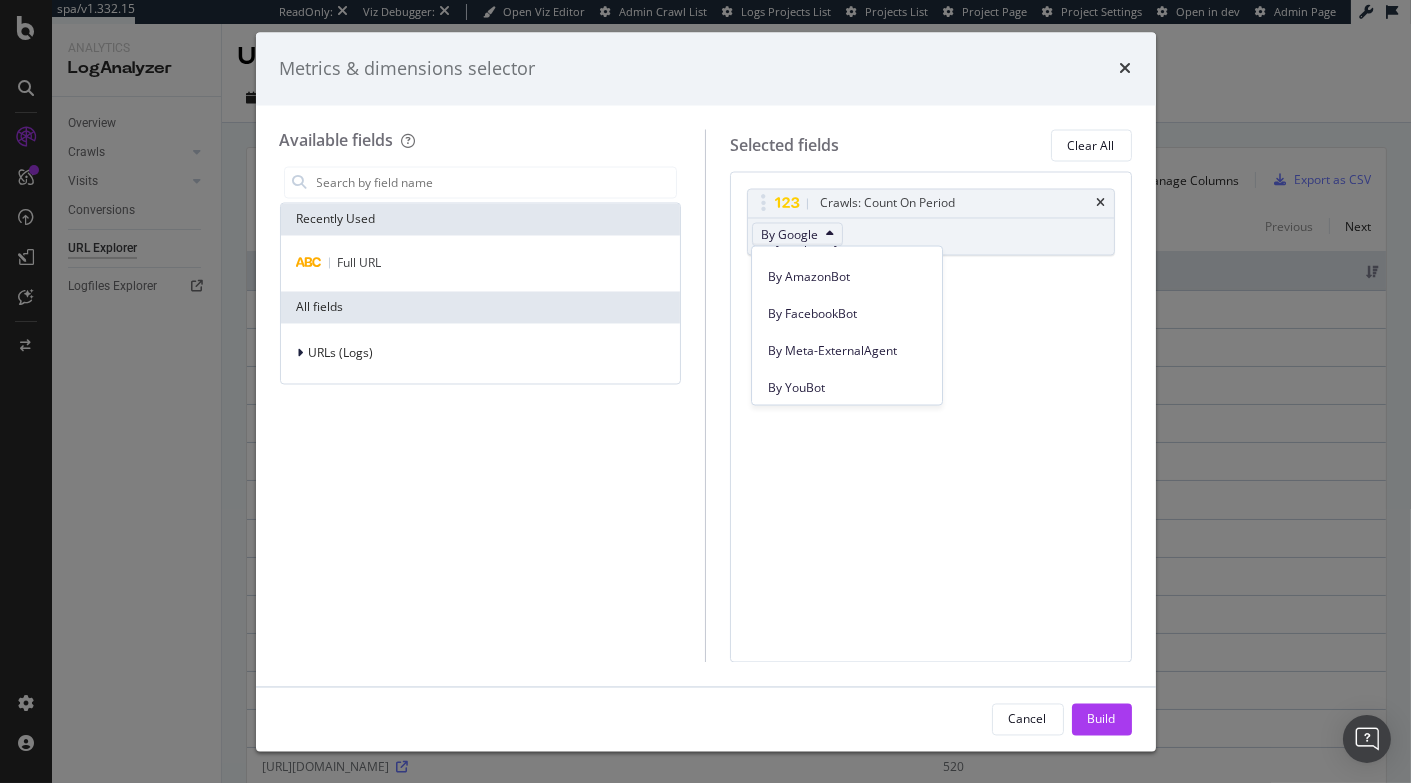 scroll, scrollTop: 926, scrollLeft: 0, axis: vertical 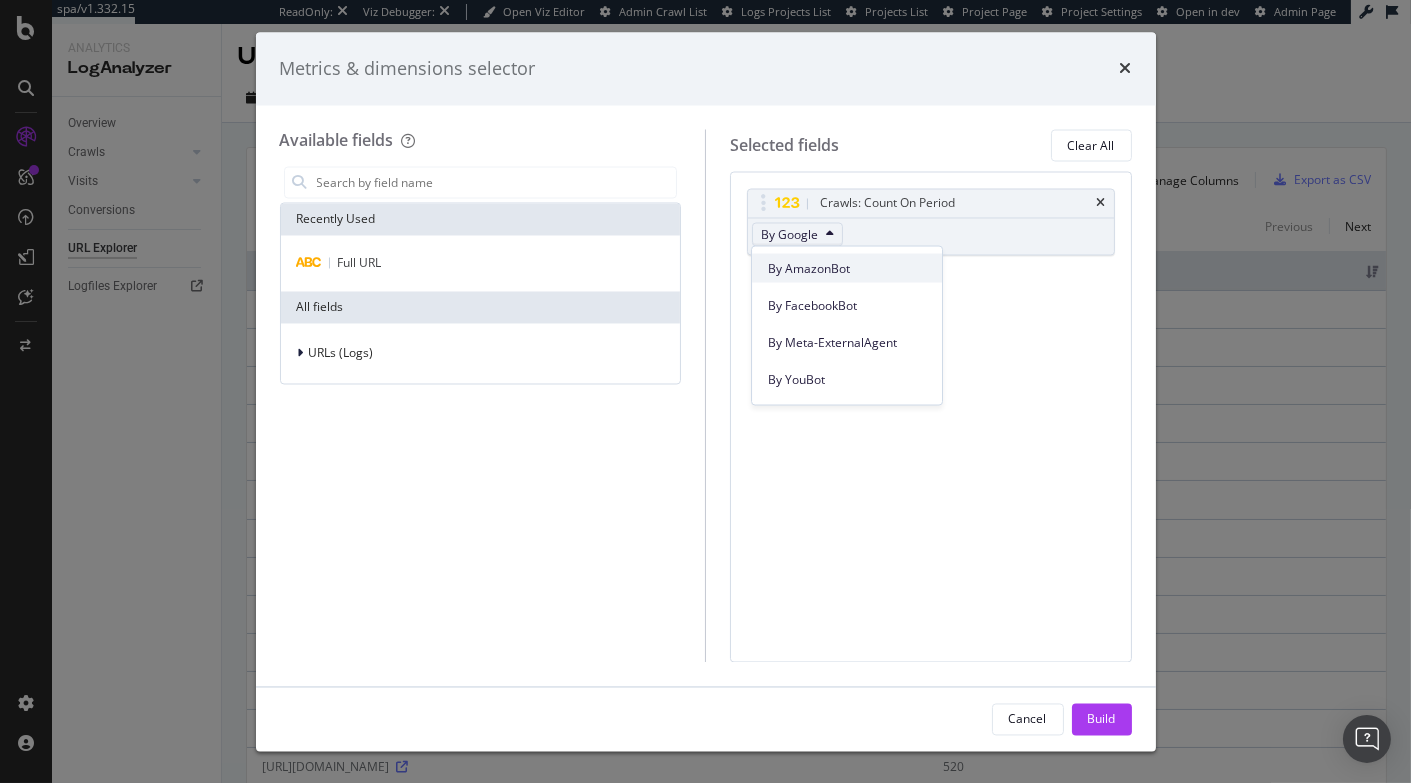 click on "By AmazonBot" at bounding box center [847, 268] 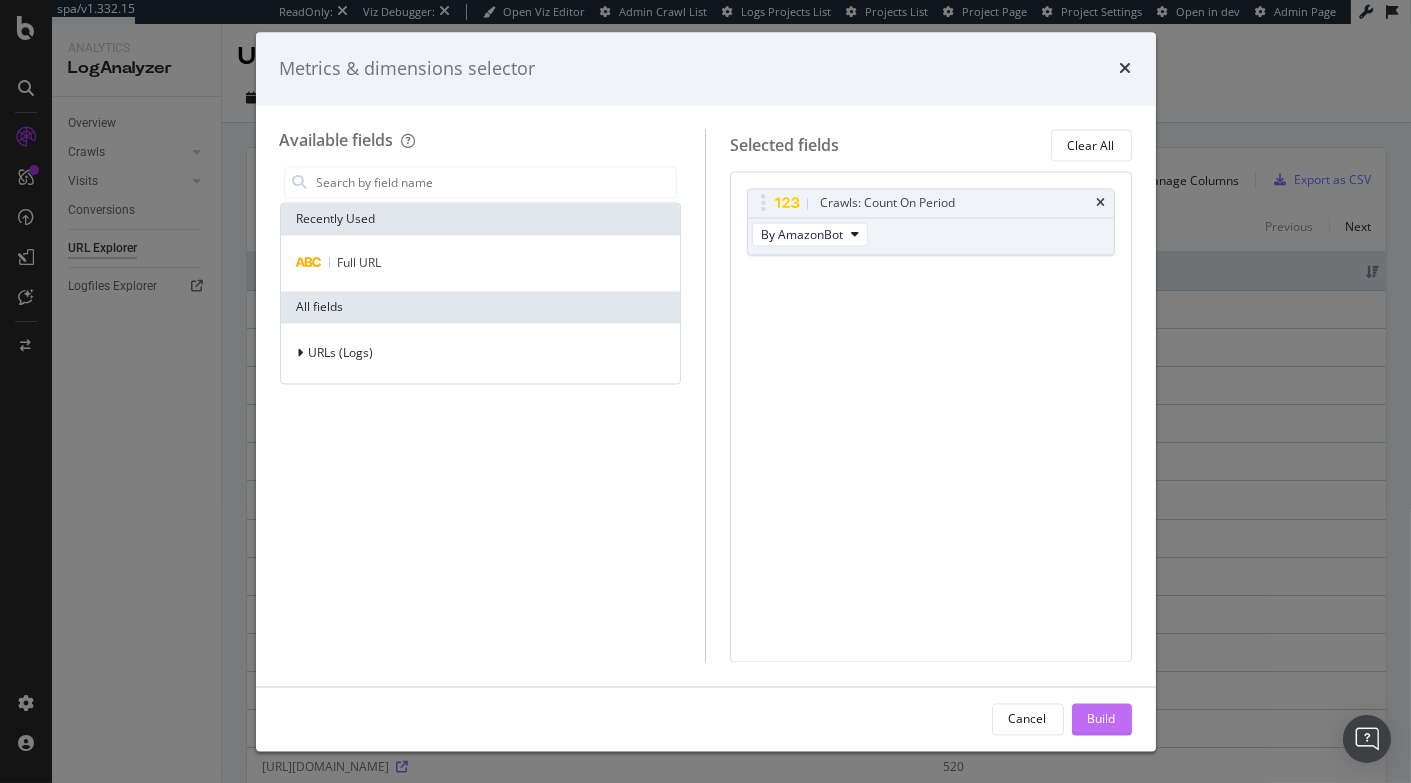 click on "Build" at bounding box center [1102, 718] 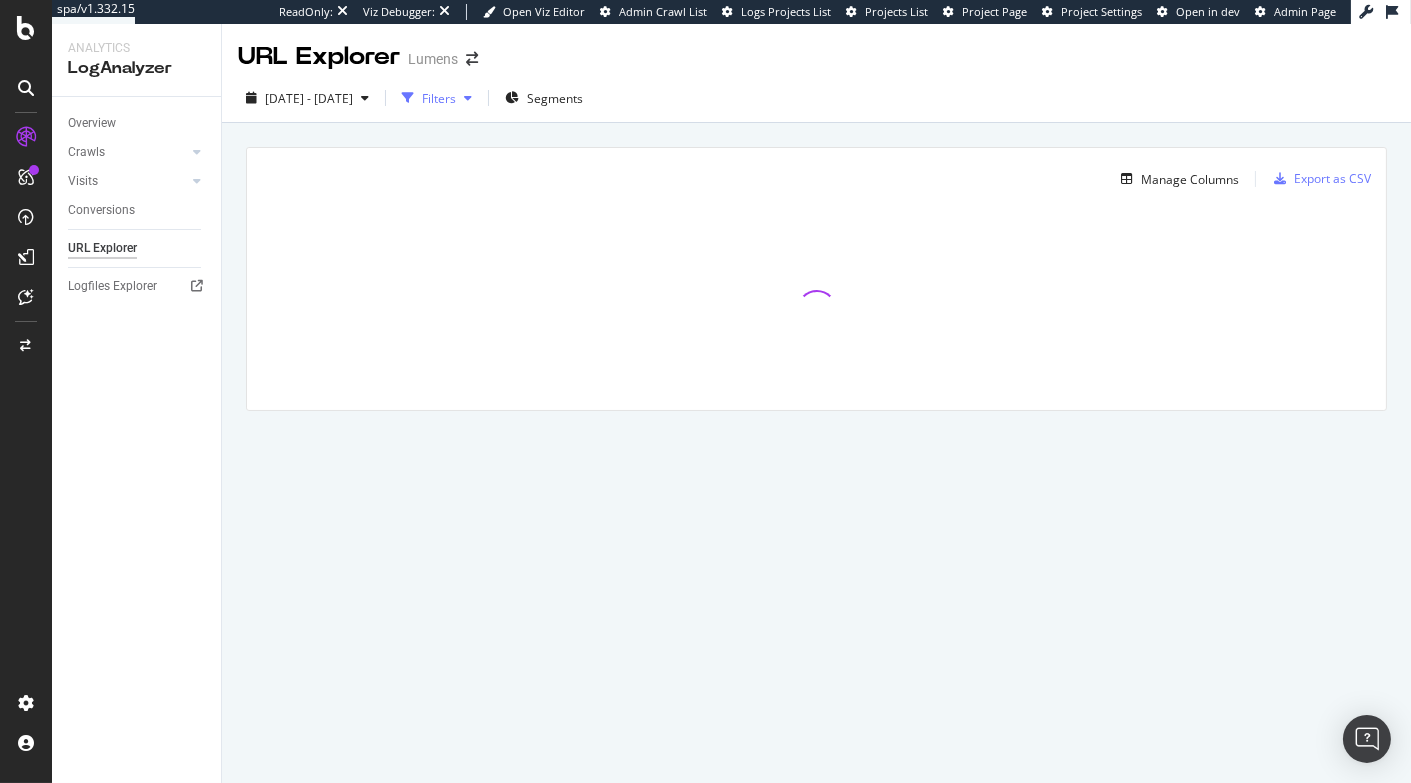 click at bounding box center [408, 98] 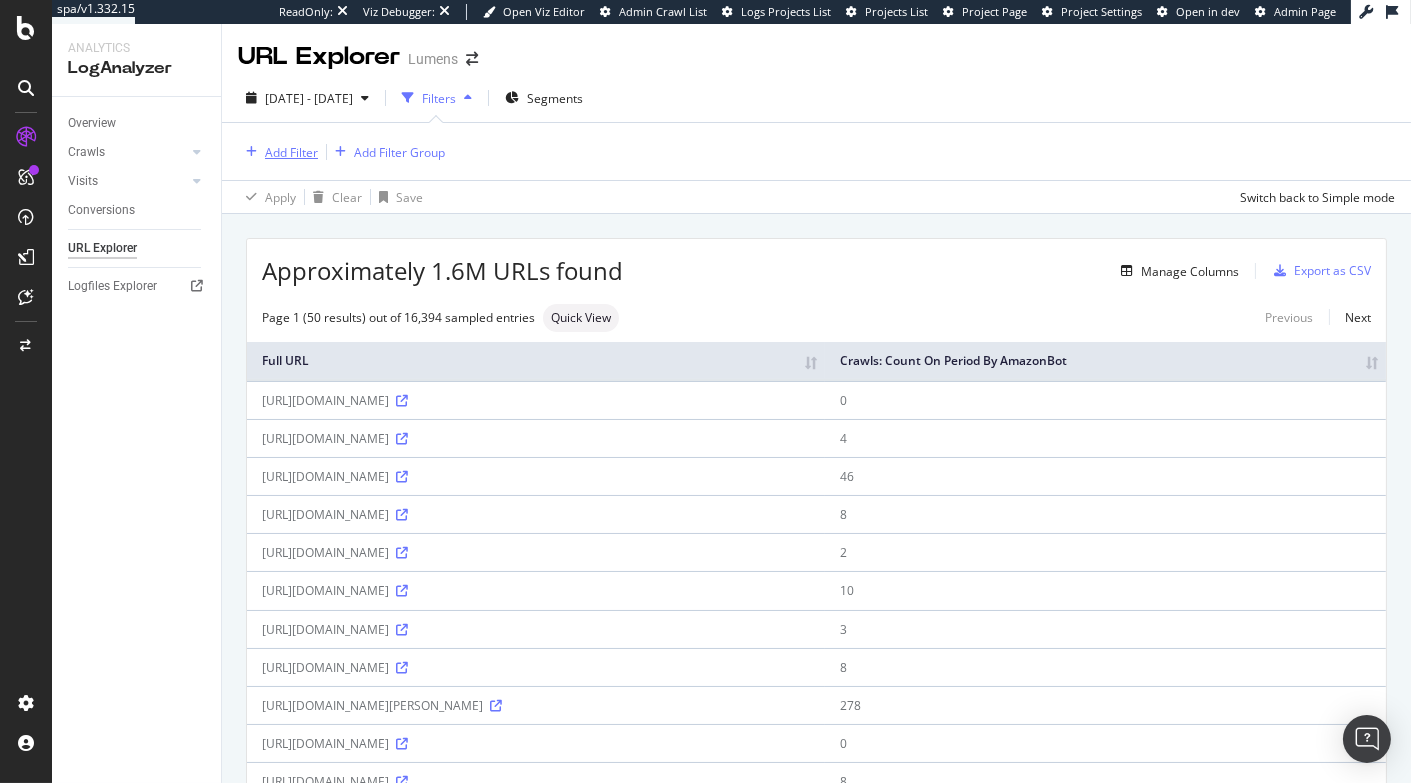 click on "Add Filter" at bounding box center [291, 152] 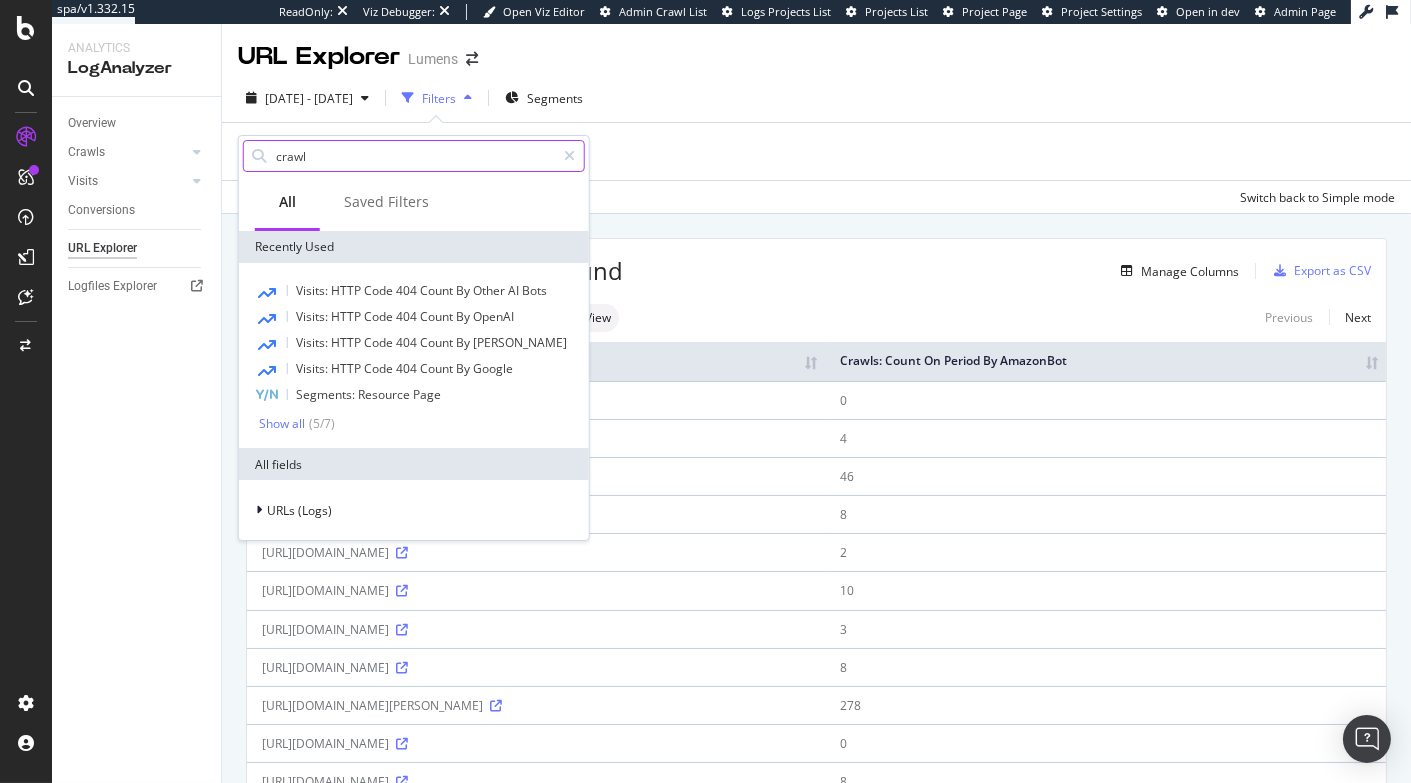 type on "crawls" 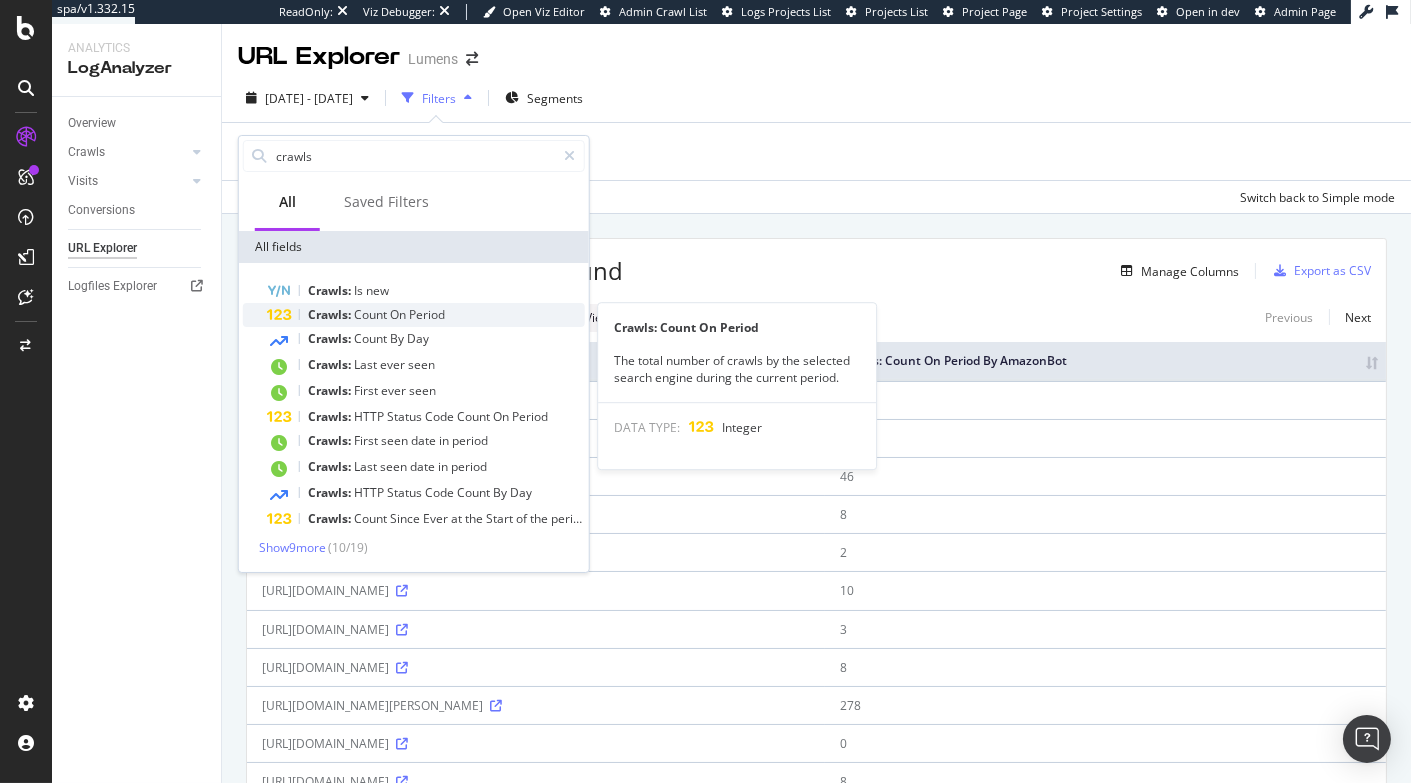 click on "Count" at bounding box center (372, 314) 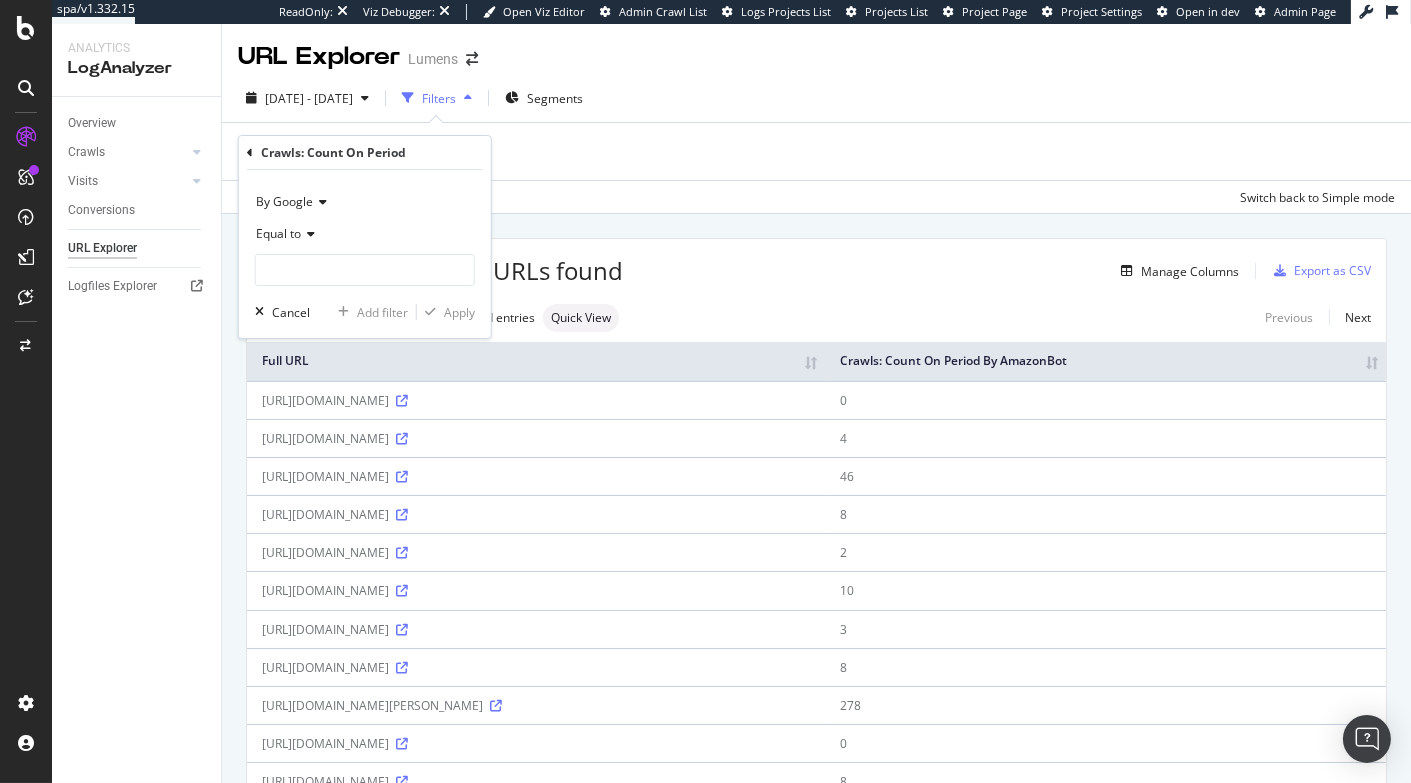 click on "By Google" at bounding box center (284, 201) 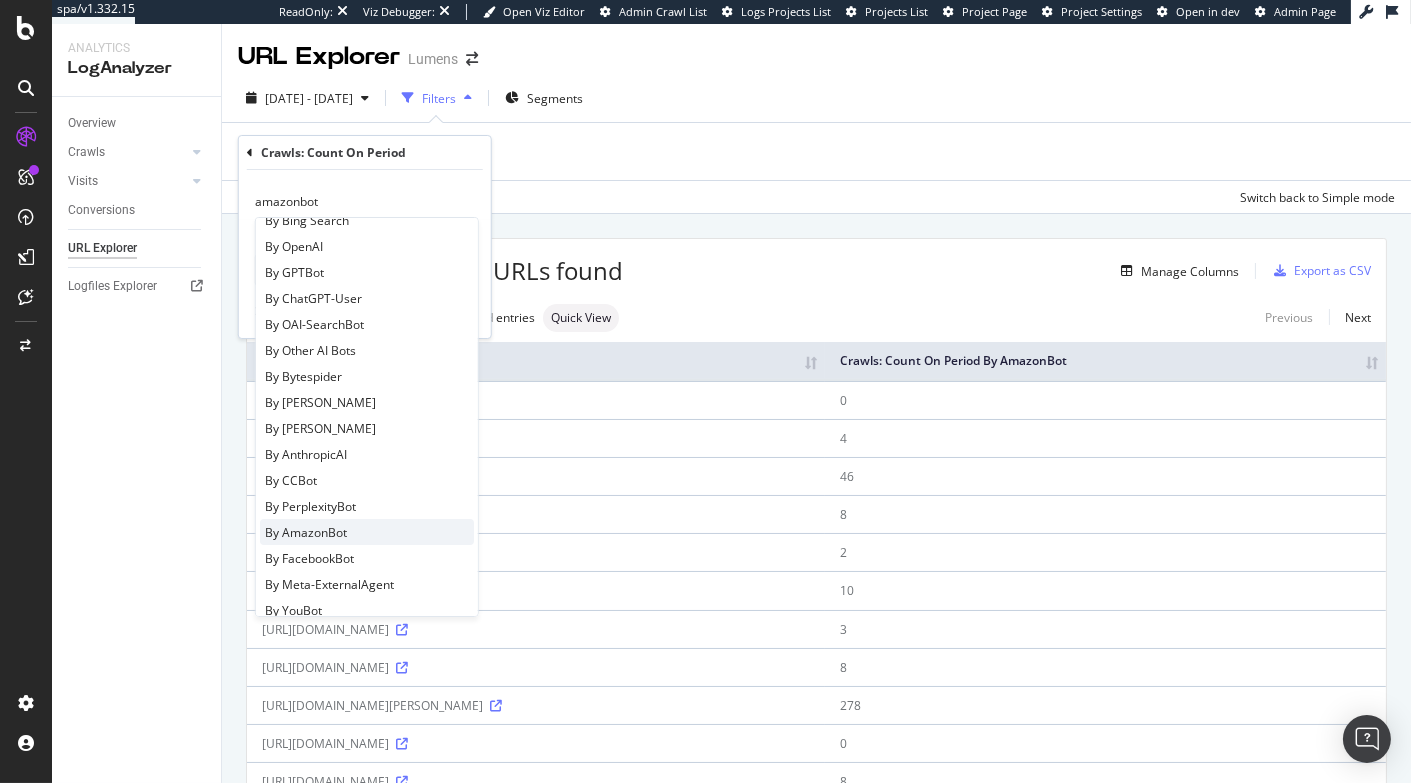 scroll, scrollTop: 371, scrollLeft: 0, axis: vertical 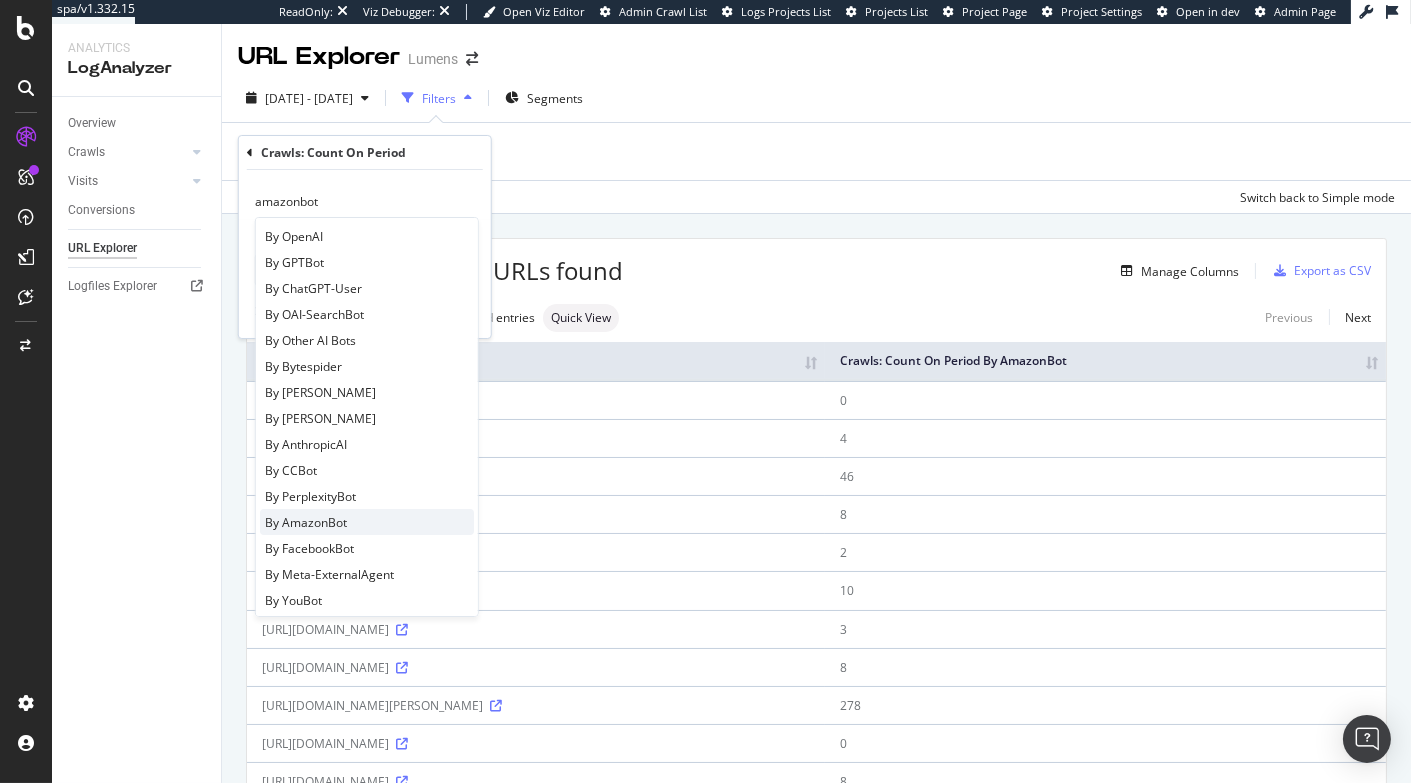 type on "amazonbot" 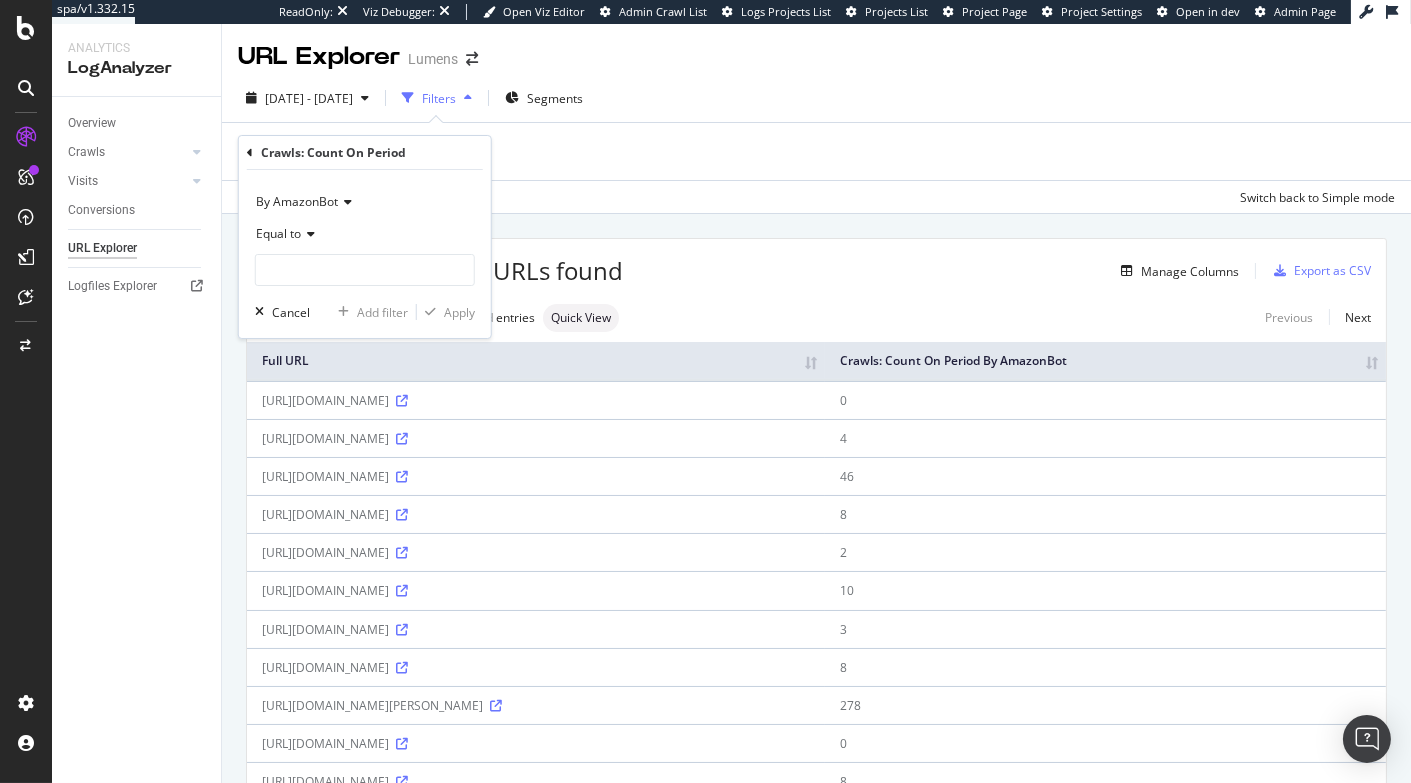 click on "Equal to" at bounding box center [278, 233] 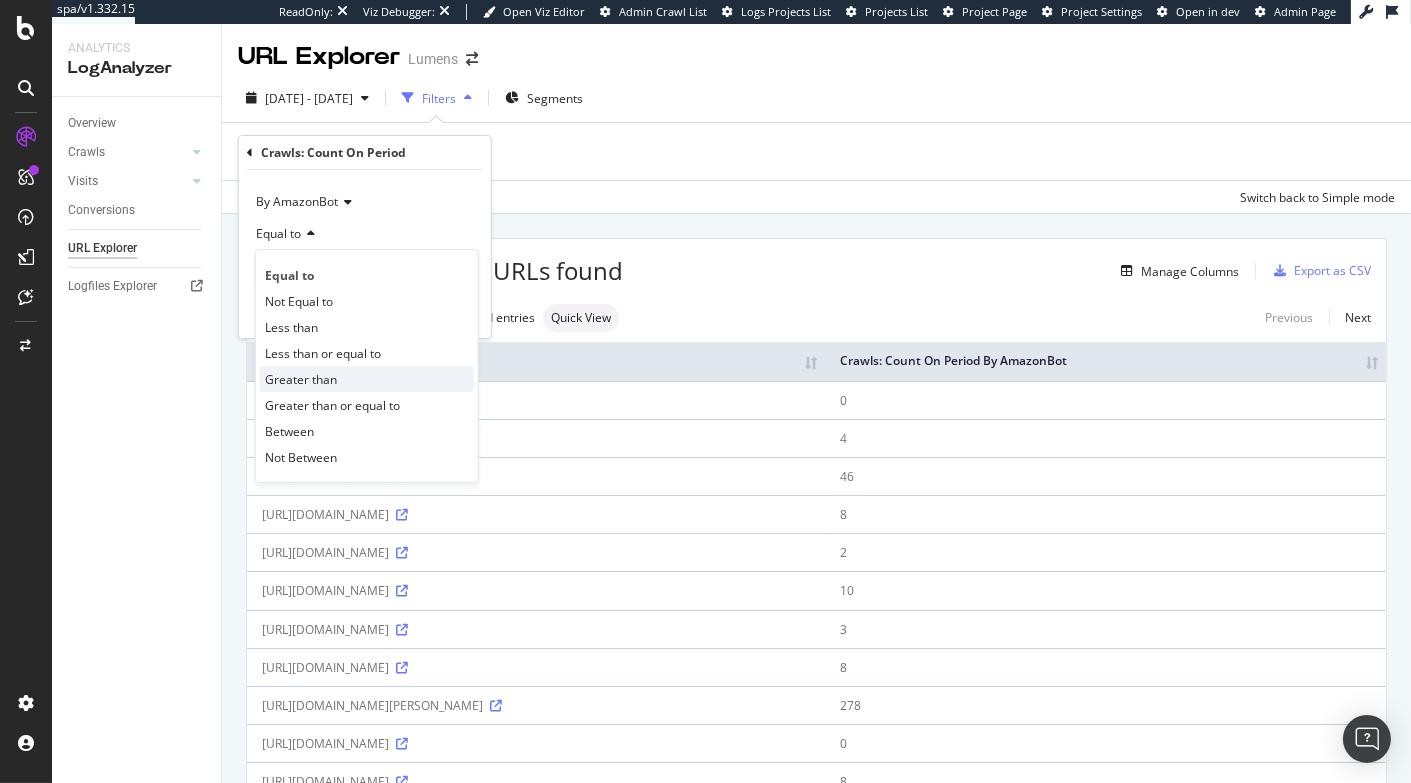 click on "Greater than" at bounding box center (367, 379) 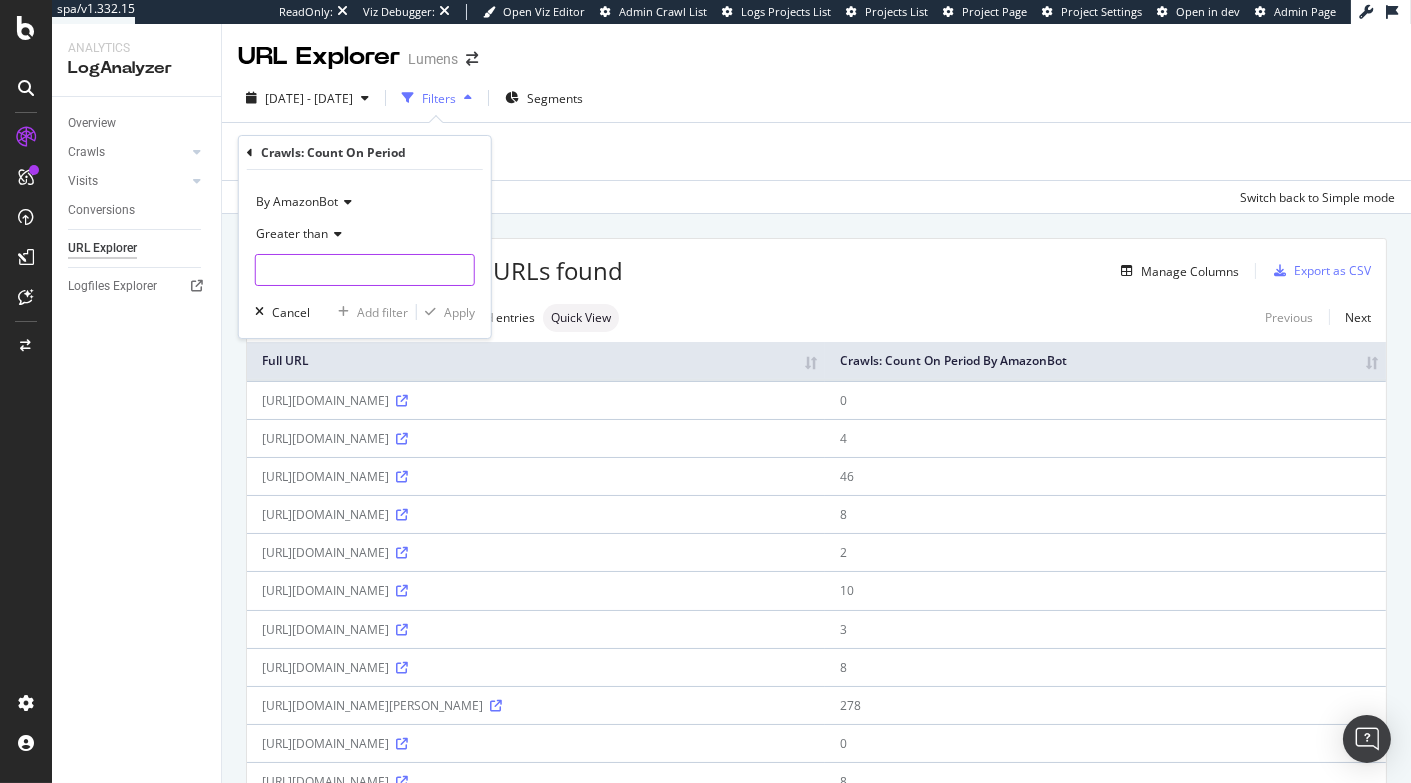 click at bounding box center [365, 270] 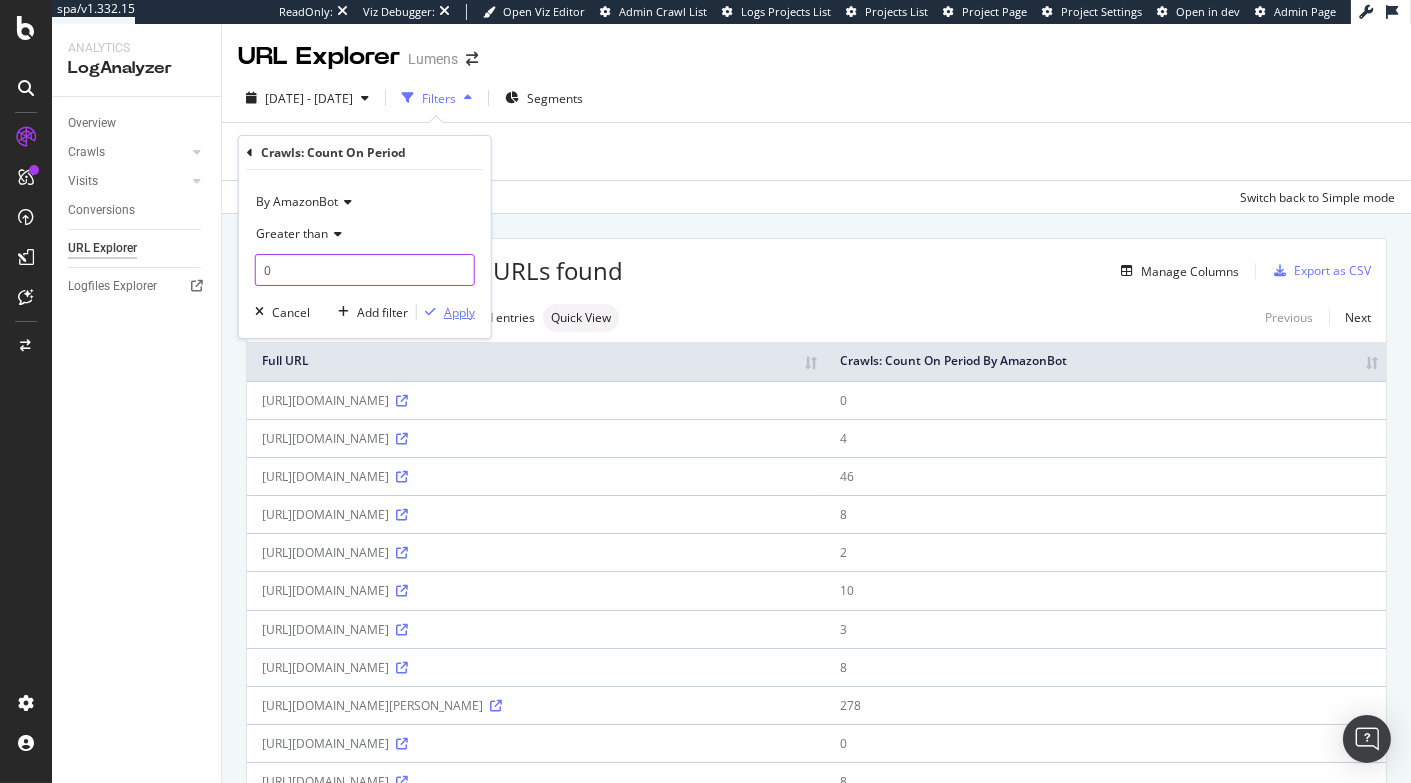 type on "0" 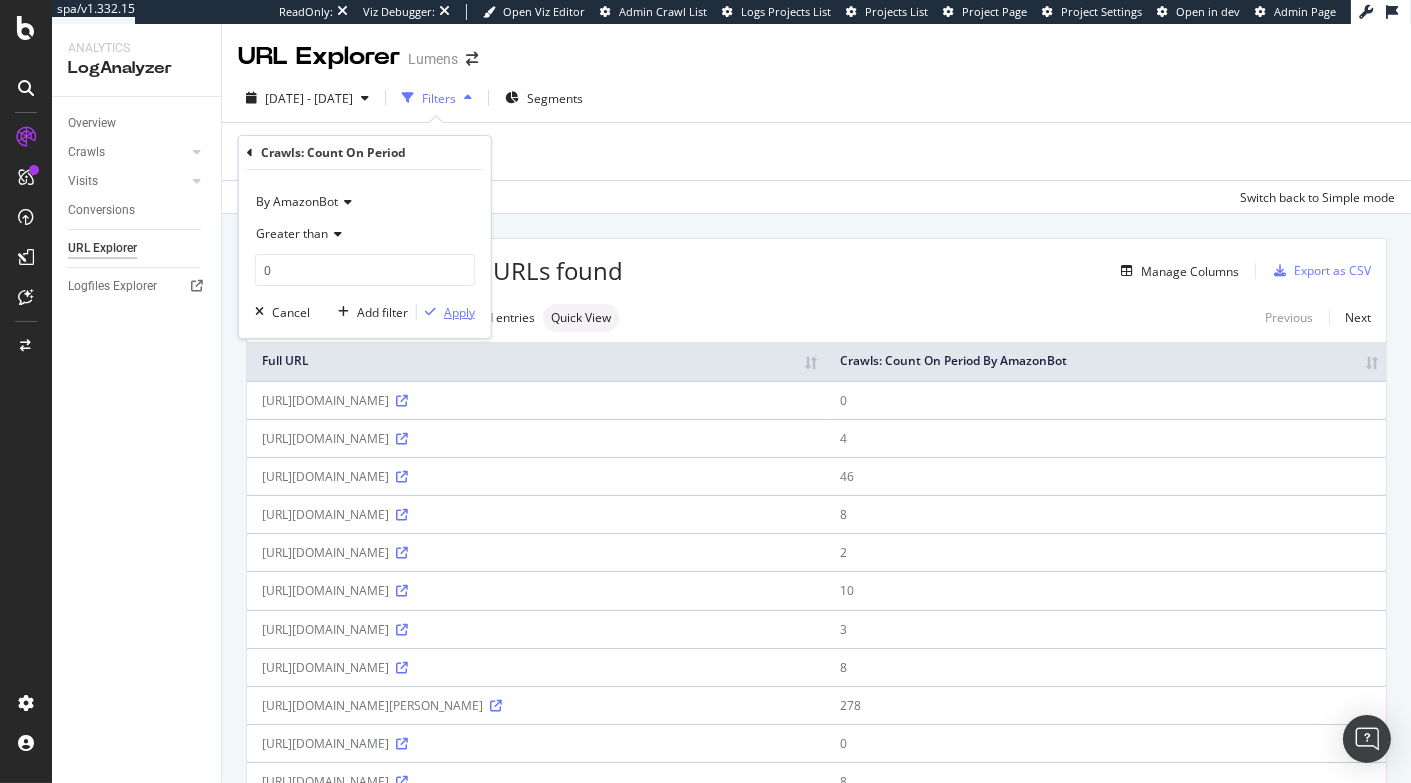 click on "Apply" at bounding box center [459, 312] 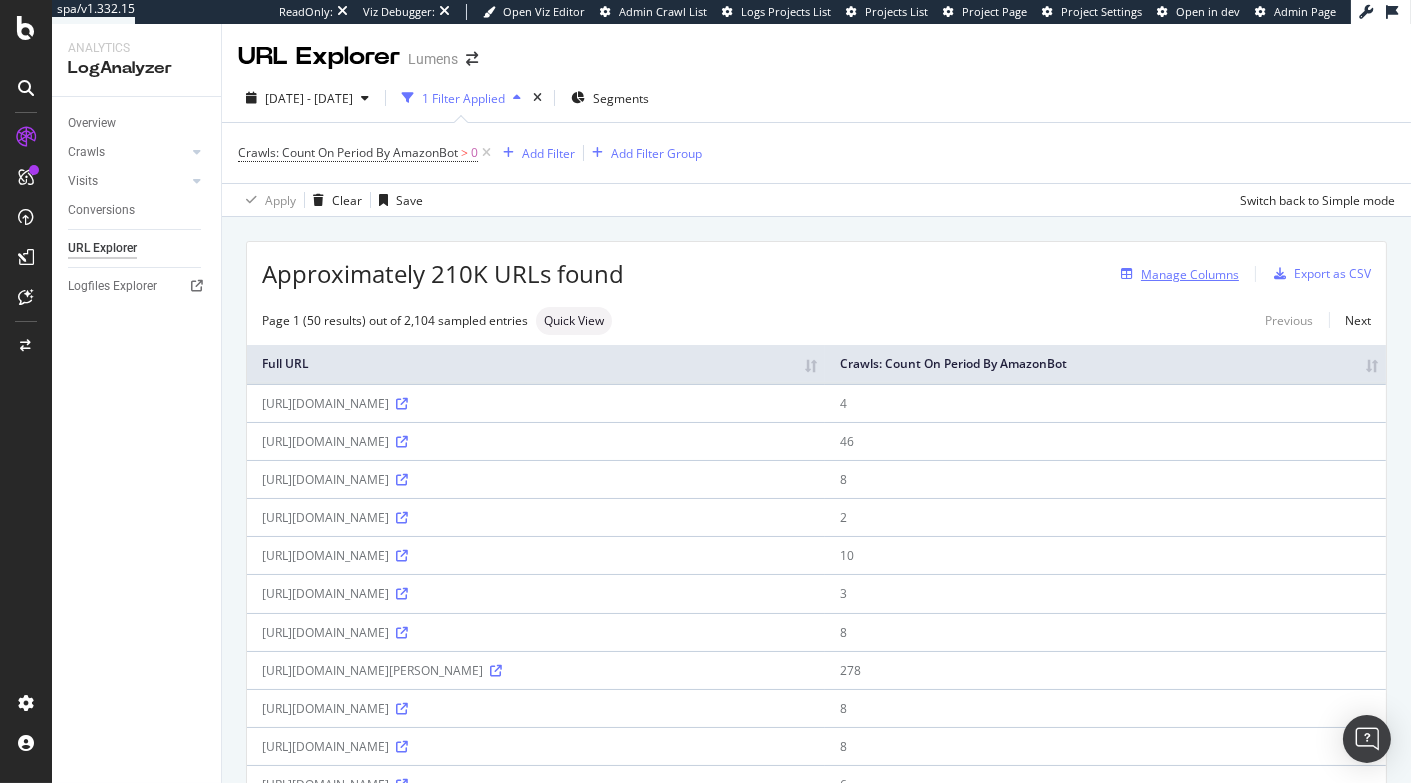 click on "Manage Columns" at bounding box center [1190, 274] 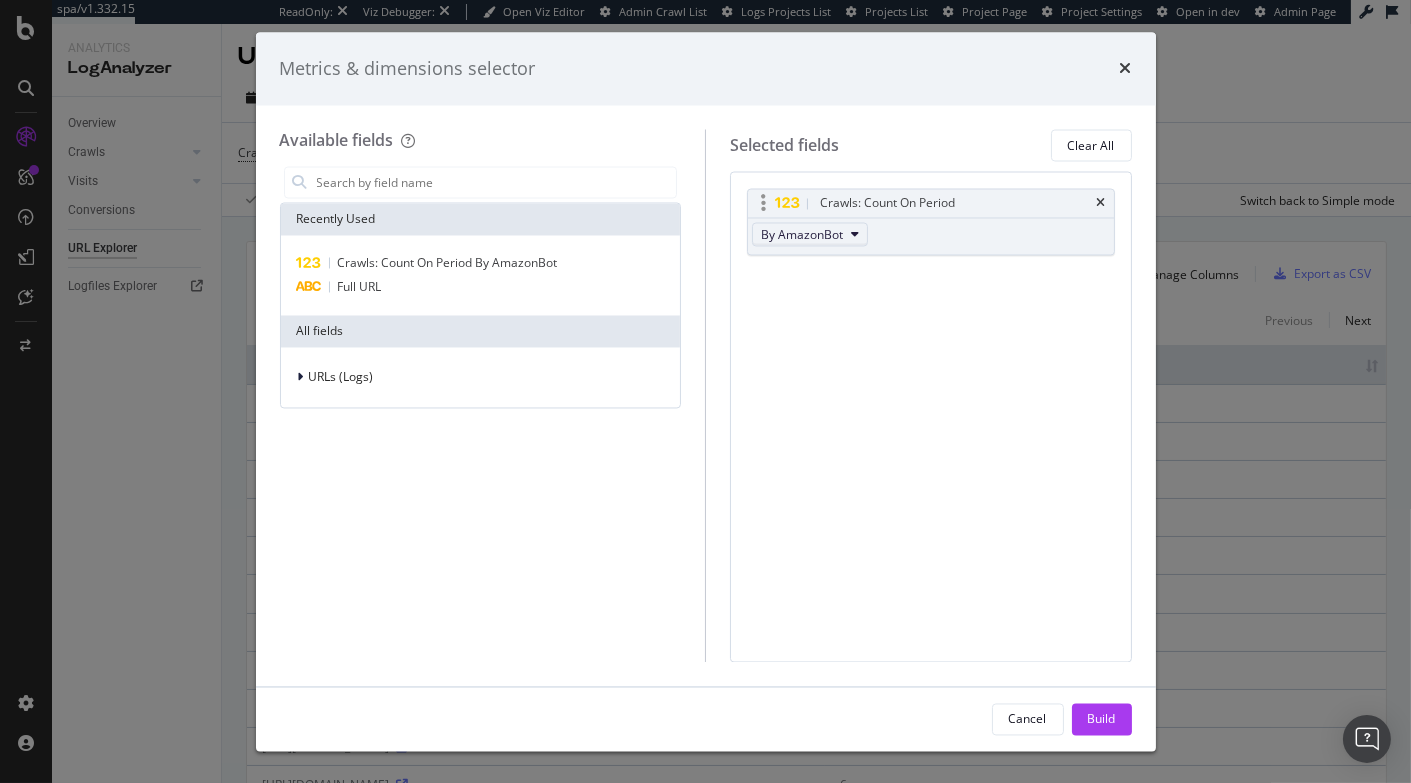 click on "By AmazonBot" at bounding box center [802, 234] 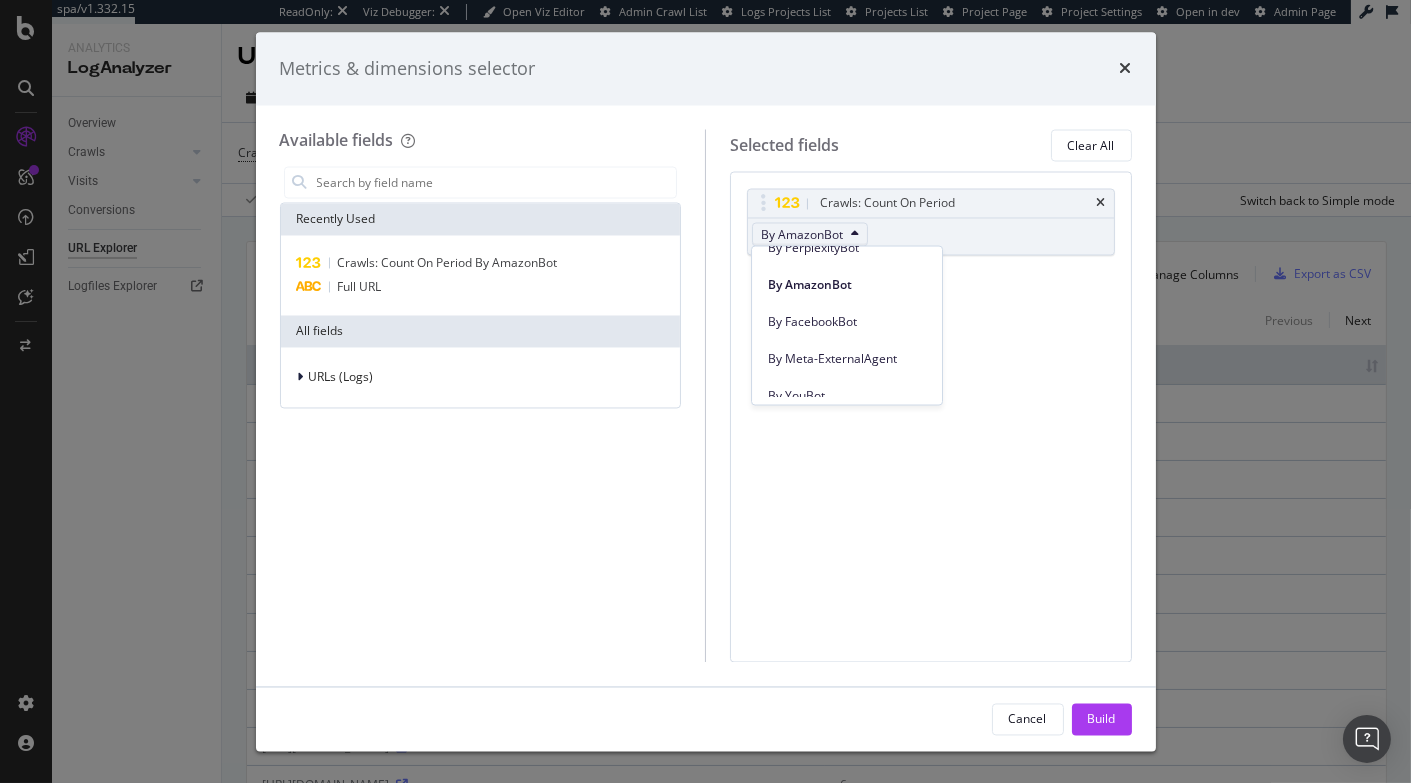 scroll, scrollTop: 906, scrollLeft: 0, axis: vertical 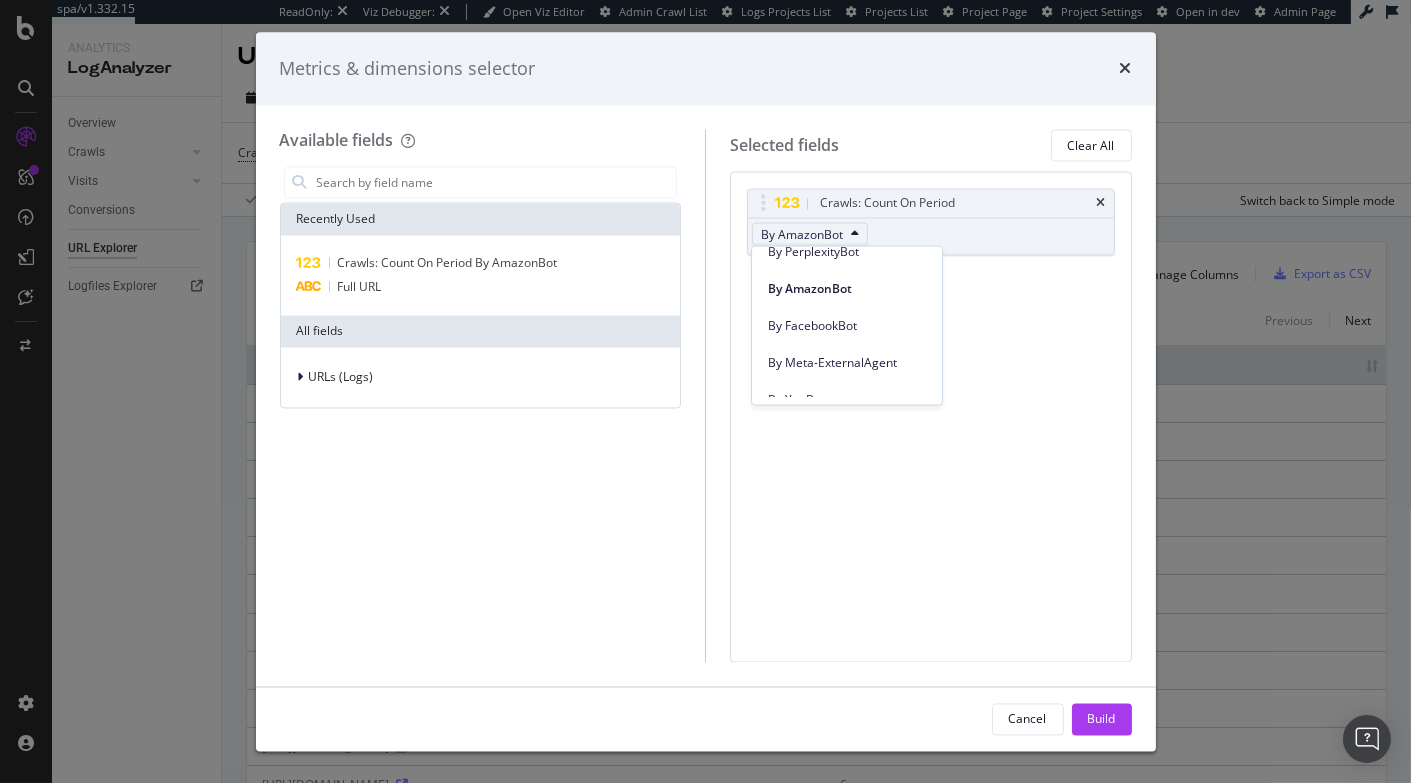 type 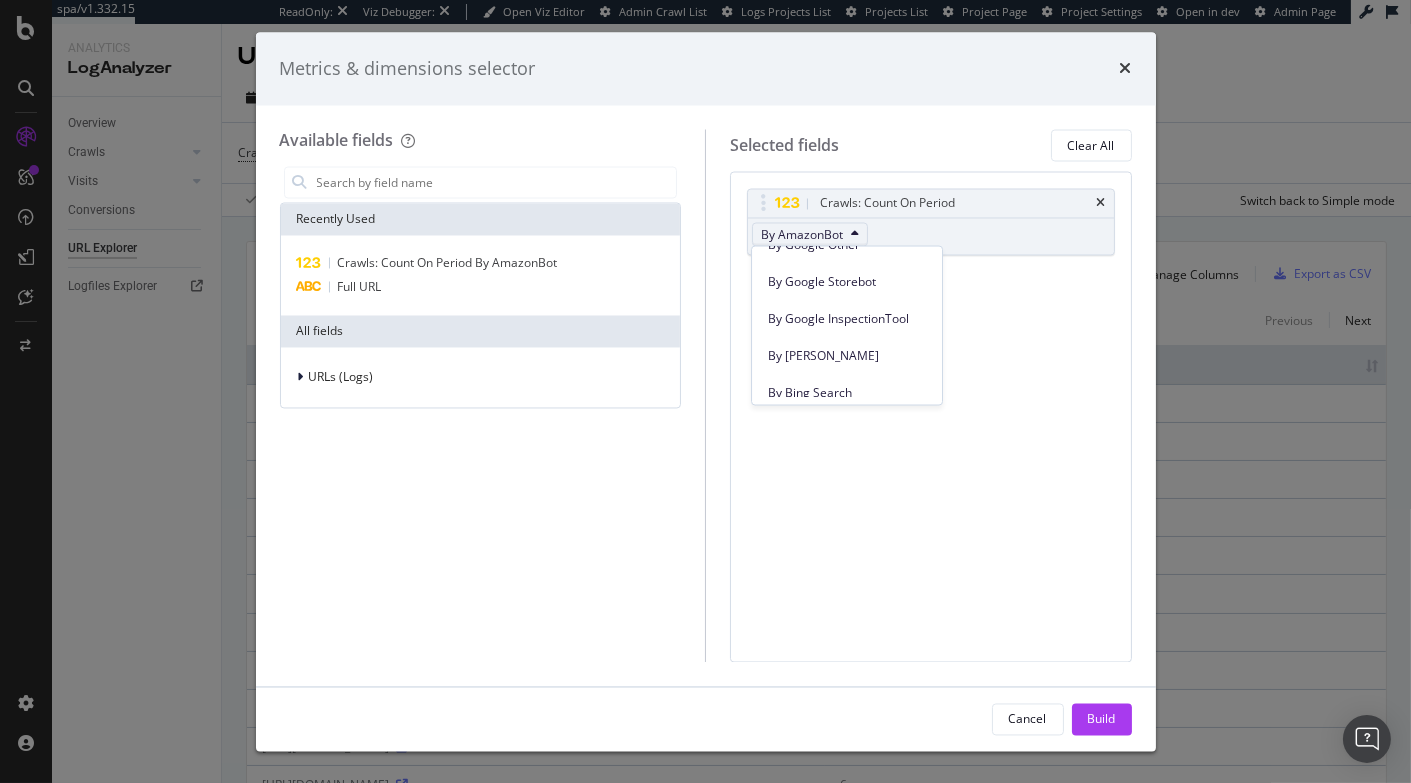 scroll, scrollTop: 0, scrollLeft: 0, axis: both 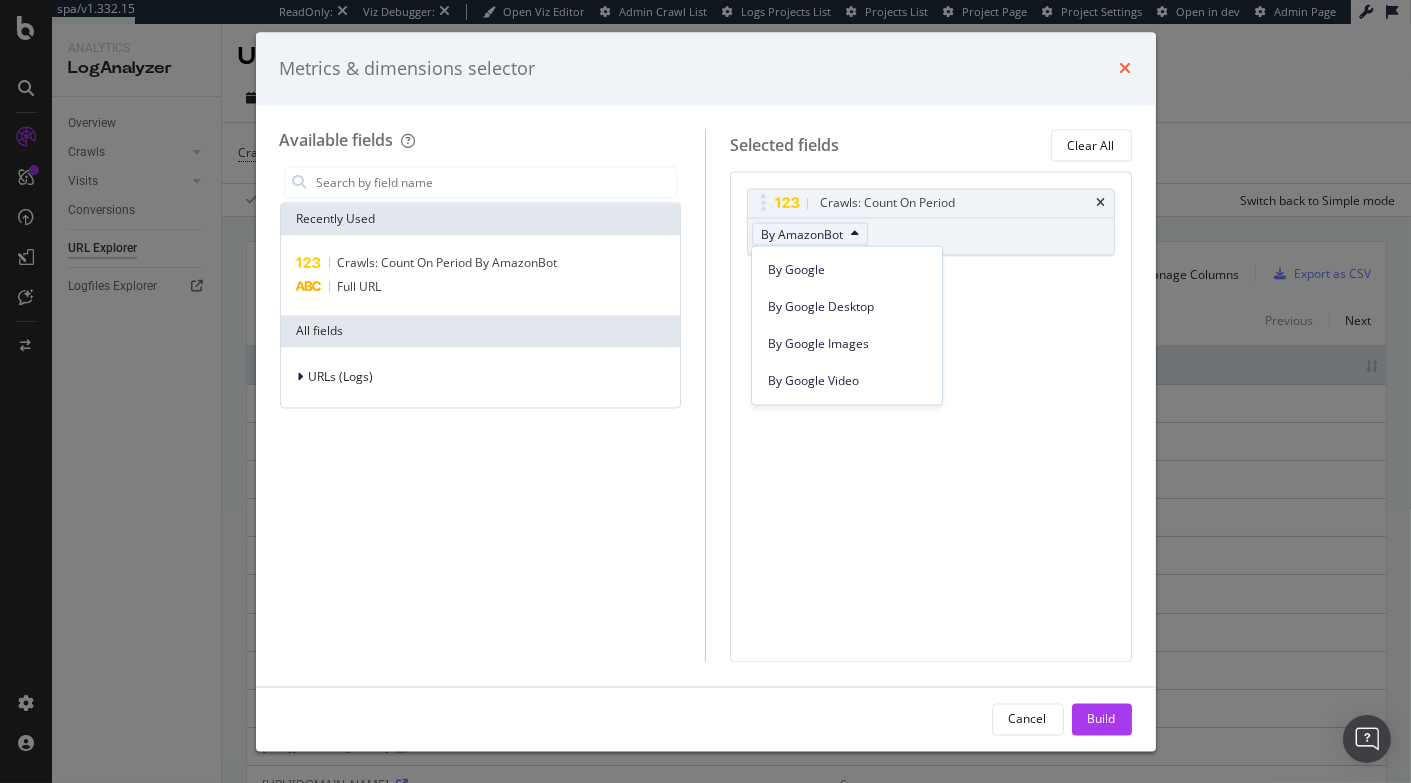 click at bounding box center (1126, 69) 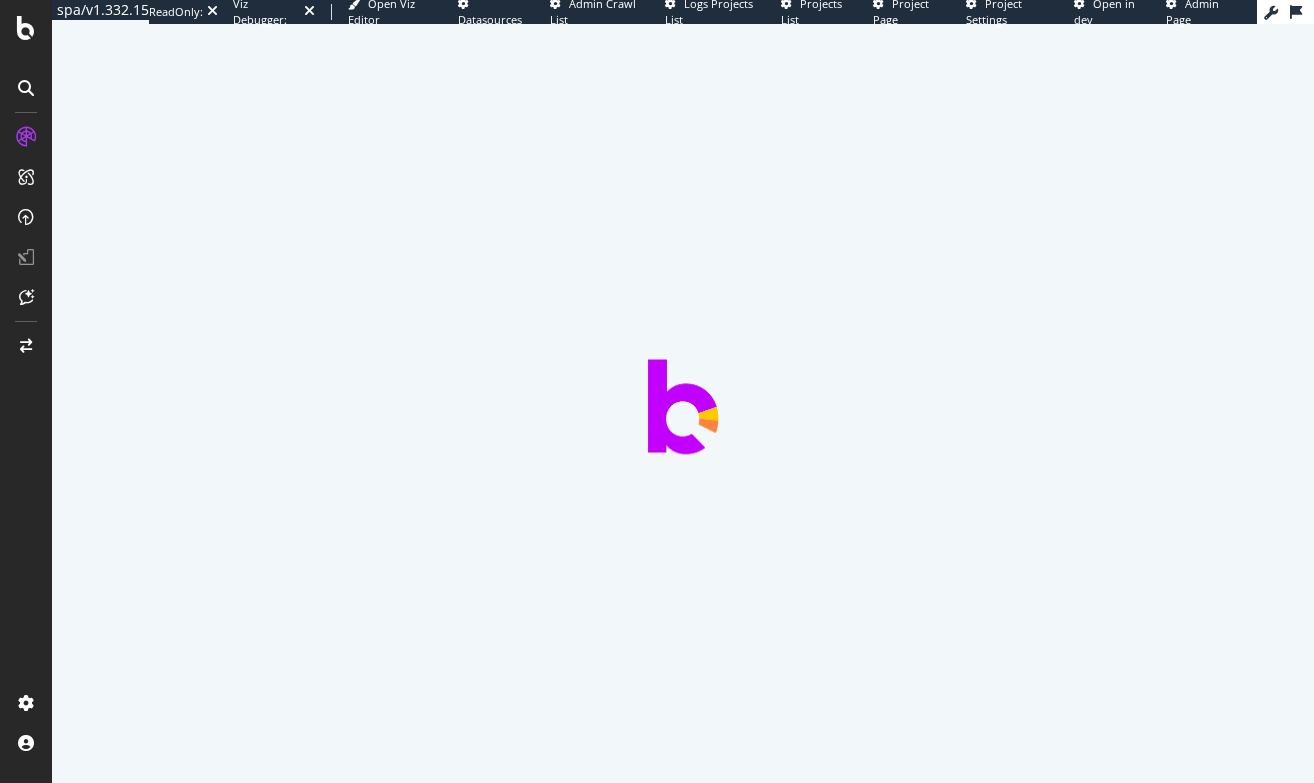 scroll, scrollTop: 0, scrollLeft: 0, axis: both 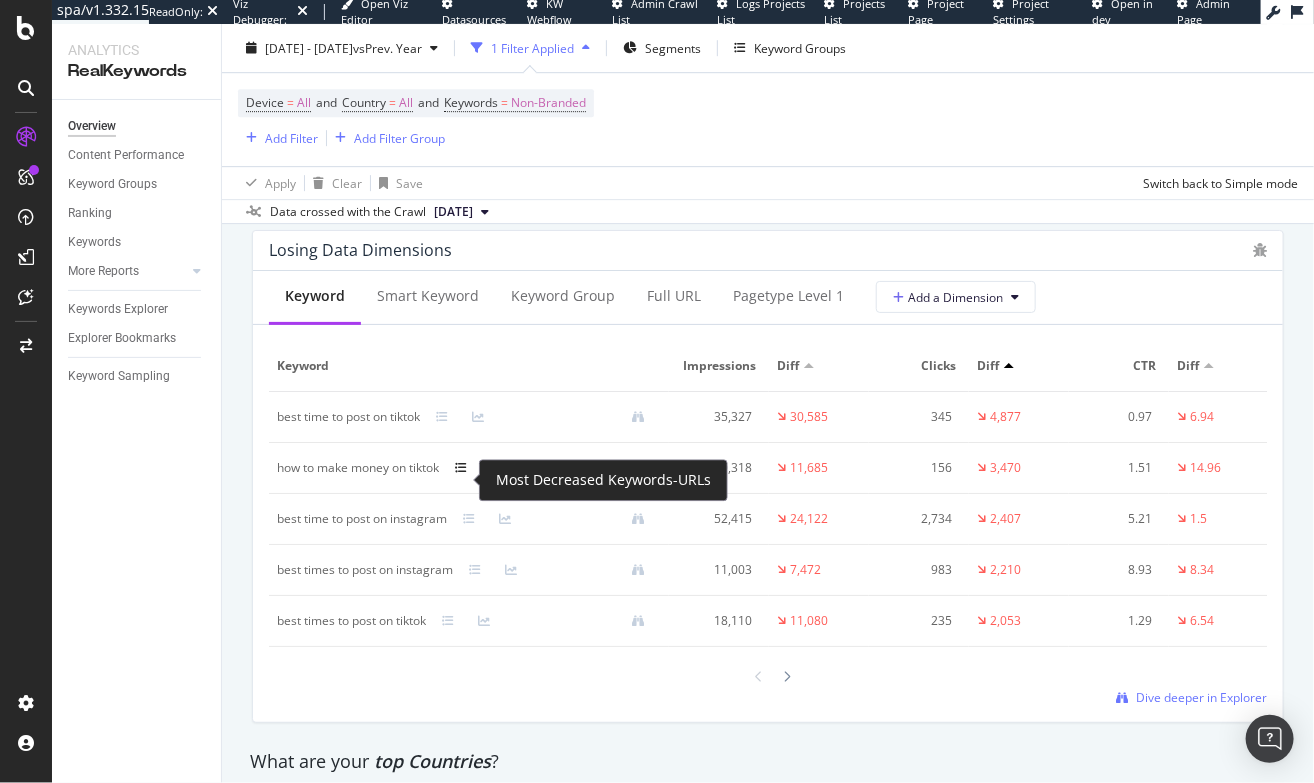 click at bounding box center [461, 468] 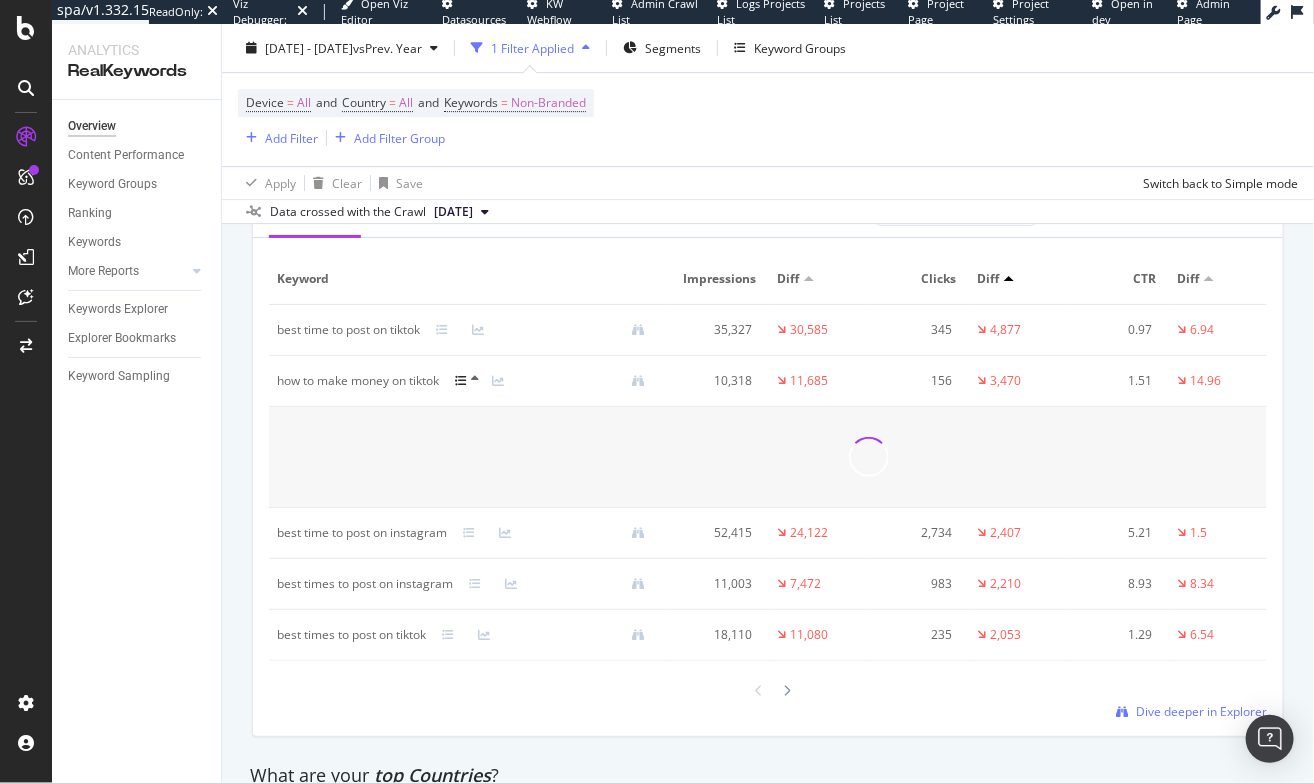 scroll, scrollTop: 2466, scrollLeft: 0, axis: vertical 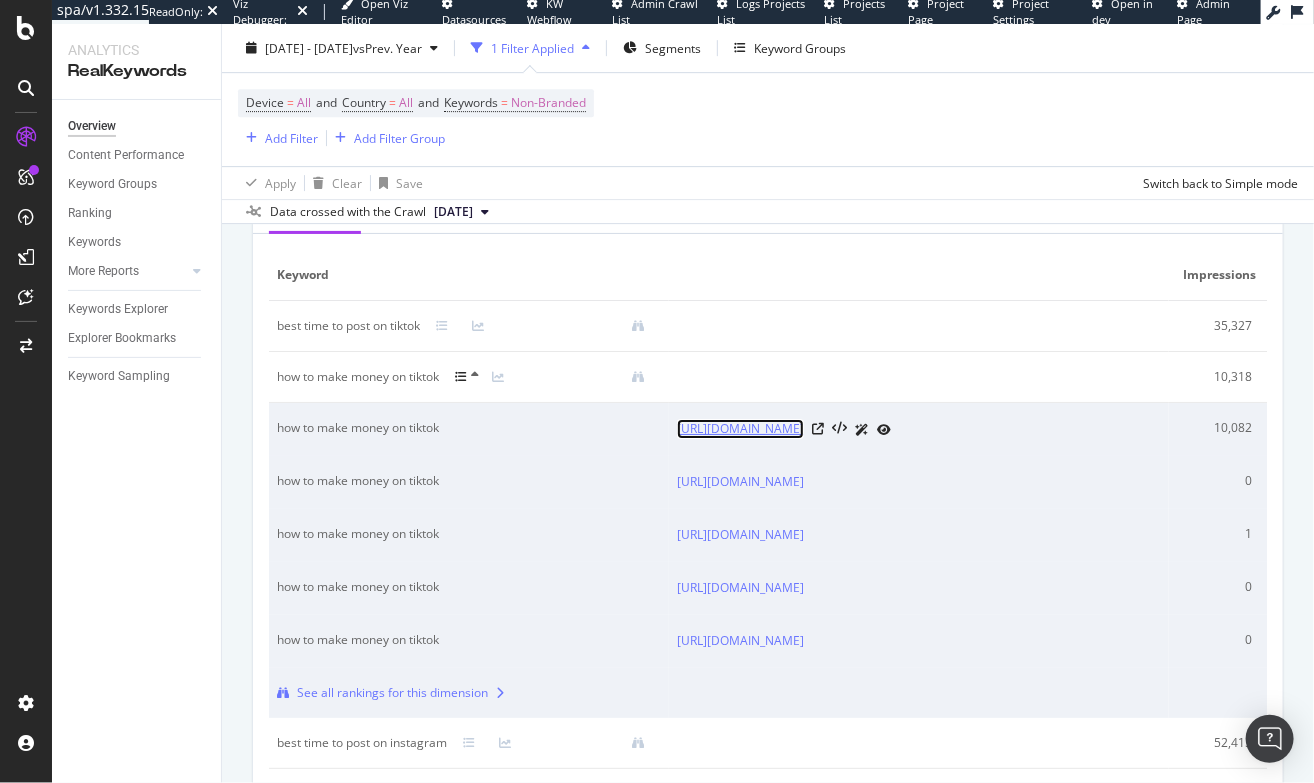 click on "https://sproutsocial.com/insights/how-to-make-money-on-tiktok/" at bounding box center (740, 429) 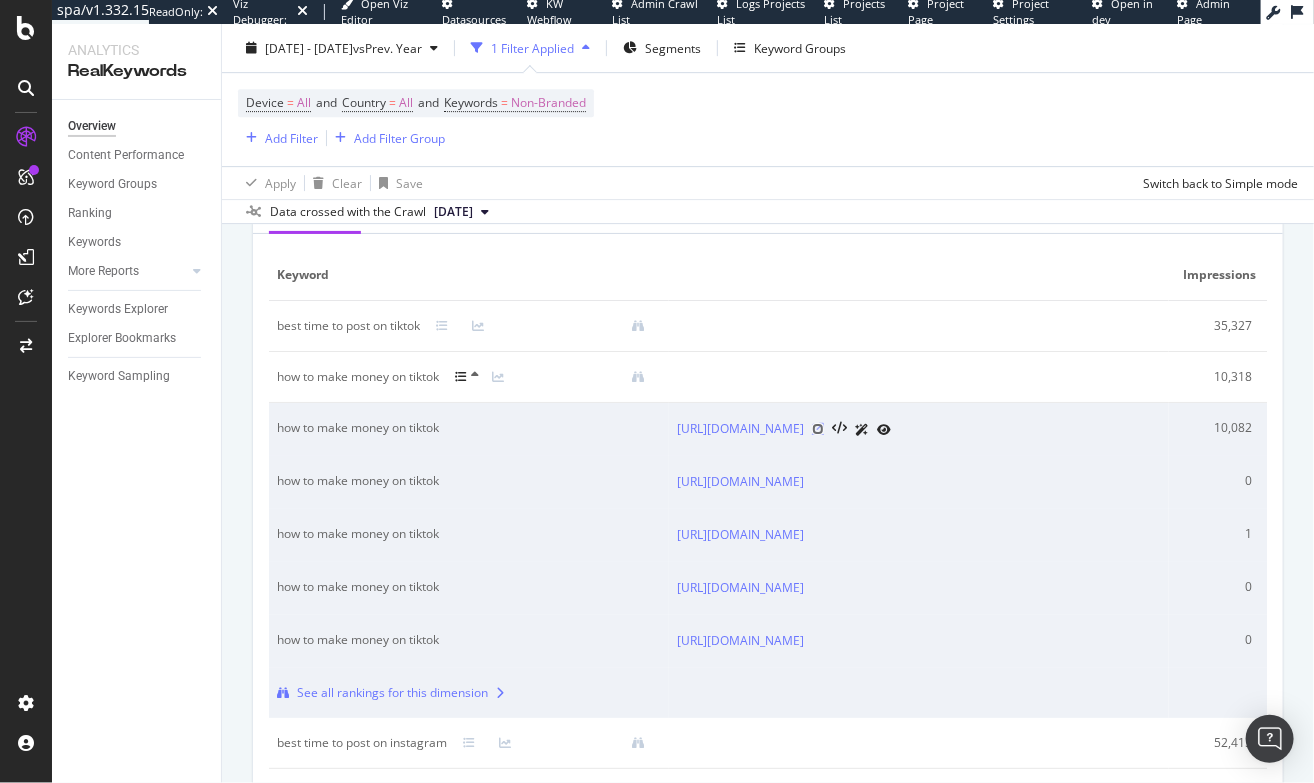 click at bounding box center (818, 429) 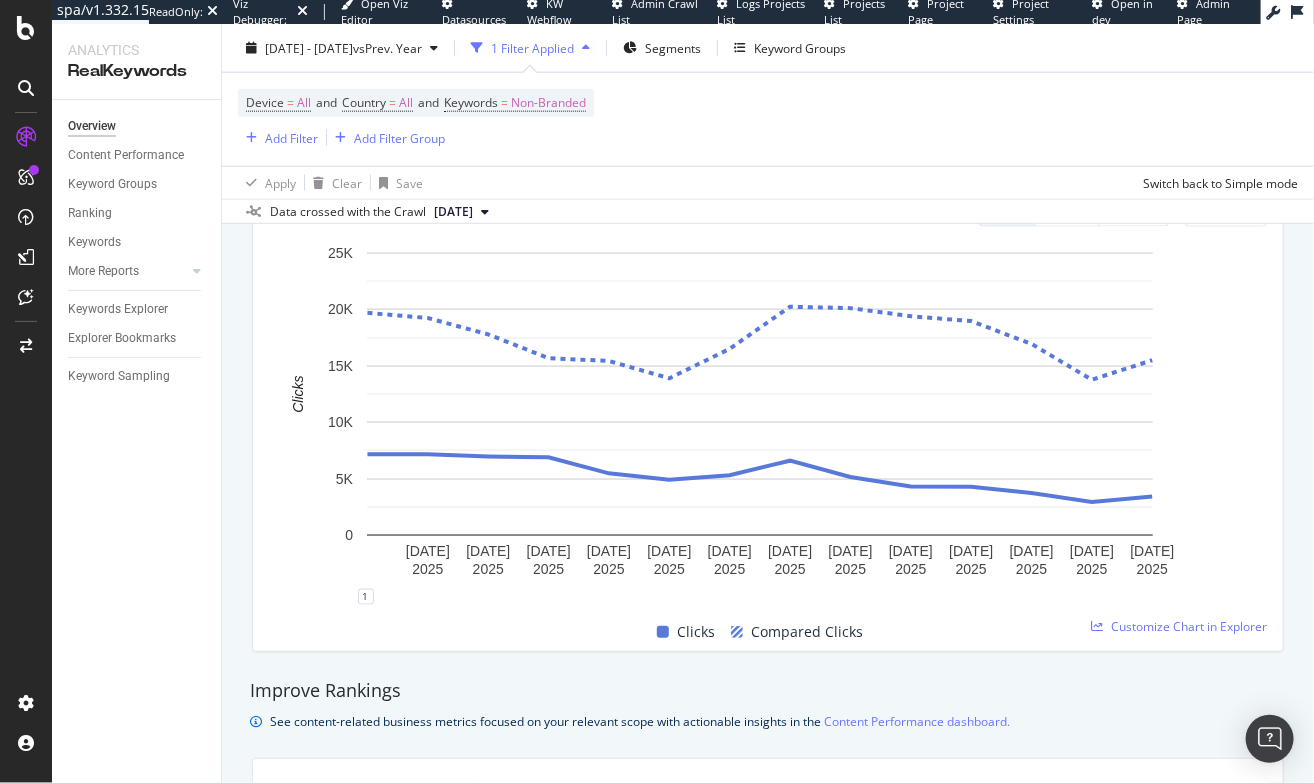 scroll, scrollTop: 838, scrollLeft: 0, axis: vertical 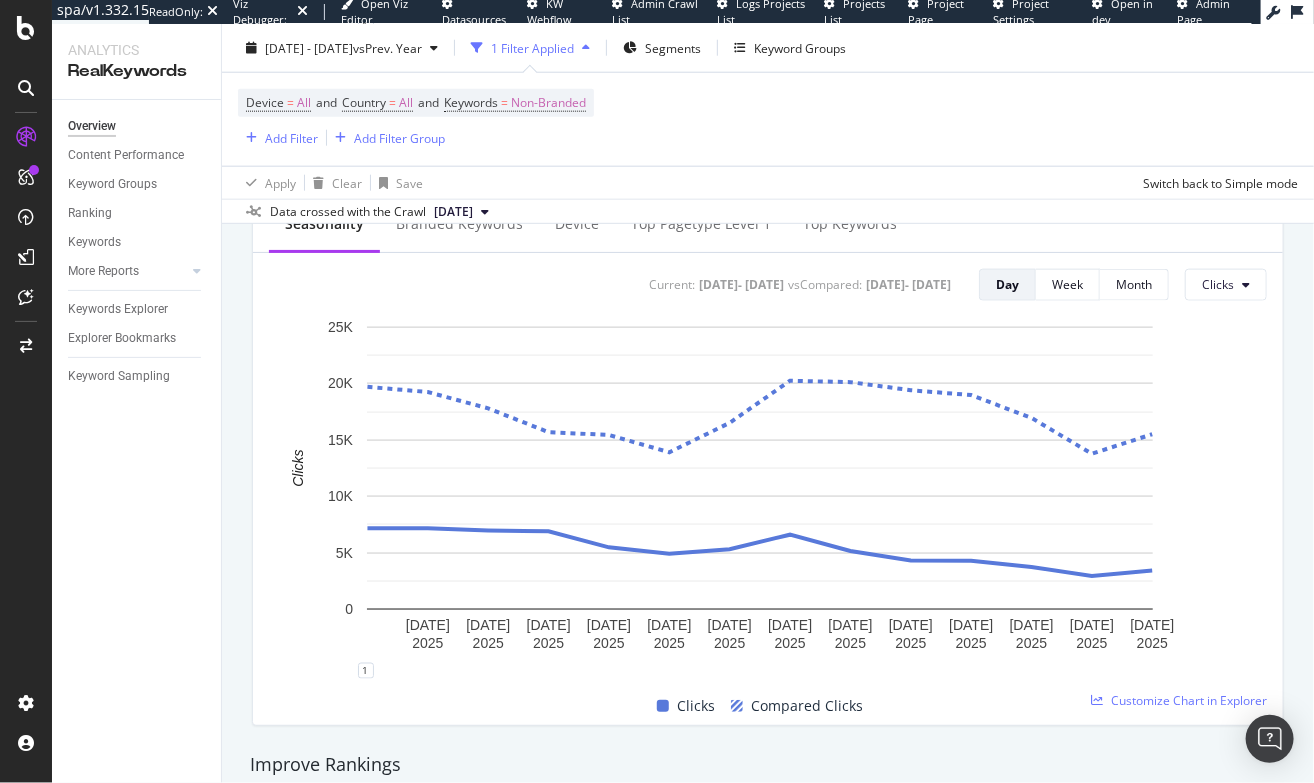 click on "2025 Jun. 30th - Jul. 13th  vs  Prev. Year 1 Filter Applied Segments Keyword Groups" at bounding box center (768, 52) 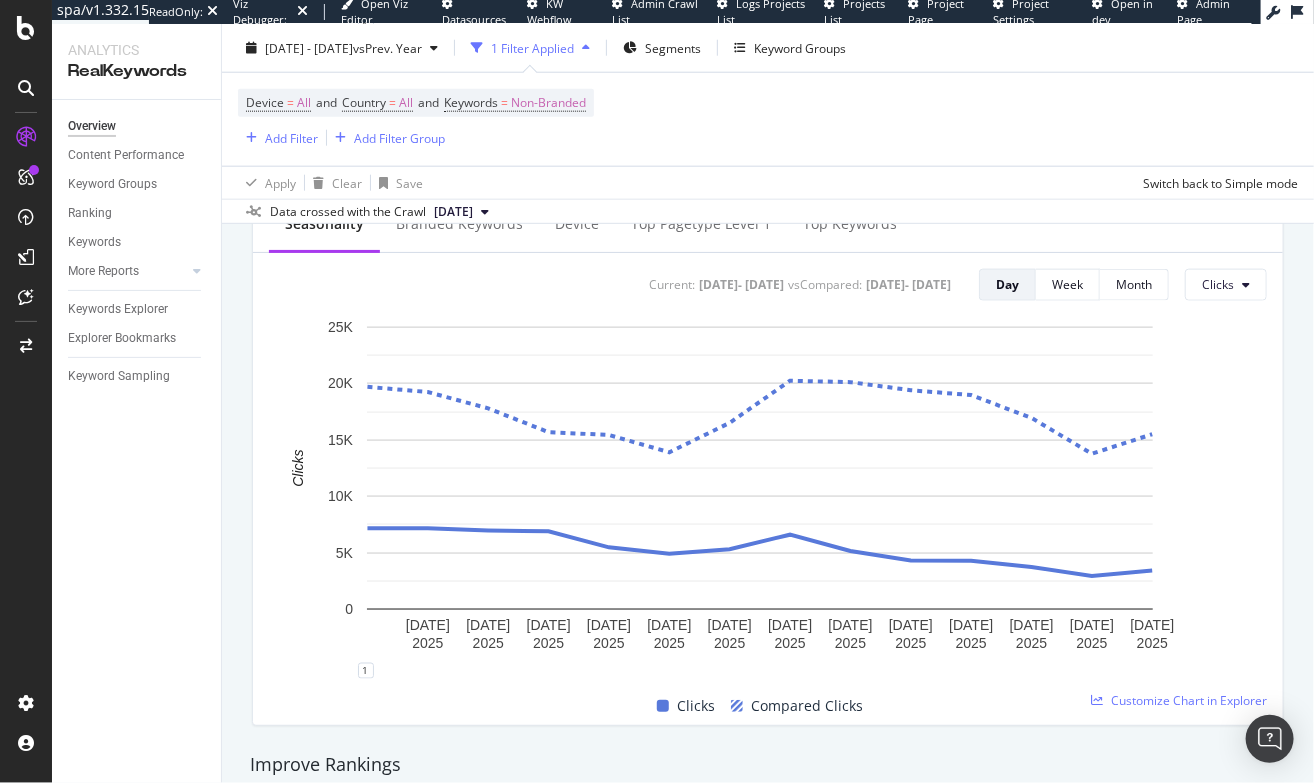 click on "By website & by URL Detect big movements in your   website performance Unique Keywords 218,148 9.61% Impressions 11,536,590 20.69% Clicks 74,237 69.47% CTR % 0.64 % 1.02 Avg. Position 17.34 6.32 Compare periods Day Week Month 1 Jul. 2025 2 Jul. 2025 3 Jul. 2025 4 Jul. 2025 5 Jul. 2025 6 Jul. 2025 7 Jul. 2025 8 Jul. 2025 9 Jul. 2025 10 Jul. 2025 11 Jul. 2025 12 Jul. 2025 13 Jul. 2025 0 400K 800K 1.2M 1.6M 2M 0 1.6K 3.2K 4.8K 6.4K 8K Impressions Clicks Date Impressions Clicks 30 Jun. 2025 925,118 7,153 1 Jul. 2025 927,279 7,152 2 Jul. 2025 918,806 6,970 3 Jul. 2025 910,058 6,891 4 Jul. 2025 812,997 5,469 5 Jul. 2025 761,067 4,910 6 Jul. 2025 804,421 5,309 7 Jul. 2025 1,169,682 6,592 8 Jul. 2025 770,899 5,148 9 Jul. 2025 729,765 4,299 10 Jul. 2025 758,085 4,274 11 Jul. 2025 707,117 3,732 12 Jul. 2025 671,698 2,926 13 Jul. 2025 669,598 3,412 8K 1 Impressions Clicks Customize Chart in Explorer Investigate your changes in keyword performance Hypotheses to Investigate - Over Time Seasonality Branded Keywords Device" at bounding box center (768, 1494) 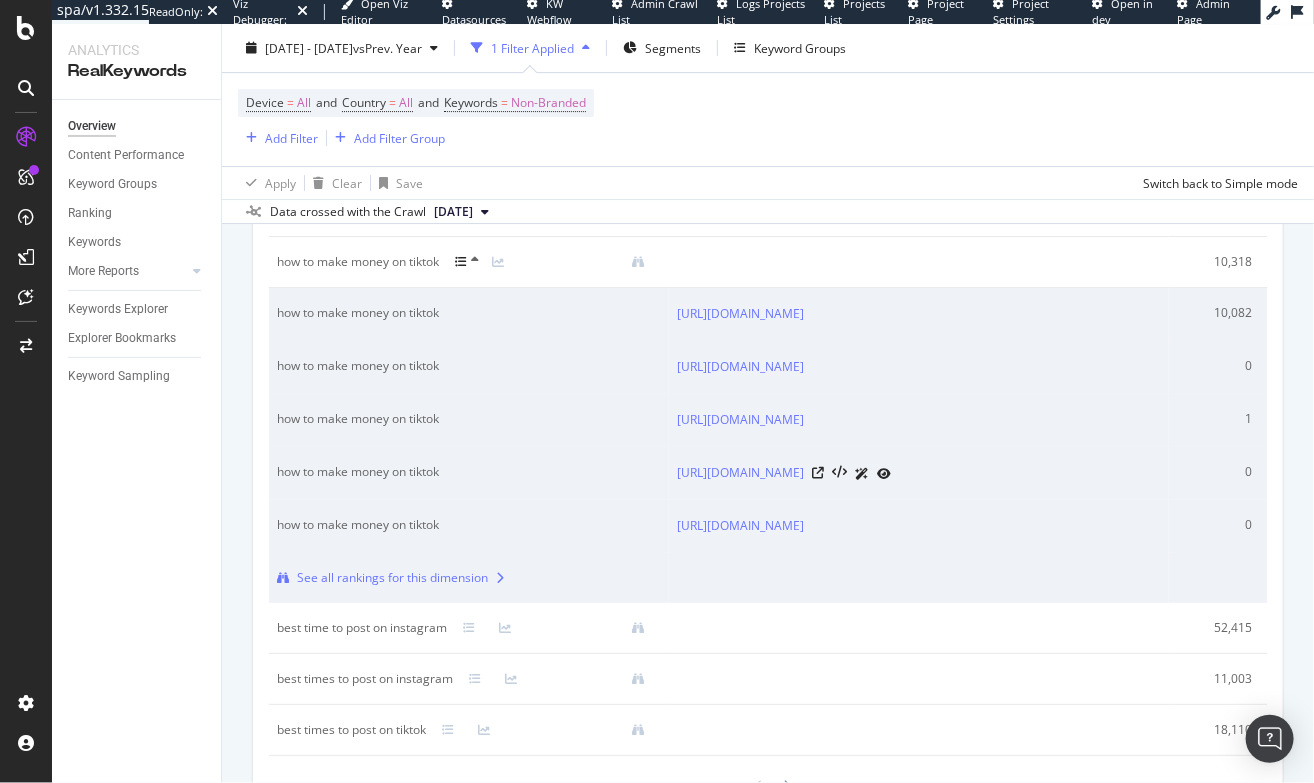 scroll, scrollTop: 2603, scrollLeft: 0, axis: vertical 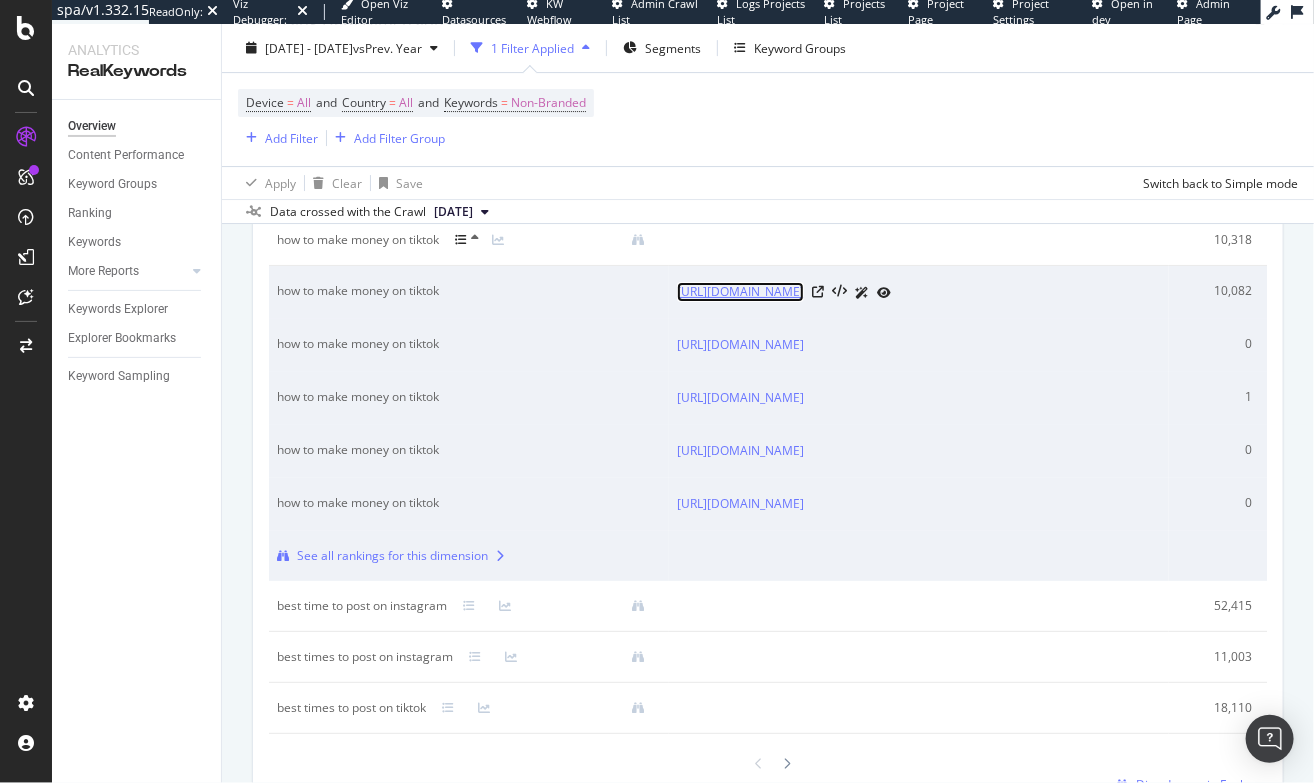 click on "[URL][DOMAIN_NAME]" at bounding box center [740, 292] 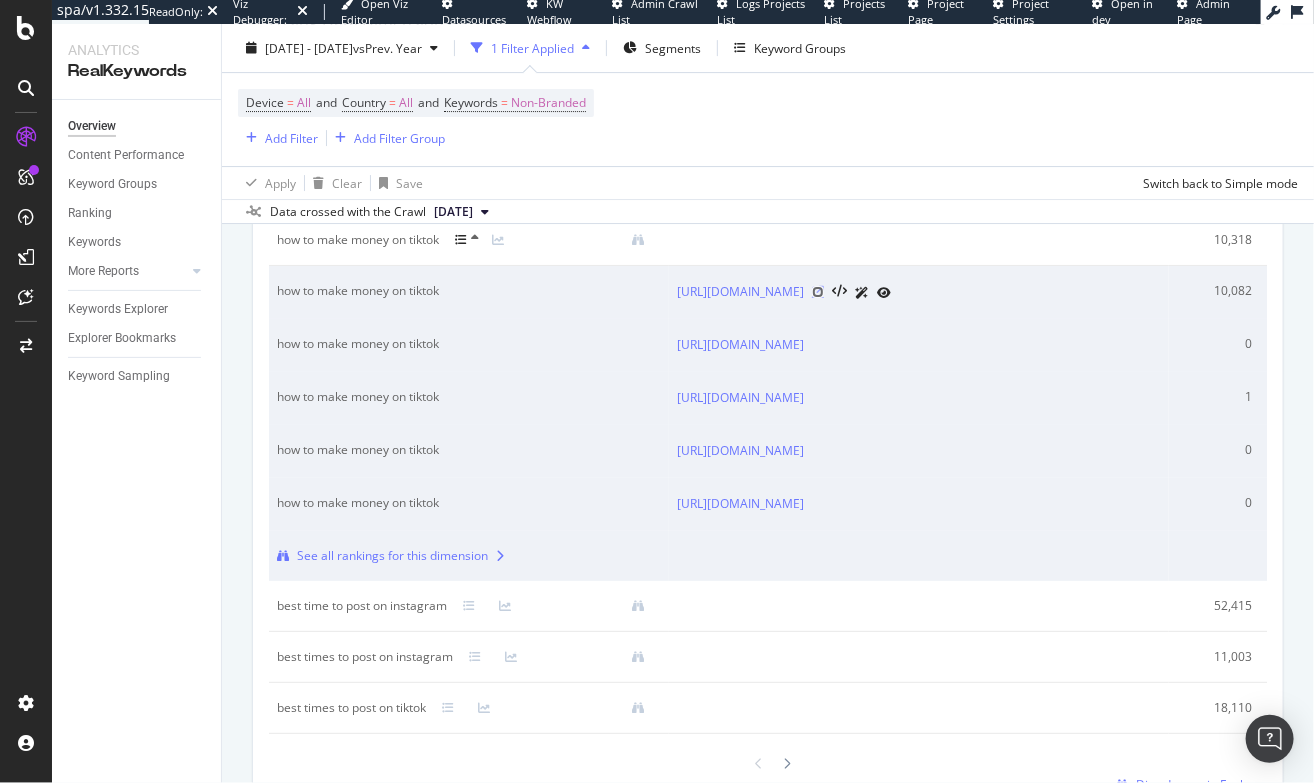 click at bounding box center (818, 292) 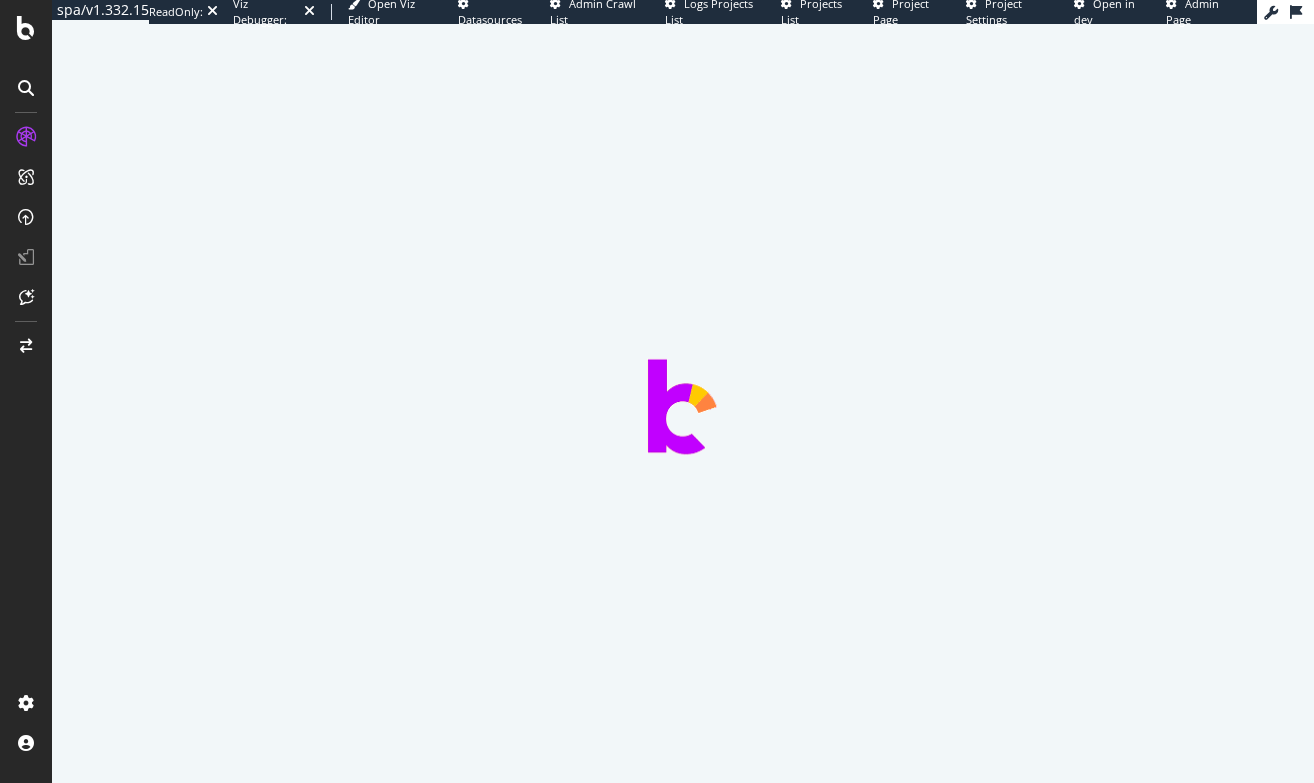 scroll, scrollTop: 0, scrollLeft: 0, axis: both 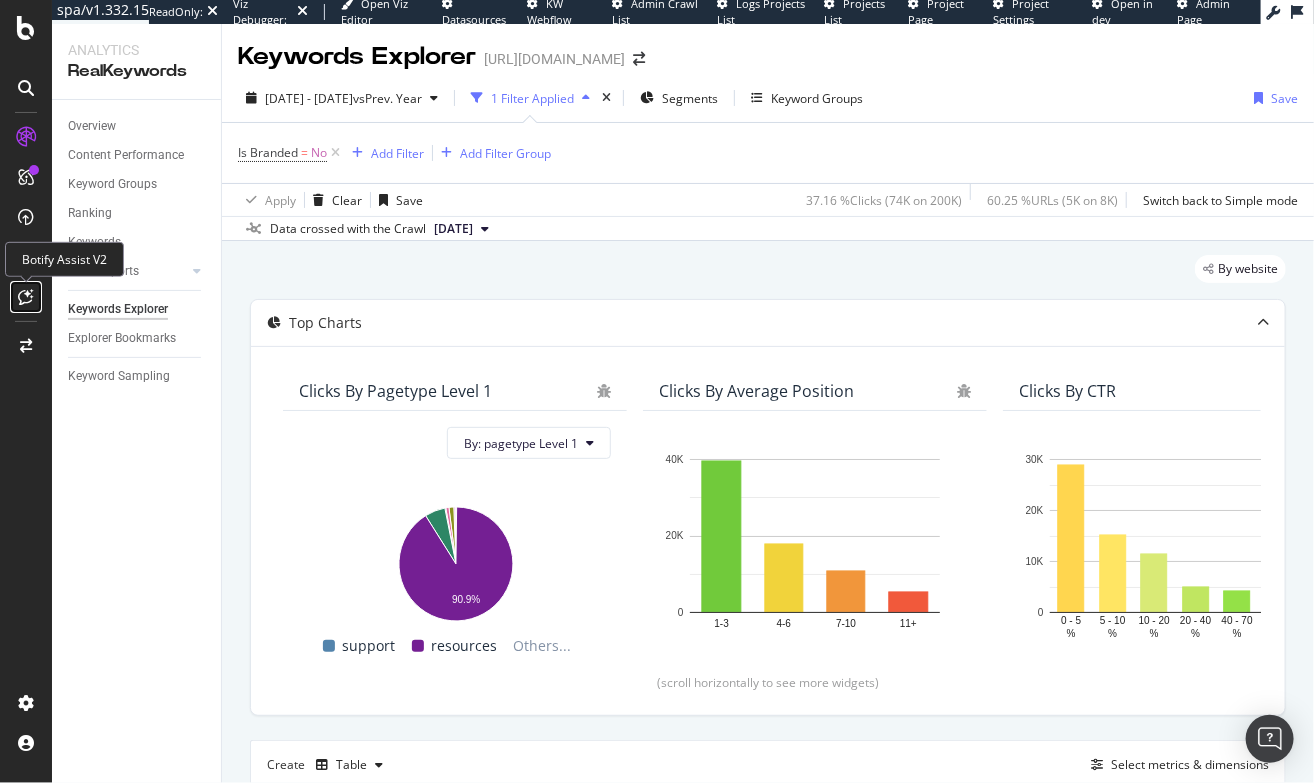 click at bounding box center [26, 297] 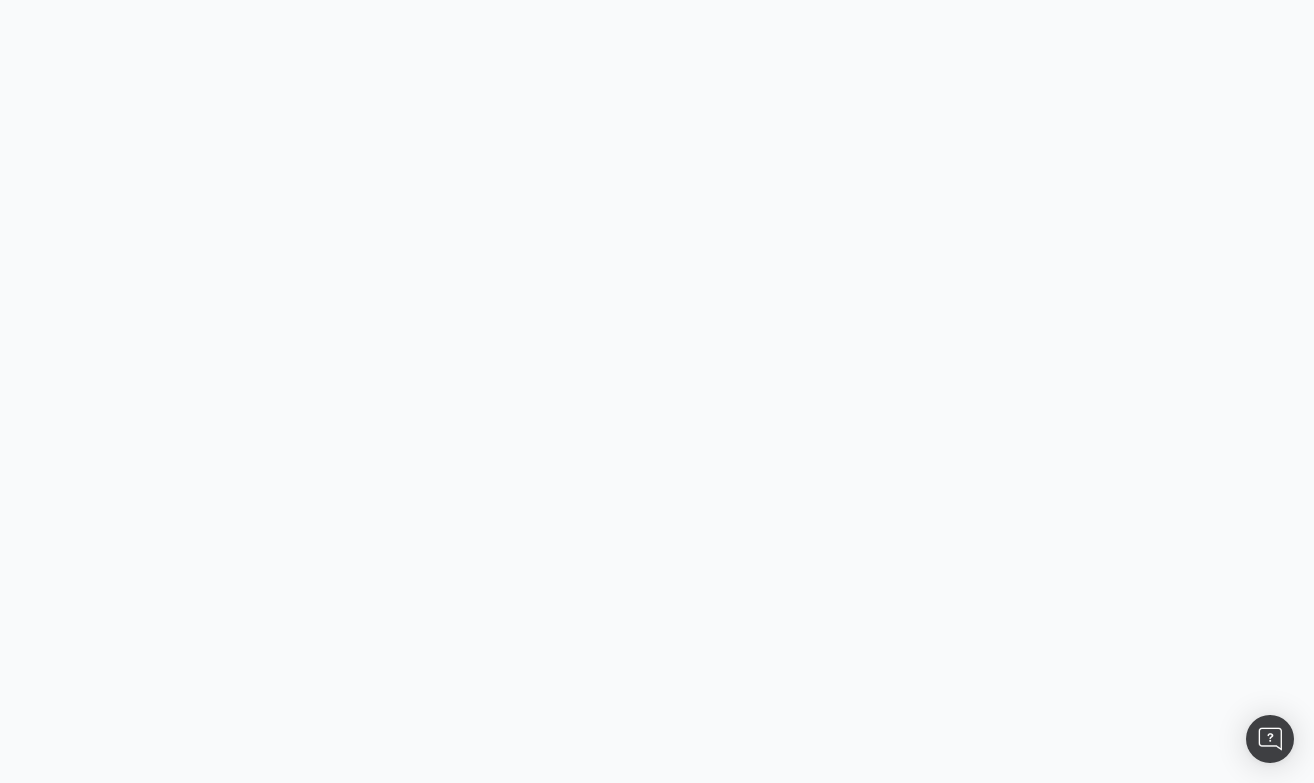 scroll, scrollTop: 0, scrollLeft: 0, axis: both 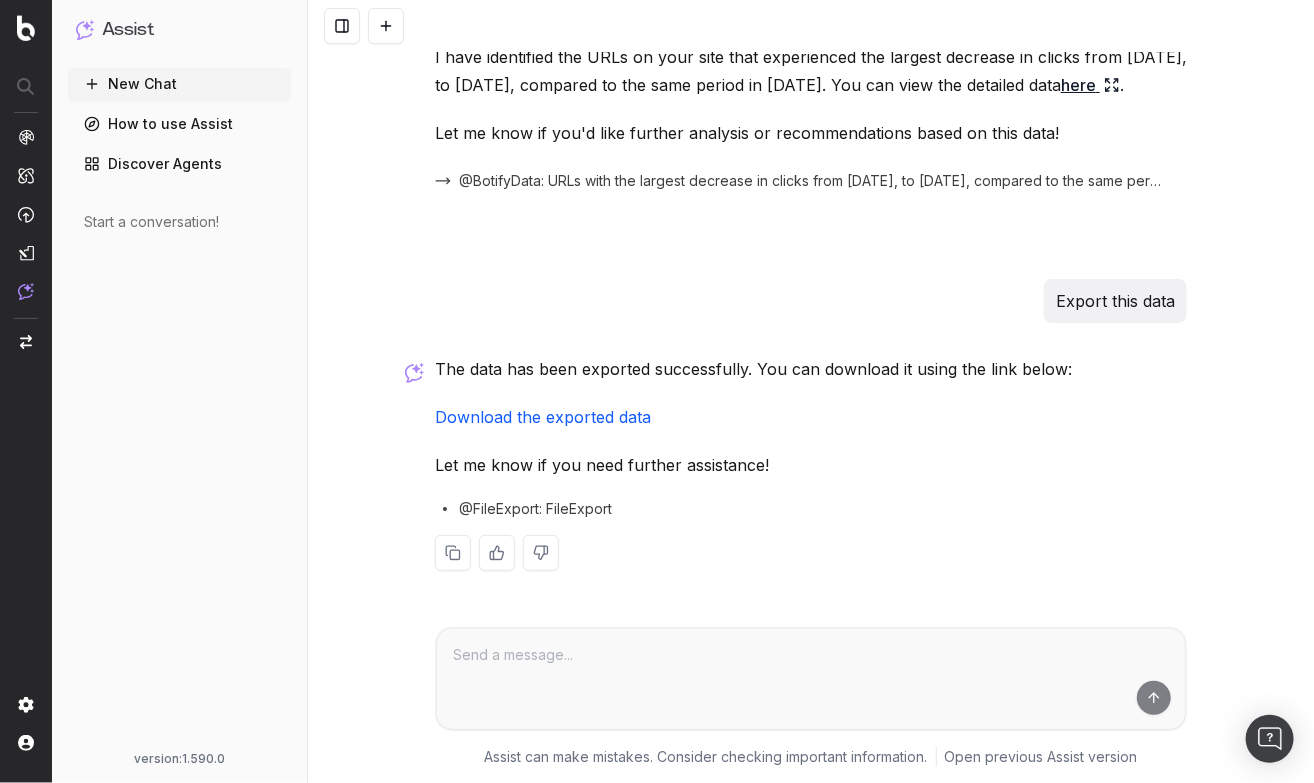 click on "Download the exported data" at bounding box center (543, 417) 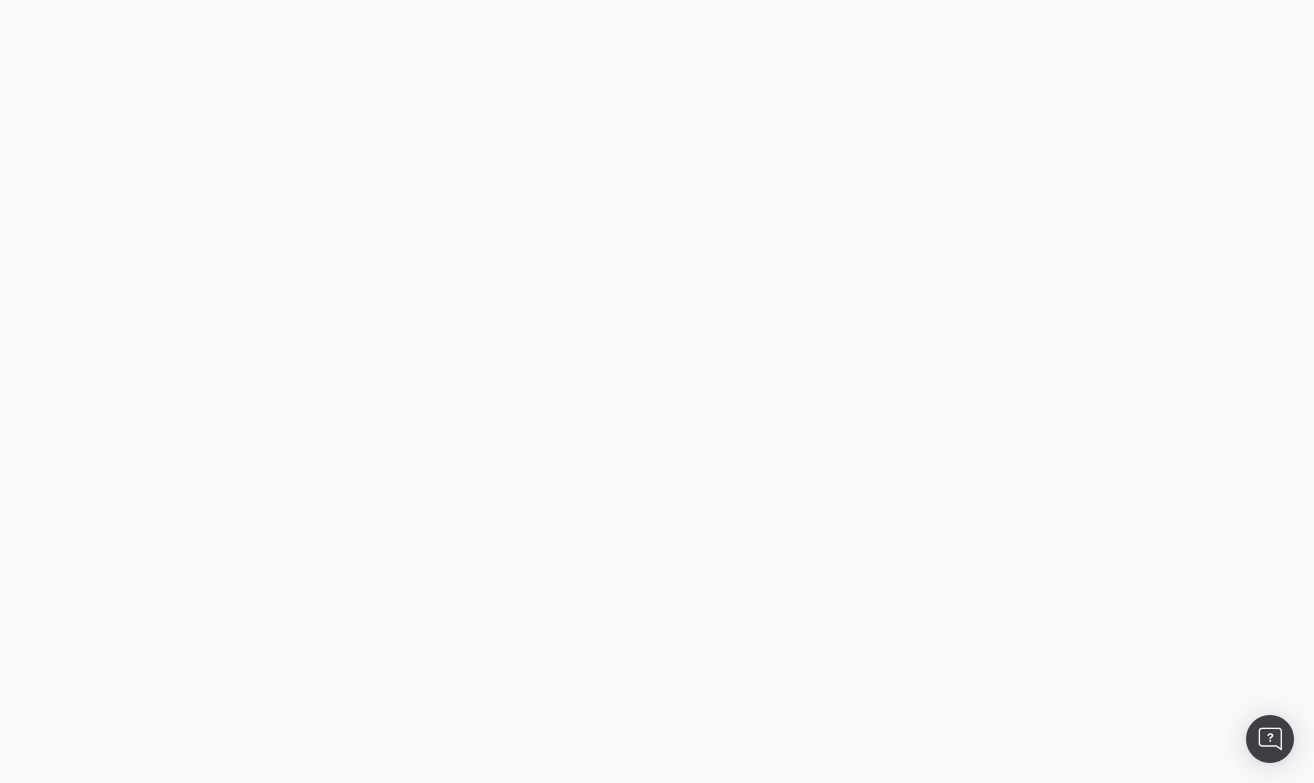 scroll, scrollTop: 0, scrollLeft: 0, axis: both 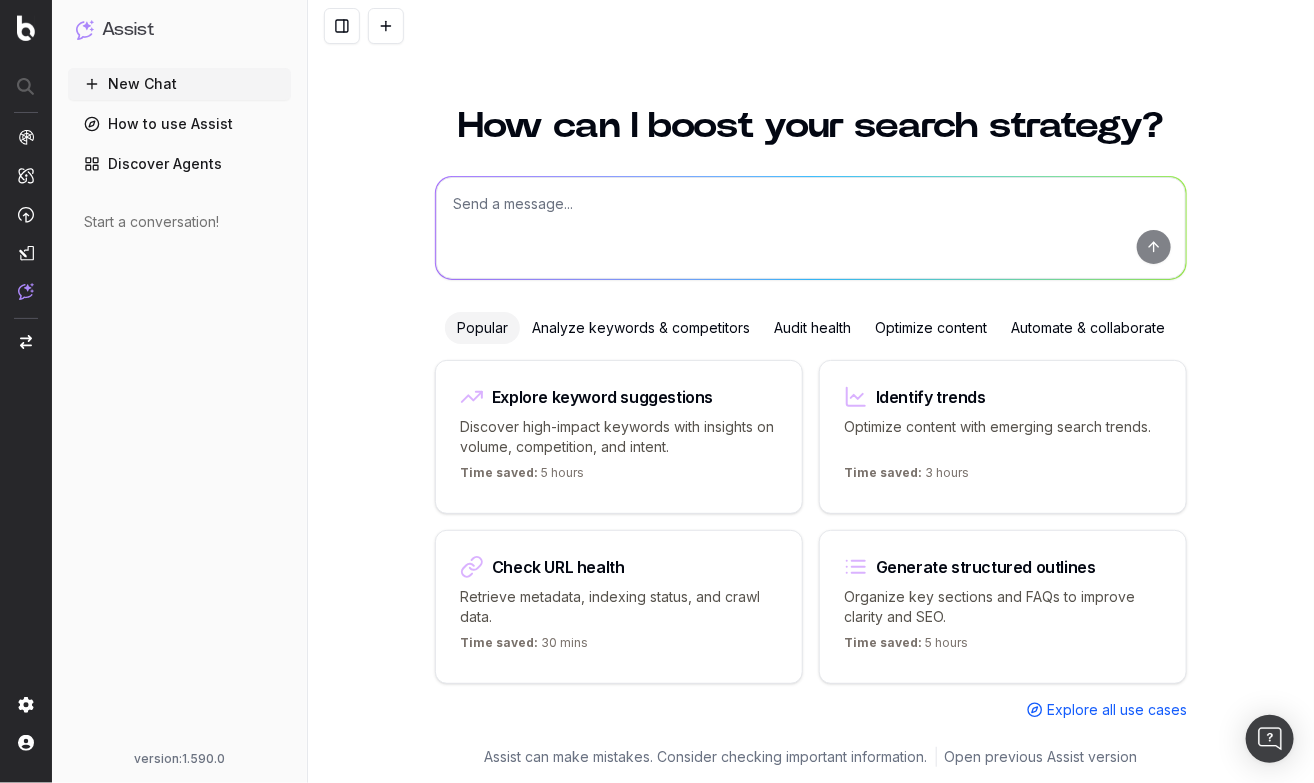 click at bounding box center (811, 228) 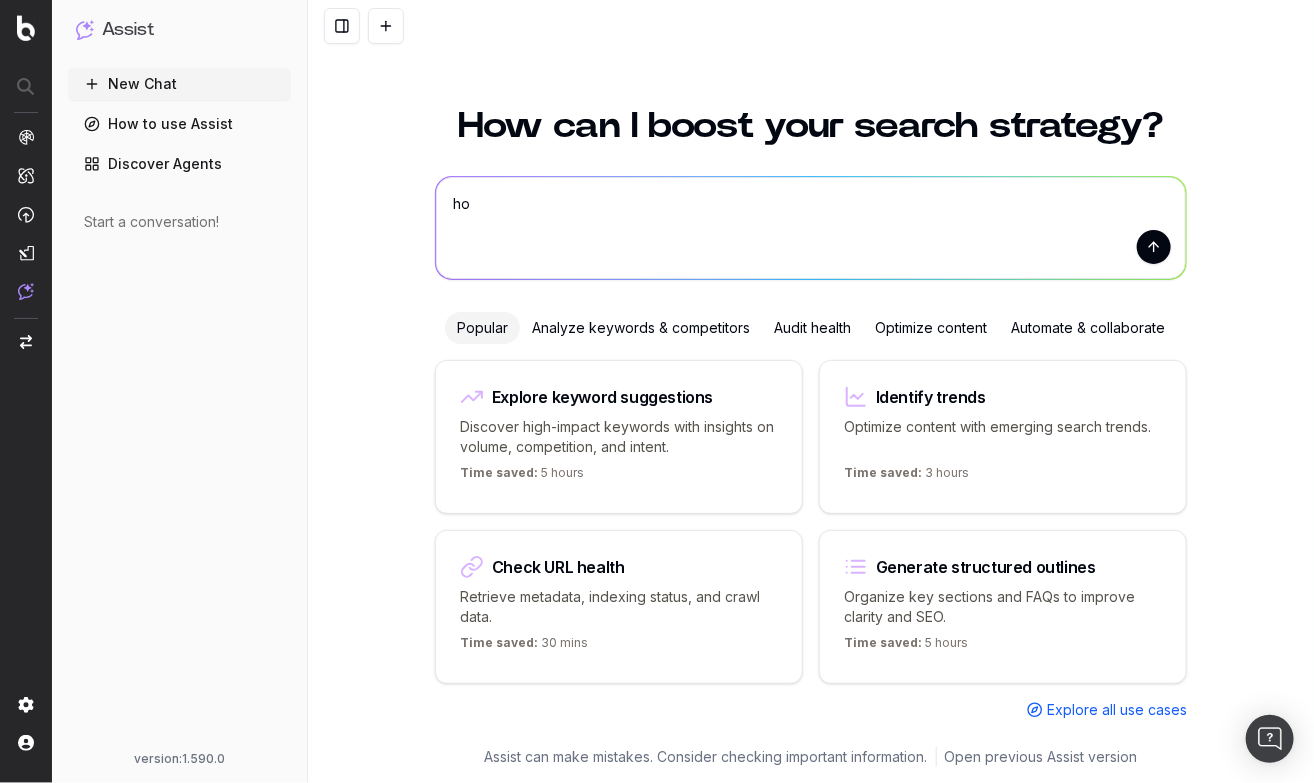 type on "h" 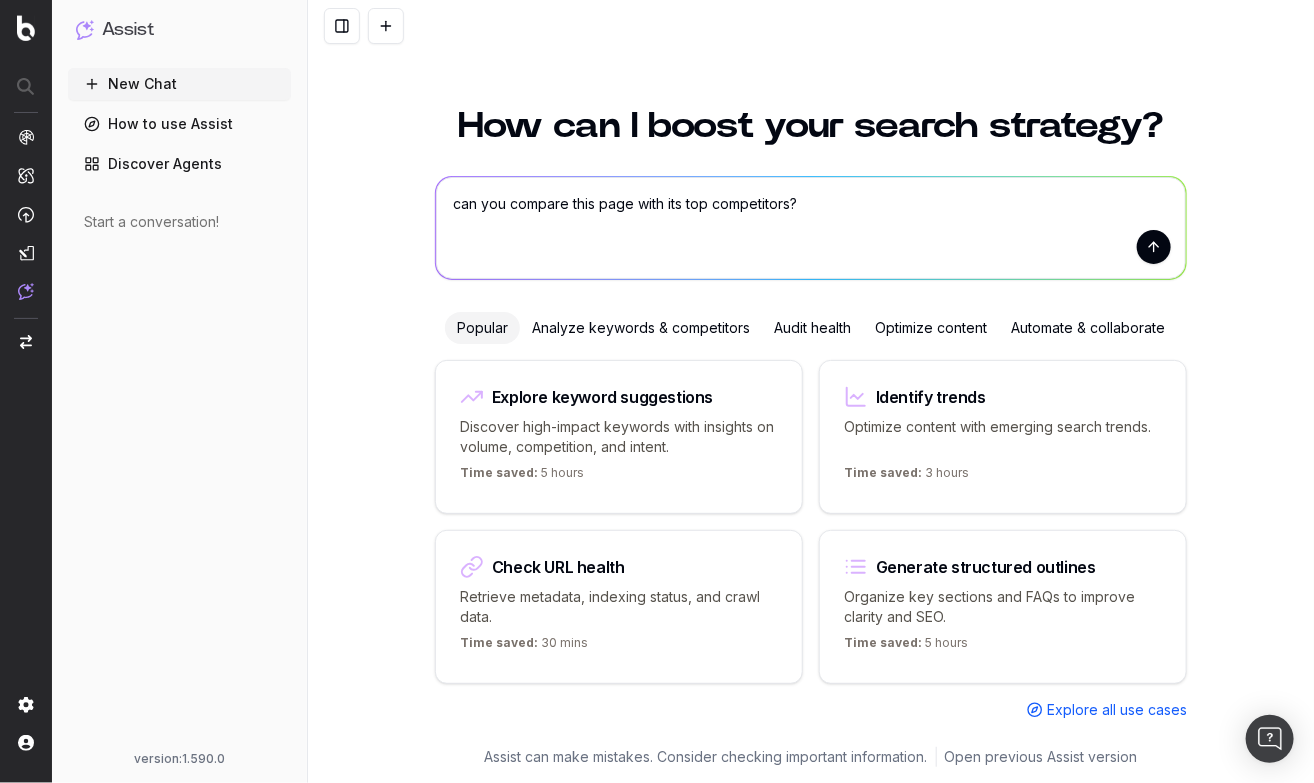 paste on "[URL][DOMAIN_NAME]" 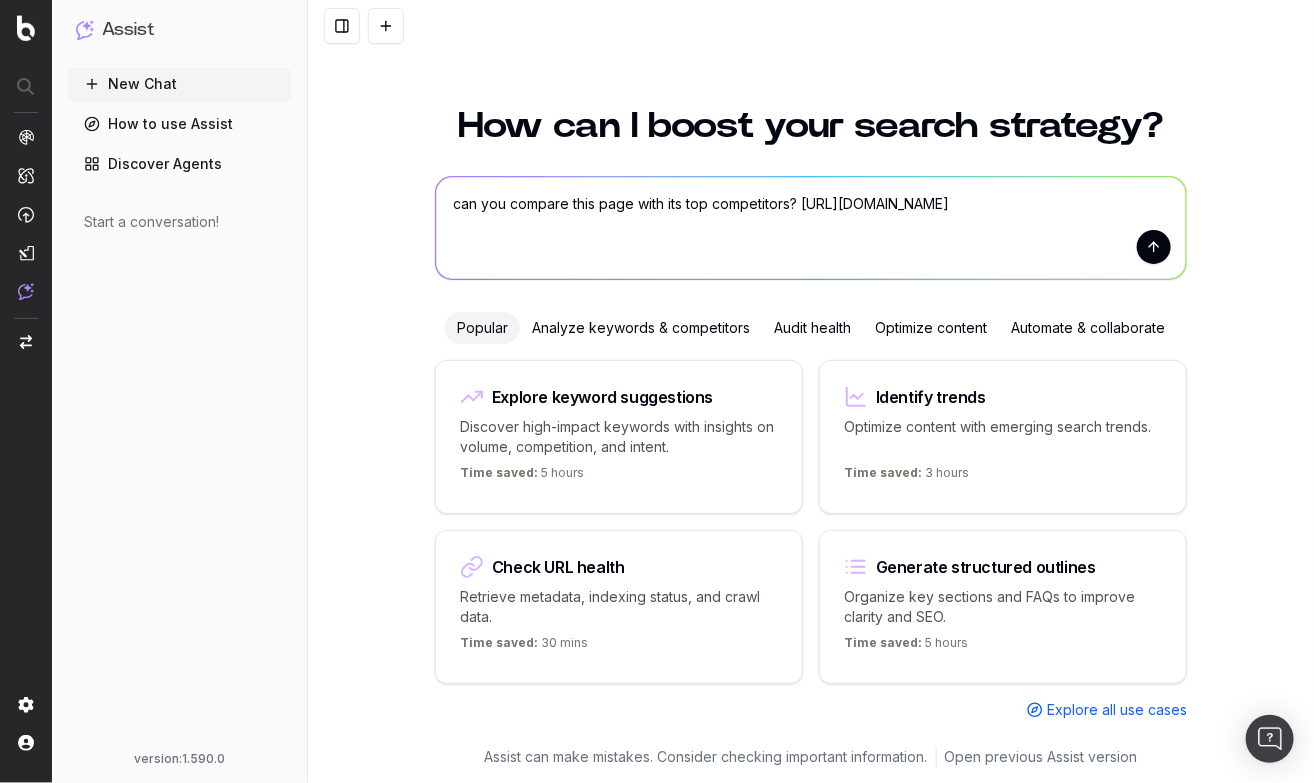click on "can you compare this page with its top competitors? [URL][DOMAIN_NAME]" at bounding box center (811, 228) 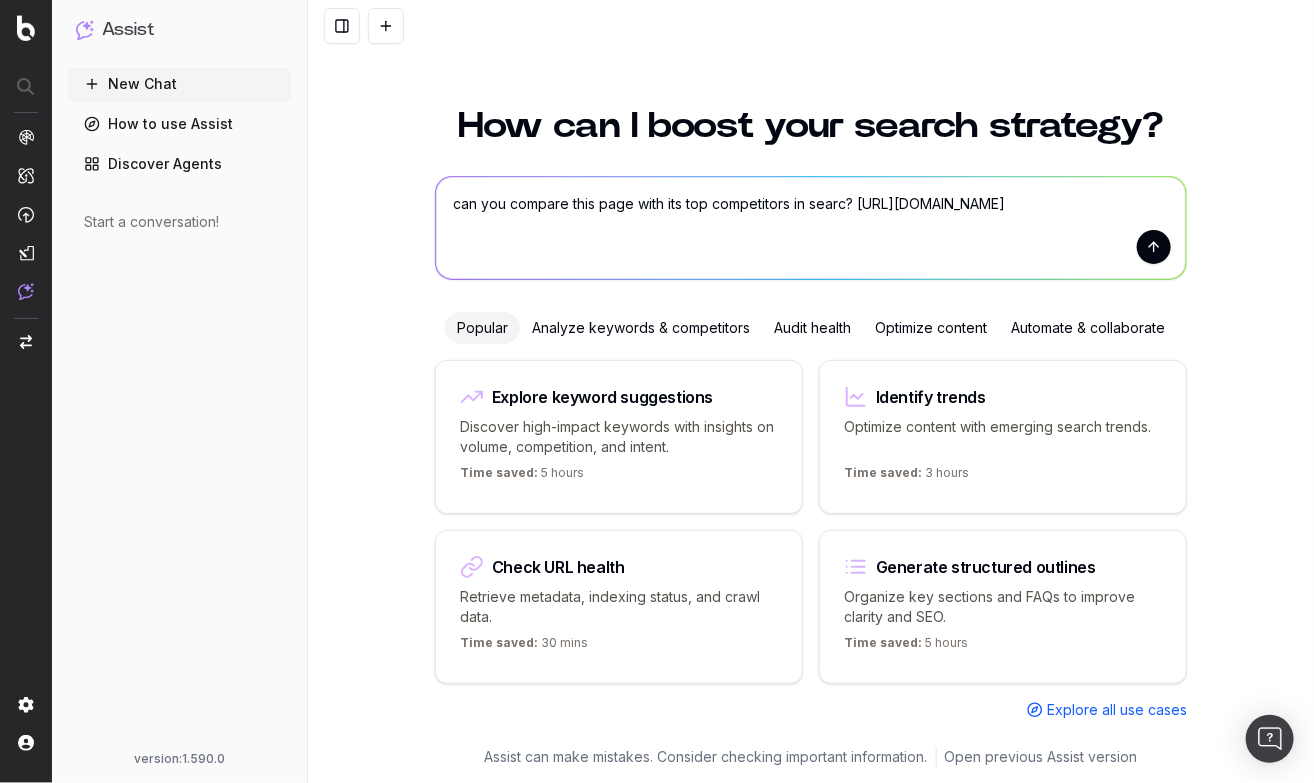 type on "can you compare this page with its top competitors in search? [URL][DOMAIN_NAME]" 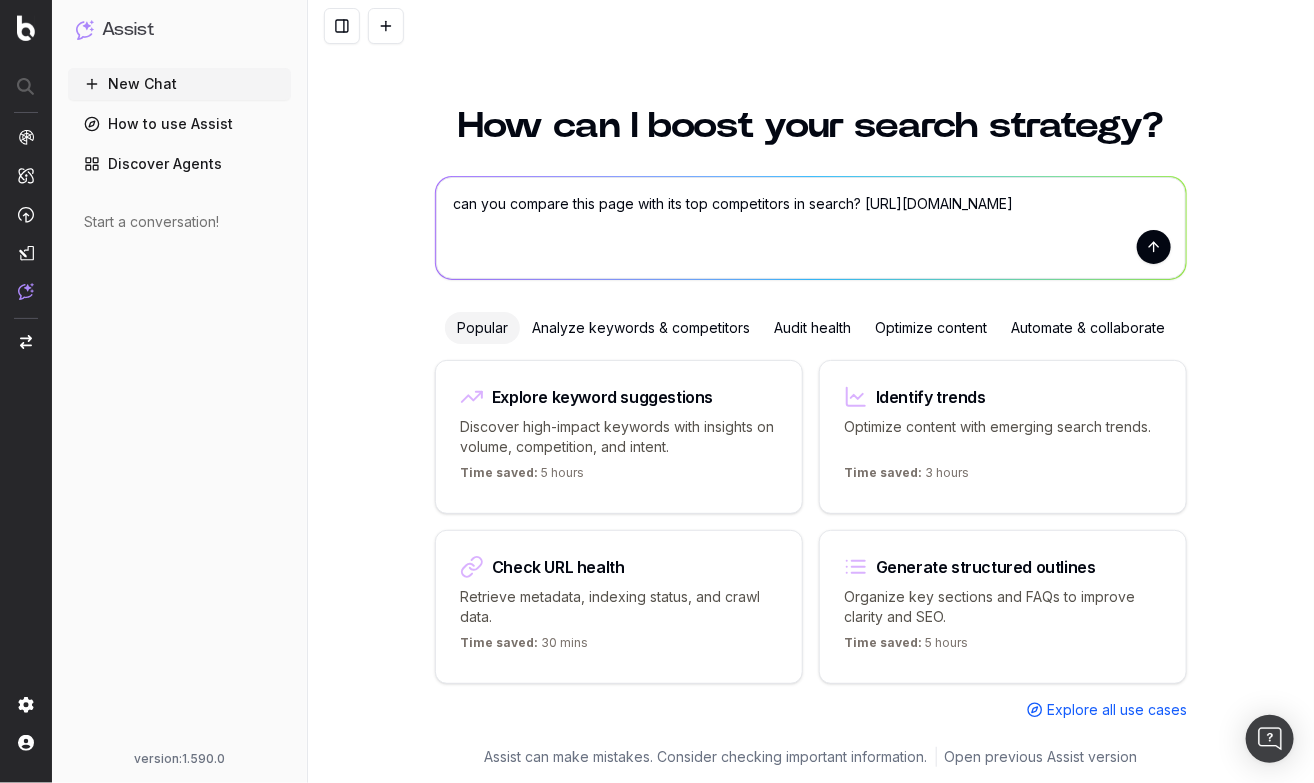 click on "can you compare this page with its top competitors in search? [URL][DOMAIN_NAME]" at bounding box center (811, 228) 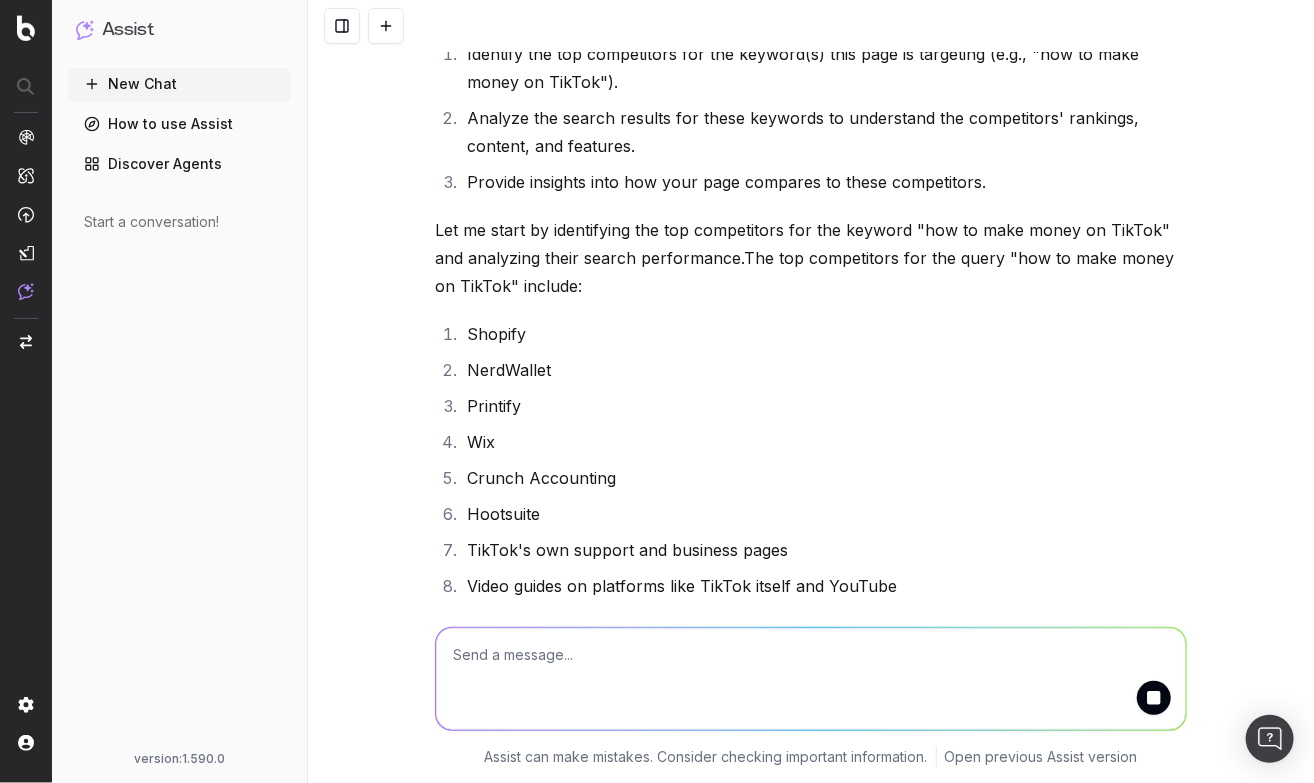 scroll, scrollTop: 272, scrollLeft: 0, axis: vertical 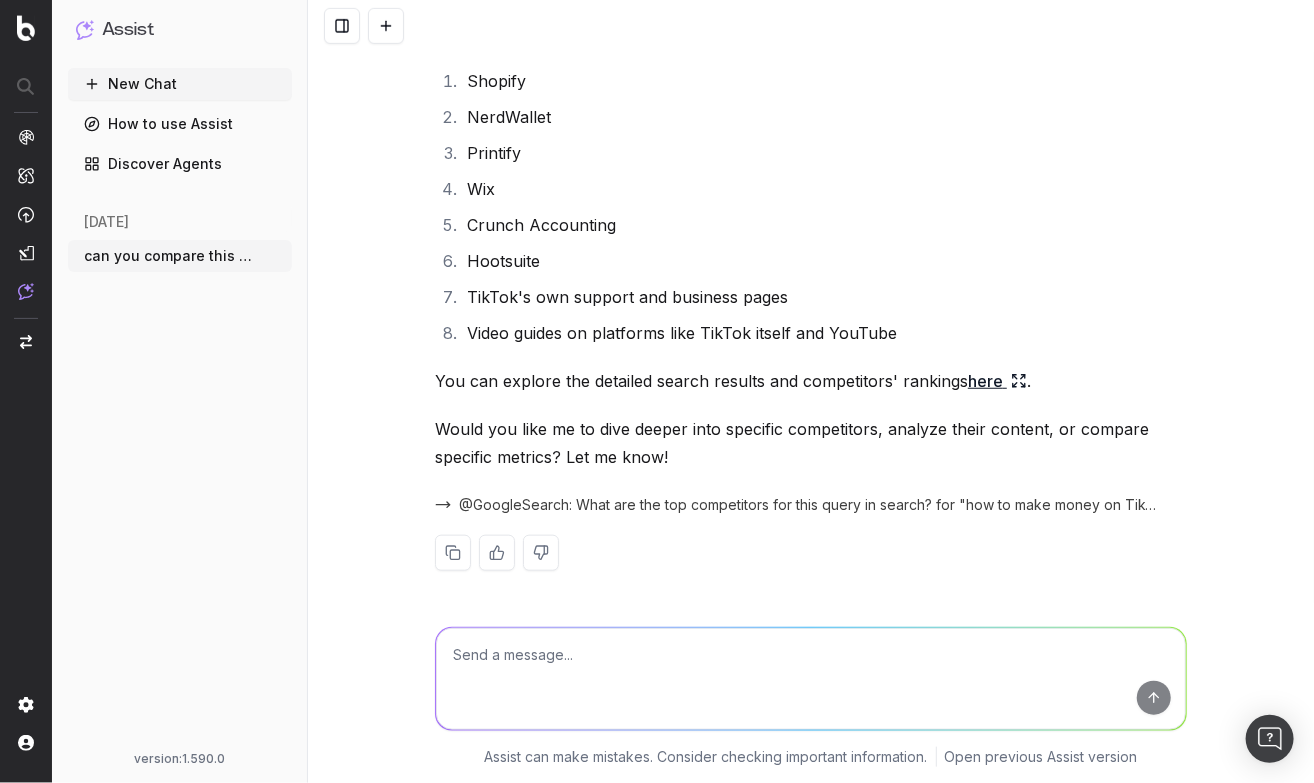 click at bounding box center (811, 679) 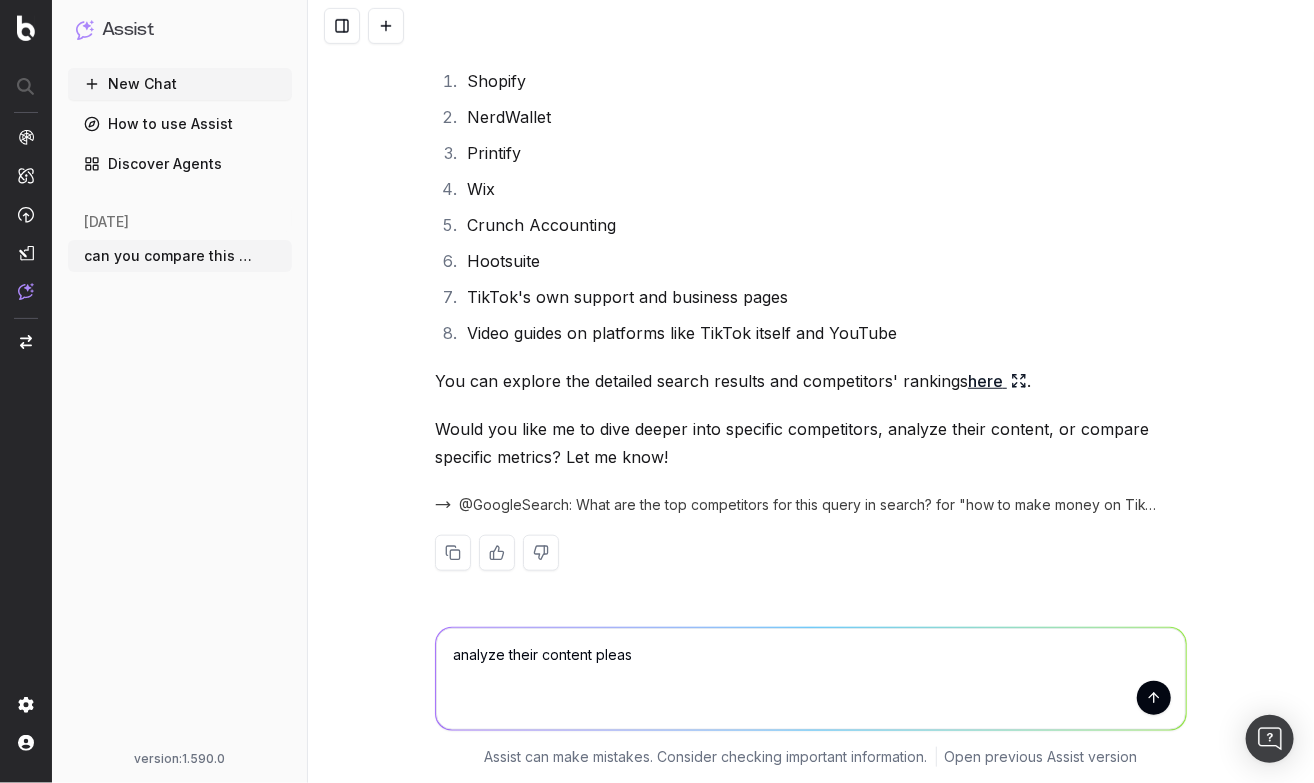type on "analyze their content please" 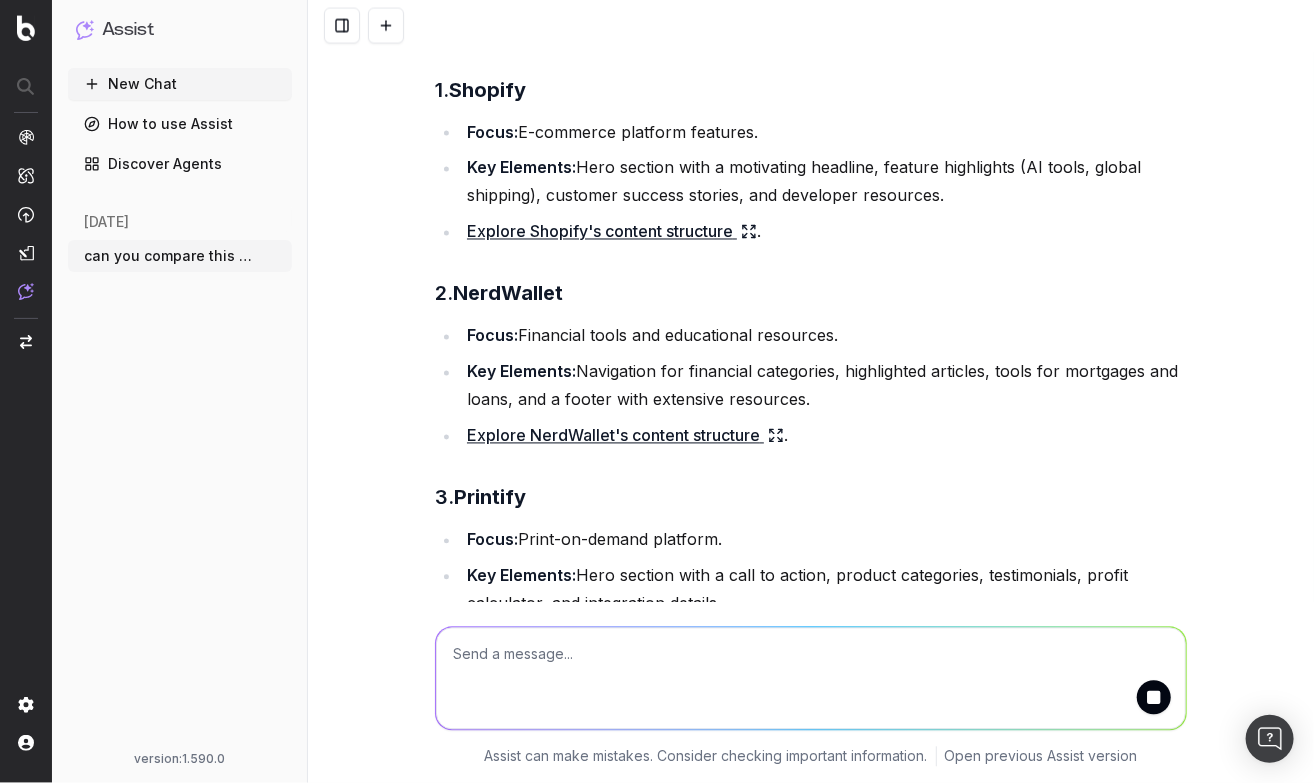 scroll, scrollTop: 1315, scrollLeft: 0, axis: vertical 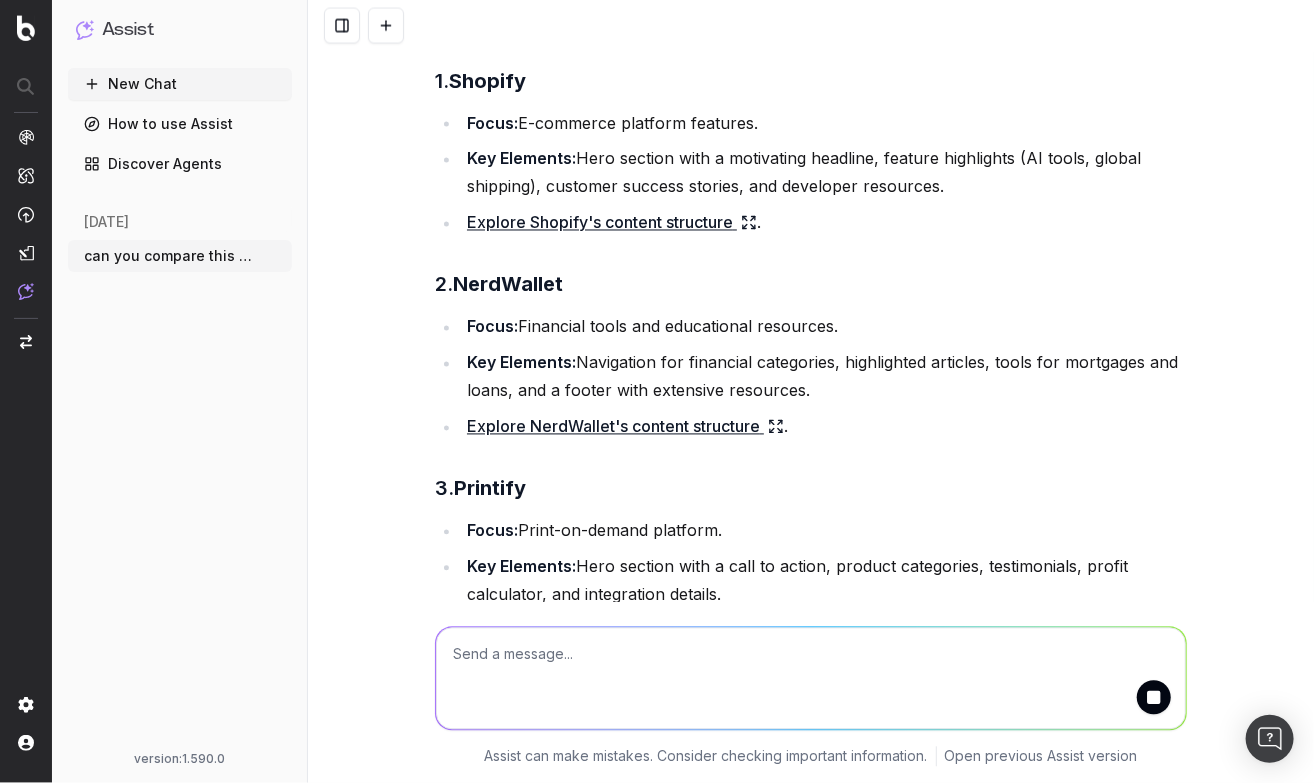 click on "Explore Shopify's content structure" at bounding box center (612, 223) 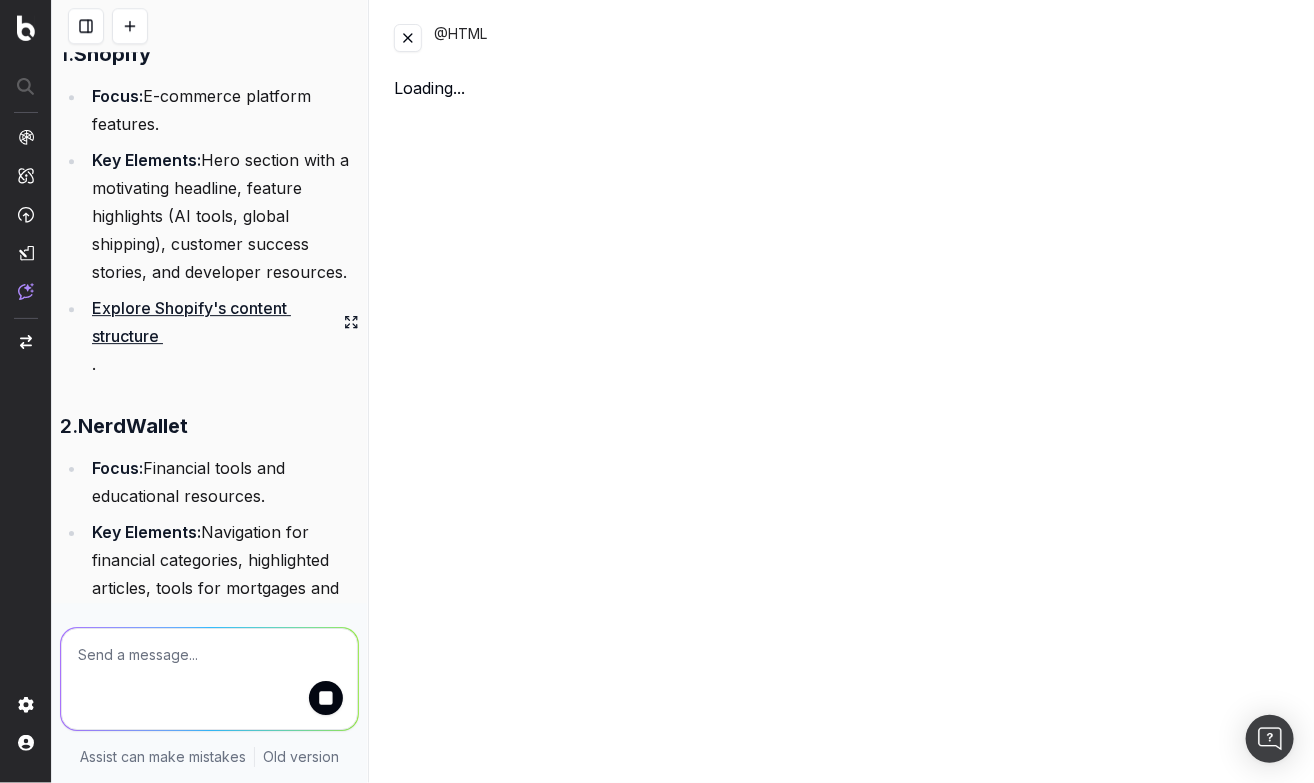 scroll, scrollTop: 2015, scrollLeft: 0, axis: vertical 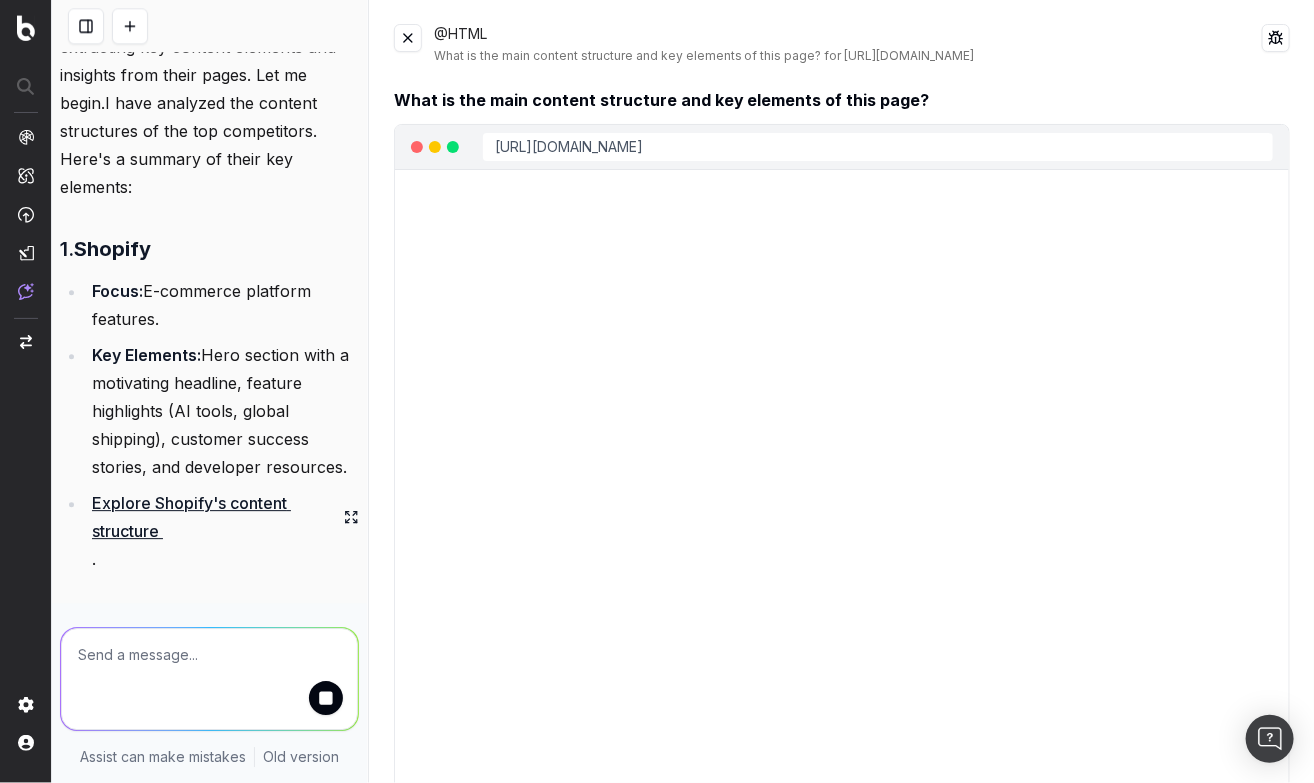click at bounding box center (408, 38) 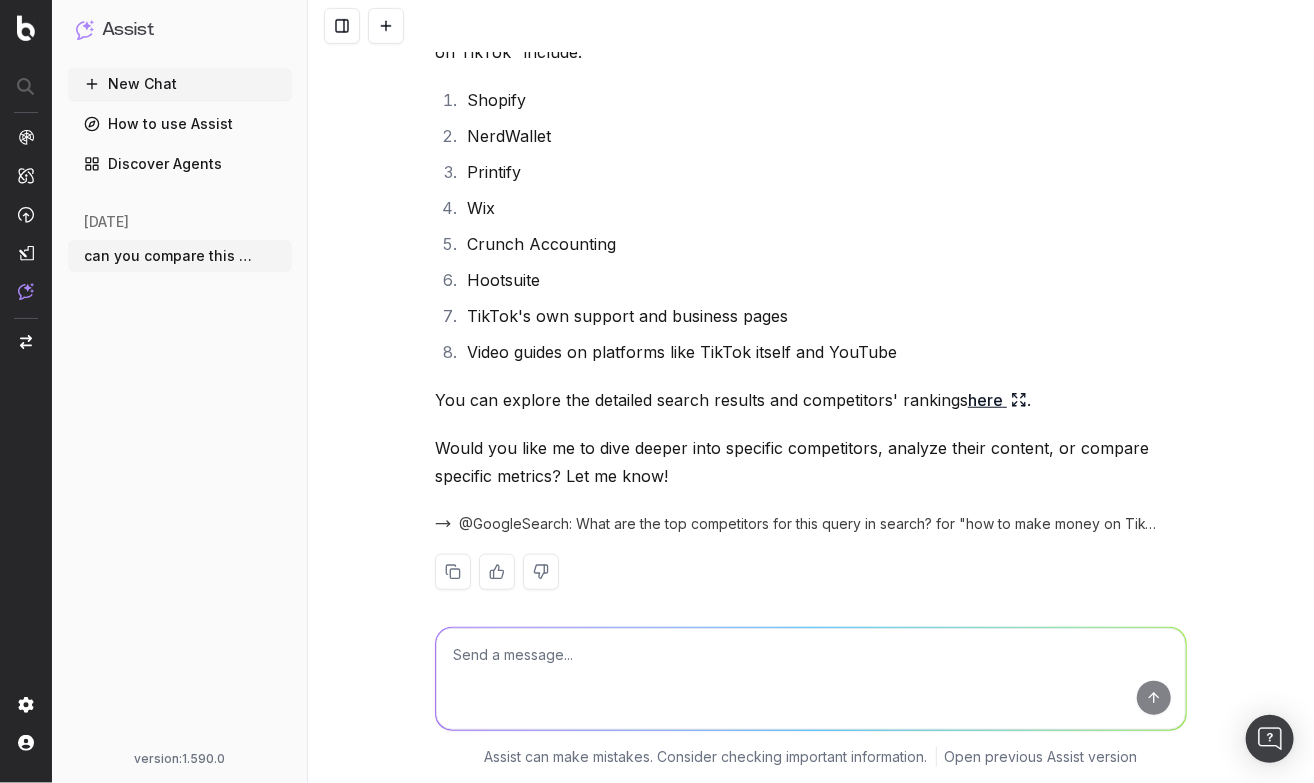scroll, scrollTop: 393, scrollLeft: 0, axis: vertical 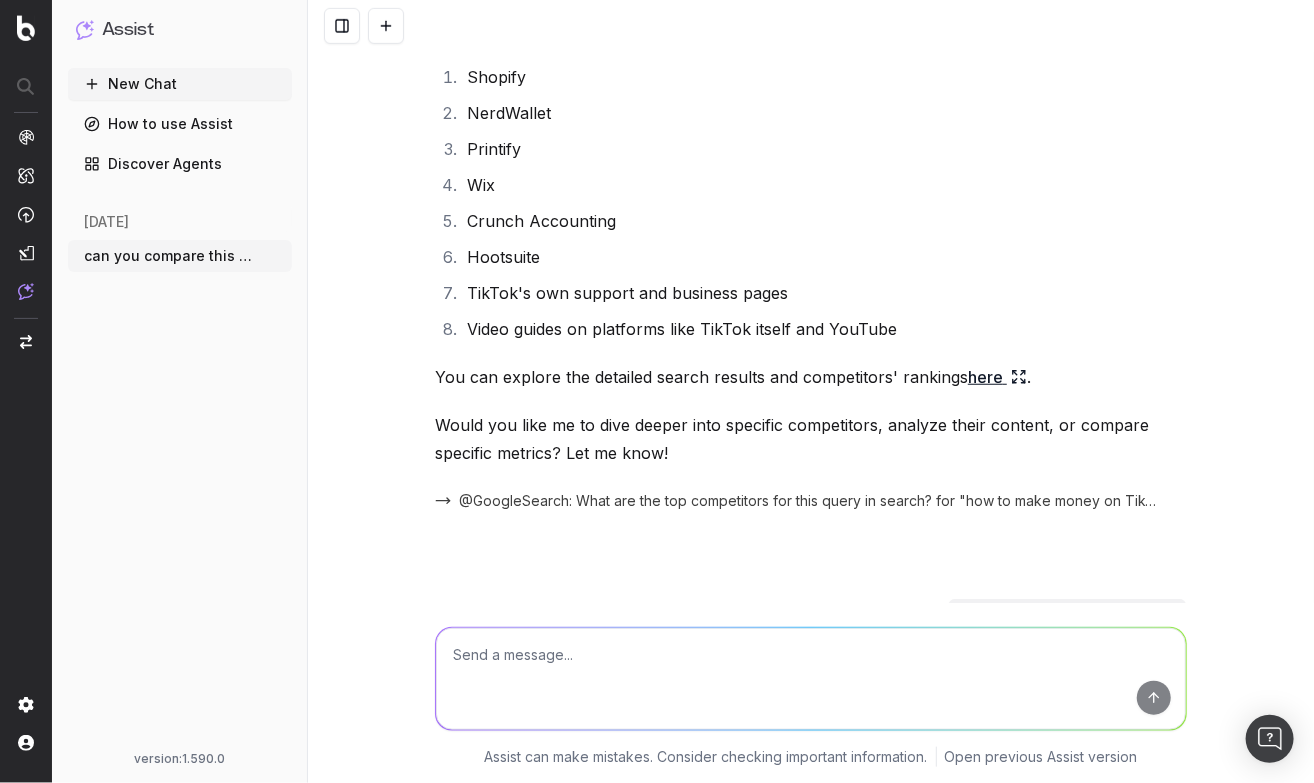 click at bounding box center [811, 679] 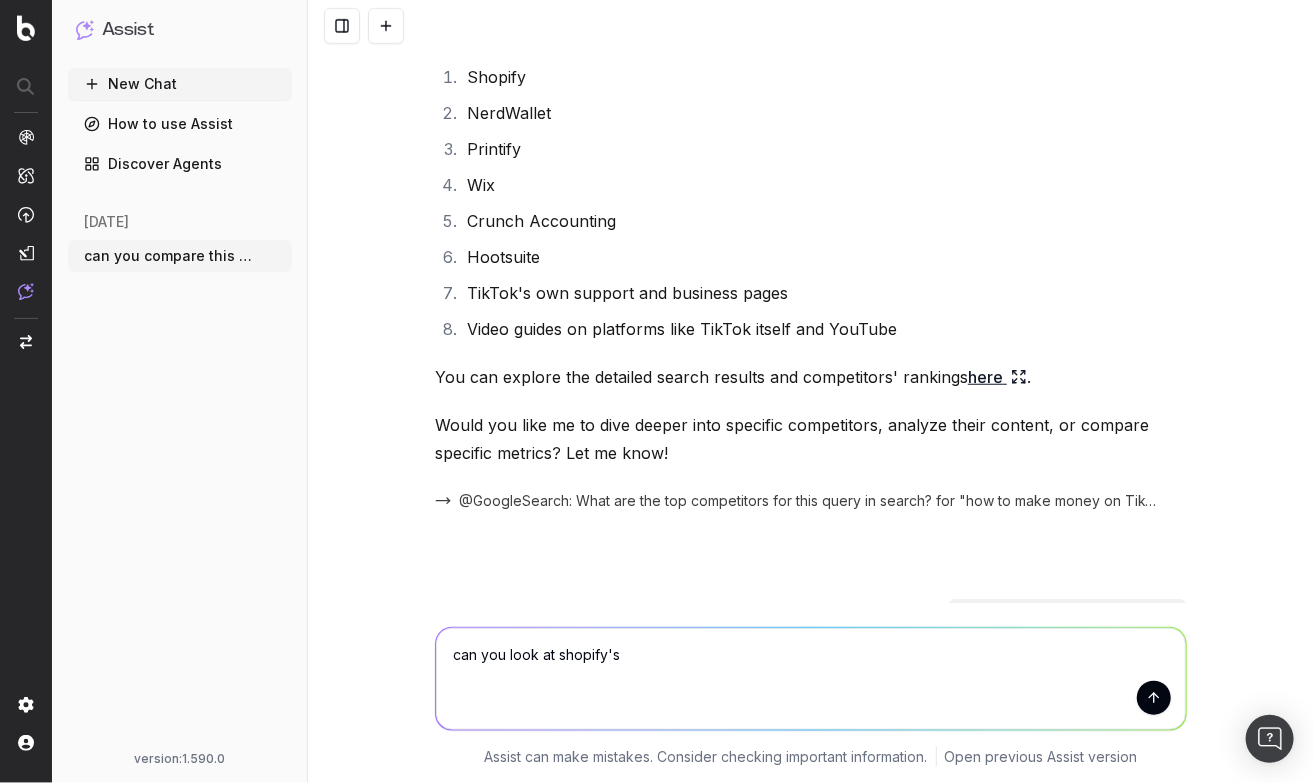 type on "can you look at shopify's" 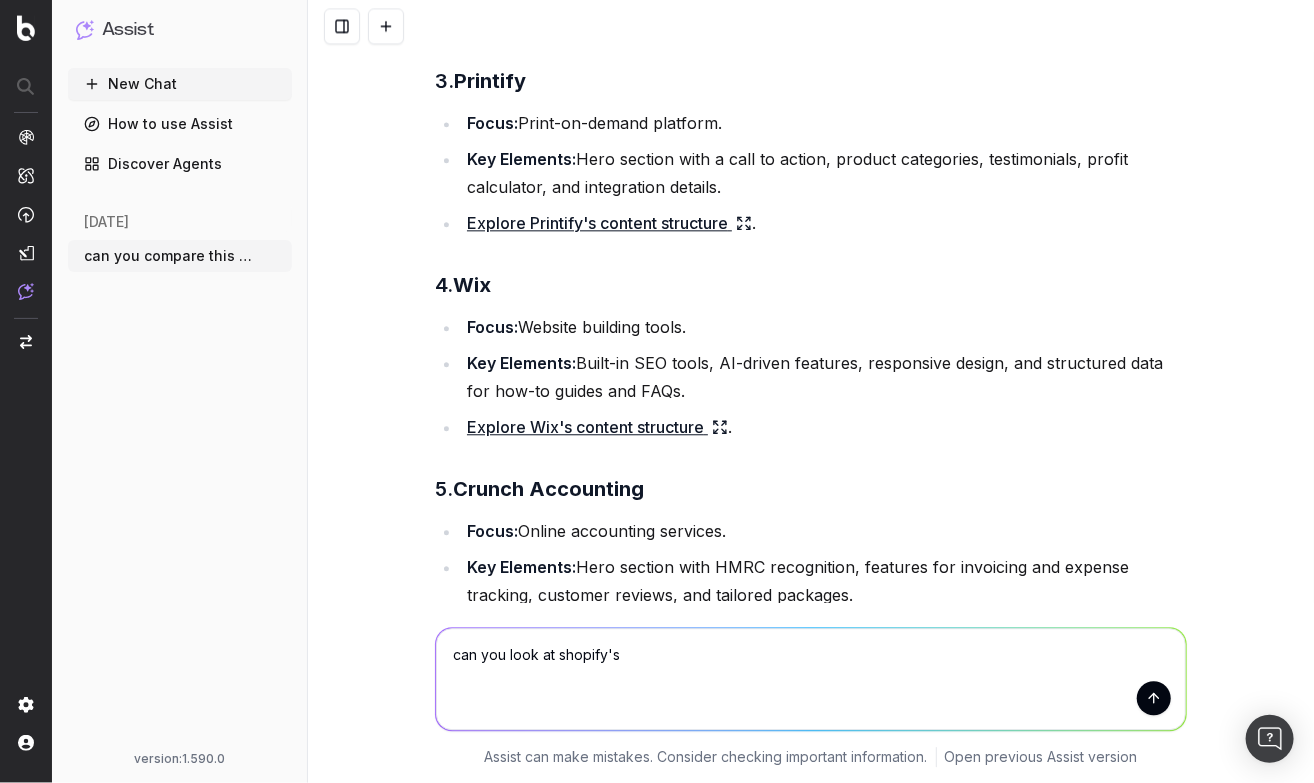 scroll, scrollTop: 1730, scrollLeft: 0, axis: vertical 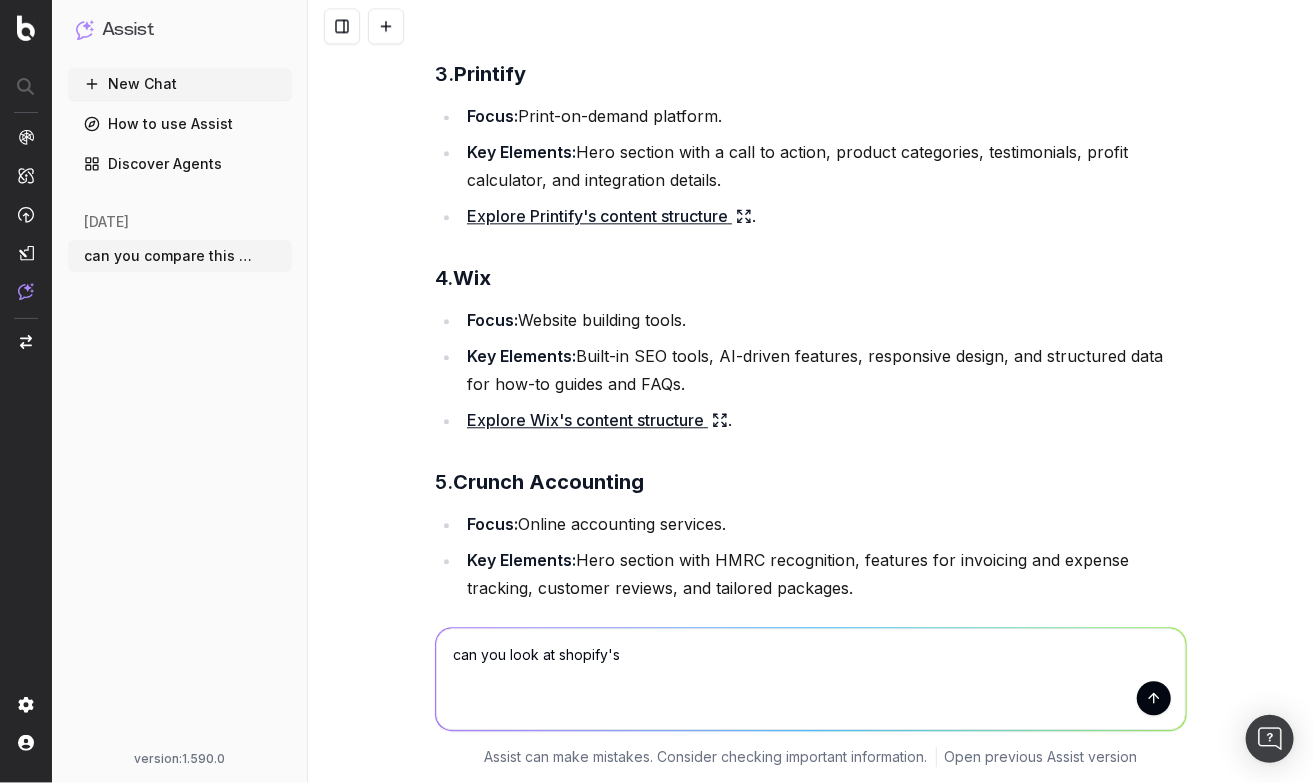 click on "can you look at shopify's" at bounding box center [811, 679] 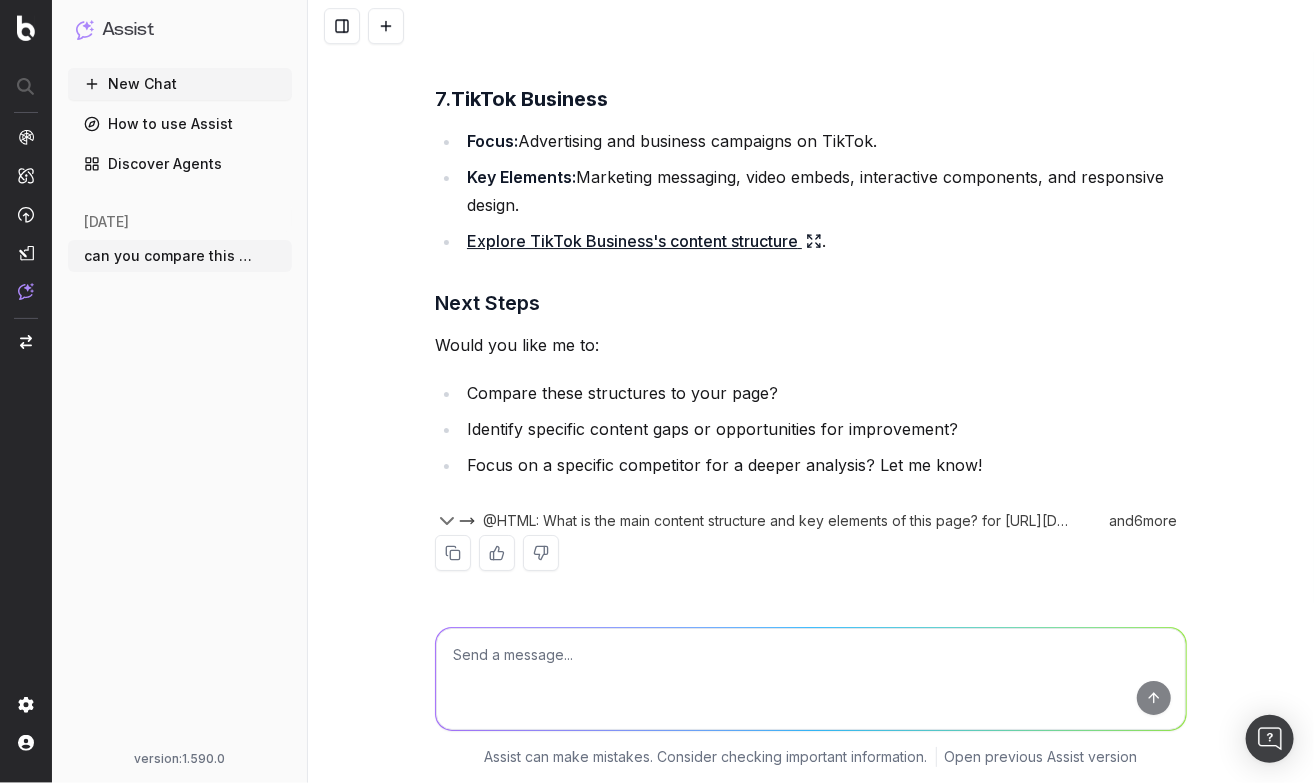 scroll, scrollTop: 2547, scrollLeft: 0, axis: vertical 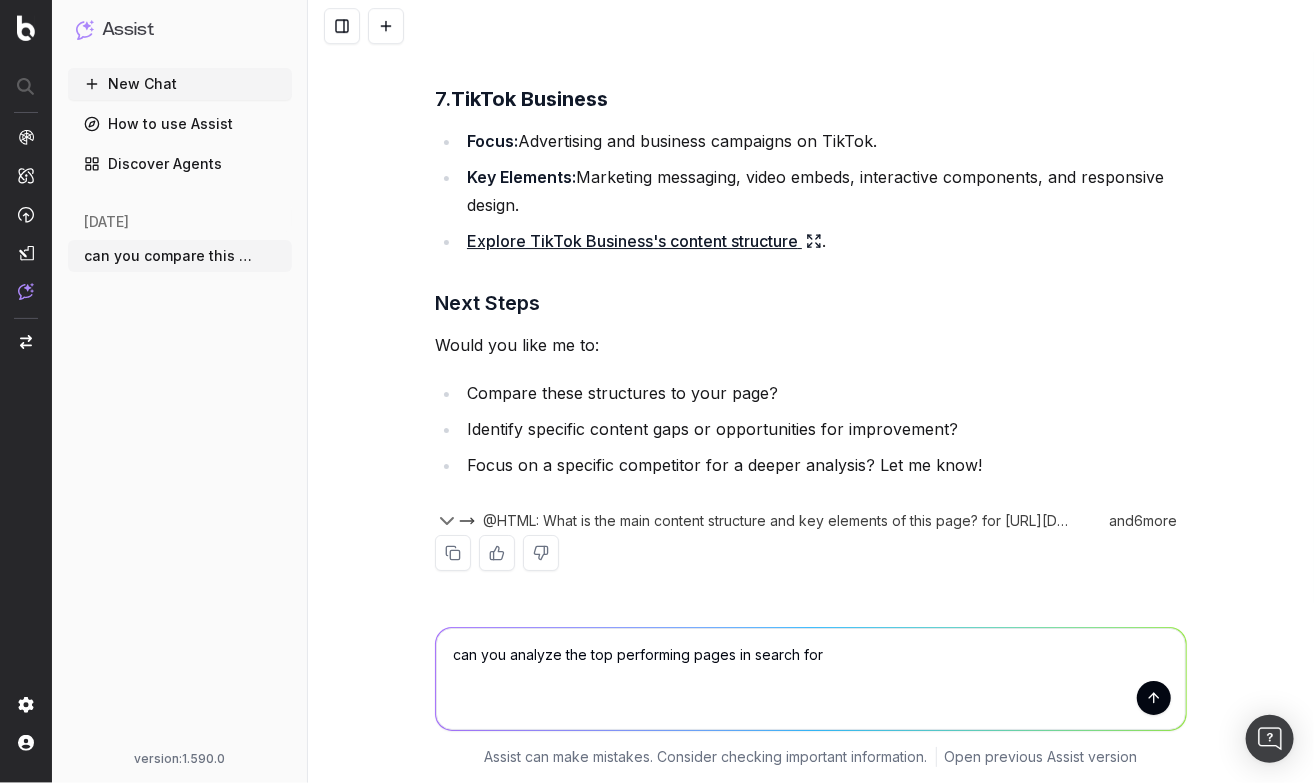 click on "can you analyze the top performing pages in search for" at bounding box center [811, 679] 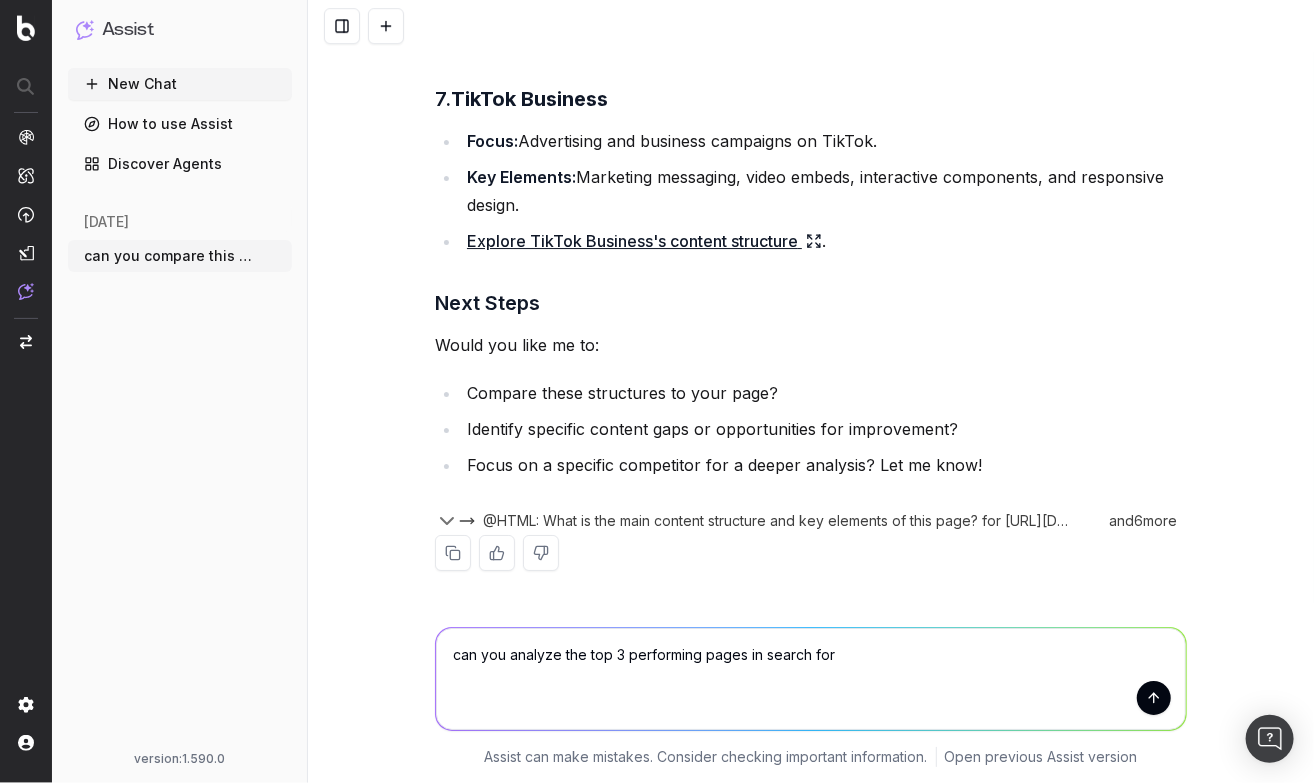 click on "can you analyze the top 3 performing pages in search for" at bounding box center [811, 679] 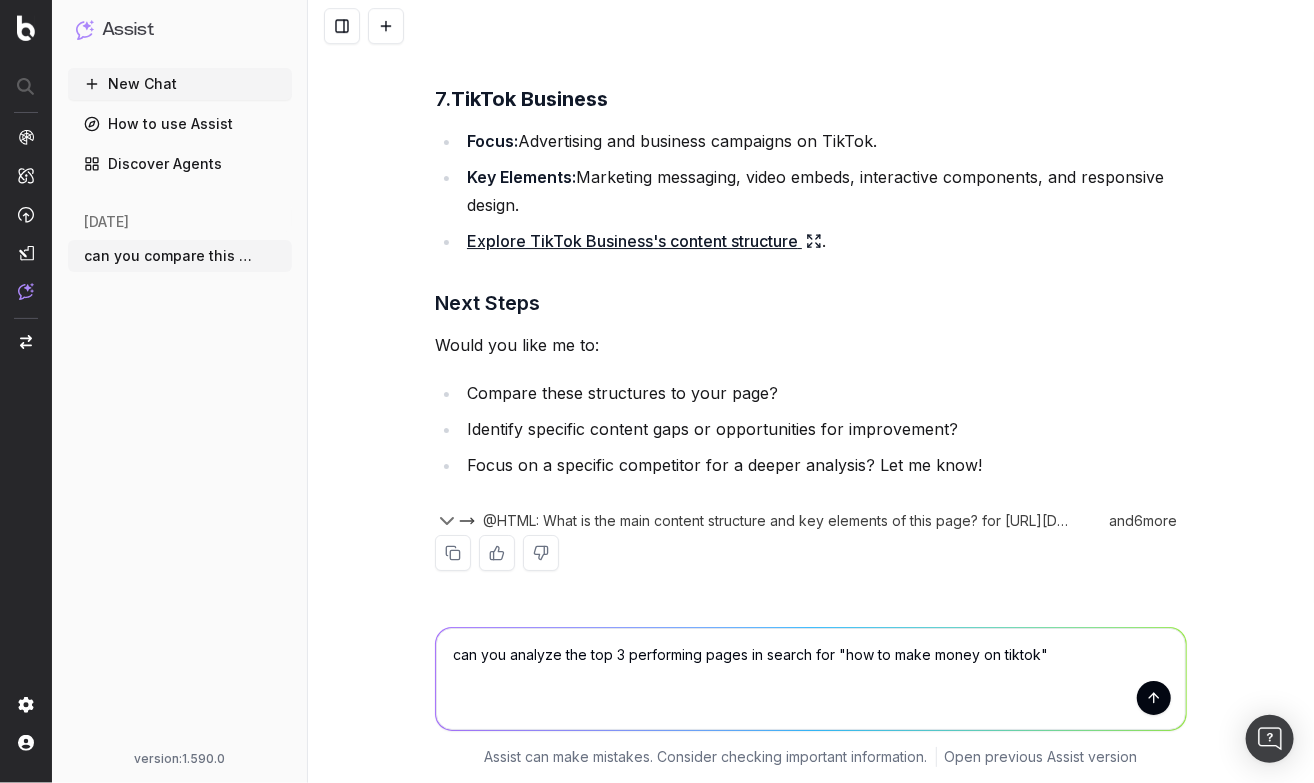 type on "can you analyze the top 3 performing pages in search for "how to make money on tiktok"?" 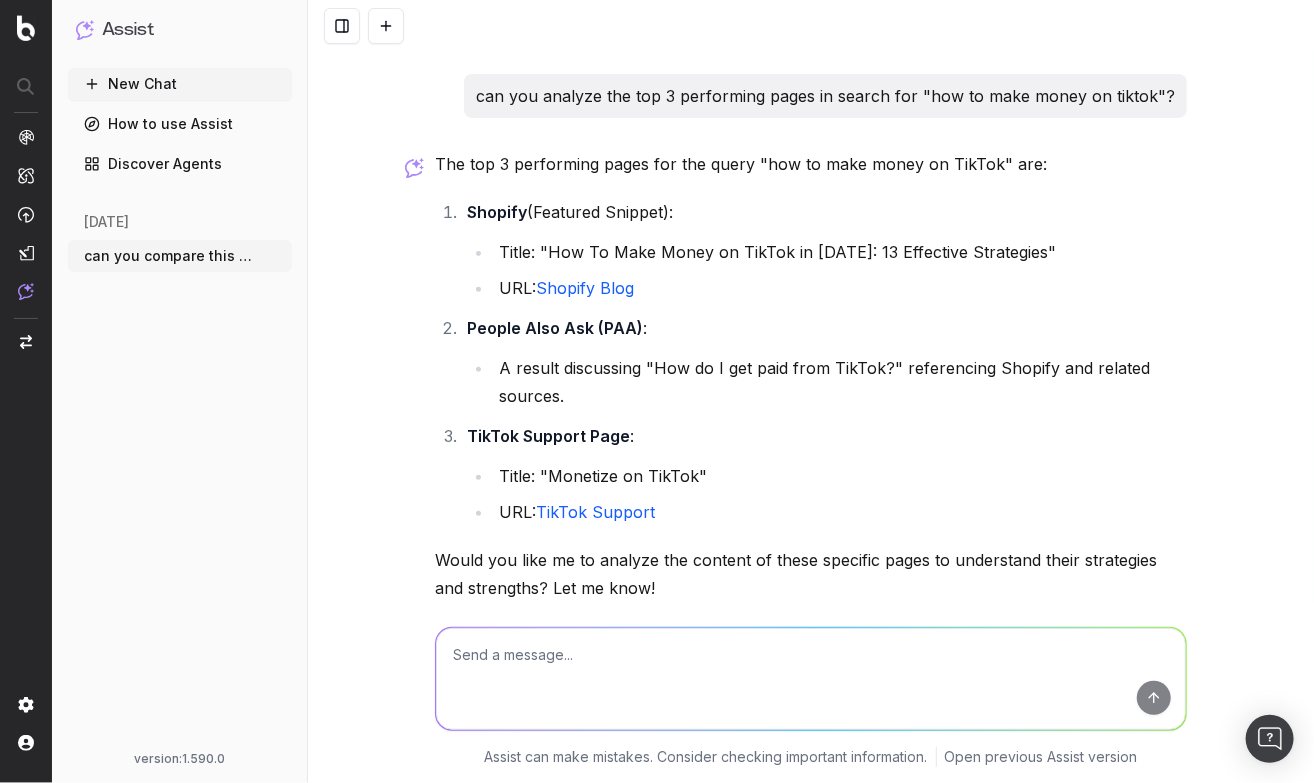 scroll, scrollTop: 3071, scrollLeft: 0, axis: vertical 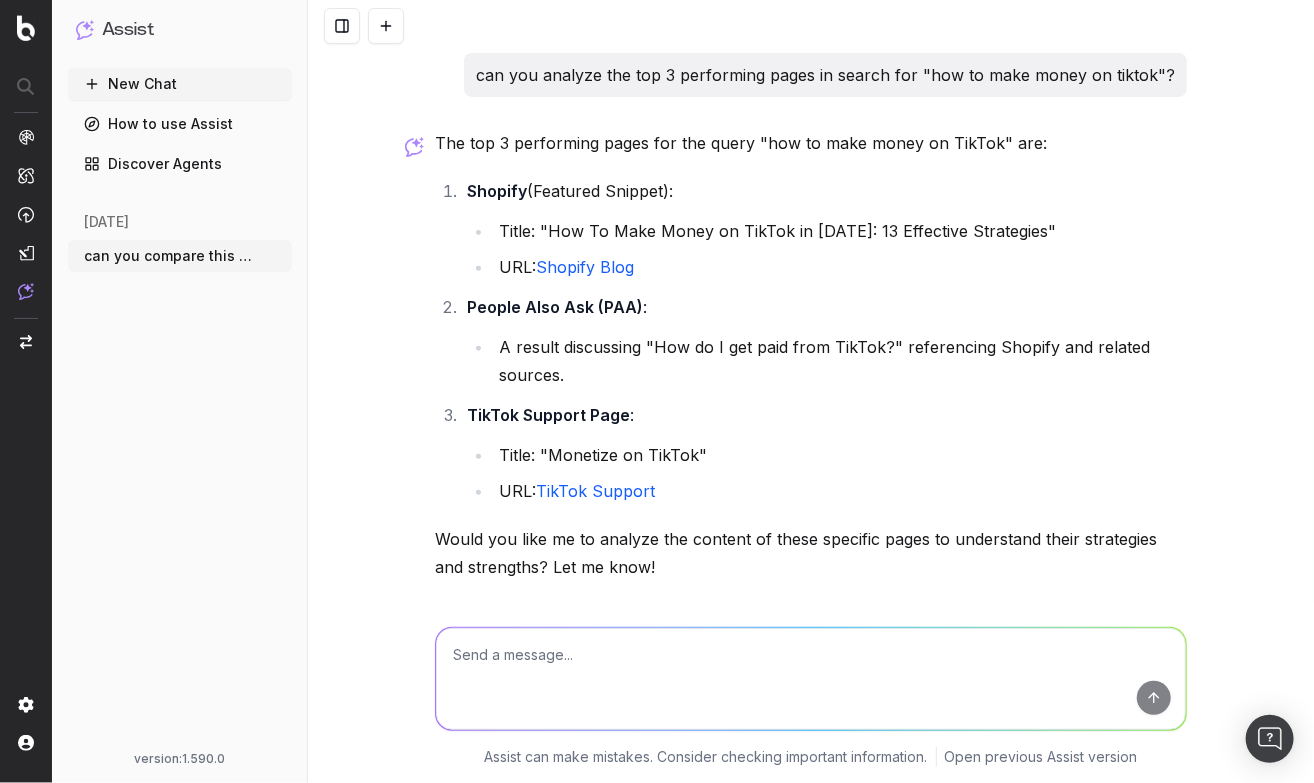 click at bounding box center [811, 679] 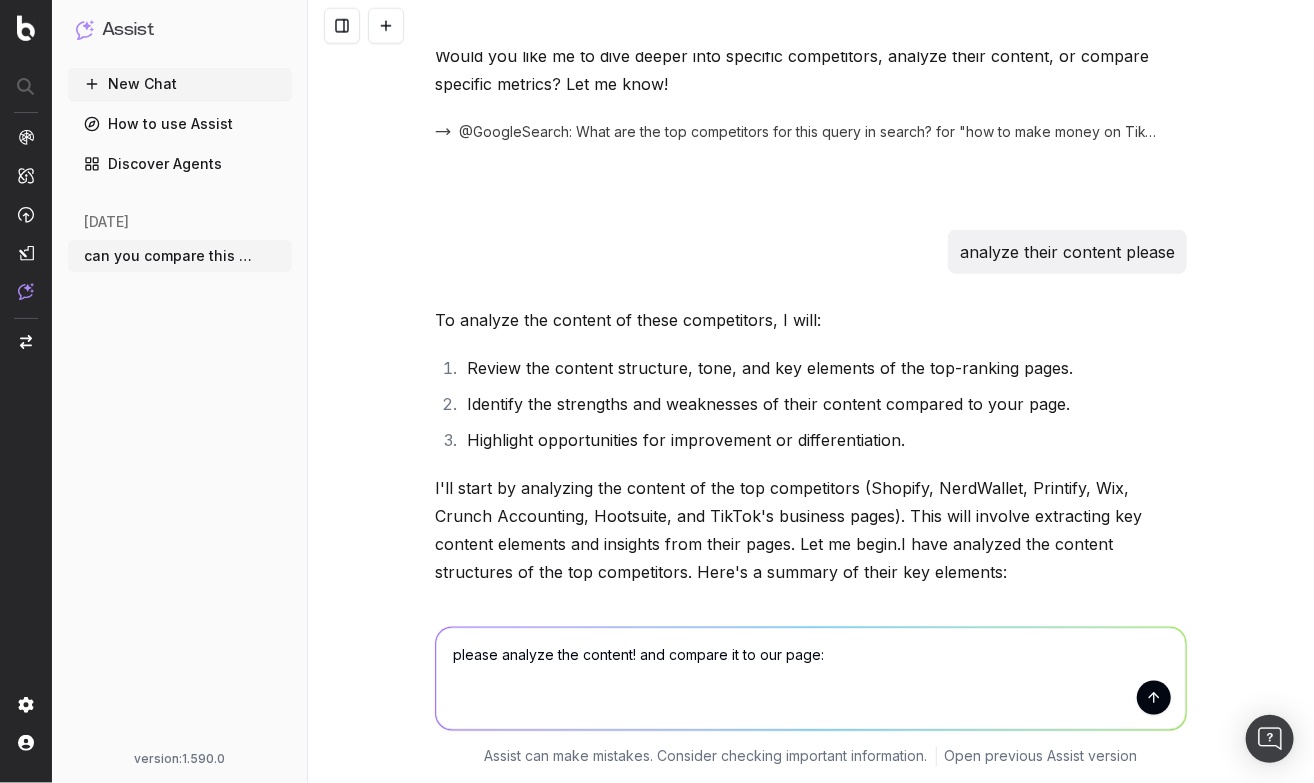 scroll, scrollTop: 0, scrollLeft: 0, axis: both 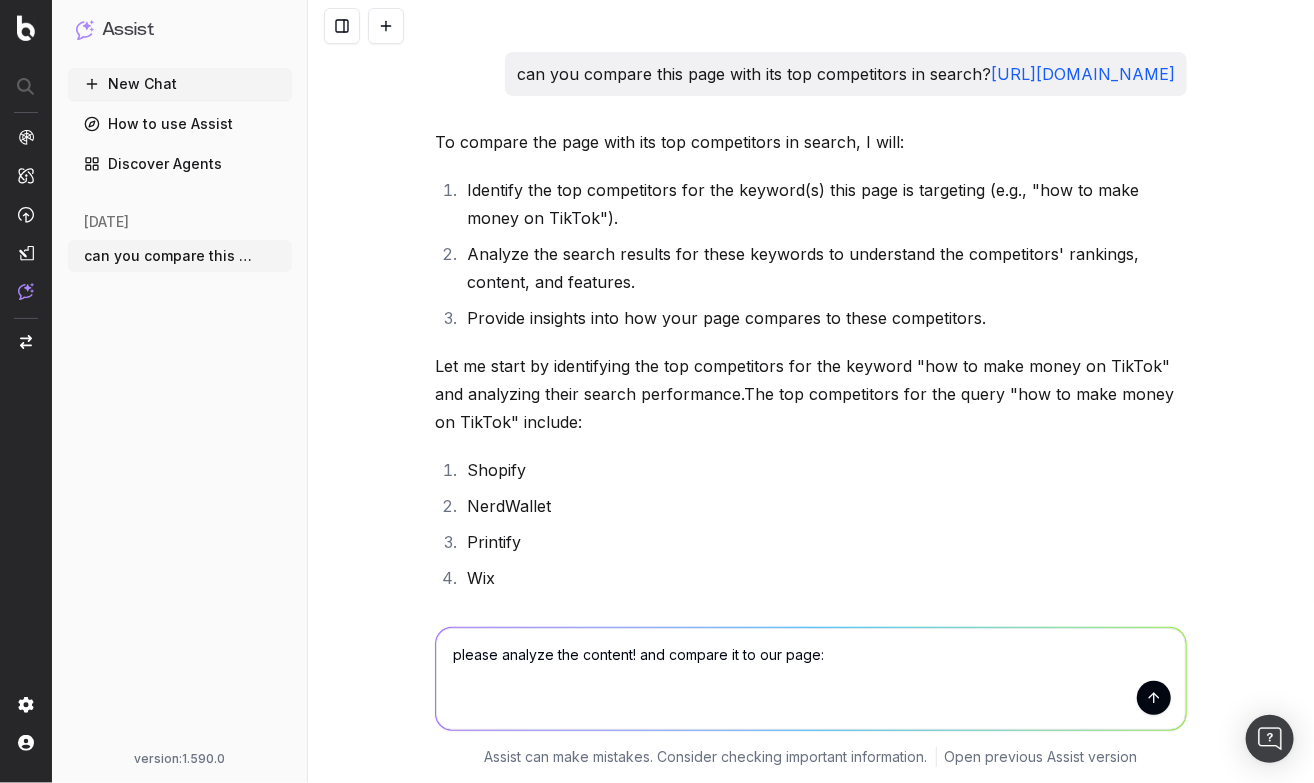 drag, startPoint x: 957, startPoint y: 99, endPoint x: 437, endPoint y: 98, distance: 520.001 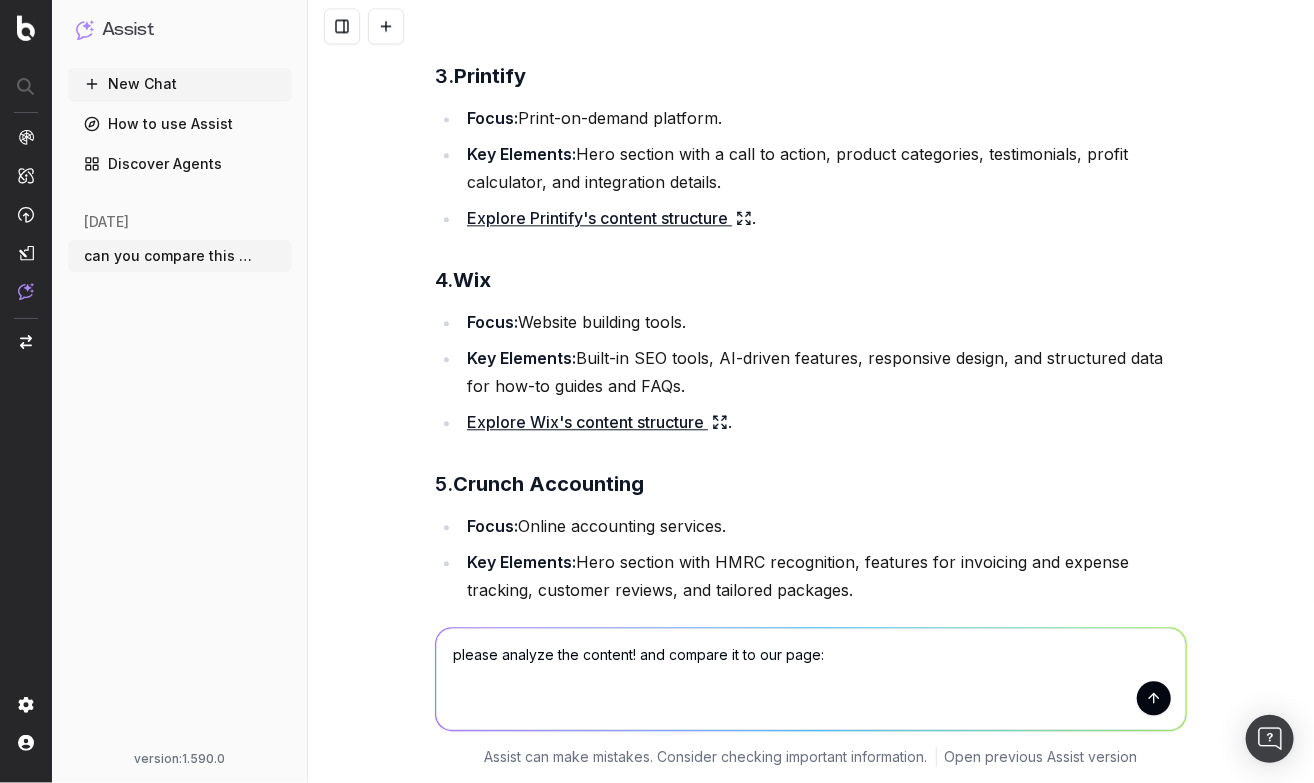 scroll, scrollTop: 2394, scrollLeft: 0, axis: vertical 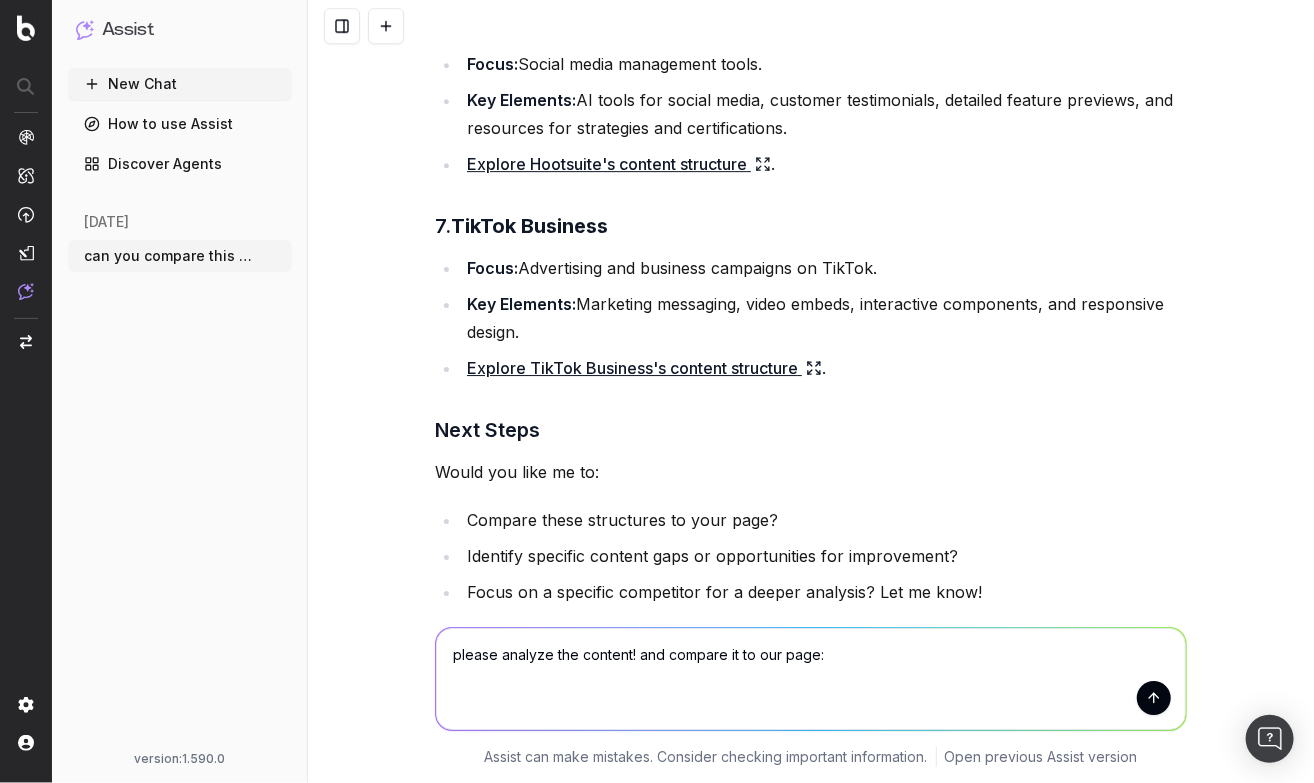 click on "please analyze the content! and compare it to our page:" at bounding box center [811, 679] 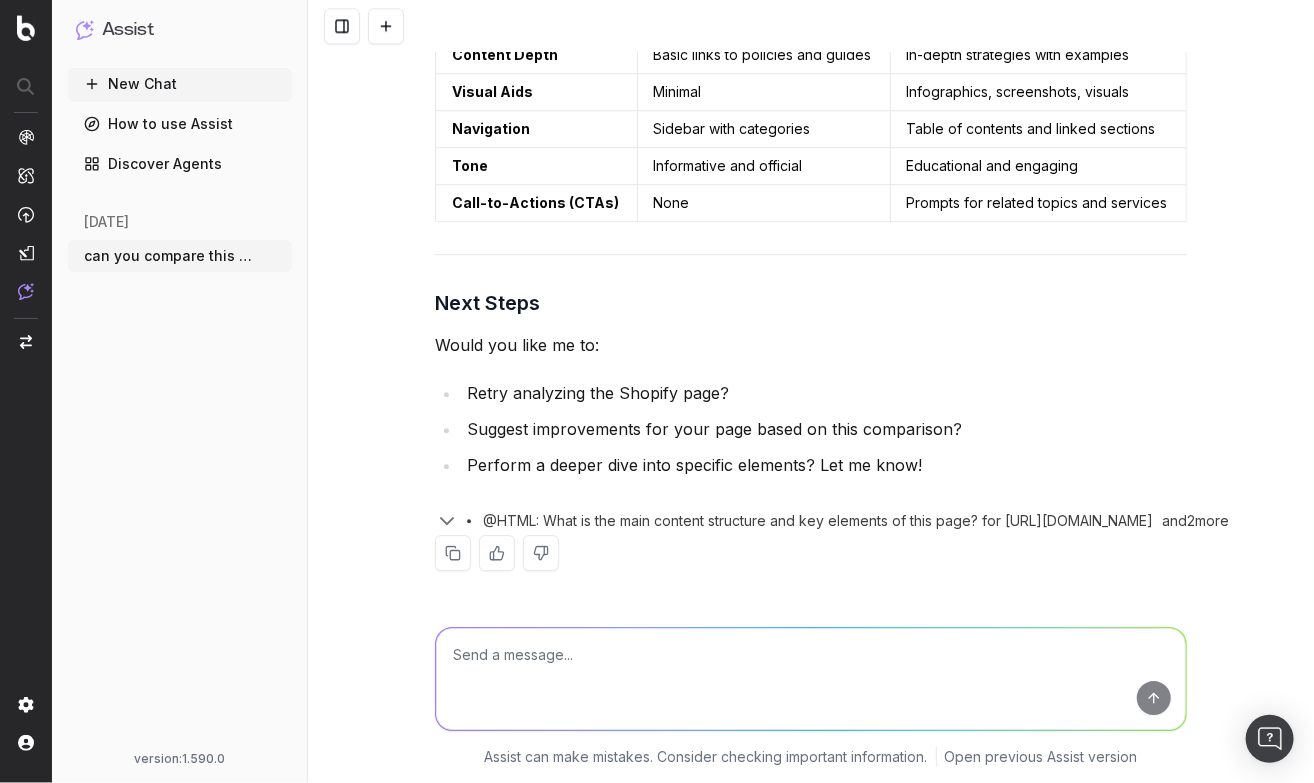 scroll, scrollTop: 5038, scrollLeft: 0, axis: vertical 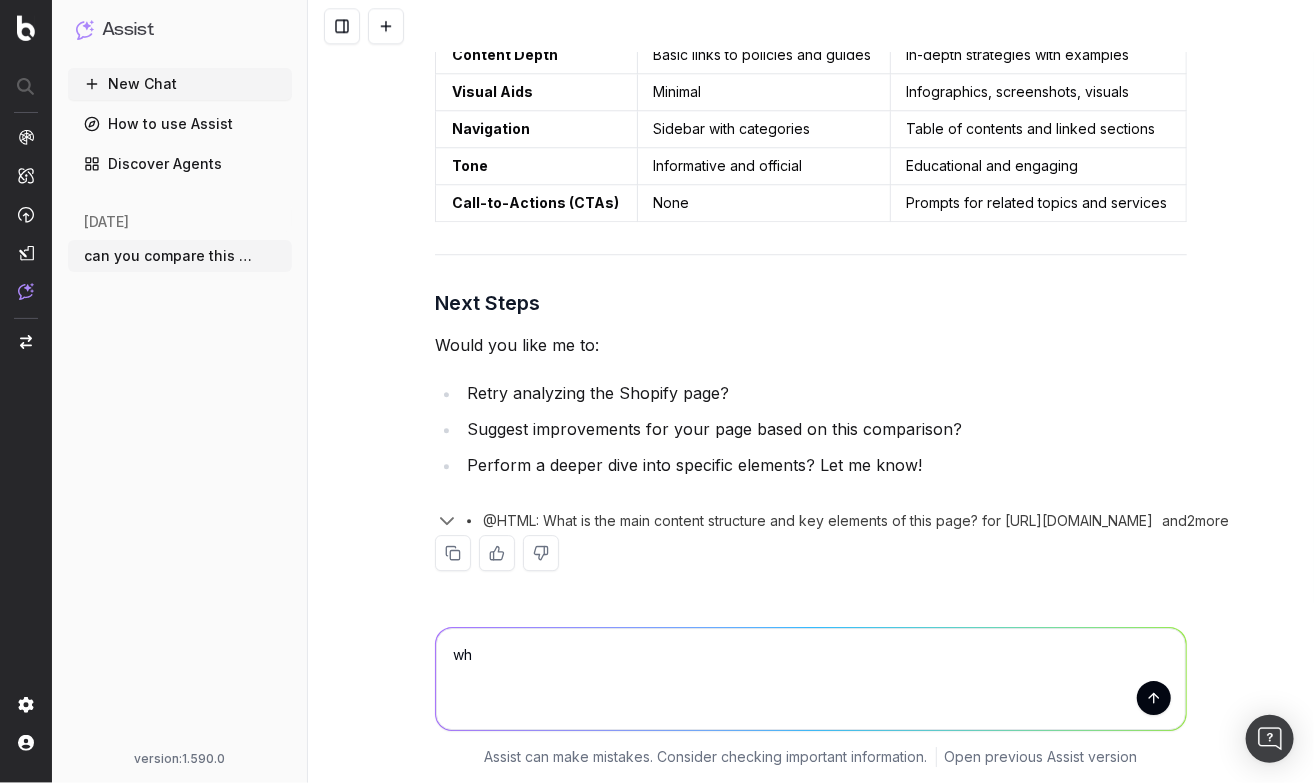 type on "w" 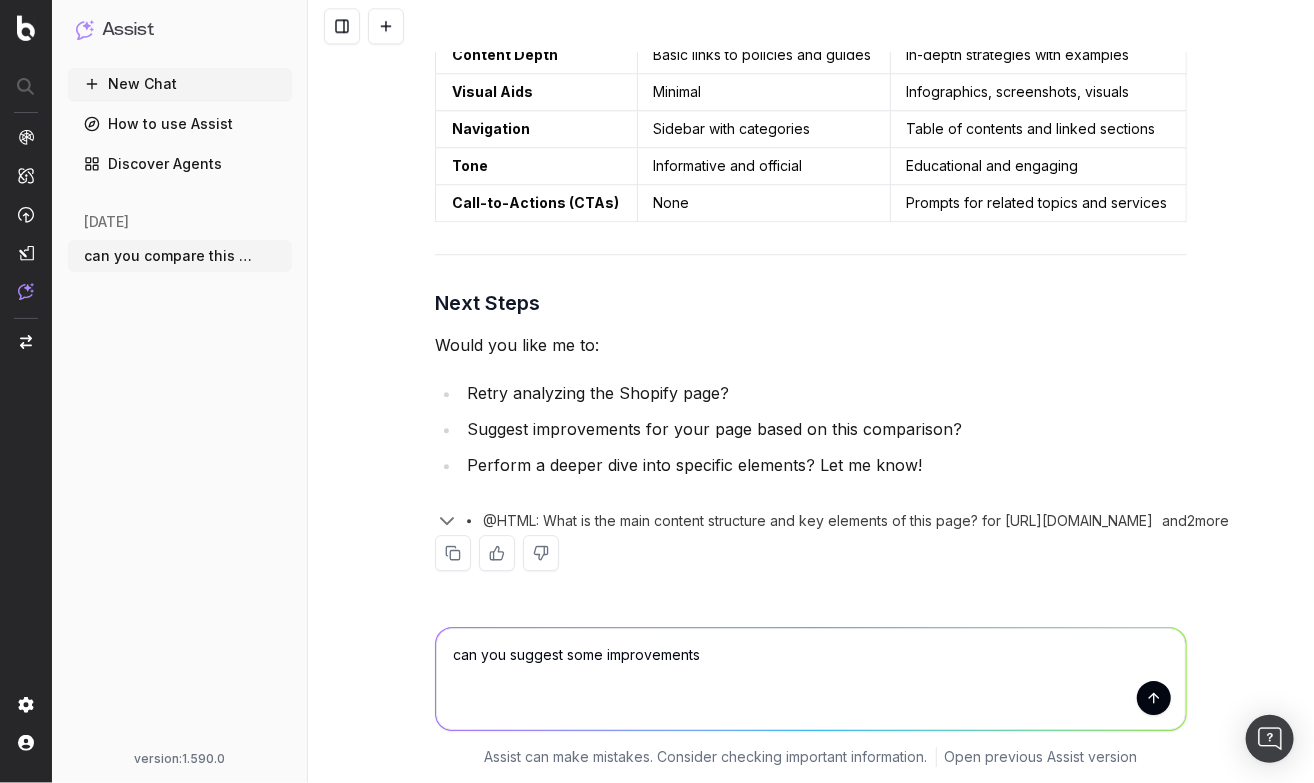 type on "can you suggest some improvements?" 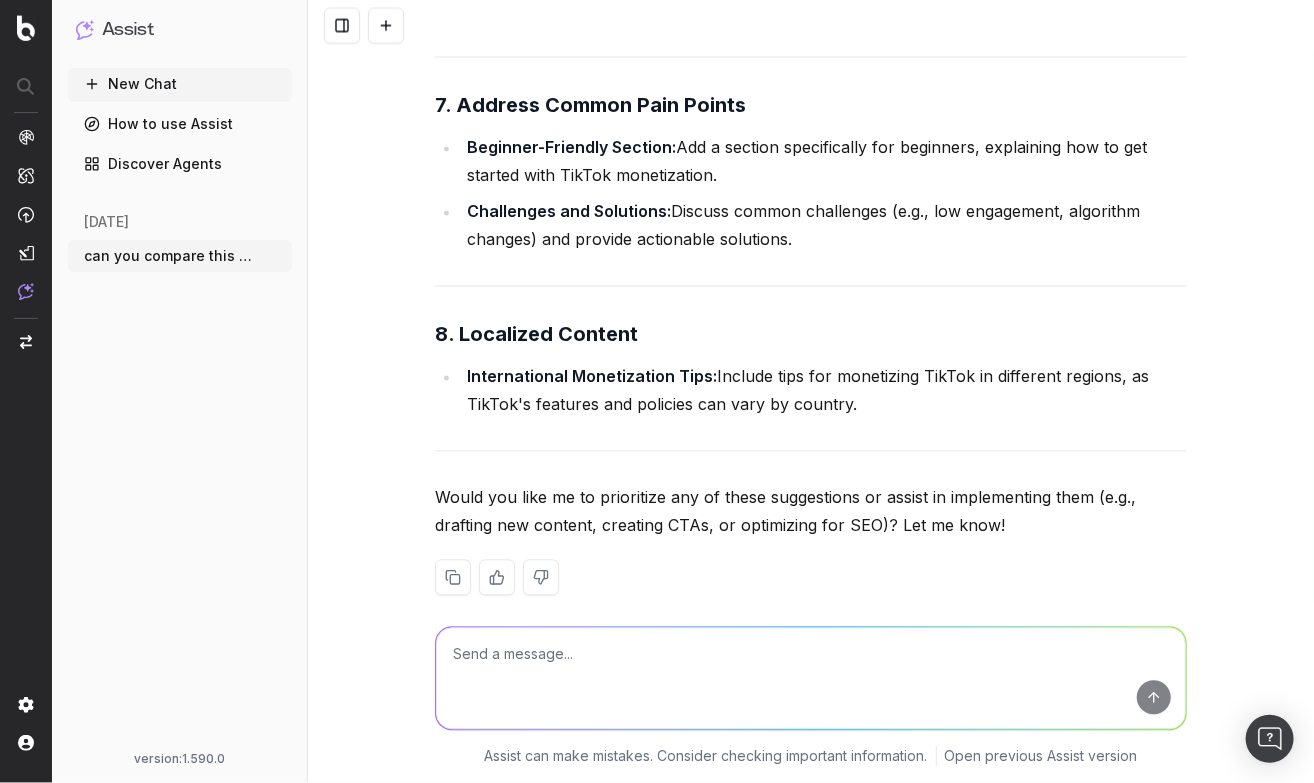 scroll, scrollTop: 7370, scrollLeft: 0, axis: vertical 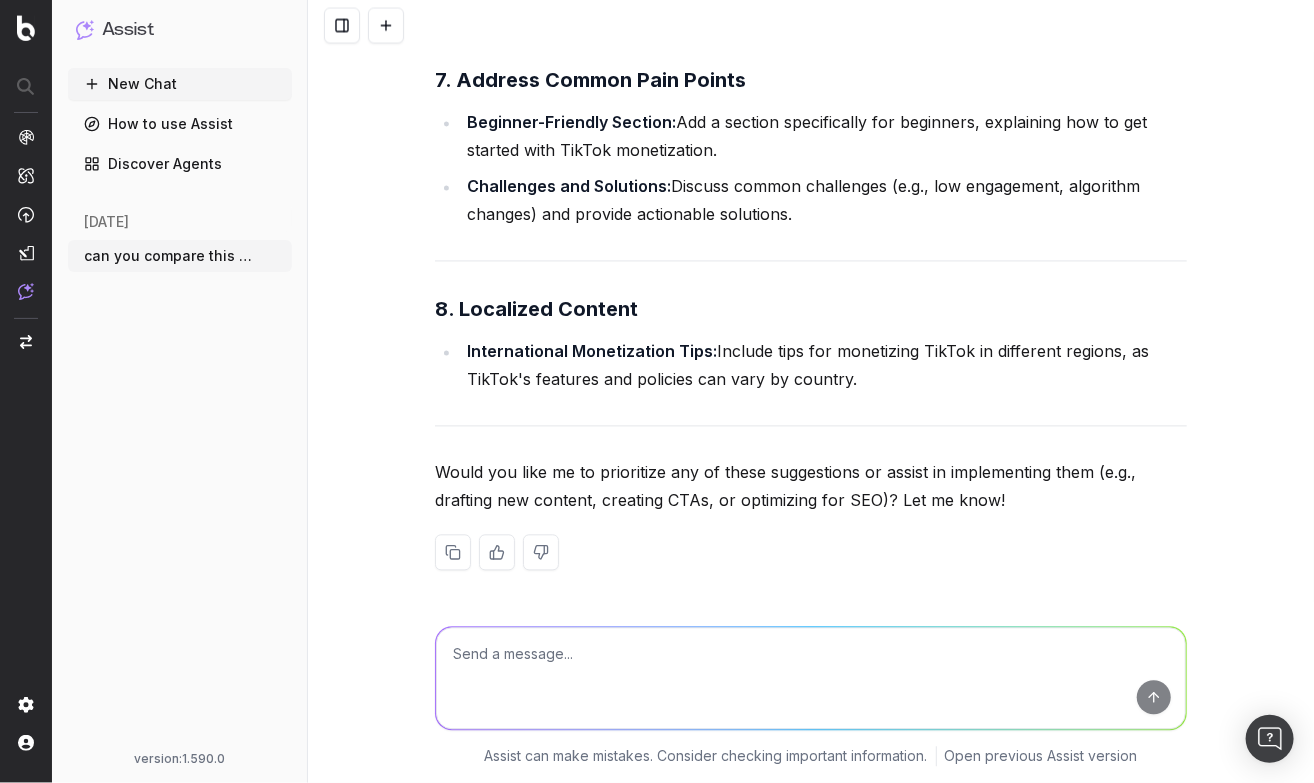 click at bounding box center [811, 679] 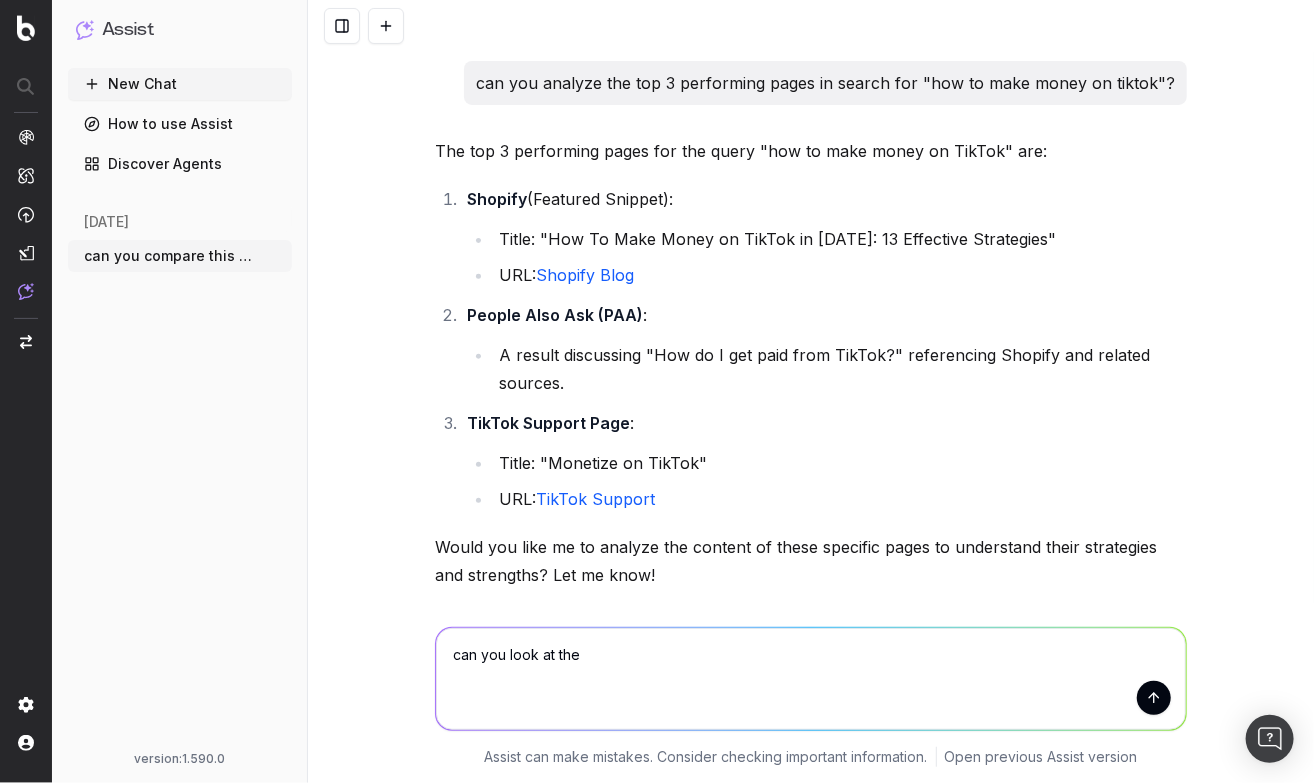 scroll, scrollTop: 3060, scrollLeft: 0, axis: vertical 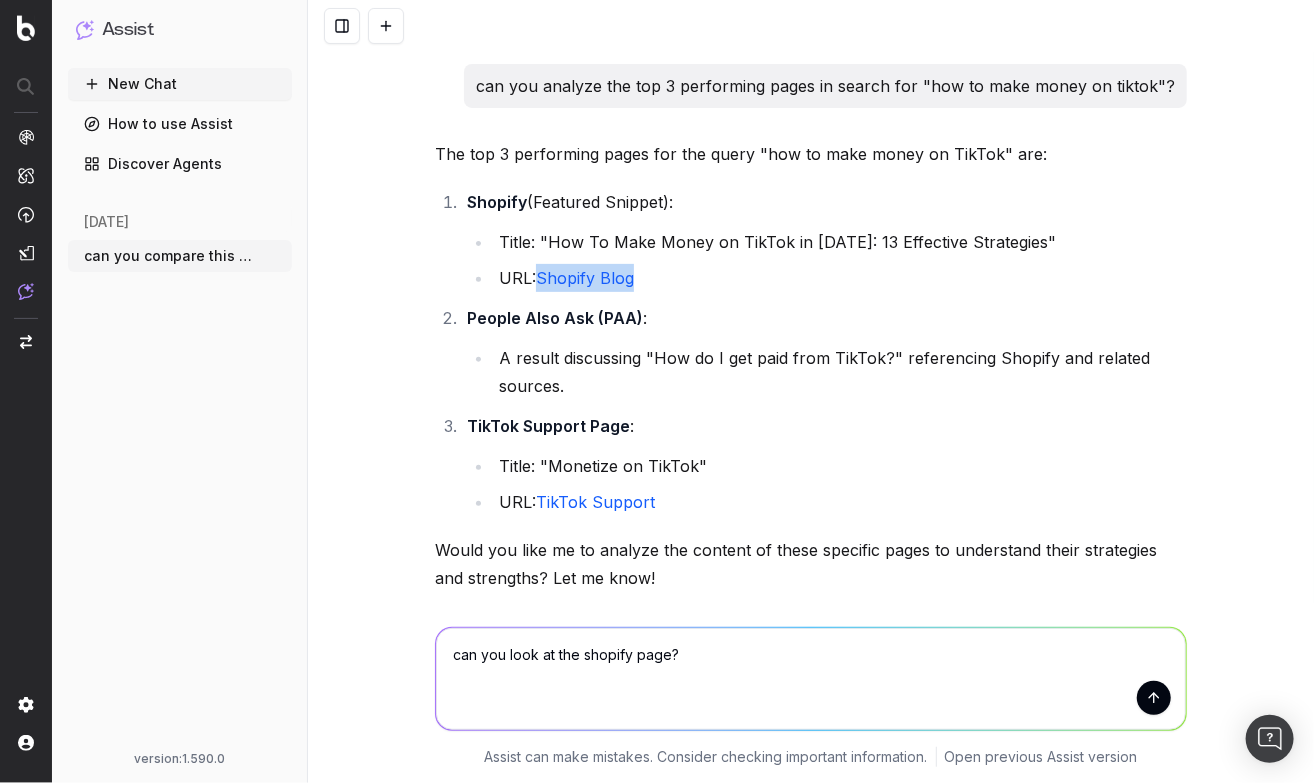 drag, startPoint x: 646, startPoint y: 302, endPoint x: 544, endPoint y: 306, distance: 102.0784 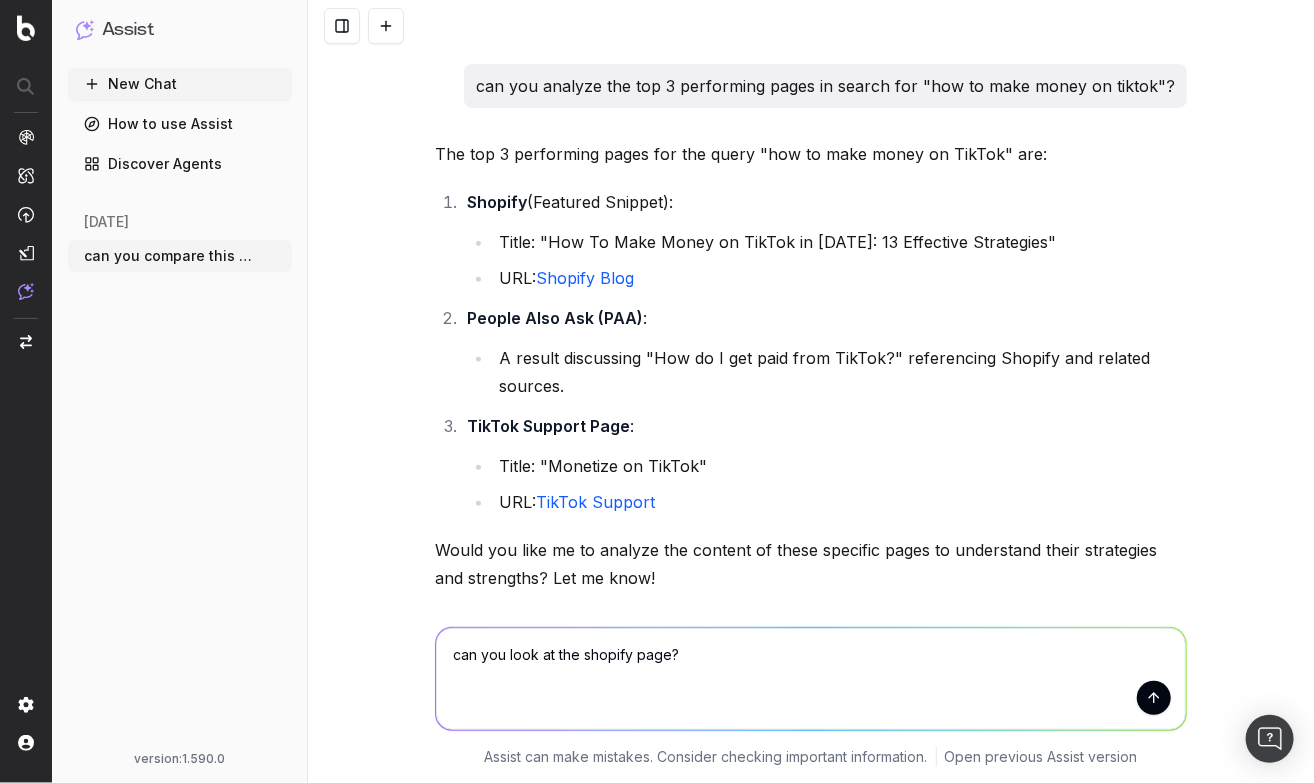 click on "can you look at the shopify page?" at bounding box center (811, 679) 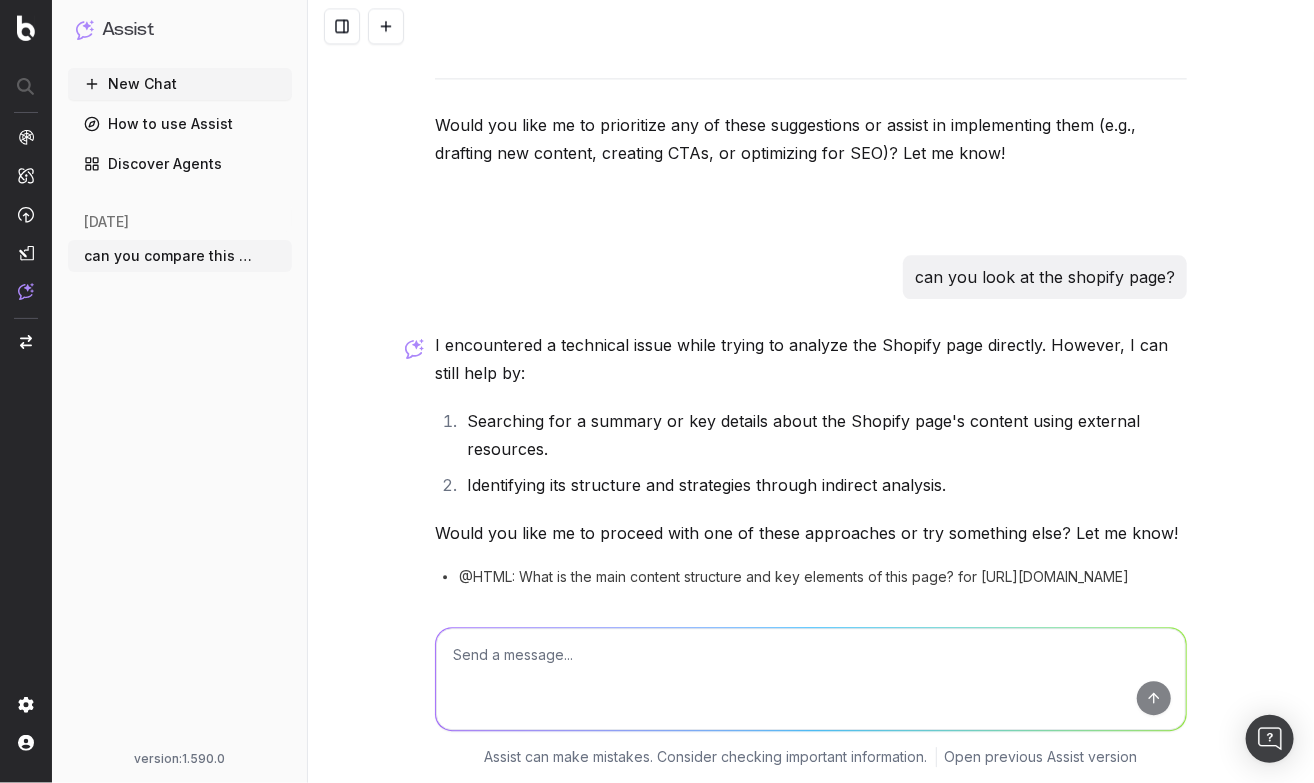 scroll, scrollTop: 7786, scrollLeft: 0, axis: vertical 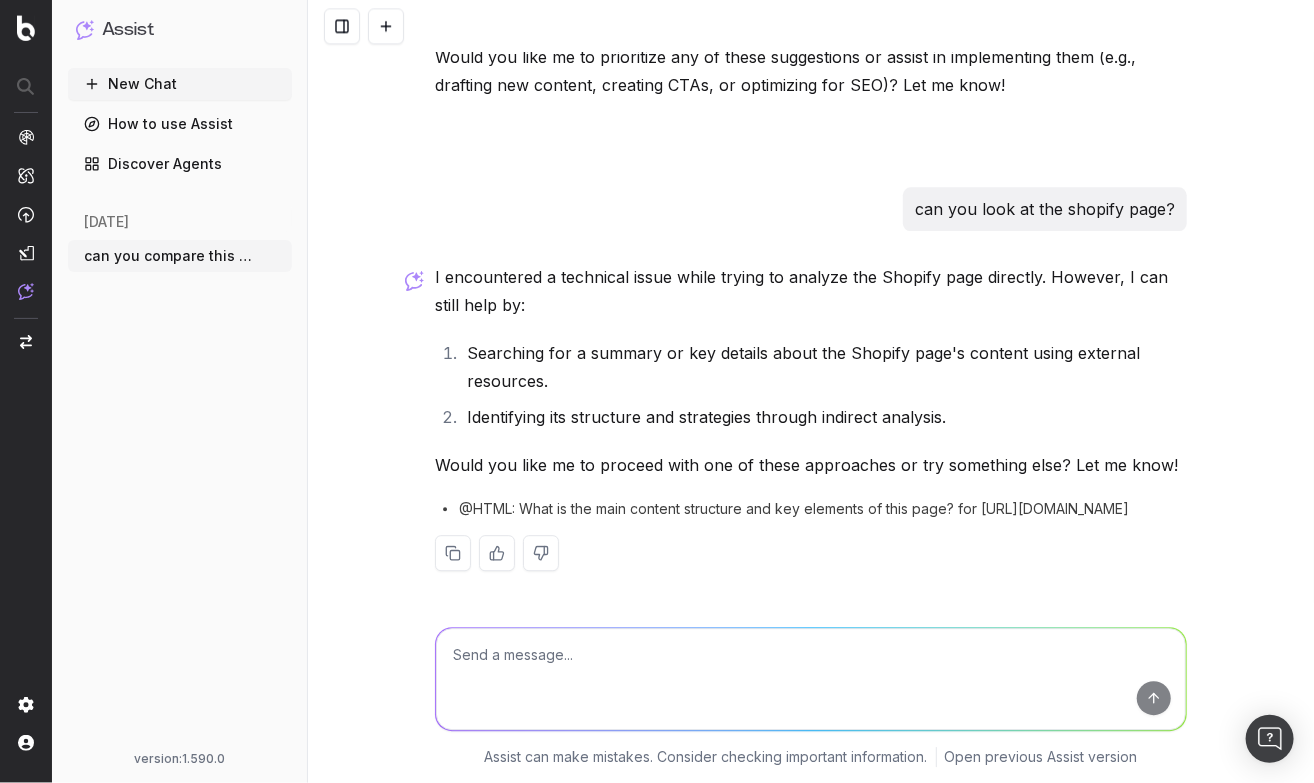 click on "How to use Assist" at bounding box center (180, 124) 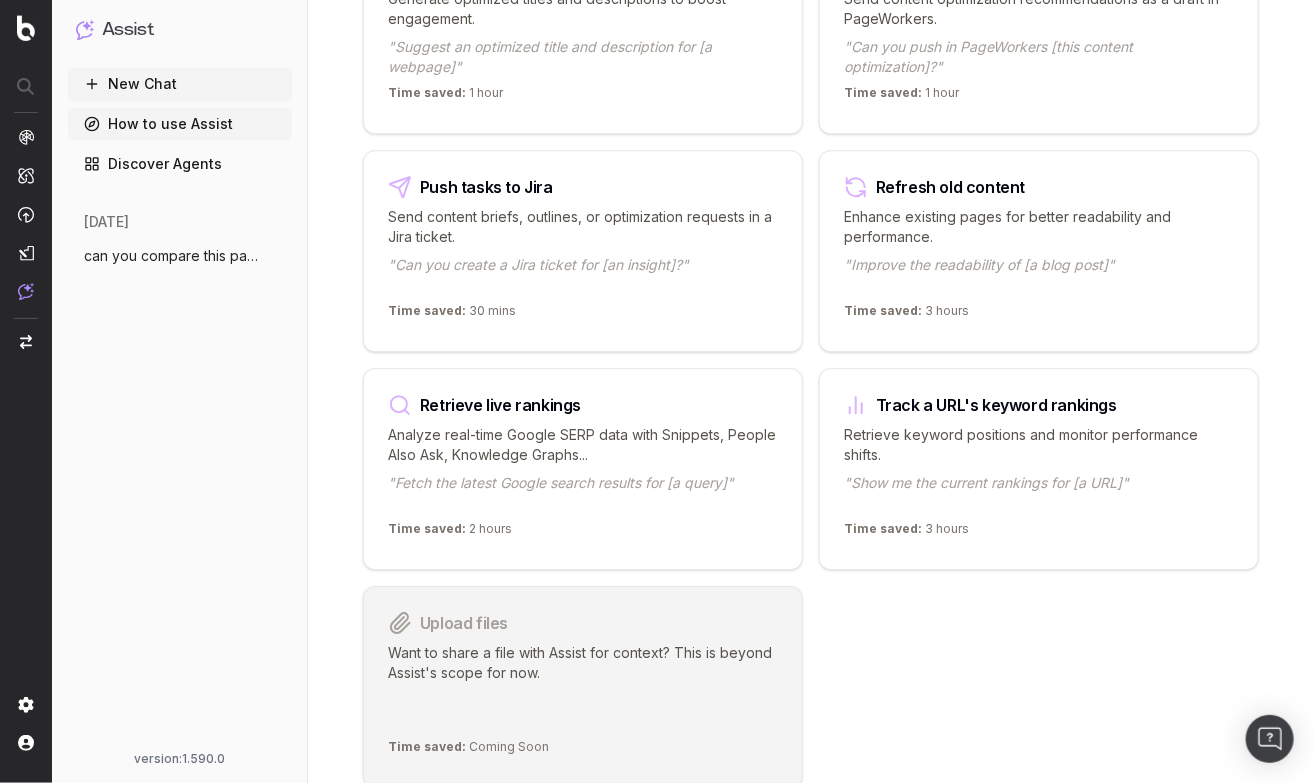 scroll, scrollTop: 2142, scrollLeft: 0, axis: vertical 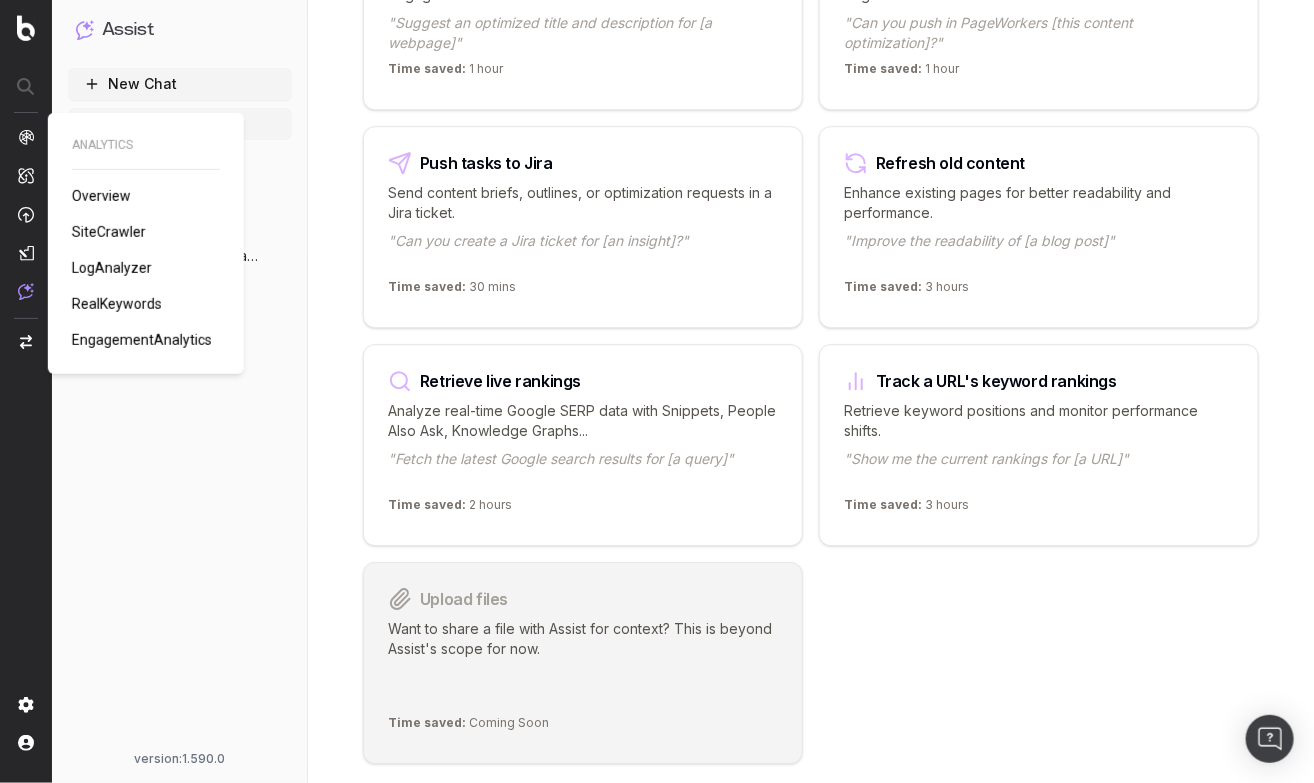 click on "SiteCrawler" at bounding box center [109, 232] 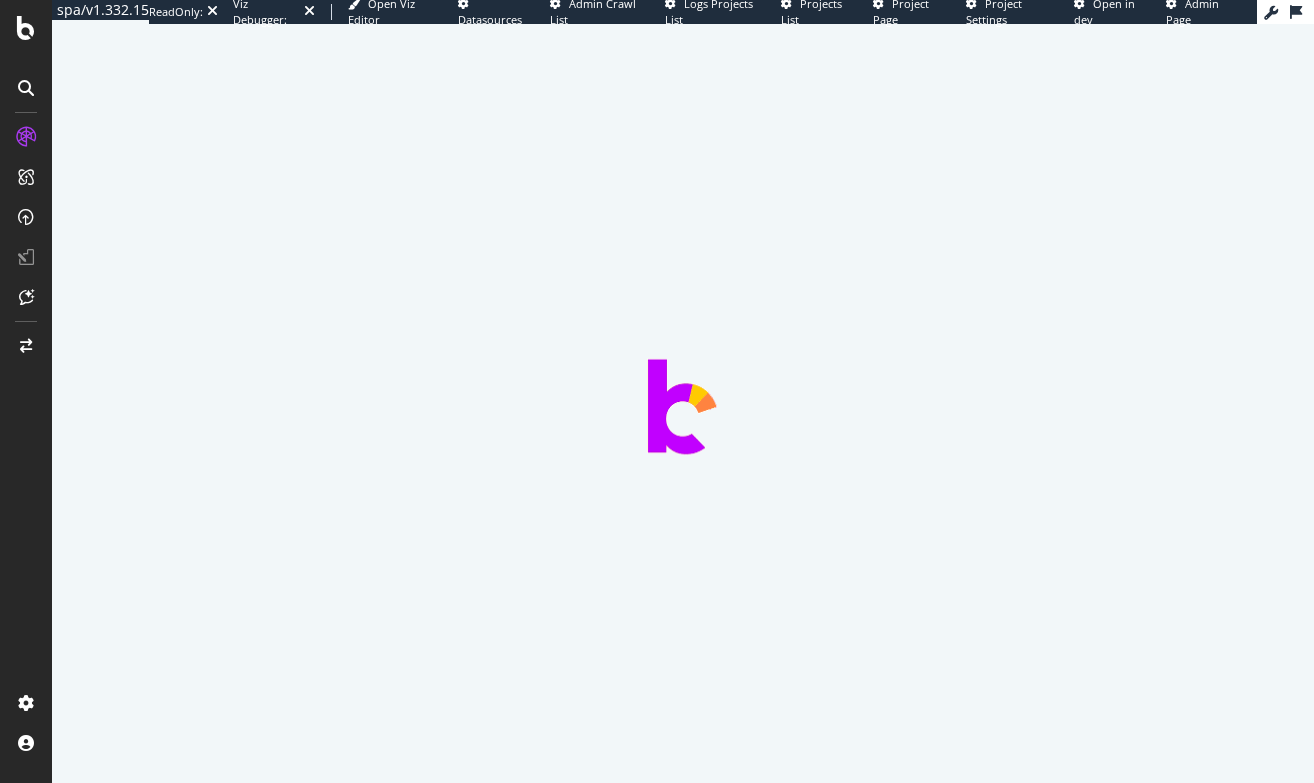 scroll, scrollTop: 0, scrollLeft: 0, axis: both 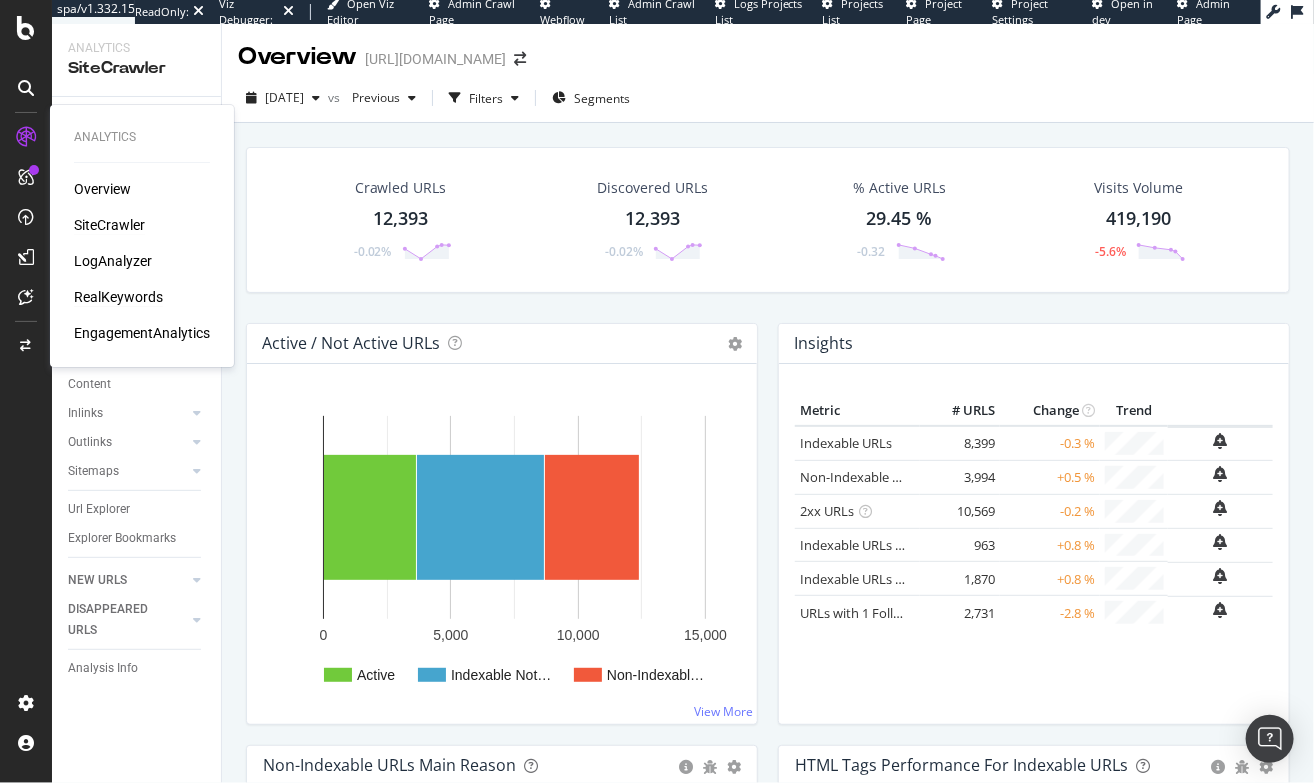 click on "RealKeywords" at bounding box center [118, 297] 